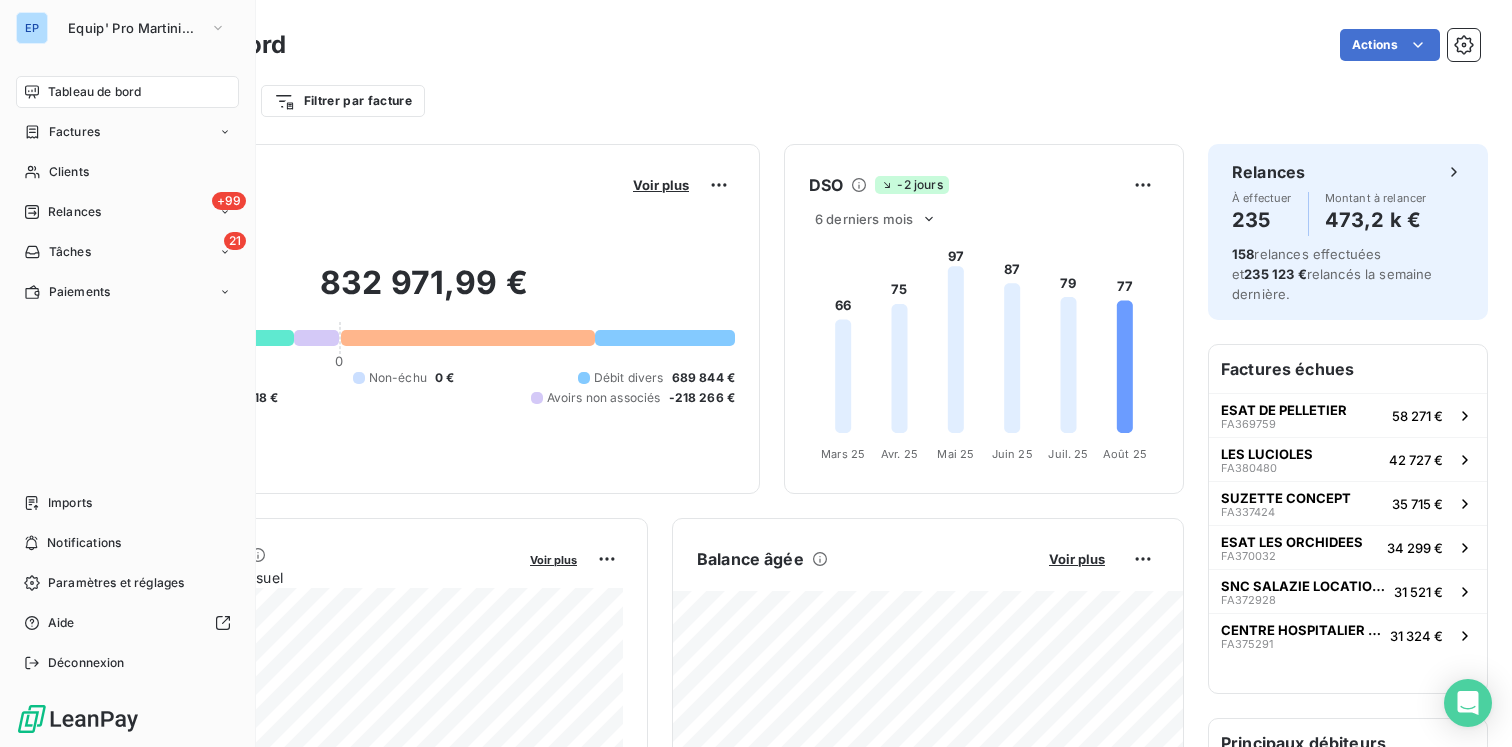 scroll, scrollTop: 0, scrollLeft: 0, axis: both 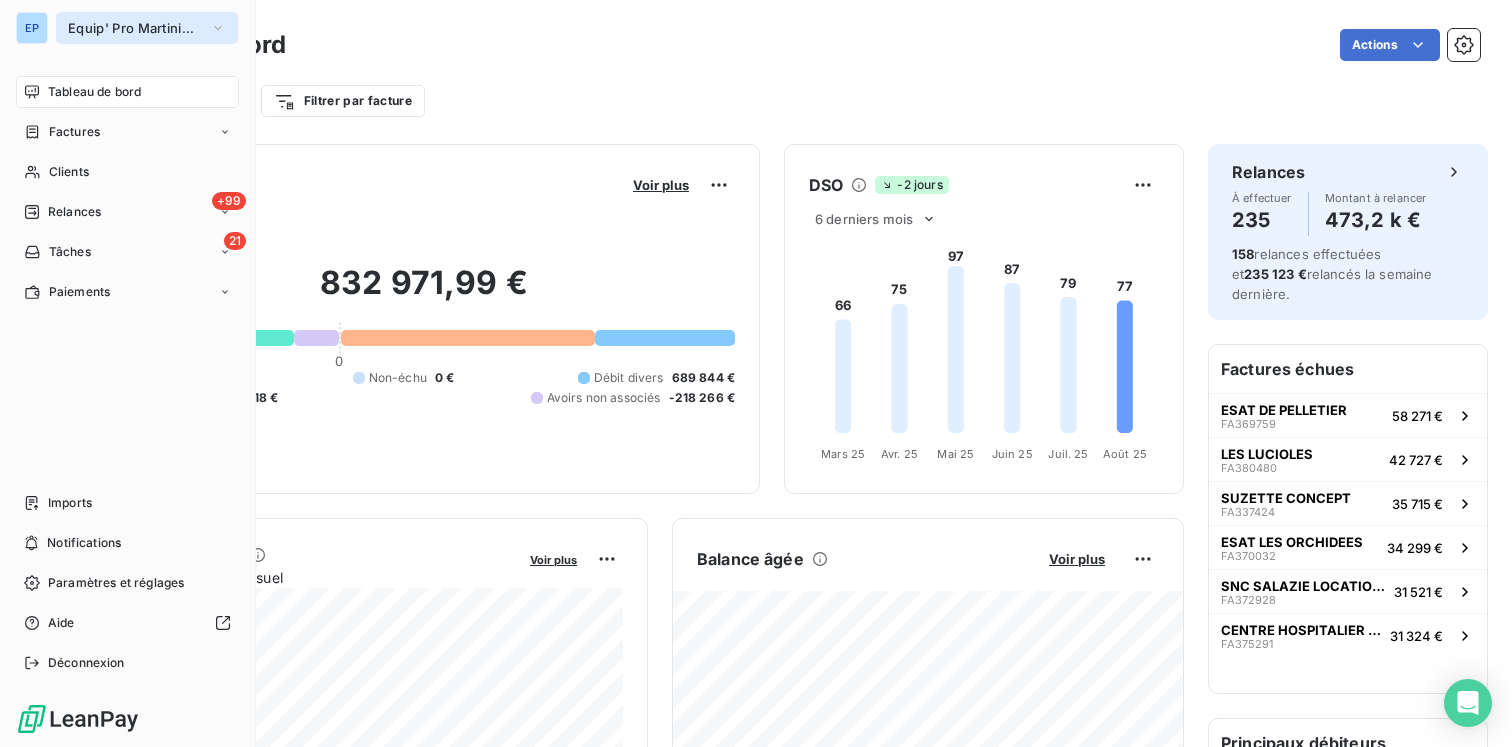 click on "Equip' Pro Martinique" at bounding box center [147, 28] 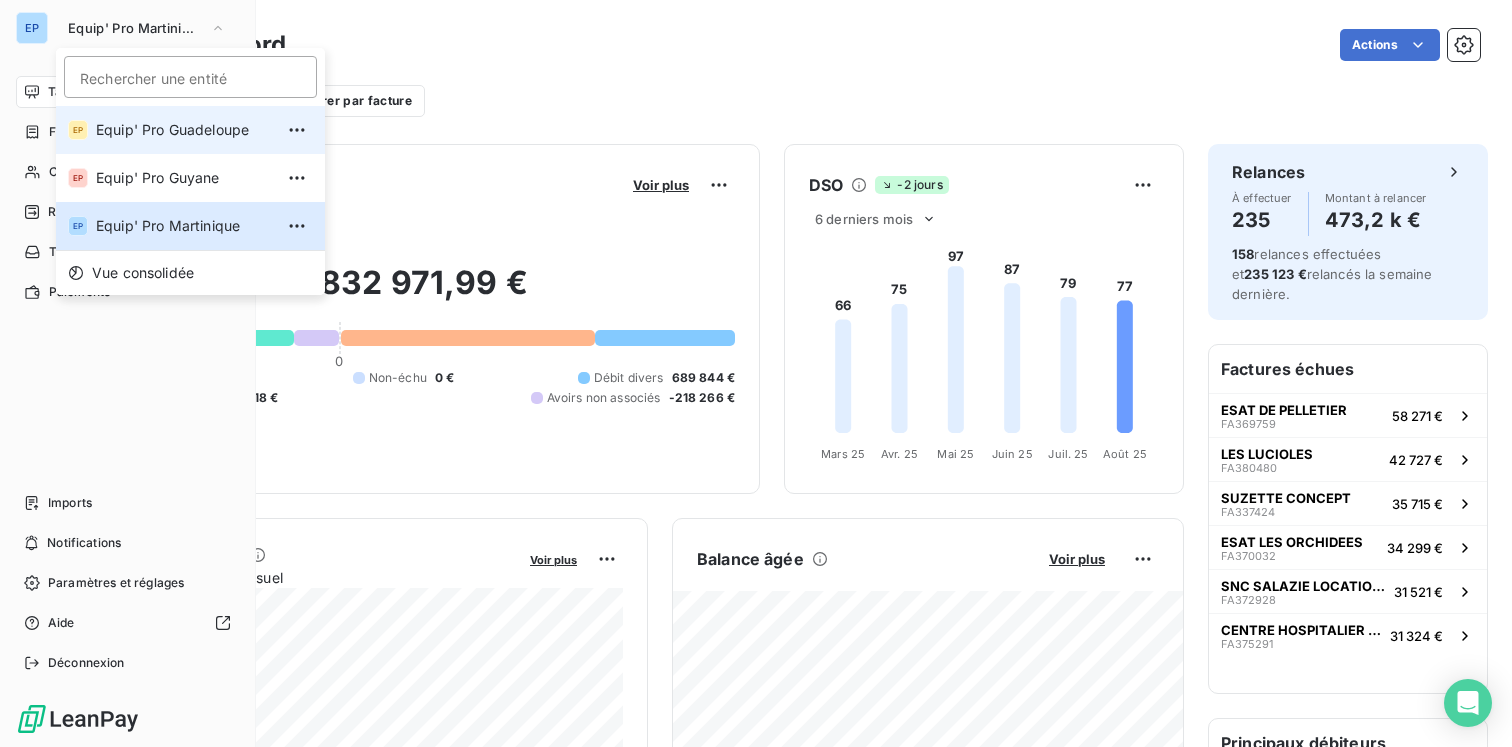 click on "Equip' Pro Guadeloupe" at bounding box center [184, 130] 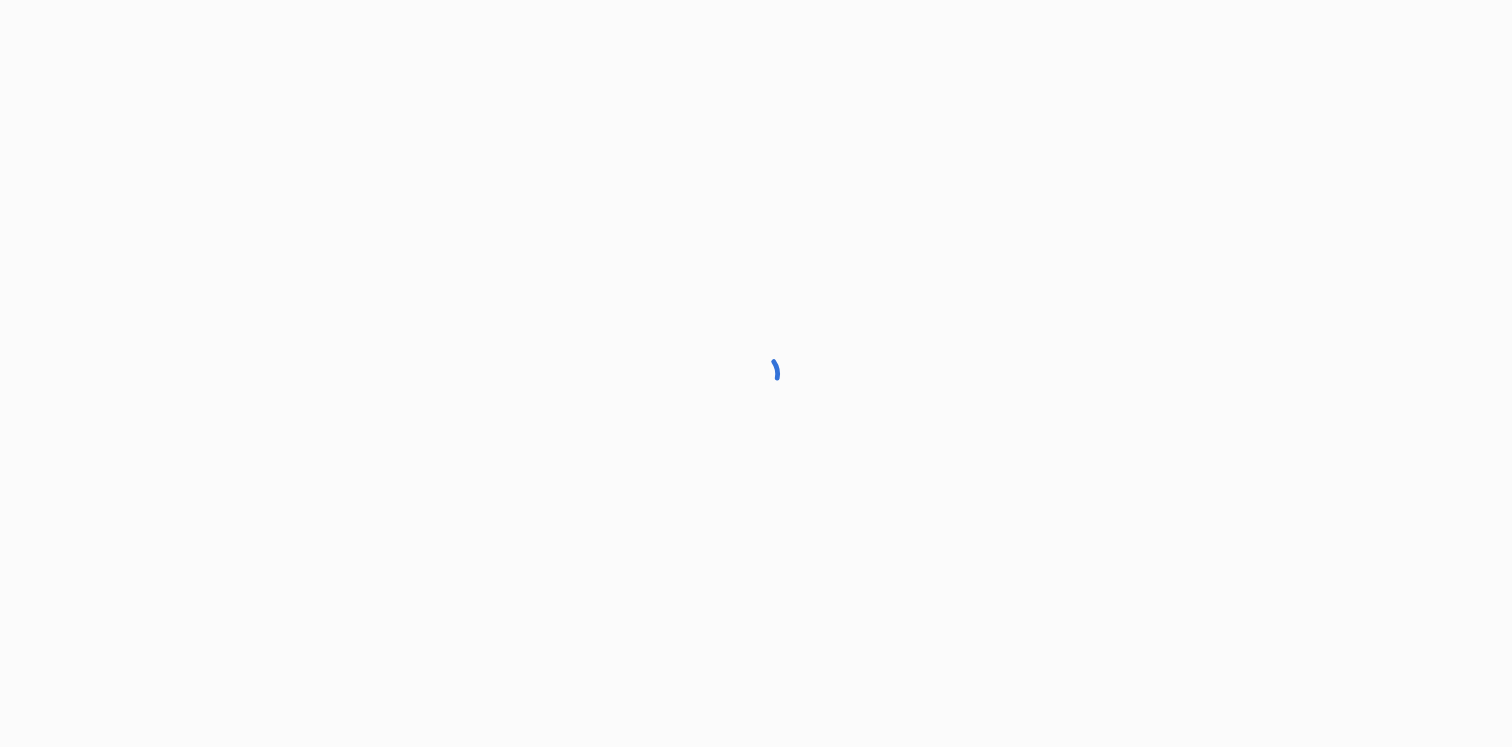 scroll, scrollTop: 0, scrollLeft: 0, axis: both 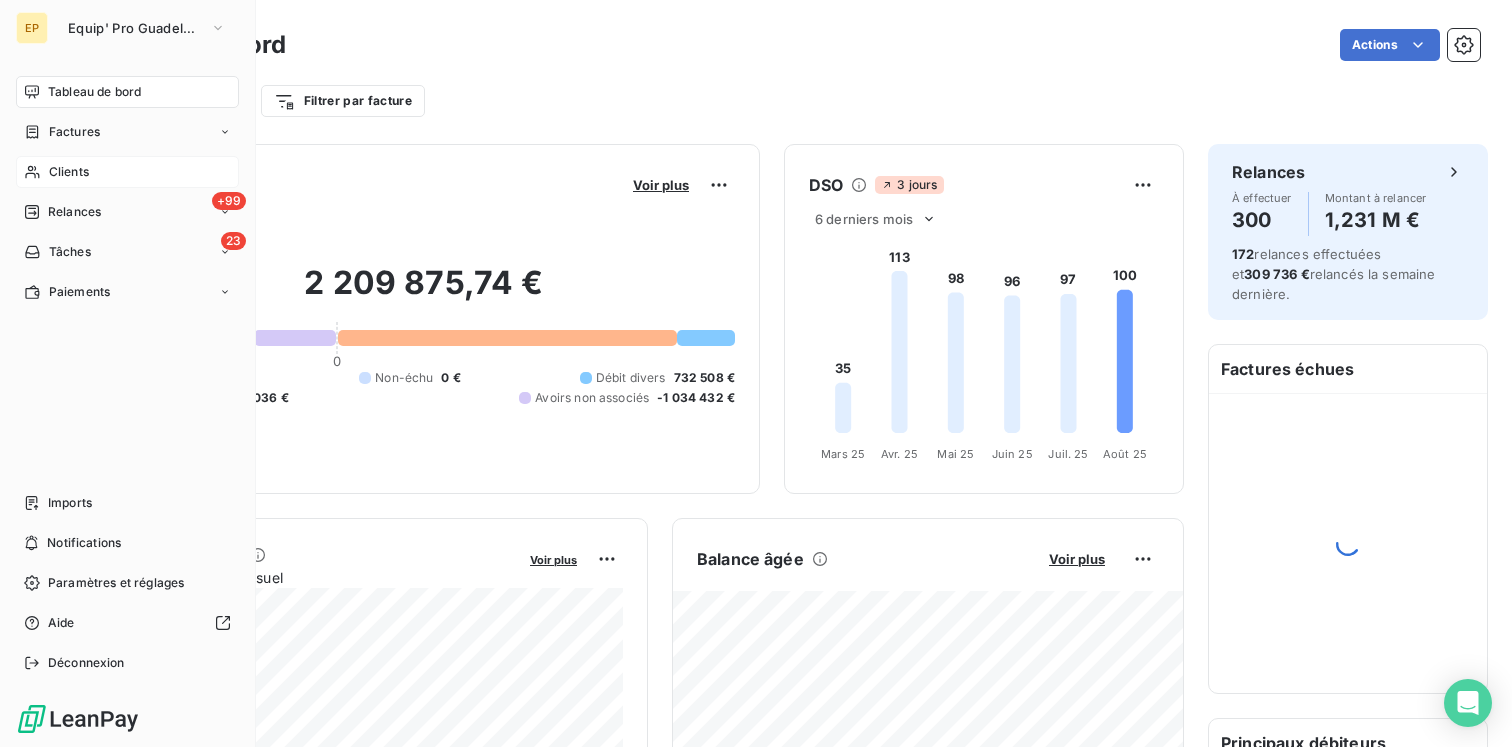 click 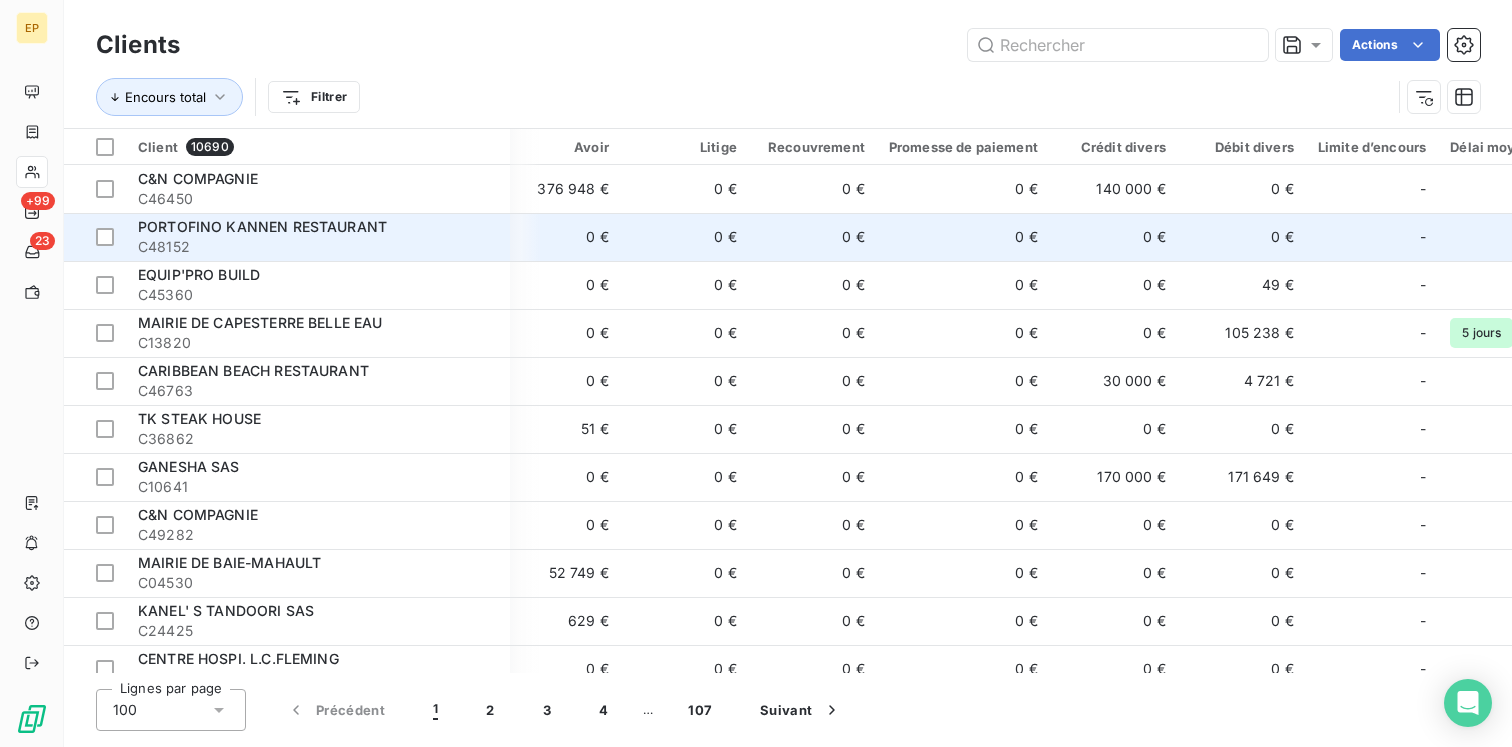 scroll, scrollTop: 0, scrollLeft: 960, axis: horizontal 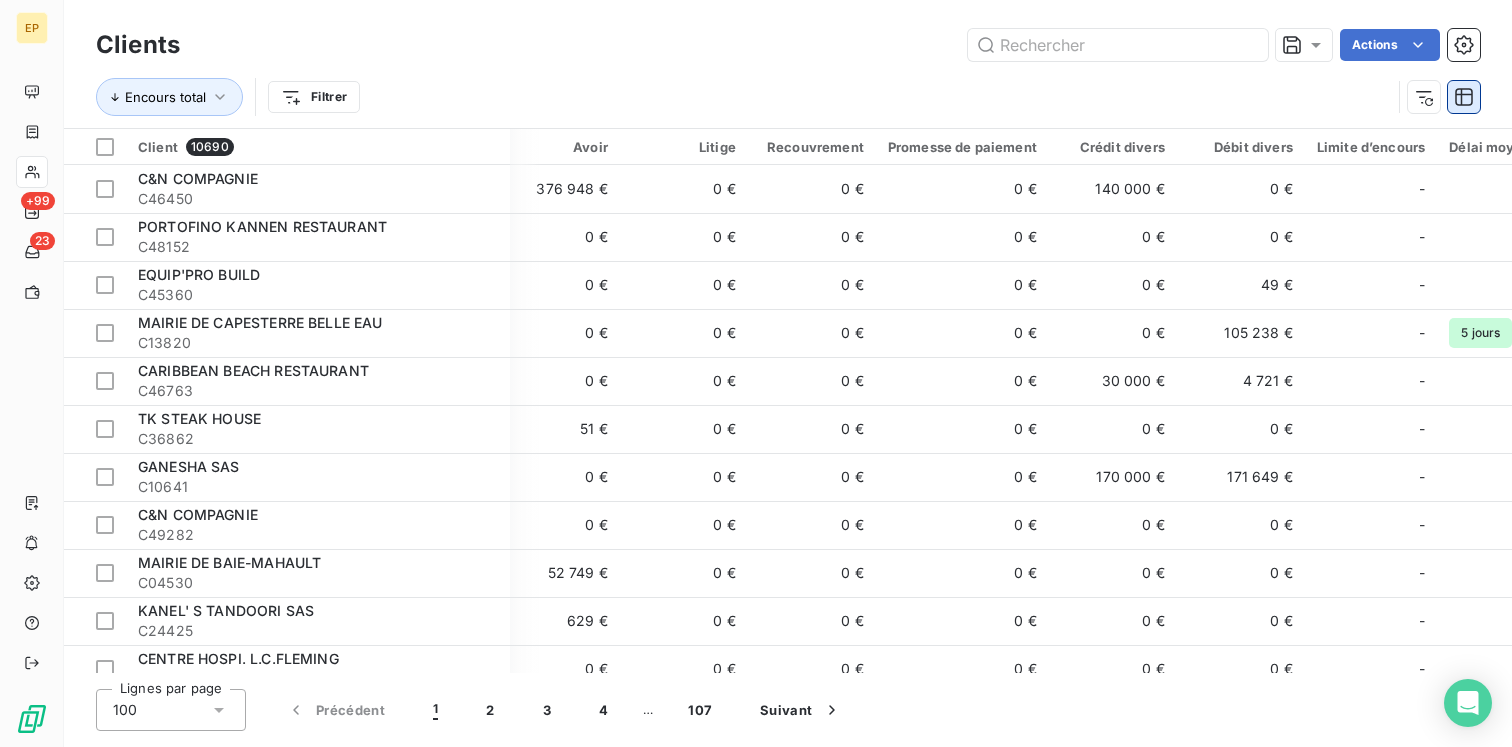 click at bounding box center (1464, 97) 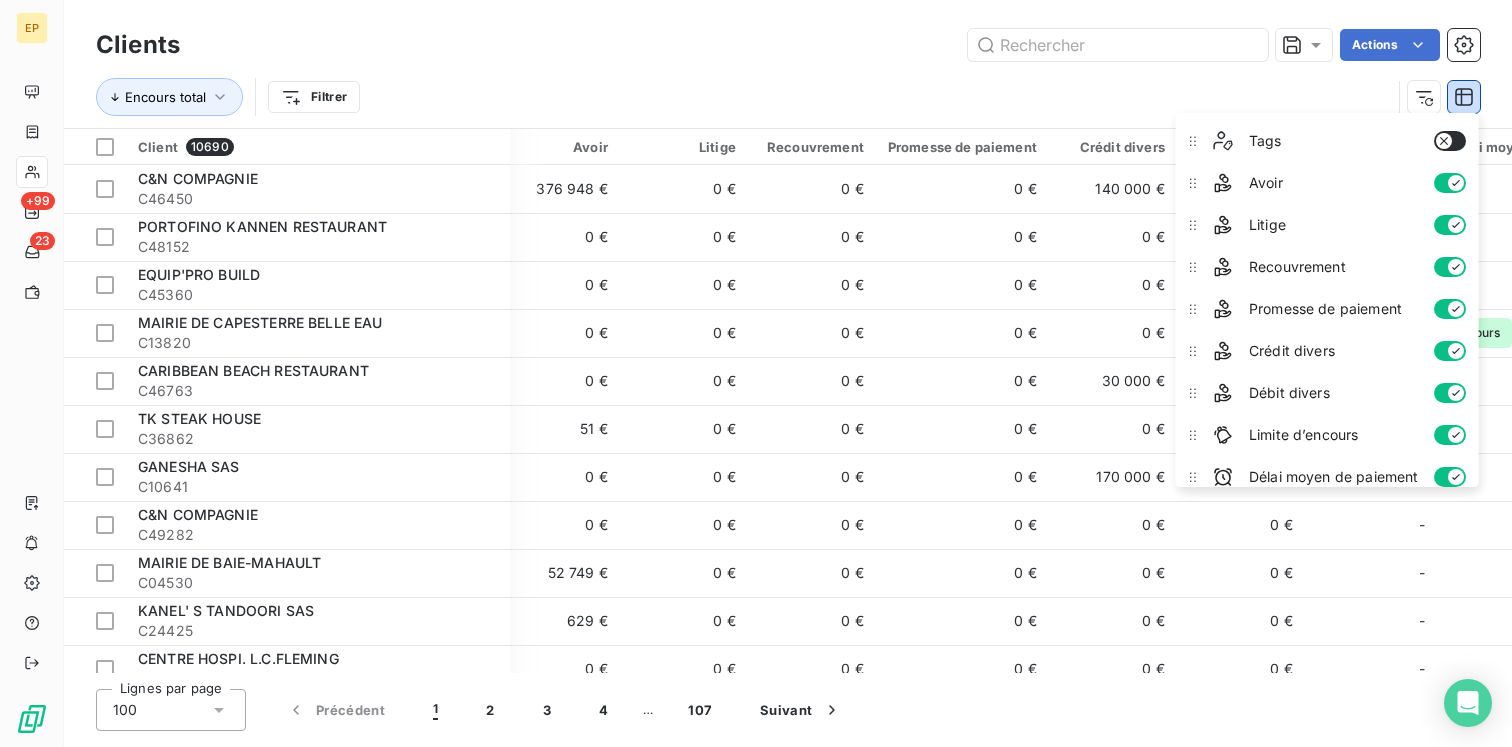 scroll, scrollTop: 314, scrollLeft: 0, axis: vertical 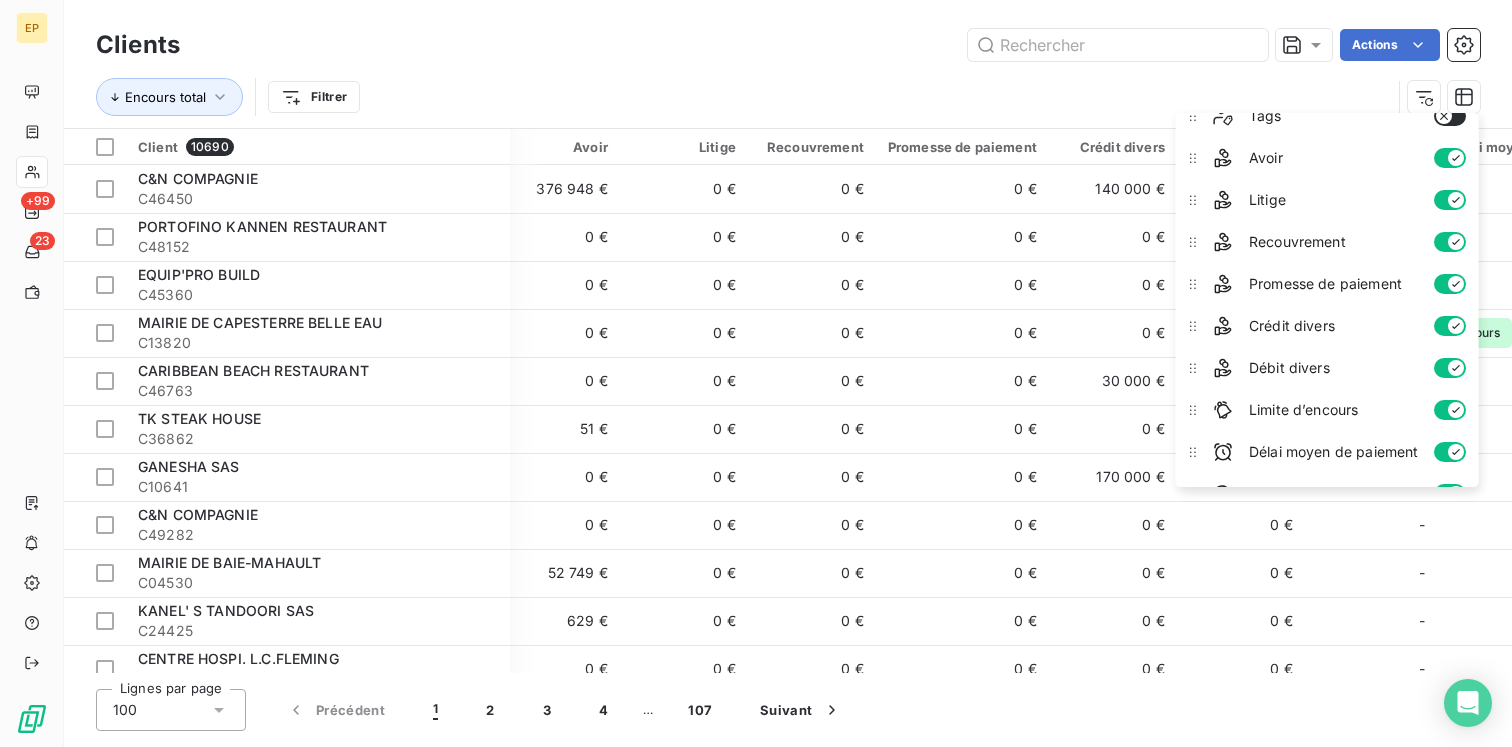 click on "Encours total Filtrer" at bounding box center [743, 97] 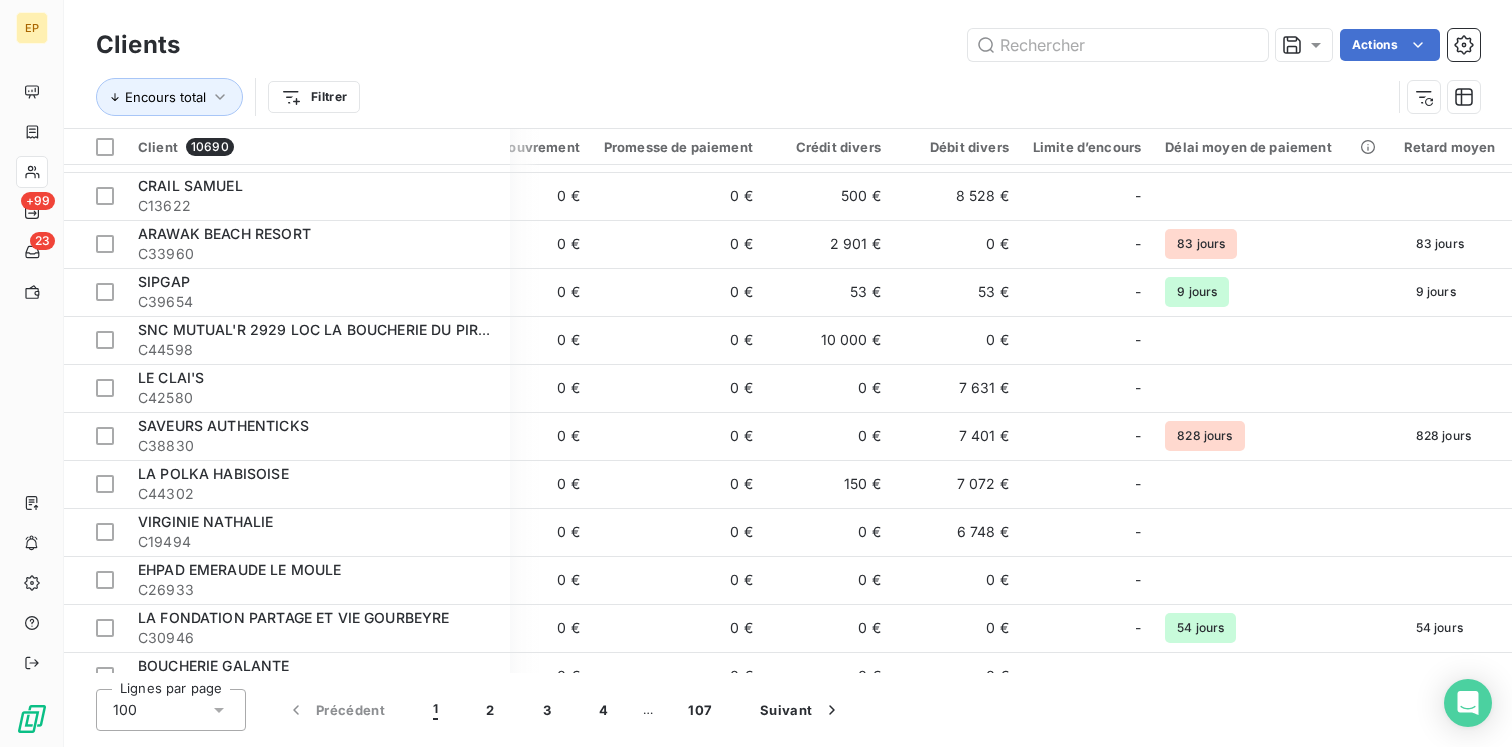 scroll, scrollTop: 2247, scrollLeft: 1244, axis: both 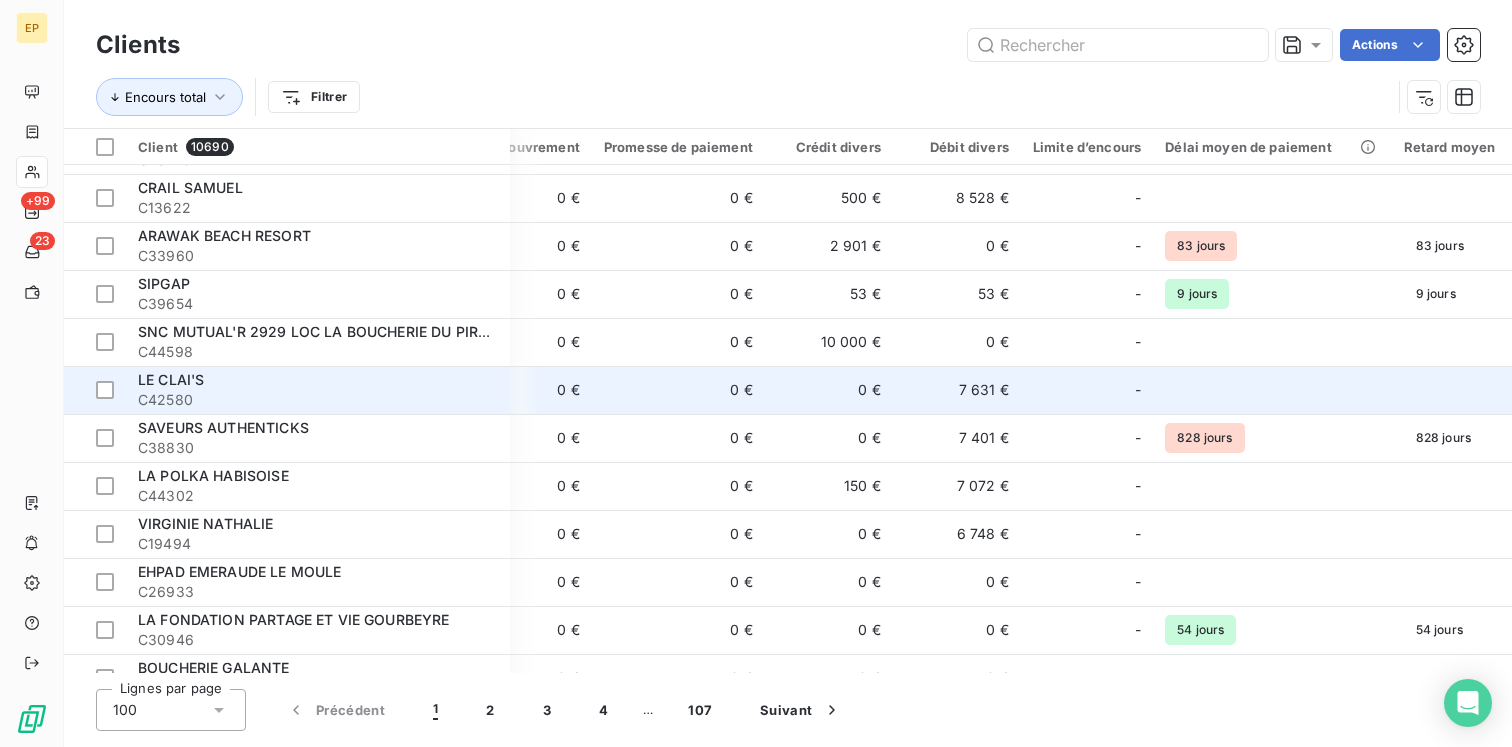 click on "C42580" at bounding box center (318, 400) 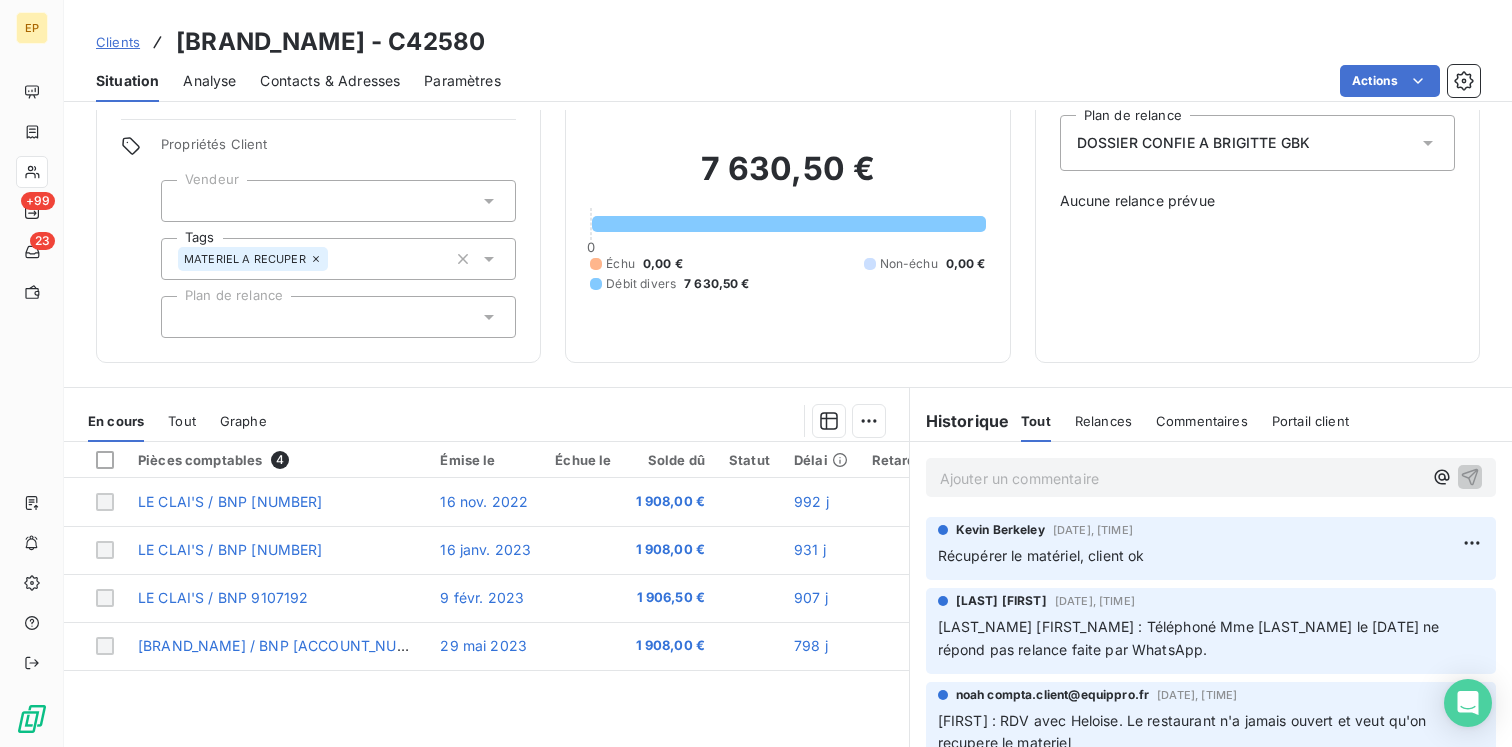 scroll, scrollTop: 208, scrollLeft: 0, axis: vertical 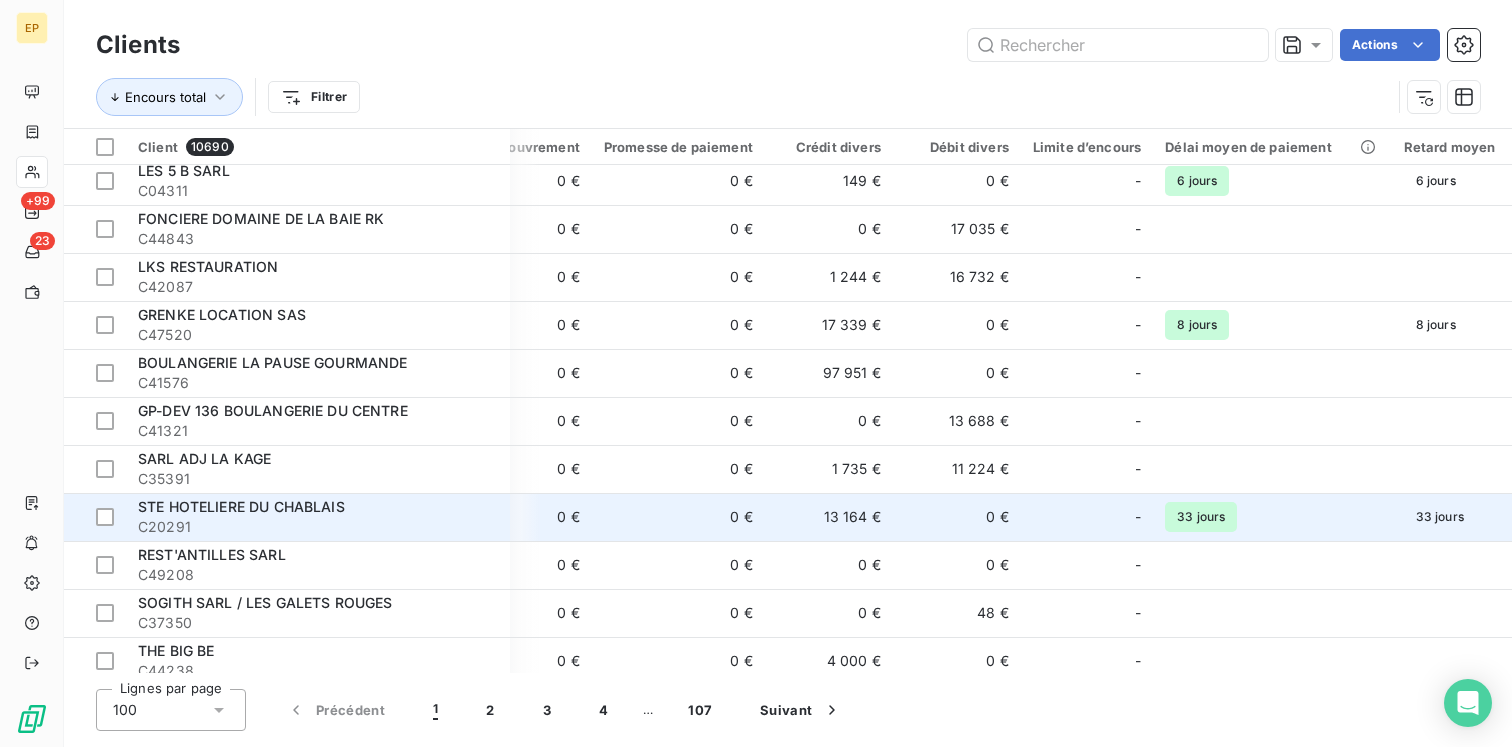 click on "13 164 €" at bounding box center (829, 517) 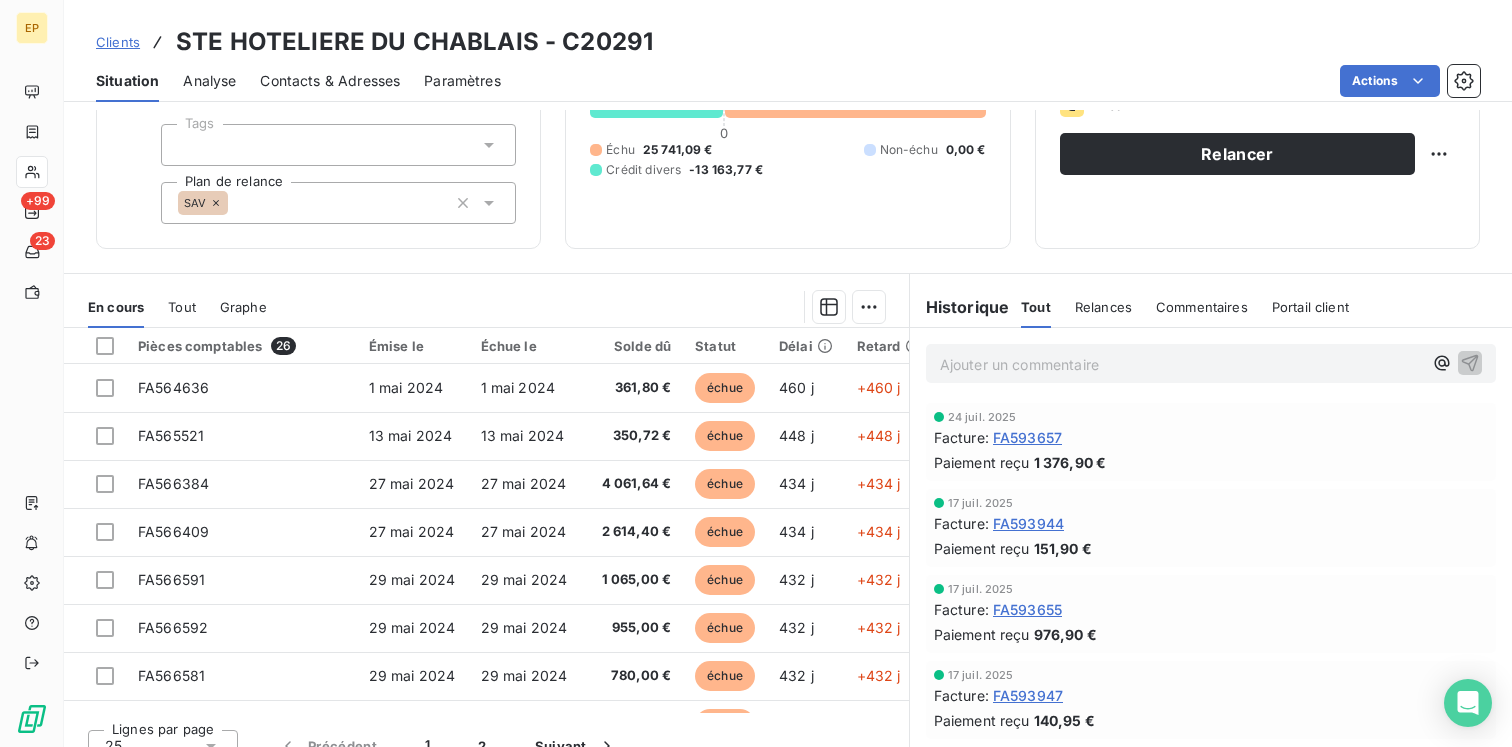 scroll, scrollTop: 183, scrollLeft: 0, axis: vertical 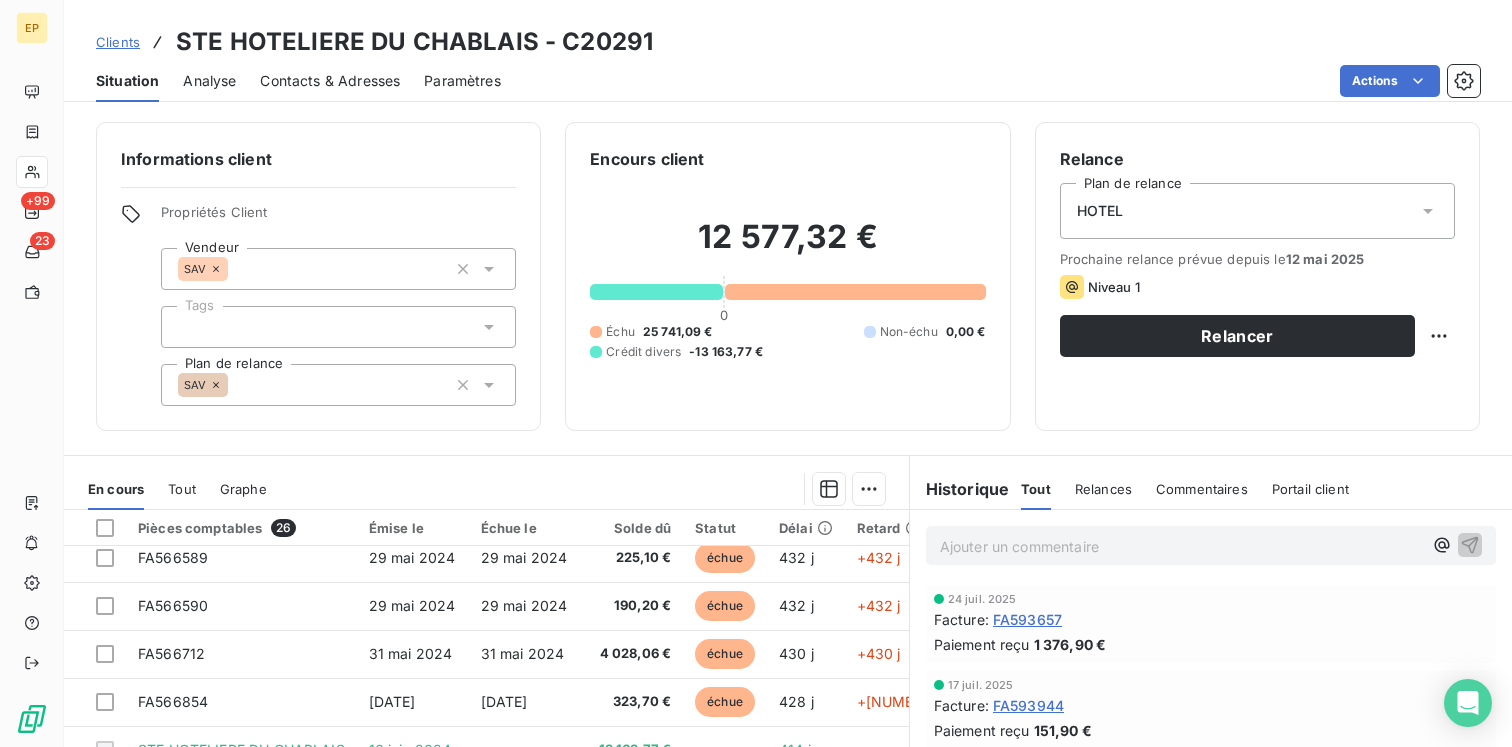 click on "Analyse" at bounding box center [209, 81] 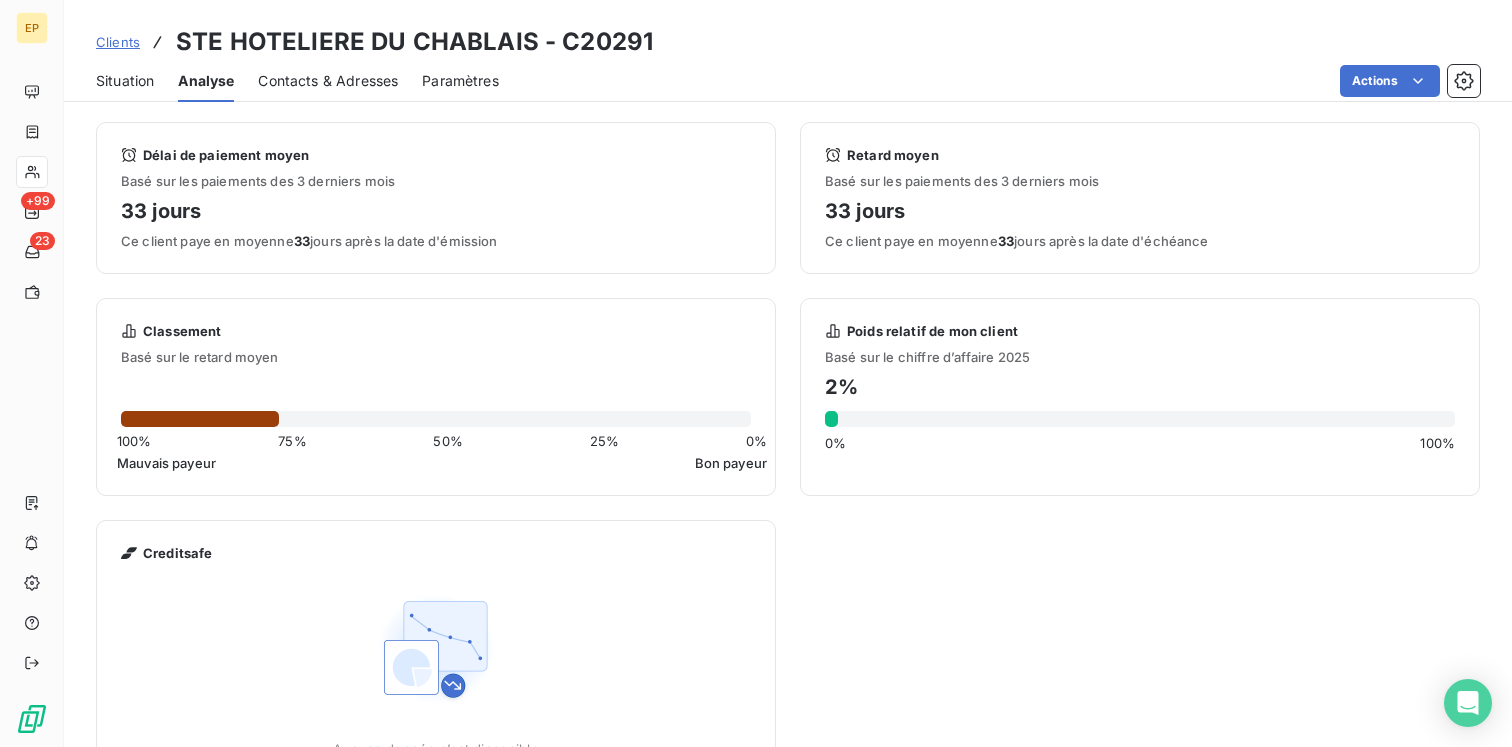scroll, scrollTop: 67, scrollLeft: 0, axis: vertical 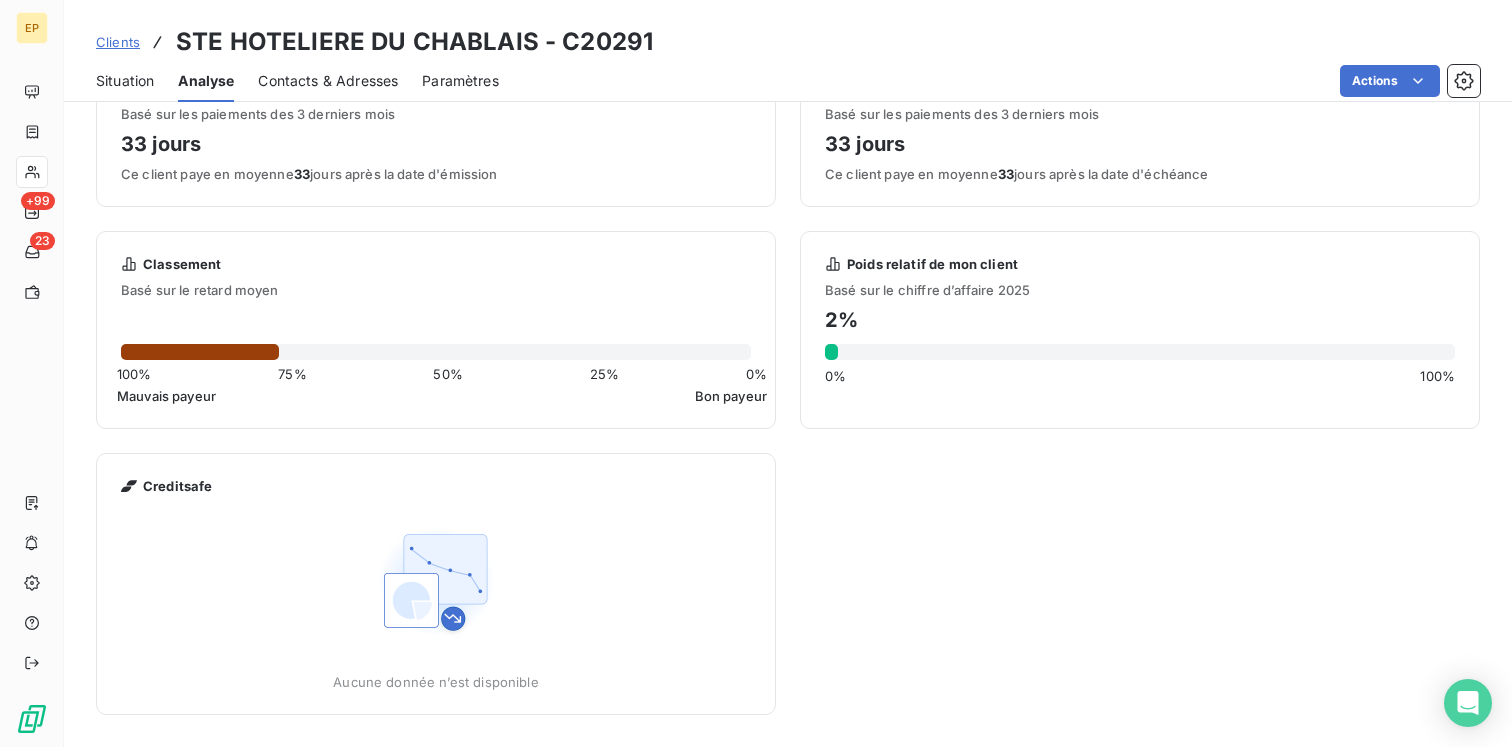 click on "100 % 75 % 50 % 25 % 0 %" at bounding box center (436, 374) 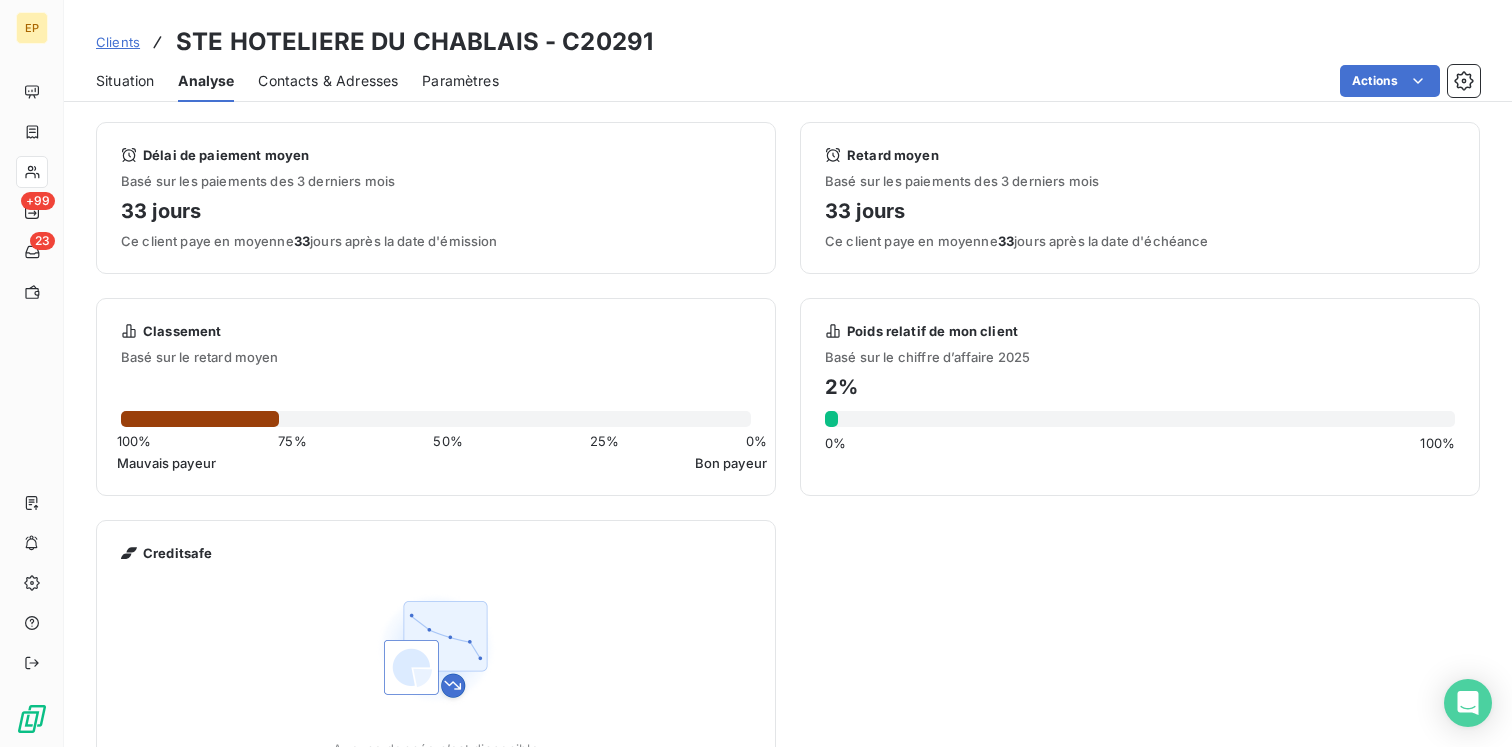 click on "Situation" at bounding box center (125, 81) 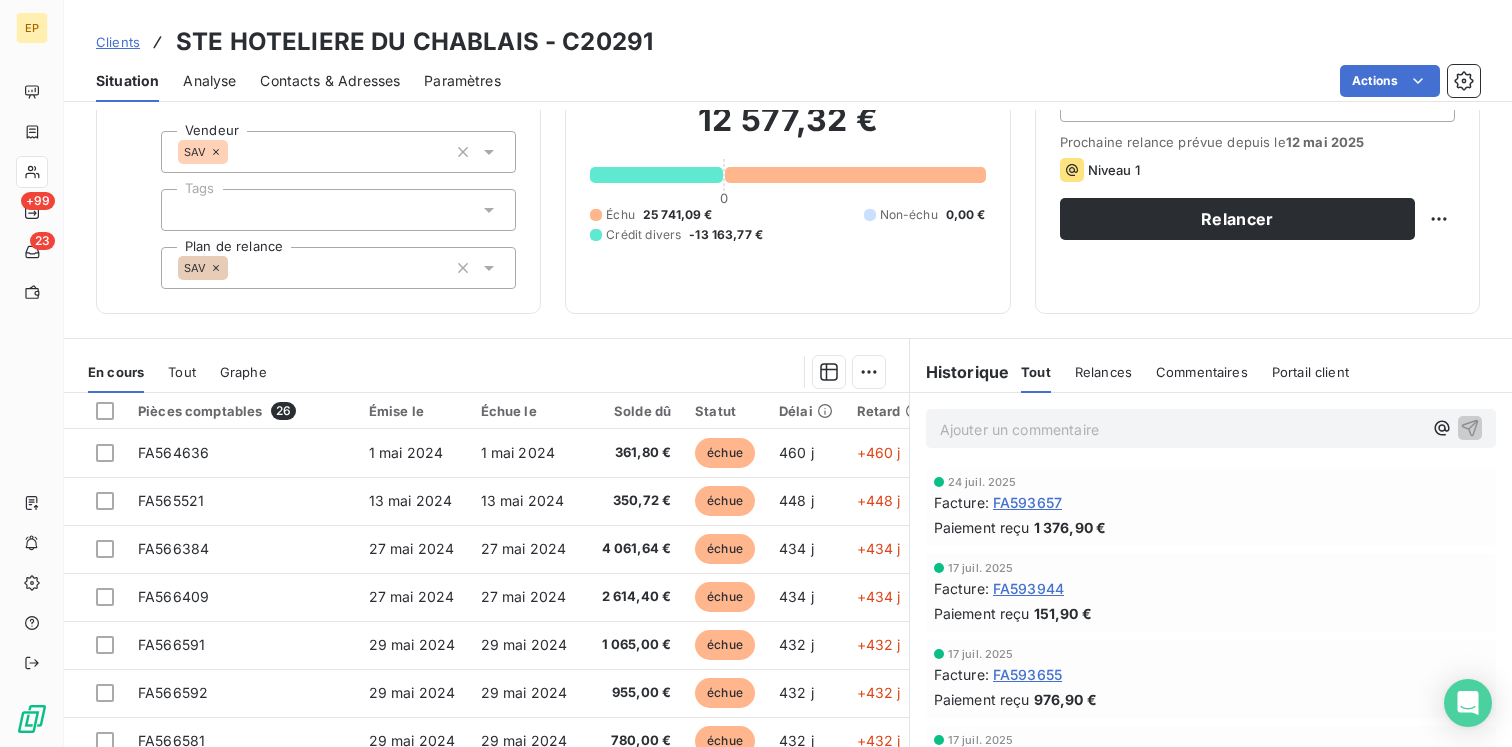 scroll, scrollTop: 208, scrollLeft: 0, axis: vertical 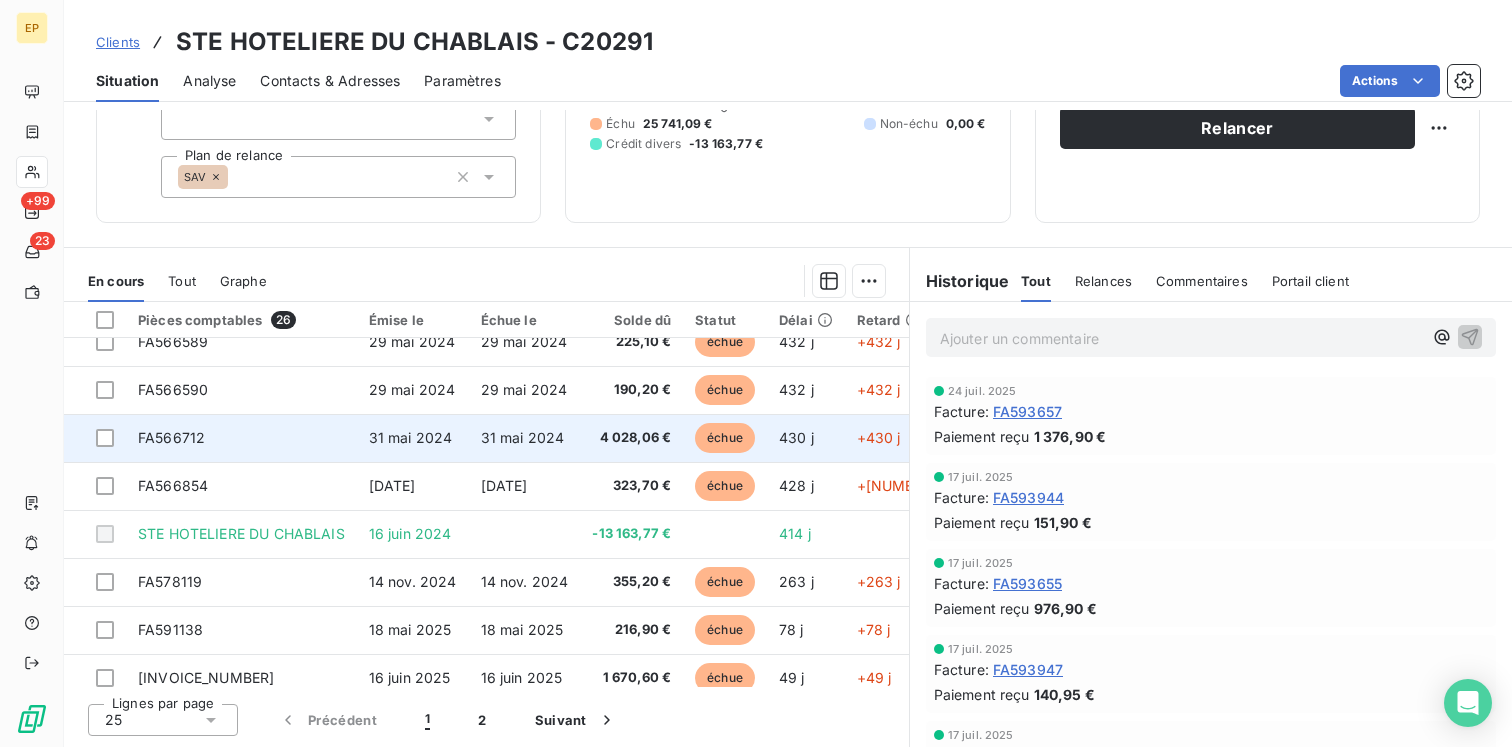 click on "FA566712" at bounding box center [241, 438] 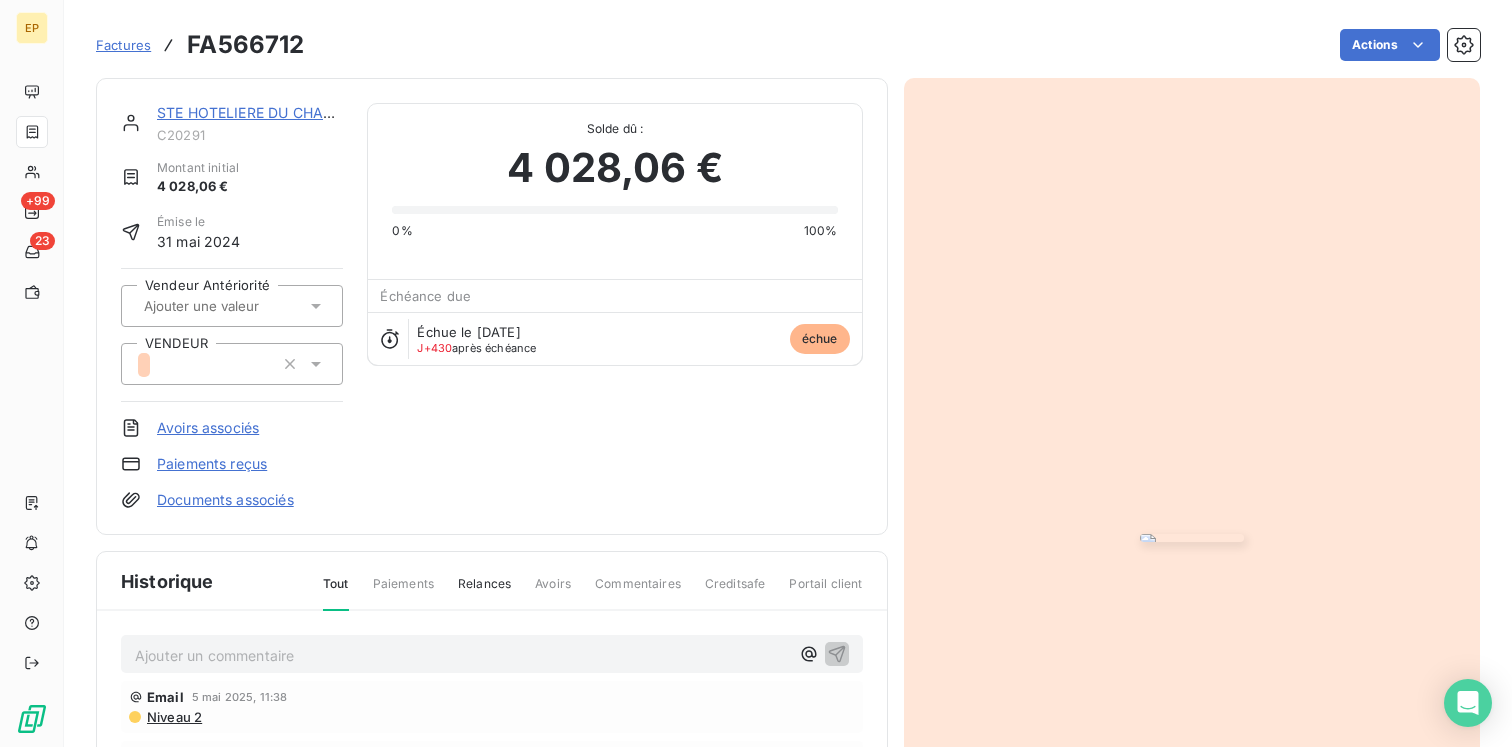 click 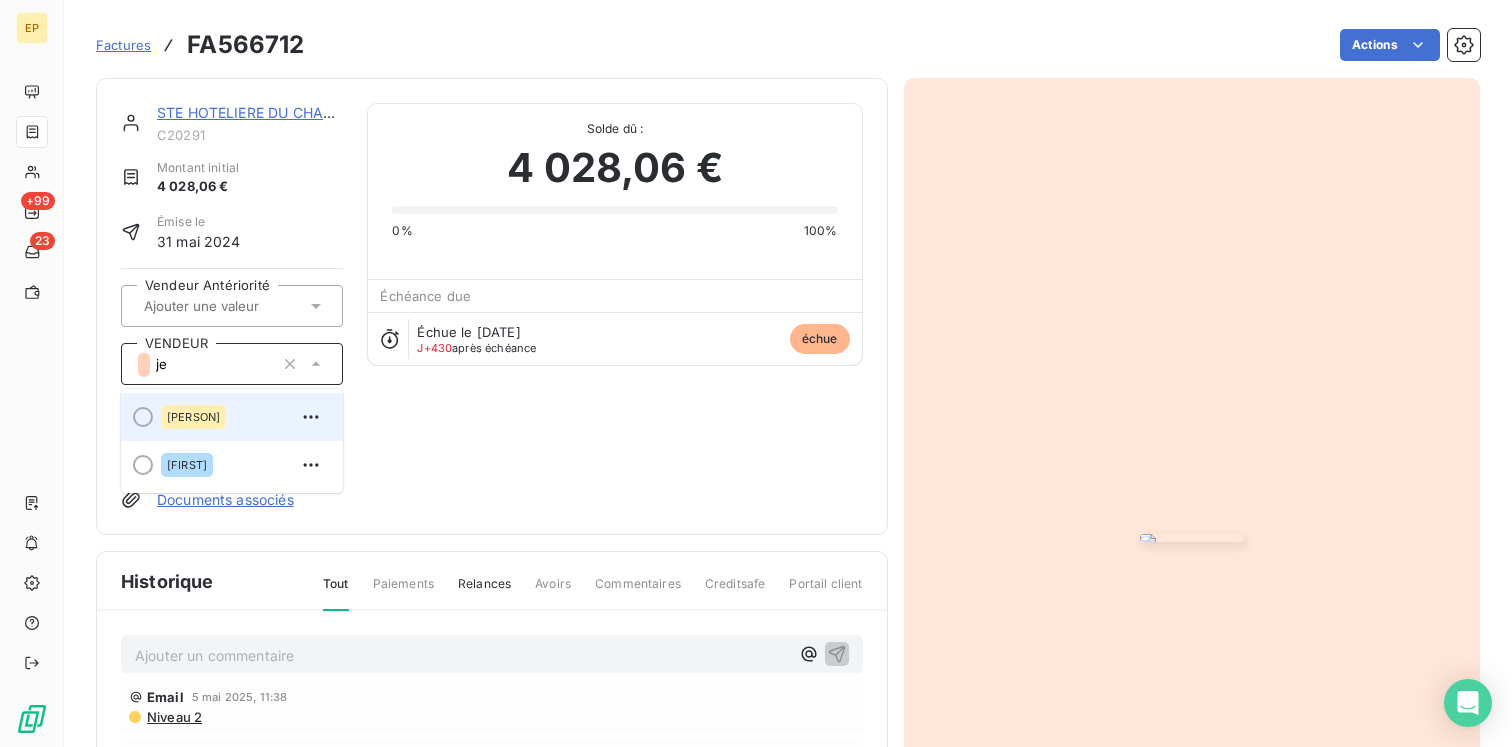 type on "j" 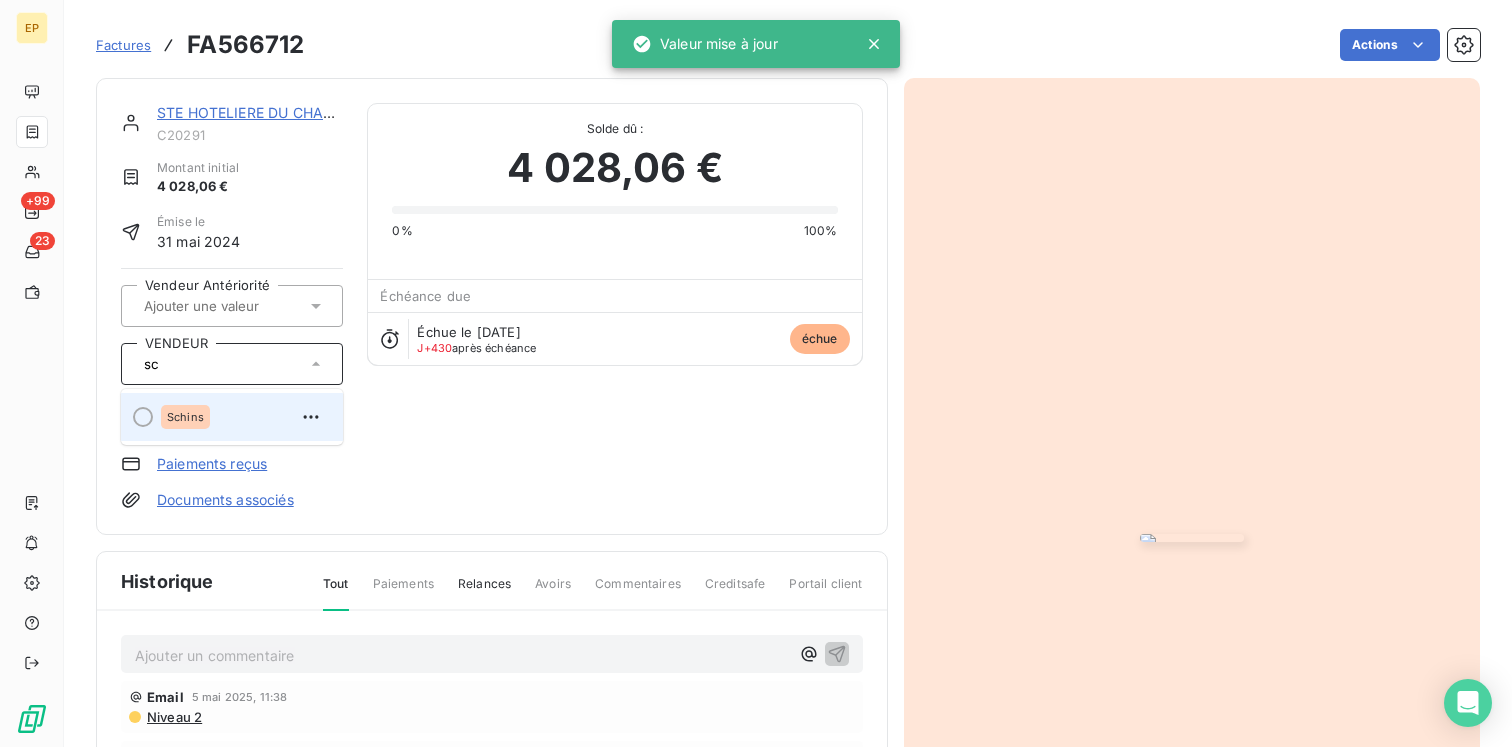 type on "sc" 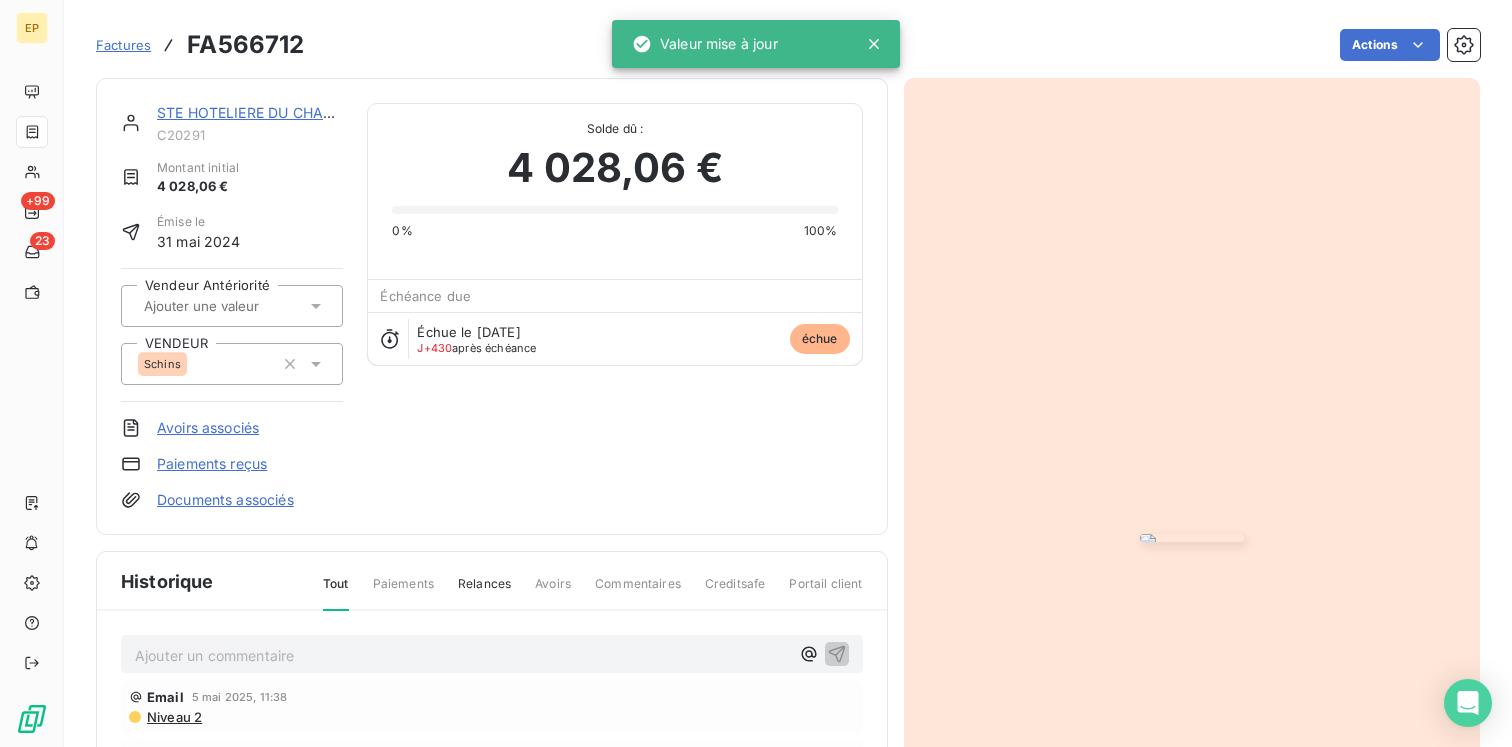 click on "Factures" at bounding box center (123, 45) 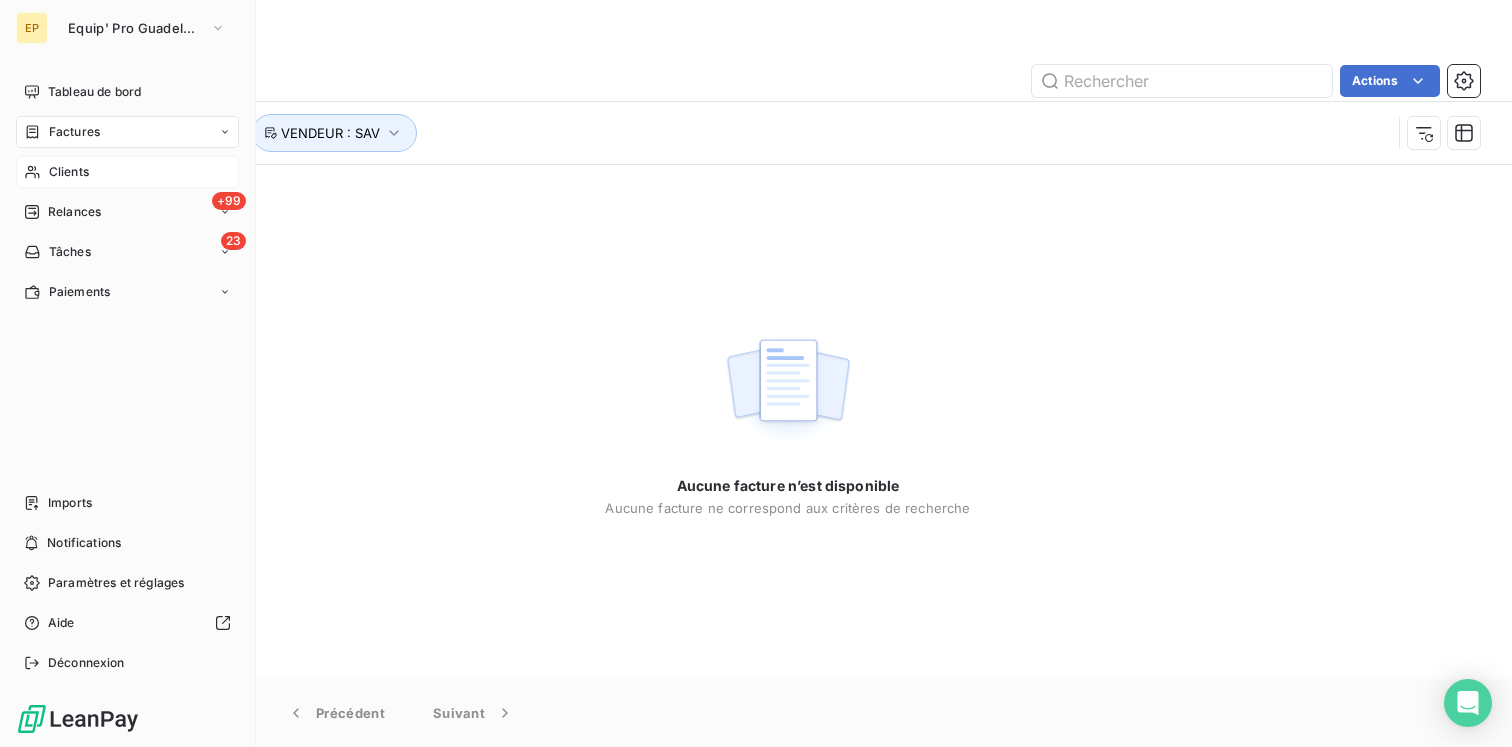 click on "Clients" at bounding box center (69, 172) 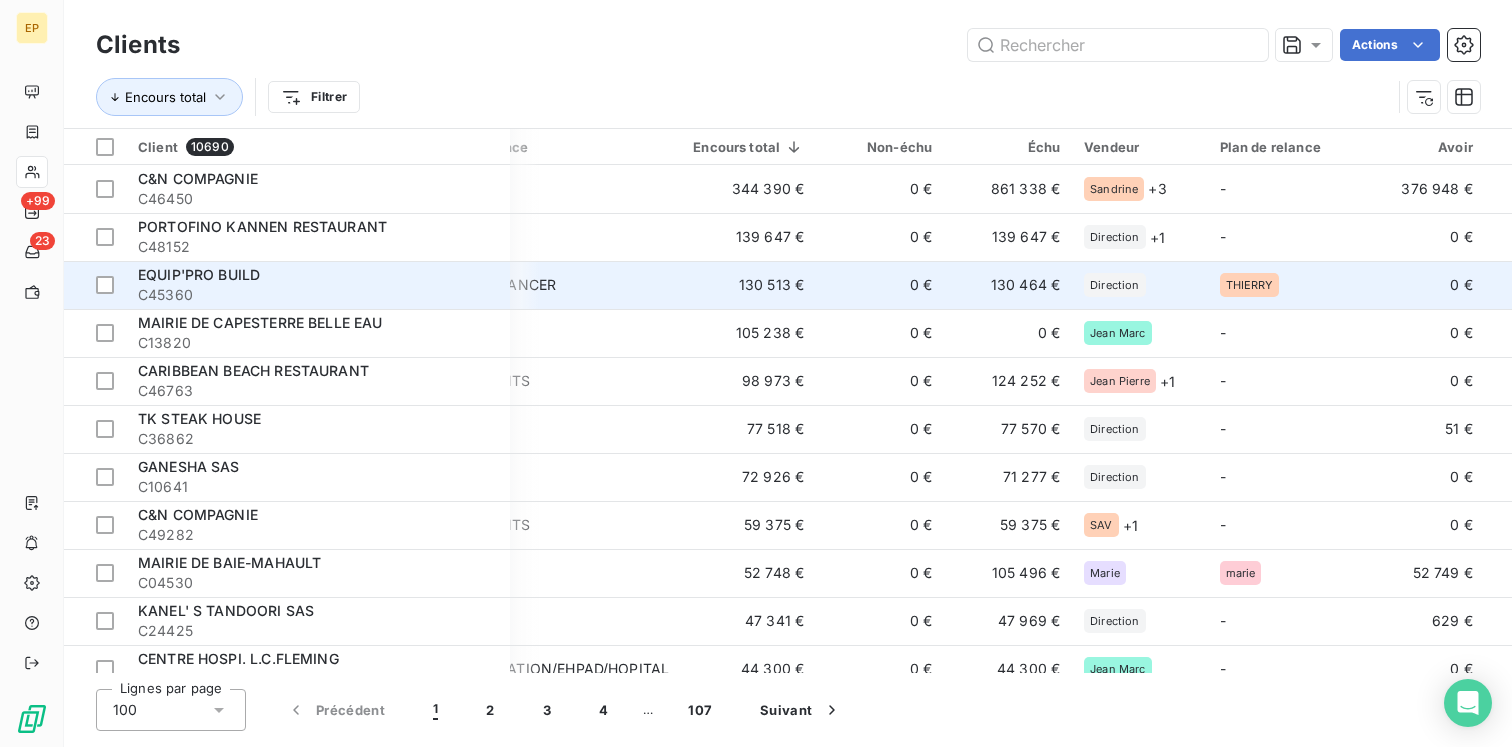 scroll, scrollTop: 0, scrollLeft: 0, axis: both 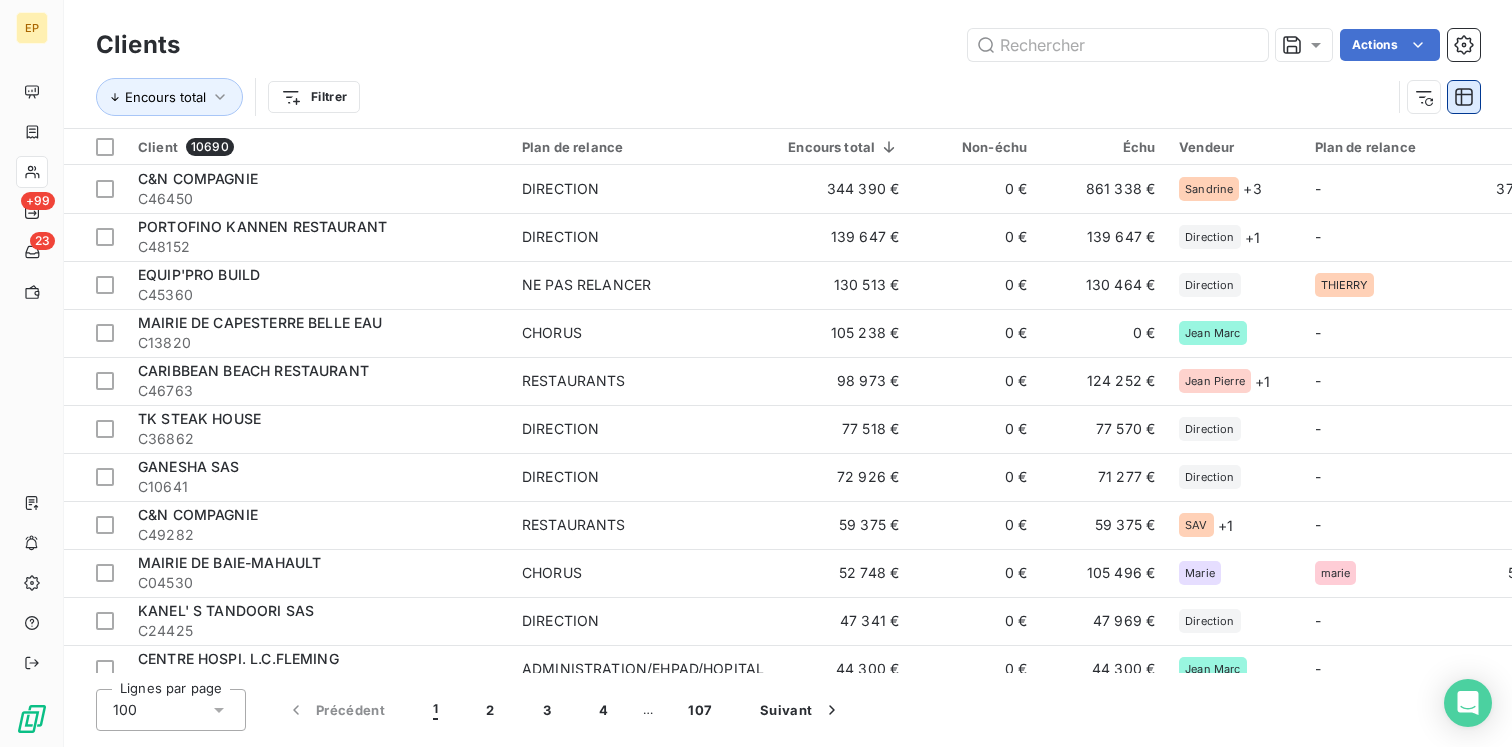 click 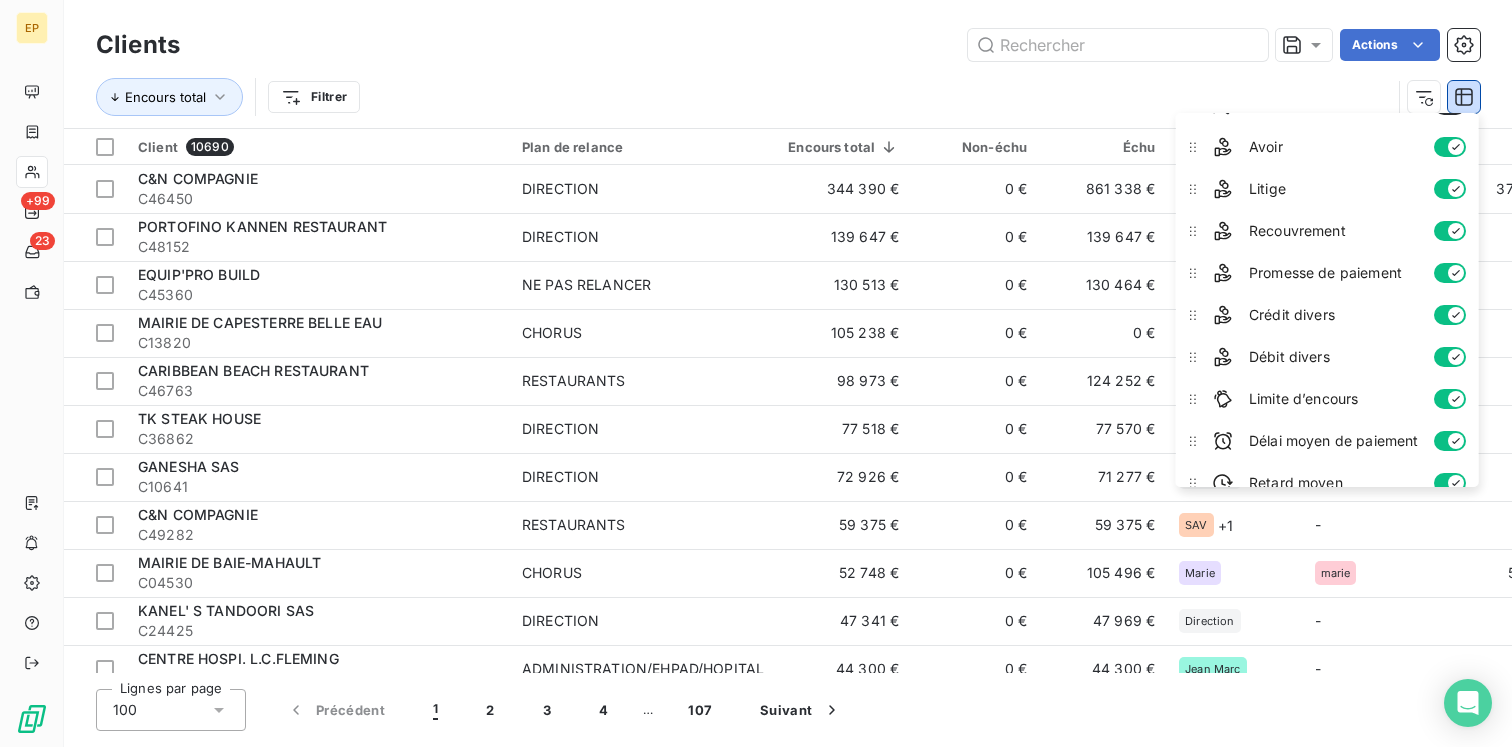 scroll, scrollTop: 346, scrollLeft: 0, axis: vertical 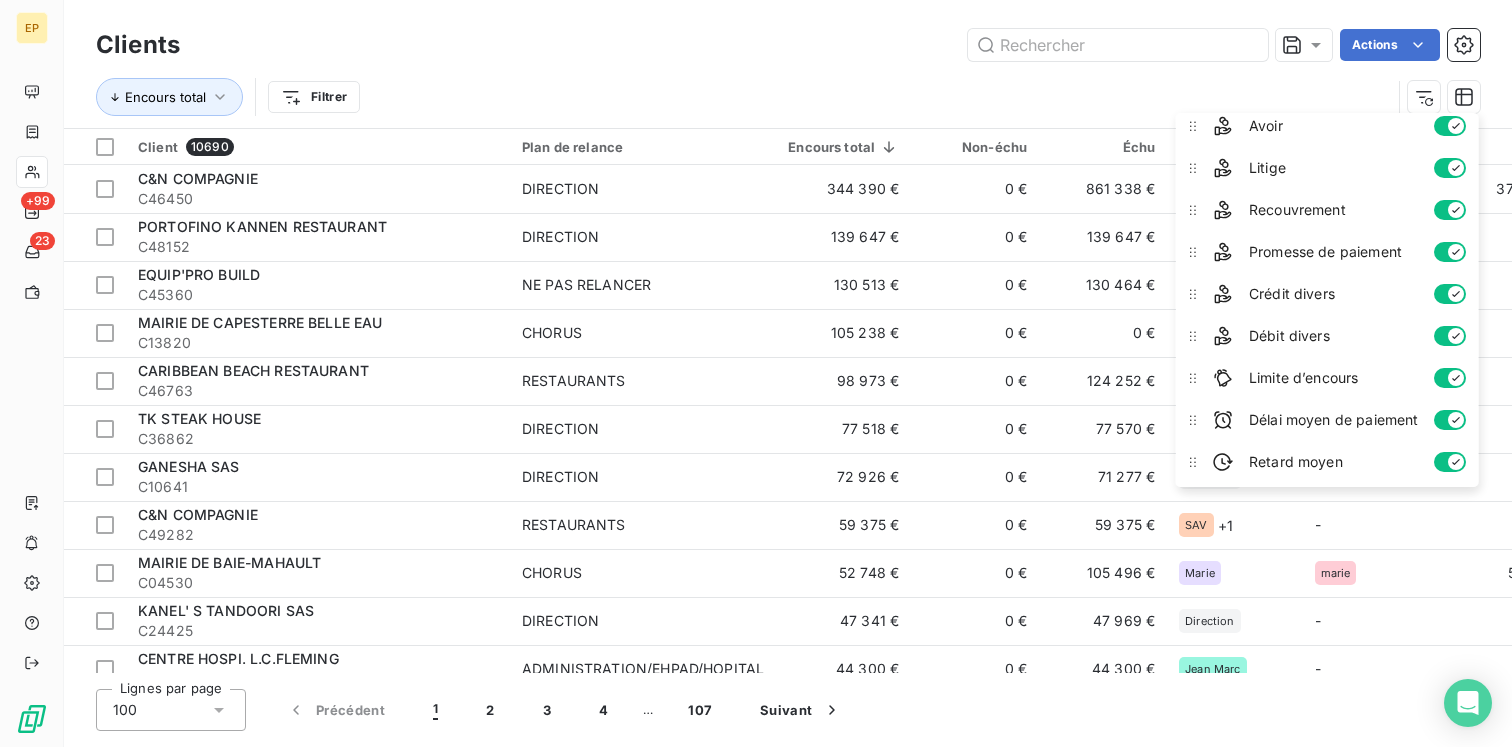 click on "Encours total Filtrer" at bounding box center (743, 97) 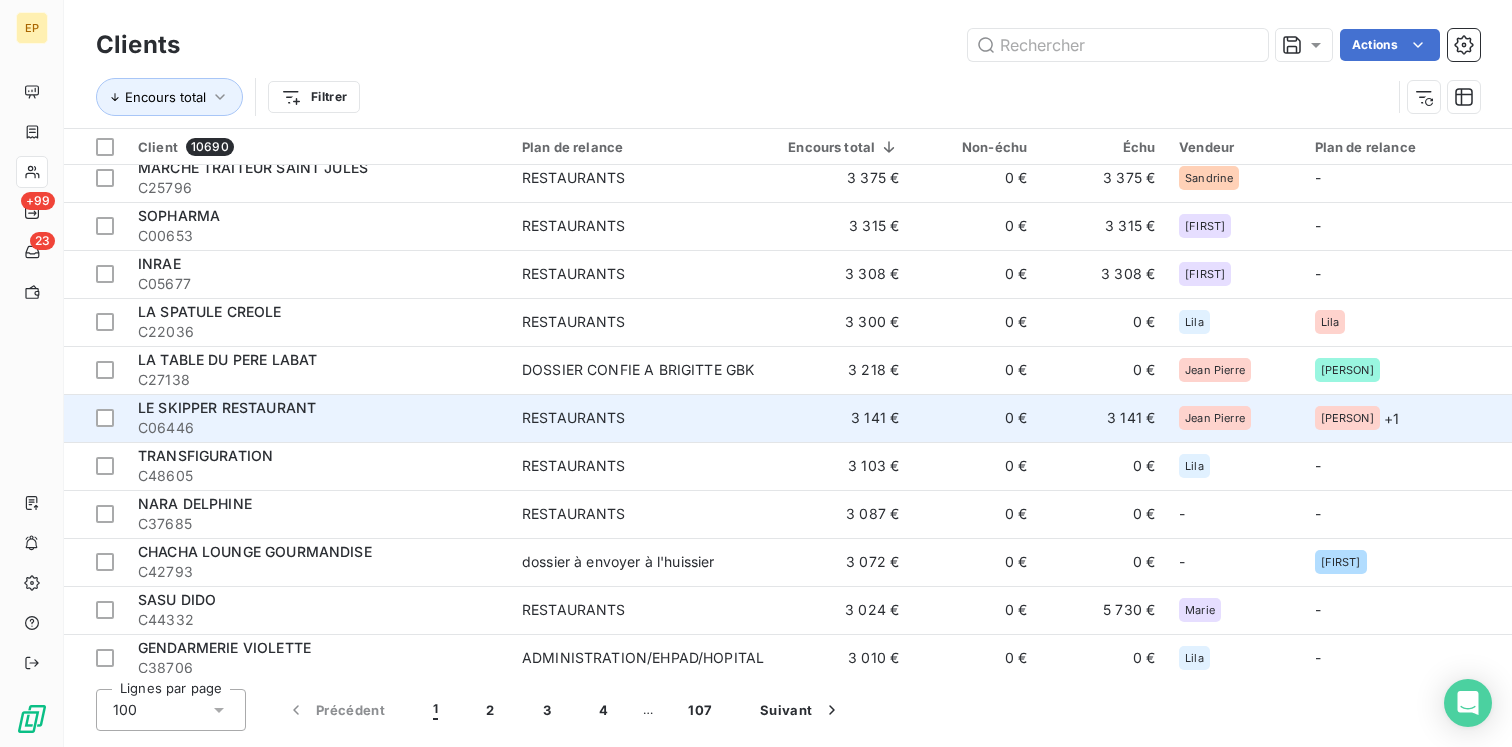 scroll, scrollTop: 4289, scrollLeft: 0, axis: vertical 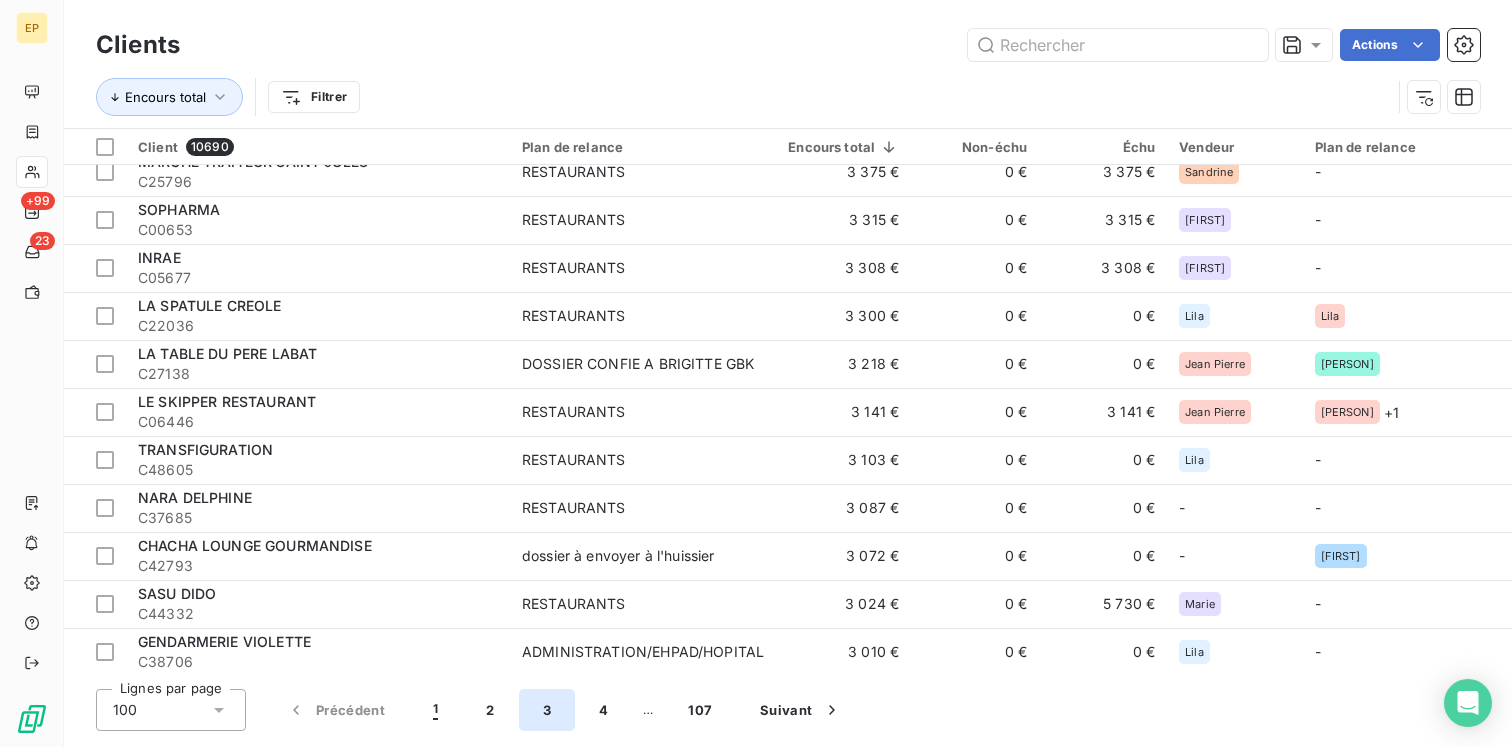 click on "3" at bounding box center [547, 710] 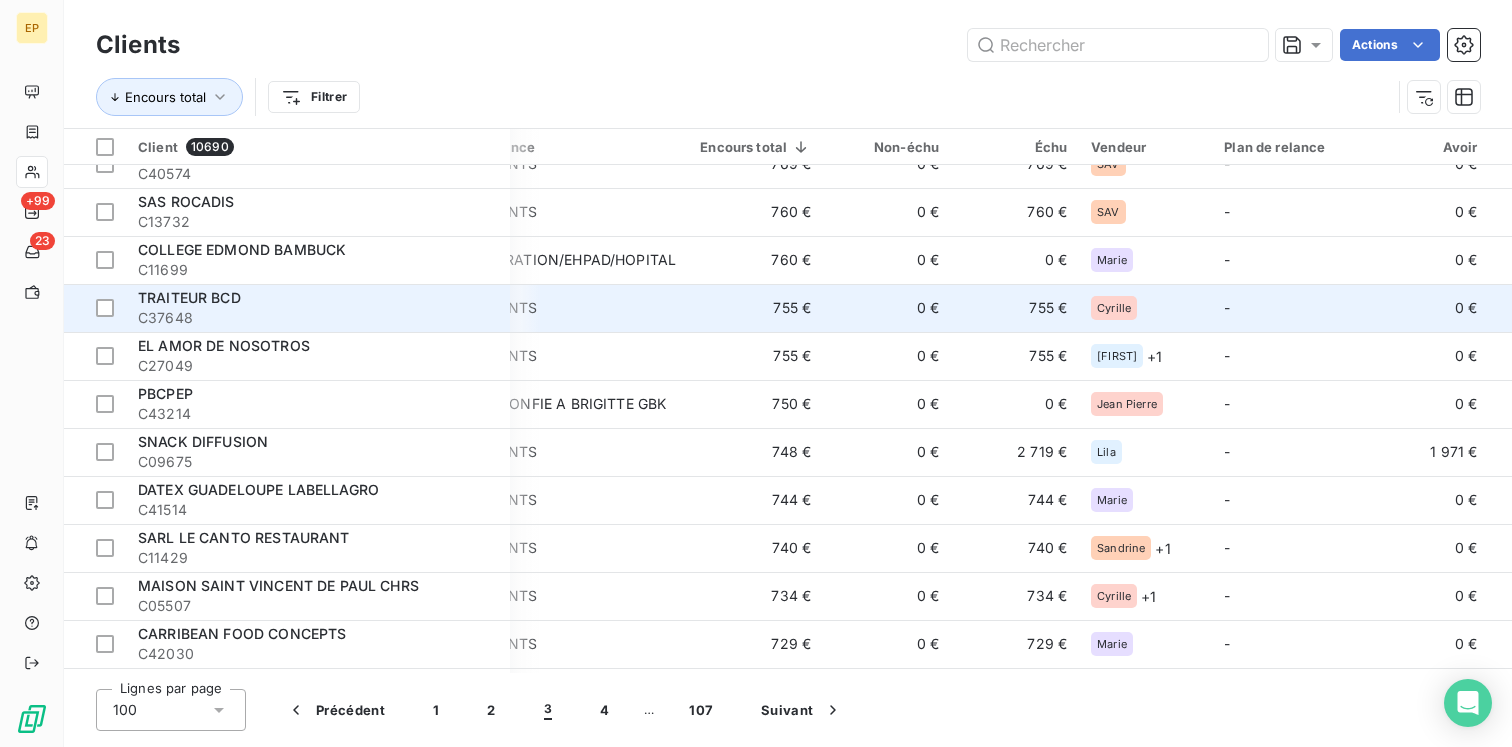 scroll, scrollTop: 1417, scrollLeft: 86, axis: both 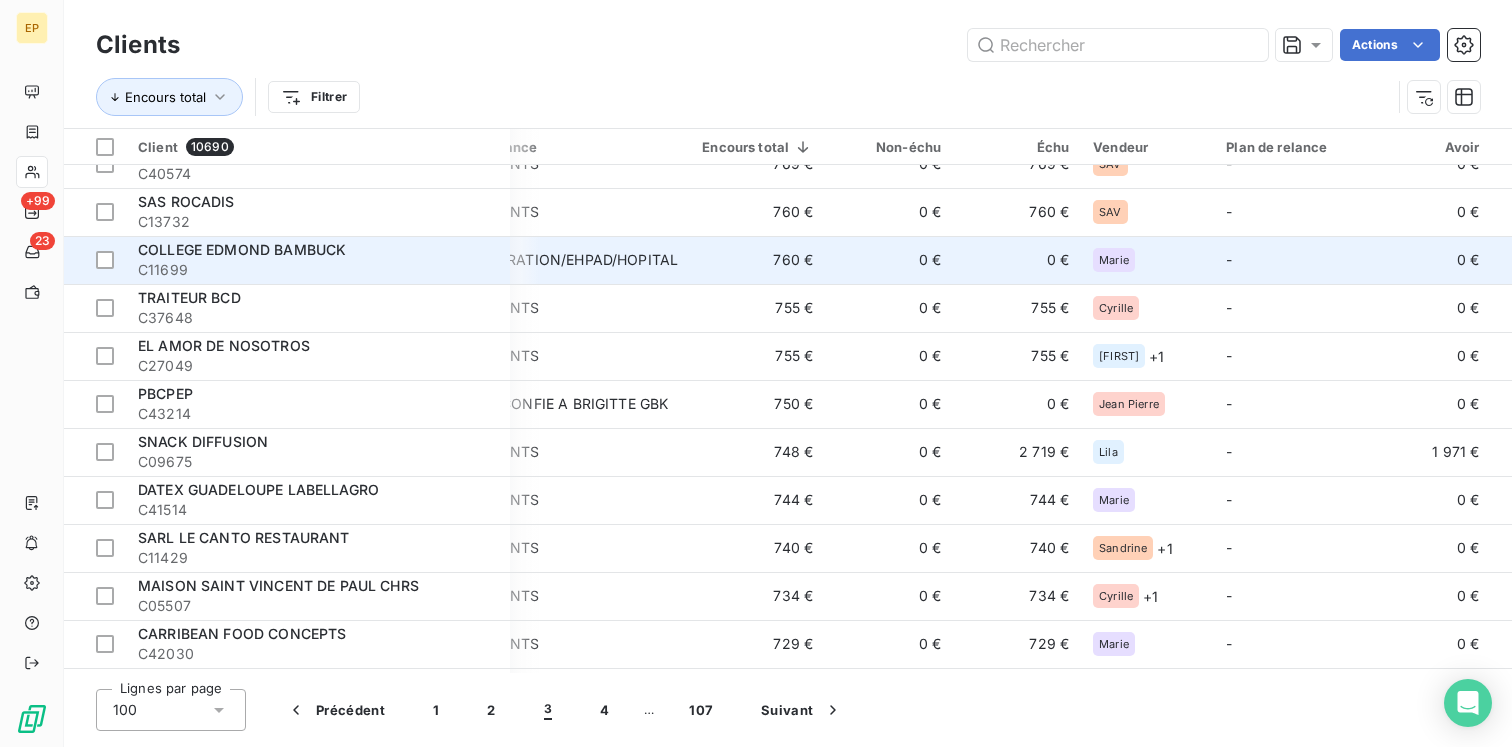 click on "0 €" at bounding box center [1017, 260] 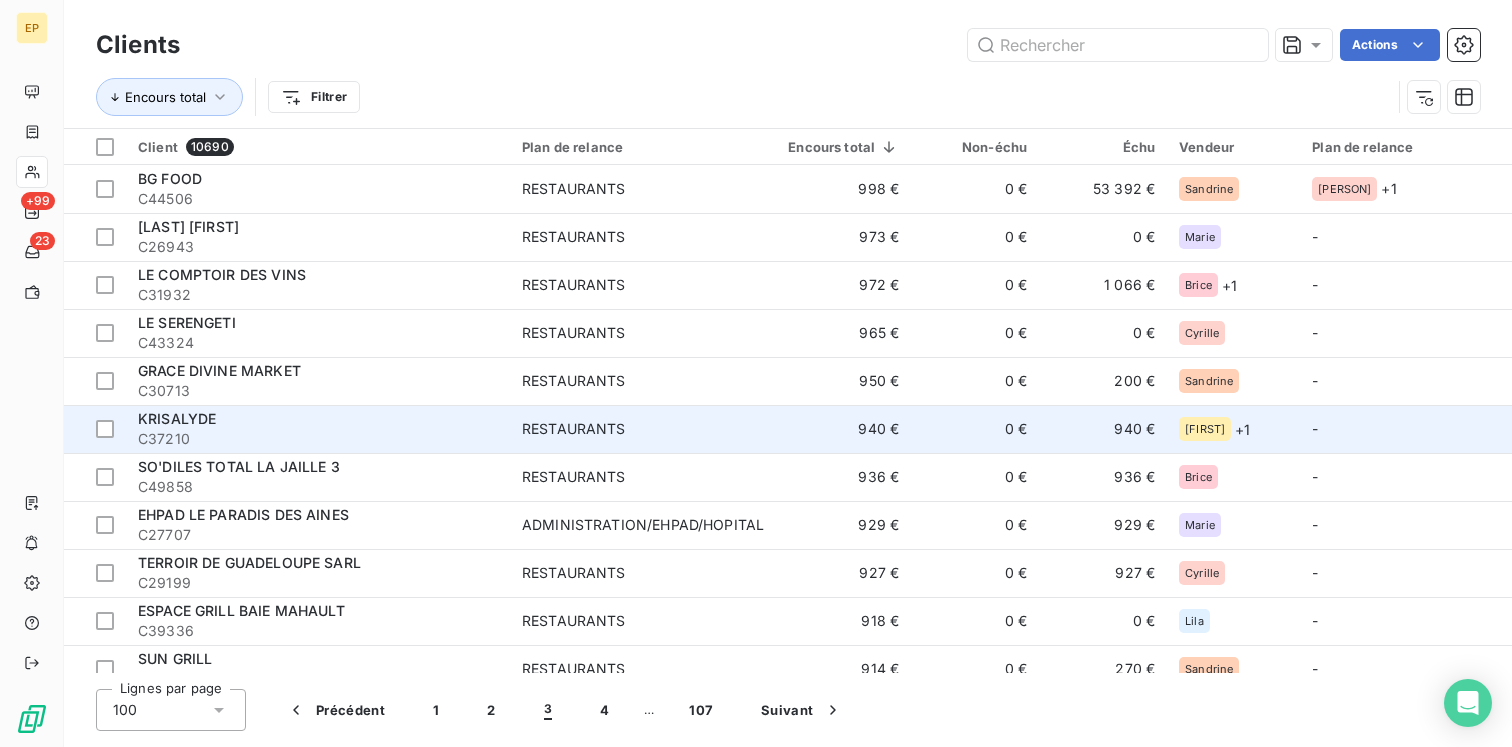 click on "RESTAURANTS" at bounding box center [574, 429] 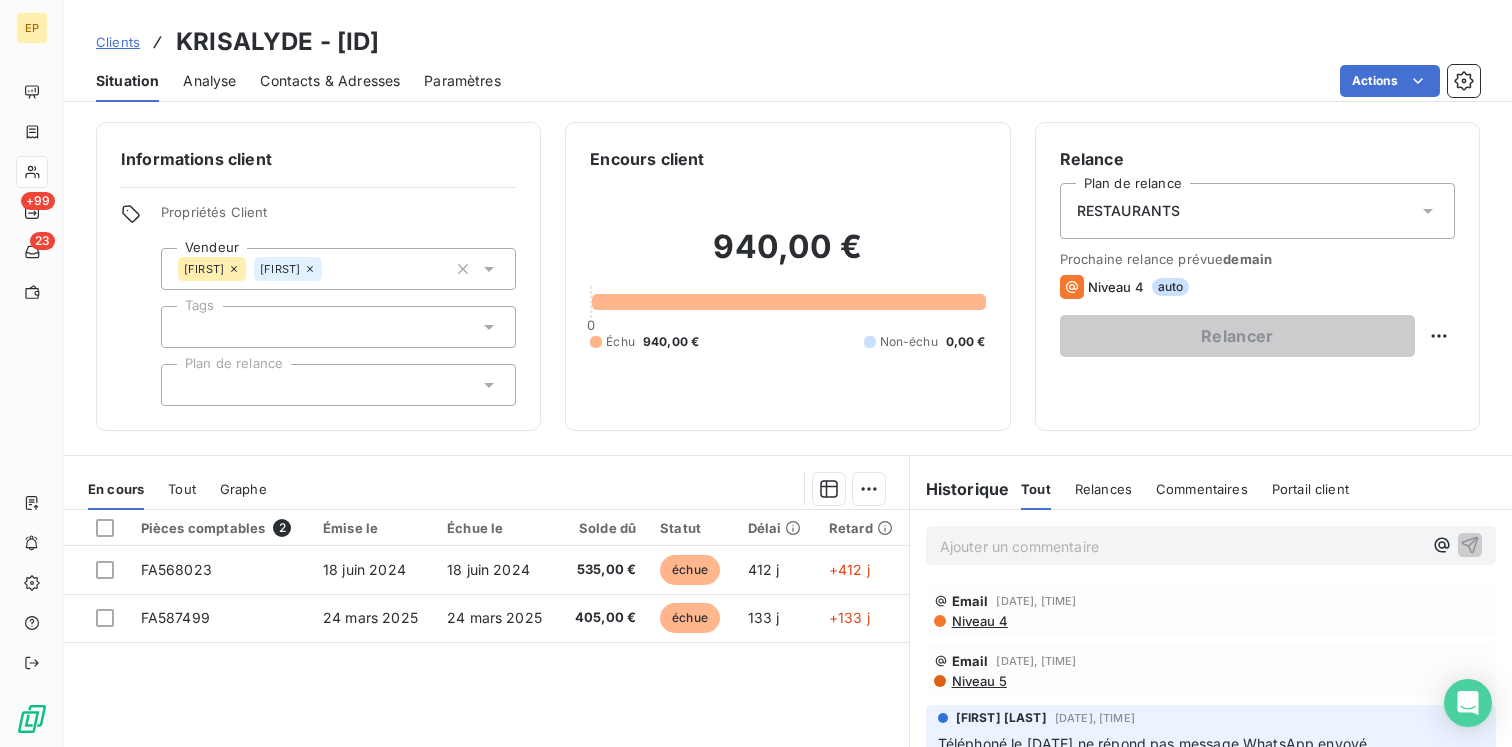 click on "Analyse" at bounding box center [209, 81] 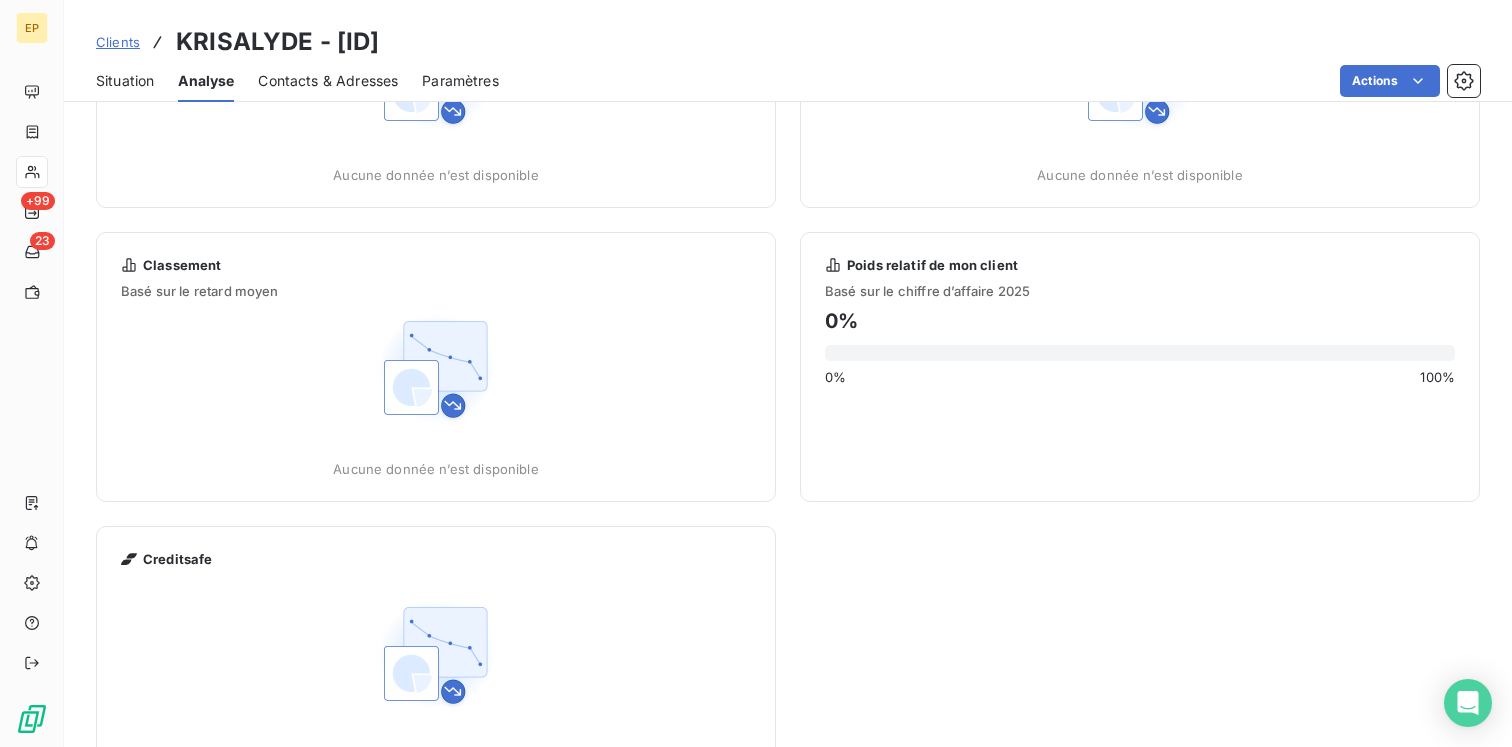 scroll, scrollTop: 257, scrollLeft: 0, axis: vertical 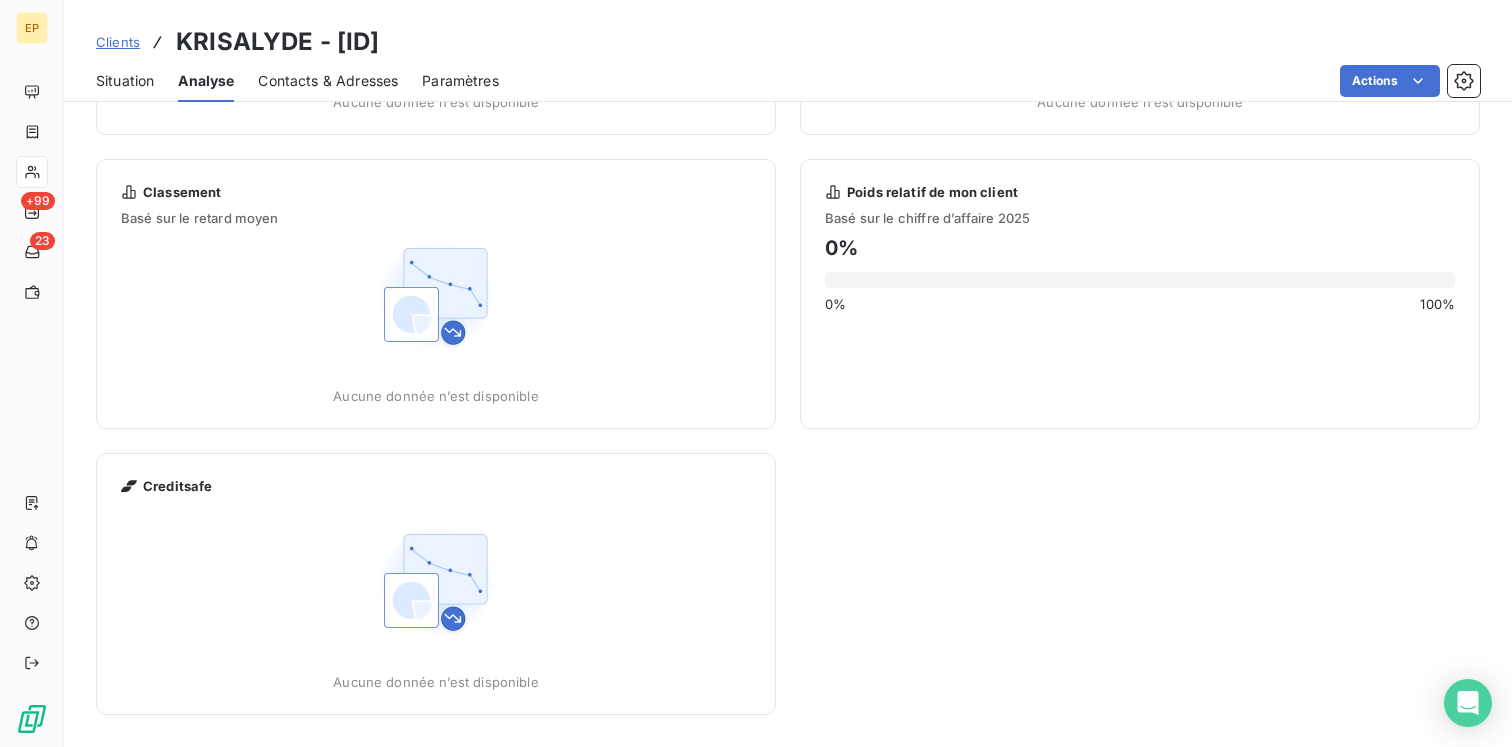 click at bounding box center [436, 582] 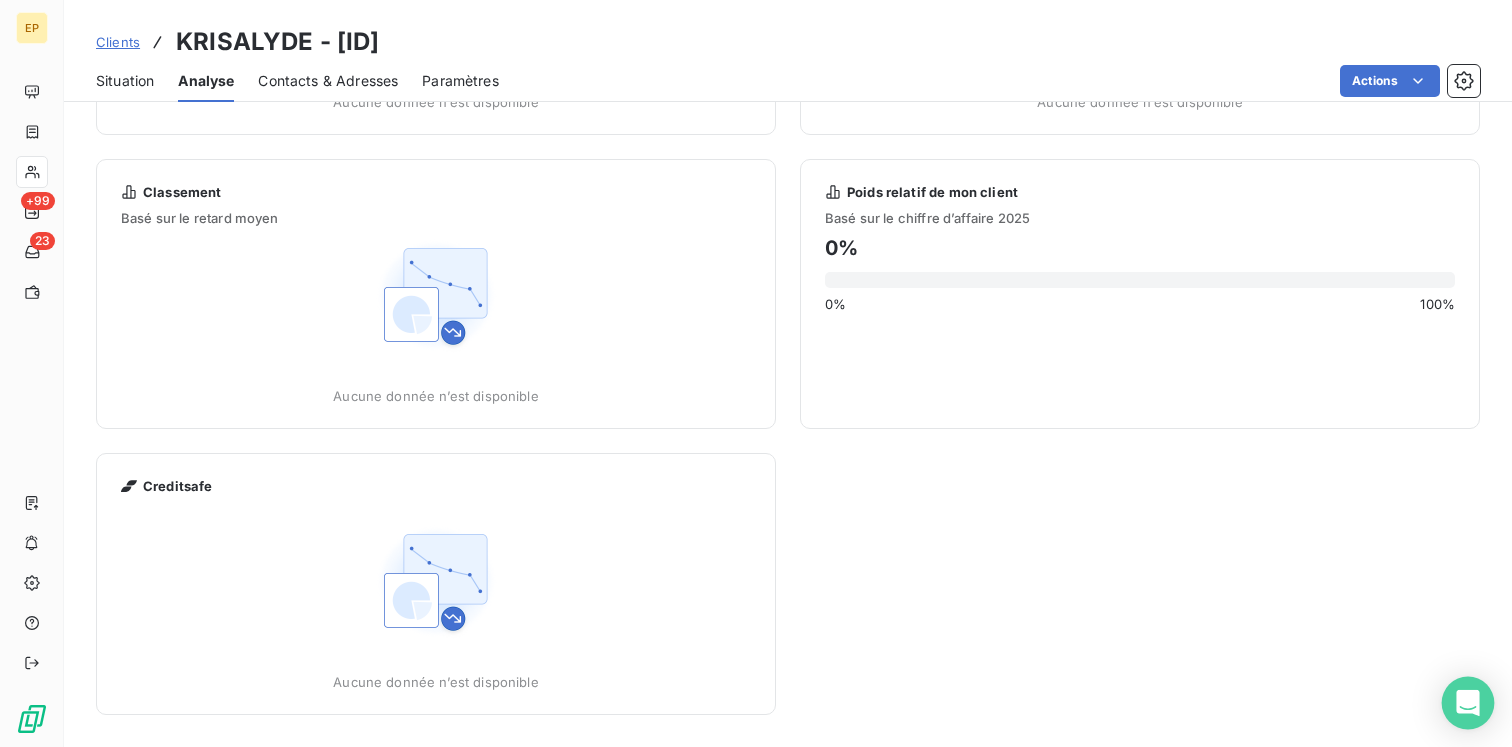 click 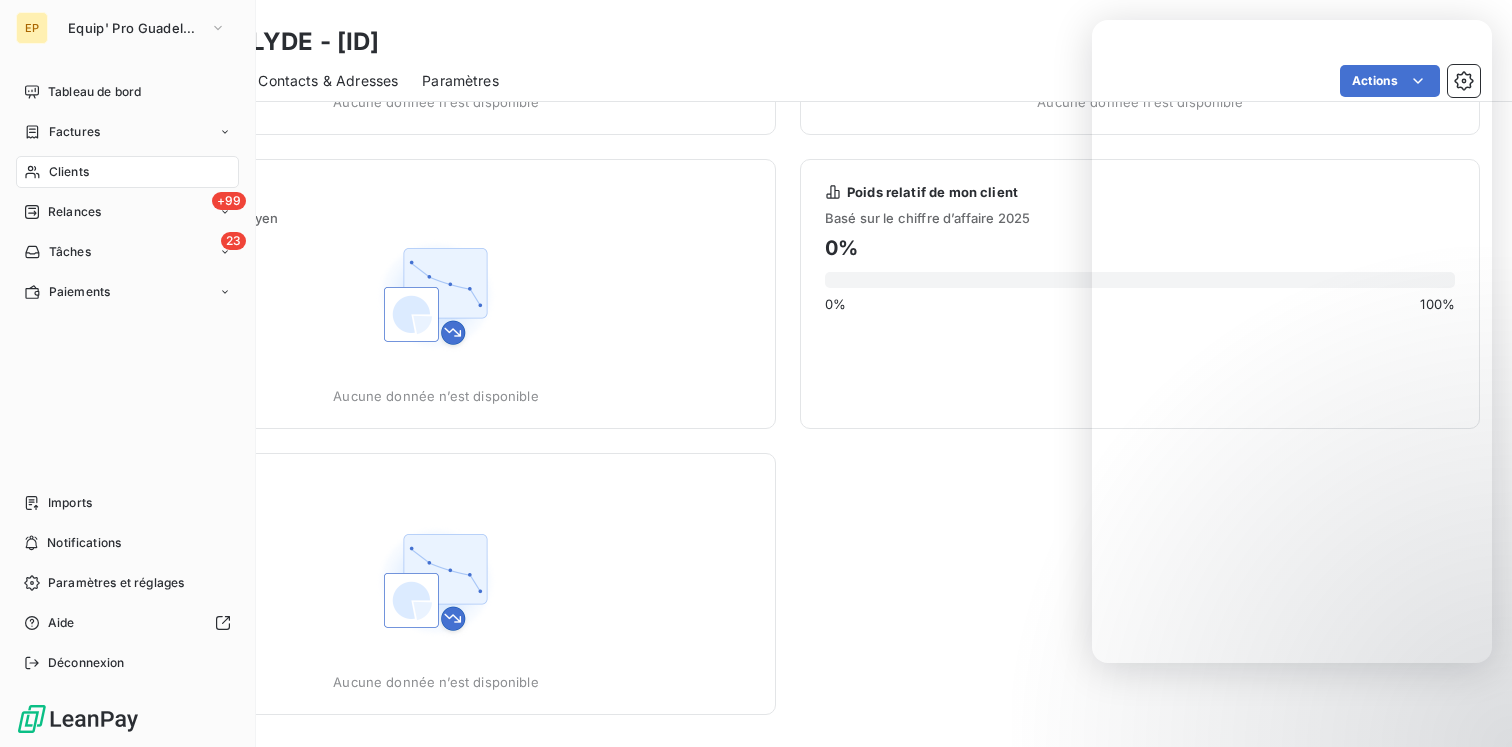 click on "Clients" at bounding box center [69, 172] 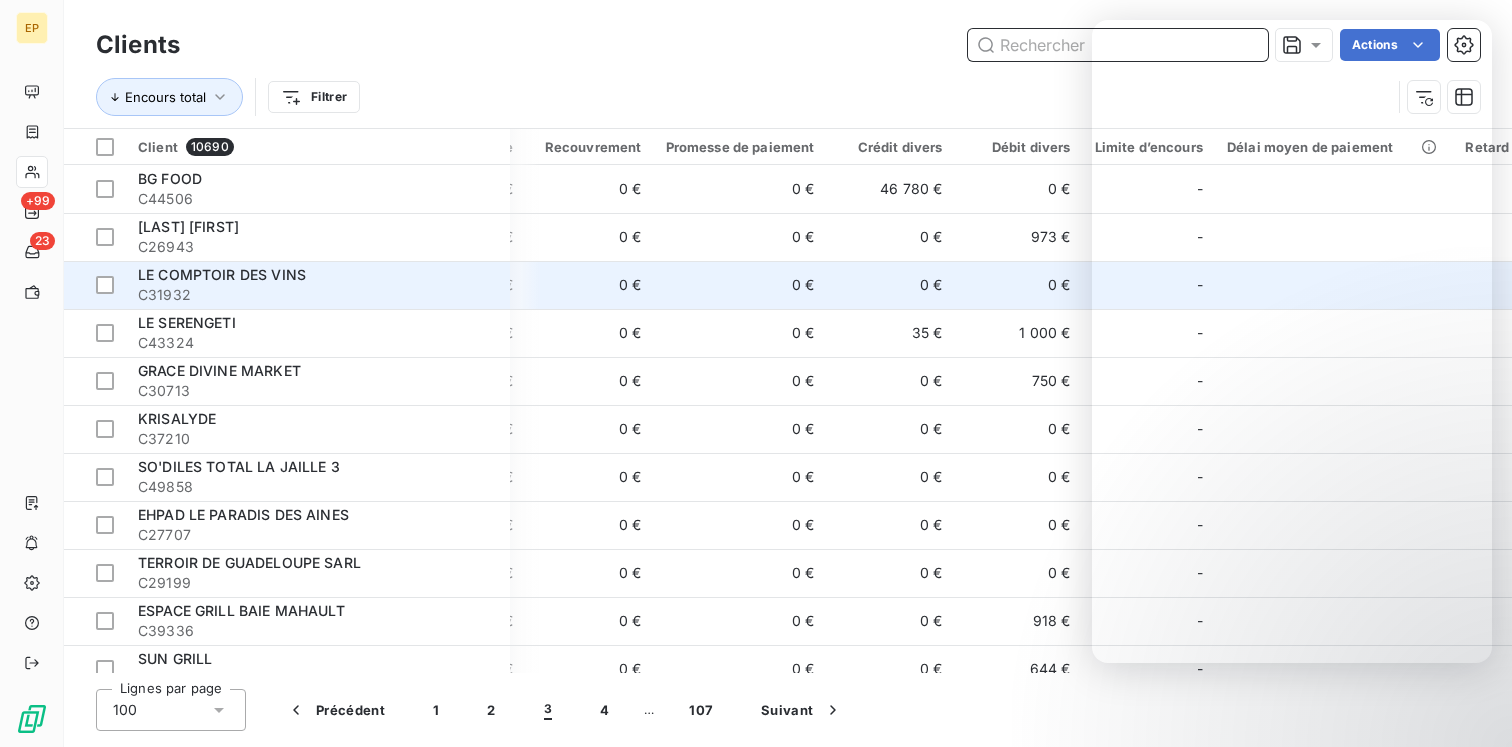scroll, scrollTop: 0, scrollLeft: 1226, axis: horizontal 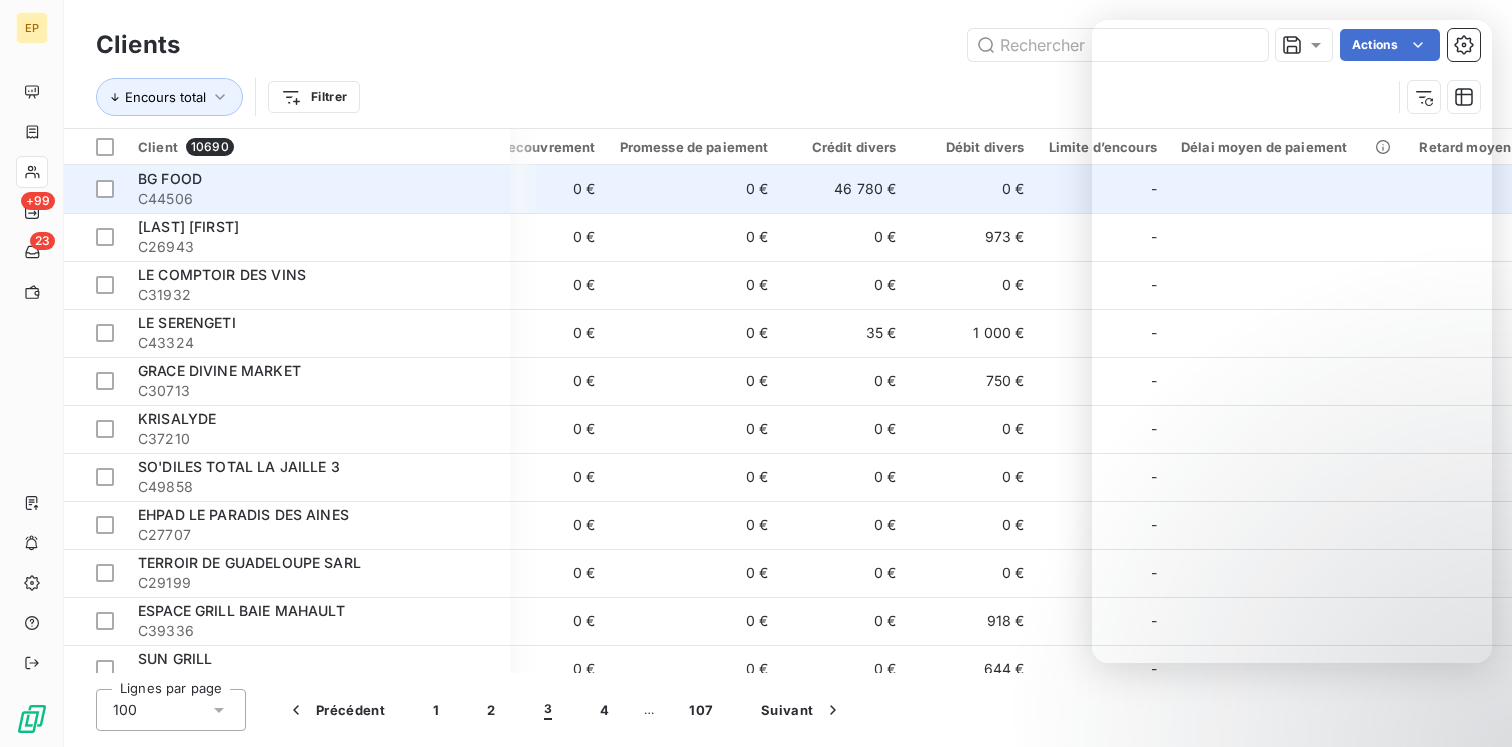 click on "BG FOOD" at bounding box center (170, 178) 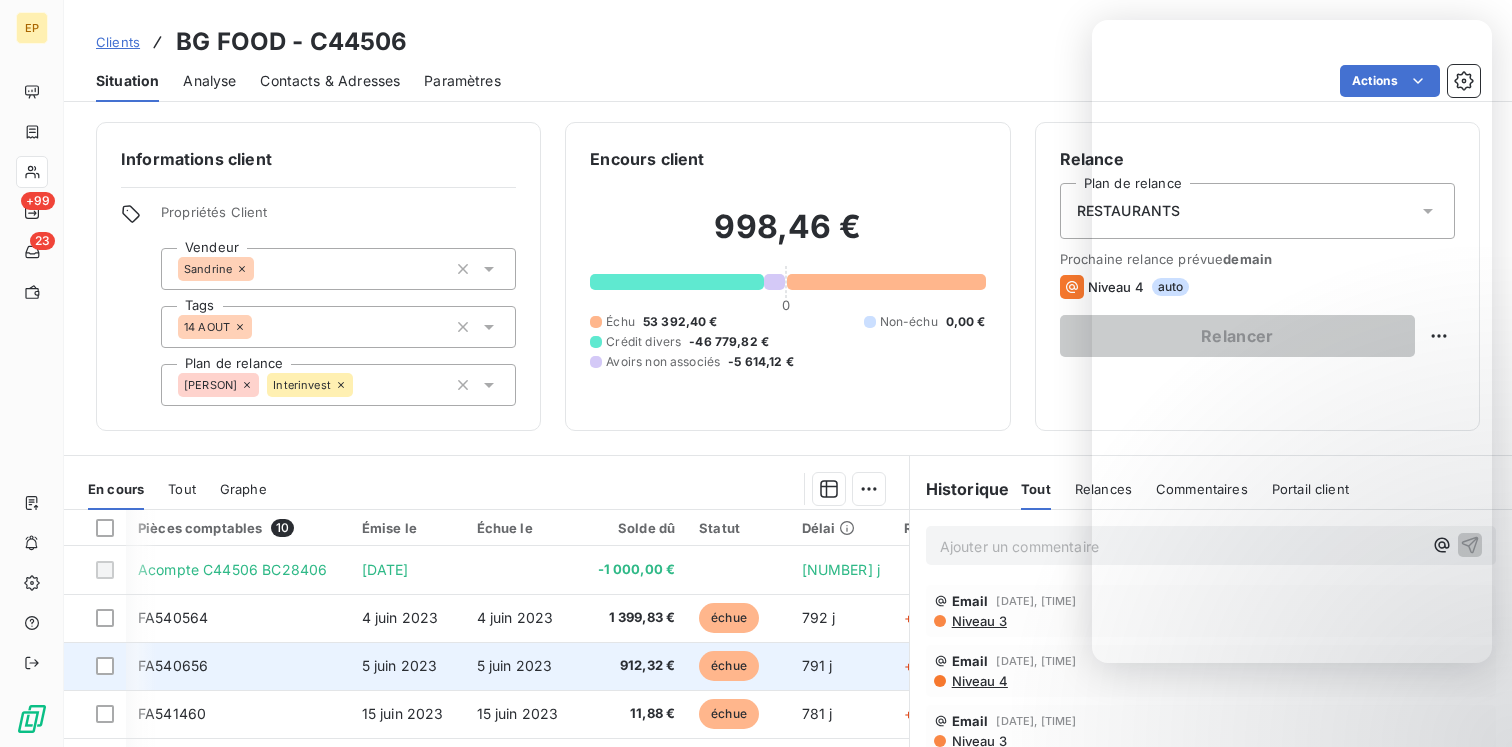 scroll, scrollTop: 0, scrollLeft: 36, axis: horizontal 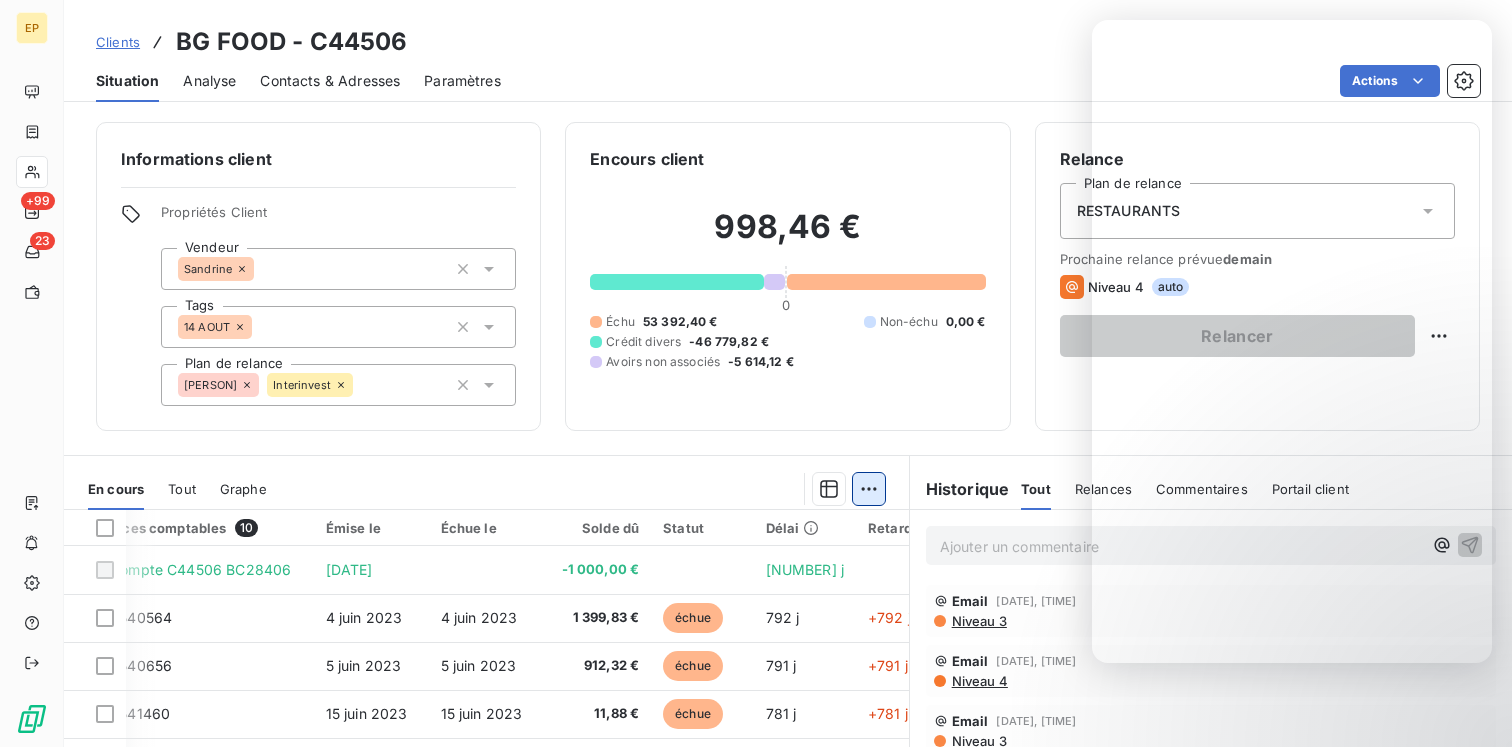 click on "EP +99 23 Clients BG FOOD - C44506 Situation Analyse Contacts & Adresses Paramètres Actions Informations client Propriétés Client Vendeur [FIRST_NAME] Tags 14 AOUT Plan de relance MAITE Interinvest Encours client   [AMOUNT] 0 Échu [AMOUNT] Non-échu [AMOUNT]   Crédit divers [AMOUNT] Avoirs non associés [AMOUNT] Relance Plan de relance RESTAURANTS Prochaine relance prévue  demain Niveau 4 auto Relancer En cours Tout Graphe Pièces comptables 10 Émise le Échue le Solde dû Statut Délai   Retard   Acompte C44506 BC28406 [DATE] [DATE] [AMOUNT] échue [DAYS] j +[DAYS] j FA540564 [DATE] [DATE] [AMOUNT] échue [DAYS] j +[DAYS] j FA540656 [DATE] [DATE] [AMOUNT] échue [DAYS] j +[DAYS] j FA541460 [DATE] [DATE] [AMOUNT] échue [DAYS] j +[DAYS] j AV07126 [DATE] [AMOUNT] à dé déduire [DAYS] j FA568408 [DATE] [DATE] [AMOUNT] échue [DAYS] j +[DAYS] j BG FOOD [DATE] [AMOUNT] BG FOOD [DATE] [AMOUNT] 25" at bounding box center (756, 373) 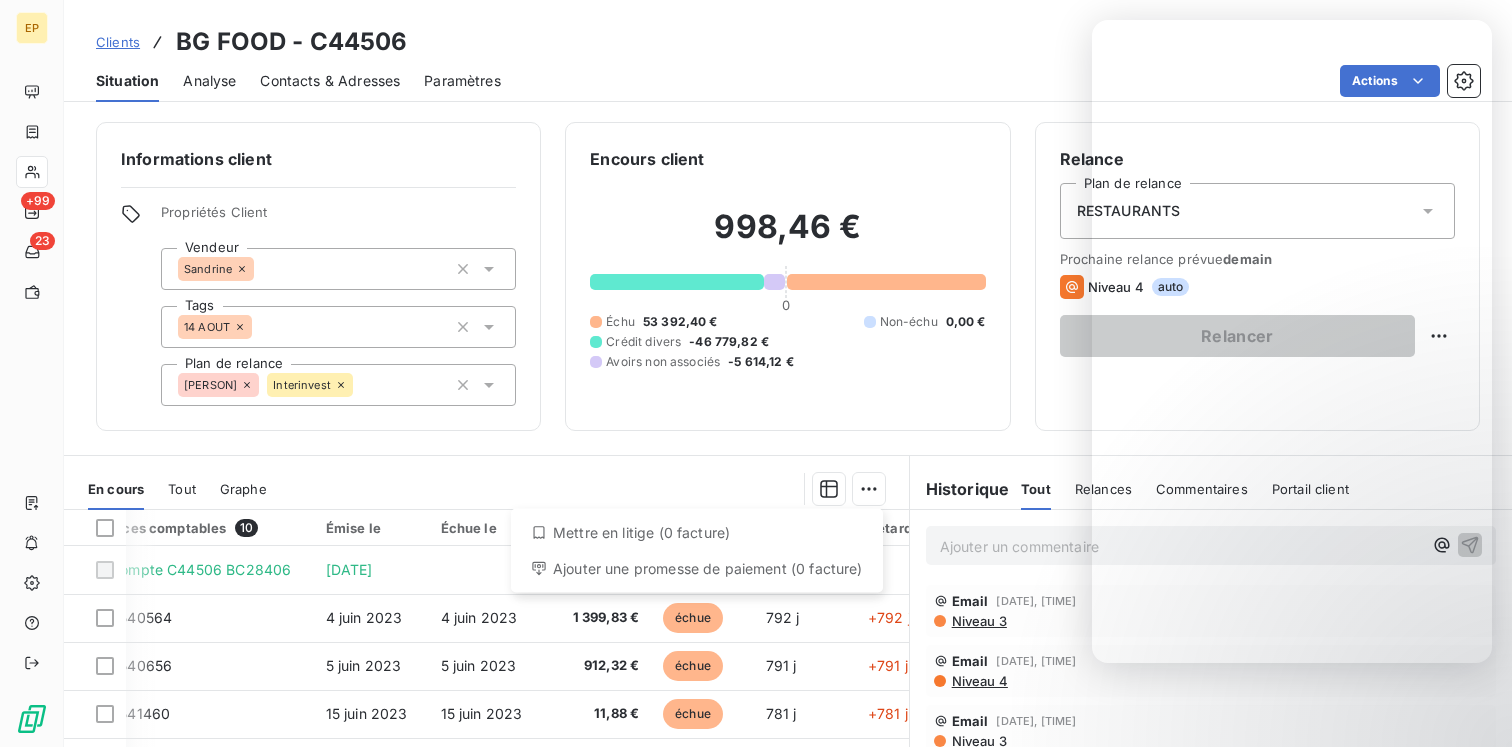 click on "EP +99 23 Clients BG FOOD - C44506 Situation Analyse Contacts & Adresses Paramètres Actions Informations client Propriétés Client Vendeur Sandrine Tags 14 AOUT Plan de relance MAITE Interinvest Encours client   998,46 € 0 Échu 53 392,40 € Non-échu 0,00 €   Crédit divers -46 779,82 € Avoirs non associés -5 614,12 € Relance Plan de relance RESTAURANTS Prochaine relance prévue  demain Niveau 4 auto Relancer En cours Tout Graphe Mettre en litige (0 facture) Ajouter une promesse de paiement (0 facture) Pièces comptables 10 Émise le Échue le Solde dû Statut Délai   Retard   Acompte C44506 BC28406 19 févr. 2023 -1 000,00 € 897 j FA540564 4 juin 2023 4 juin 2023 1 399,83 € échue 792 j +792 j FA540656 5 juin 2023 5 juin 2023 912,32 € échue 791 j +791 j FA541460 15 juin 2023 15 juin 2023 11,88 € échue 781 j +781 j AV07126 12 juil. 2023 -66,56 € à déduire 754 j FA568408 24 juin 2024 24 juin 2024 51 068,37 € échue 406 j +406 j BG FOOD 403 j 327 j" at bounding box center (756, 373) 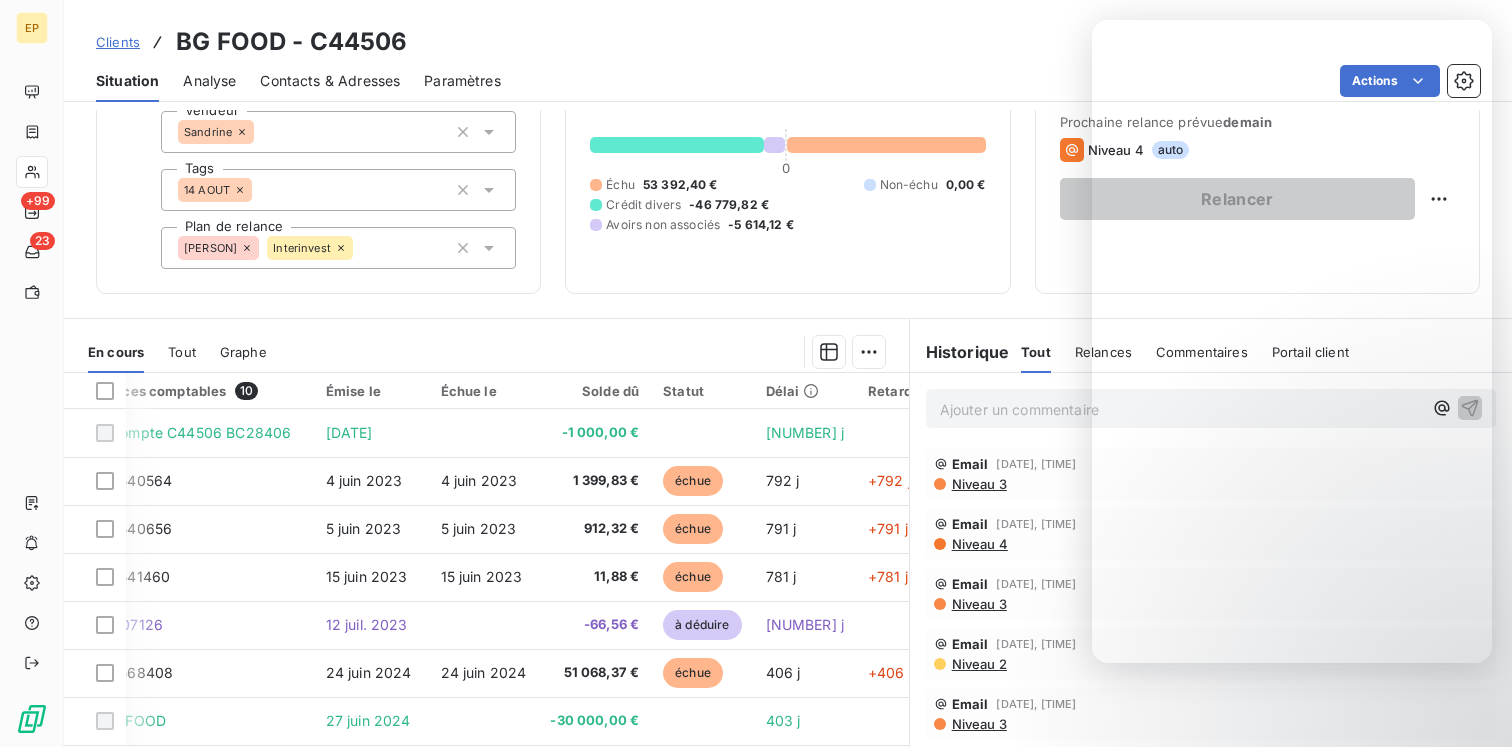 scroll, scrollTop: 208, scrollLeft: 0, axis: vertical 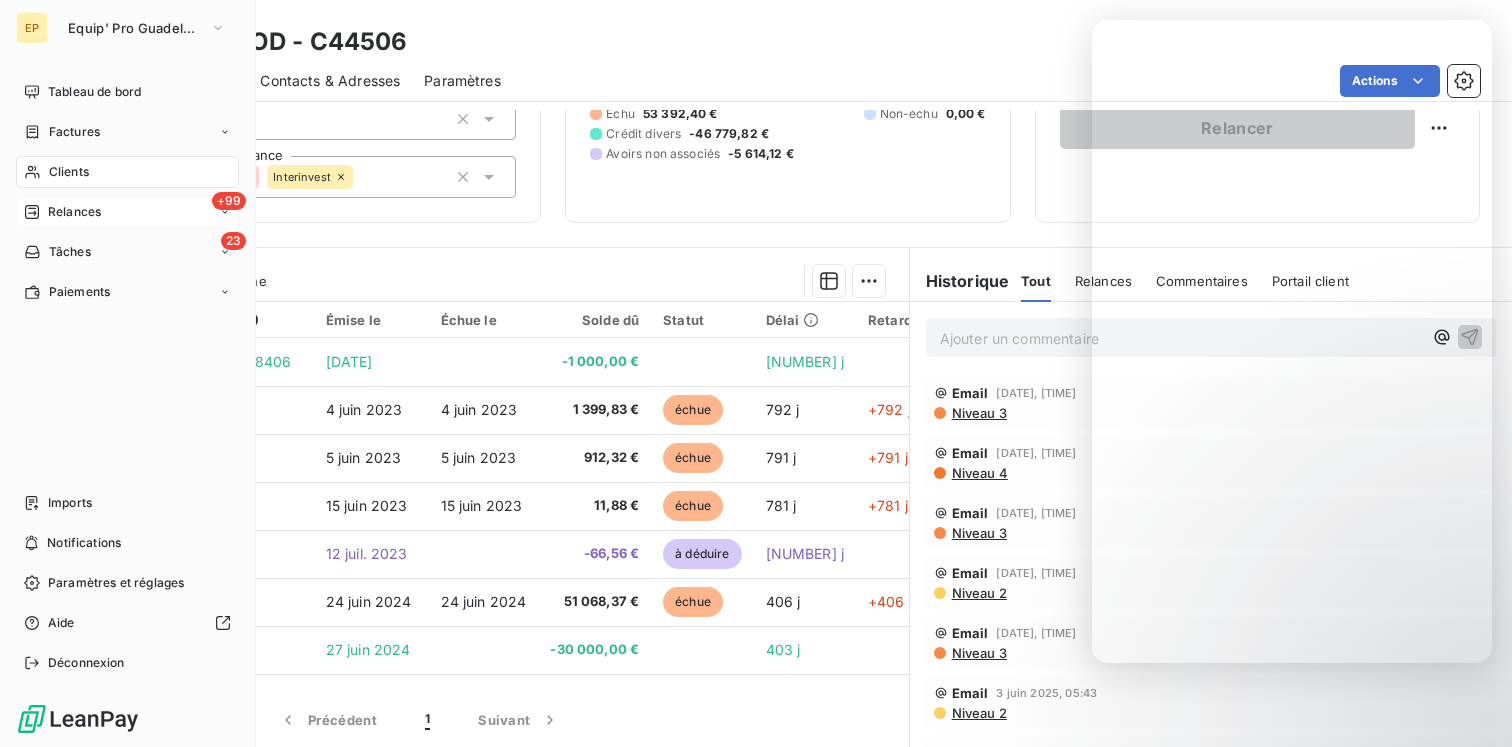 click on "Relances" at bounding box center [74, 212] 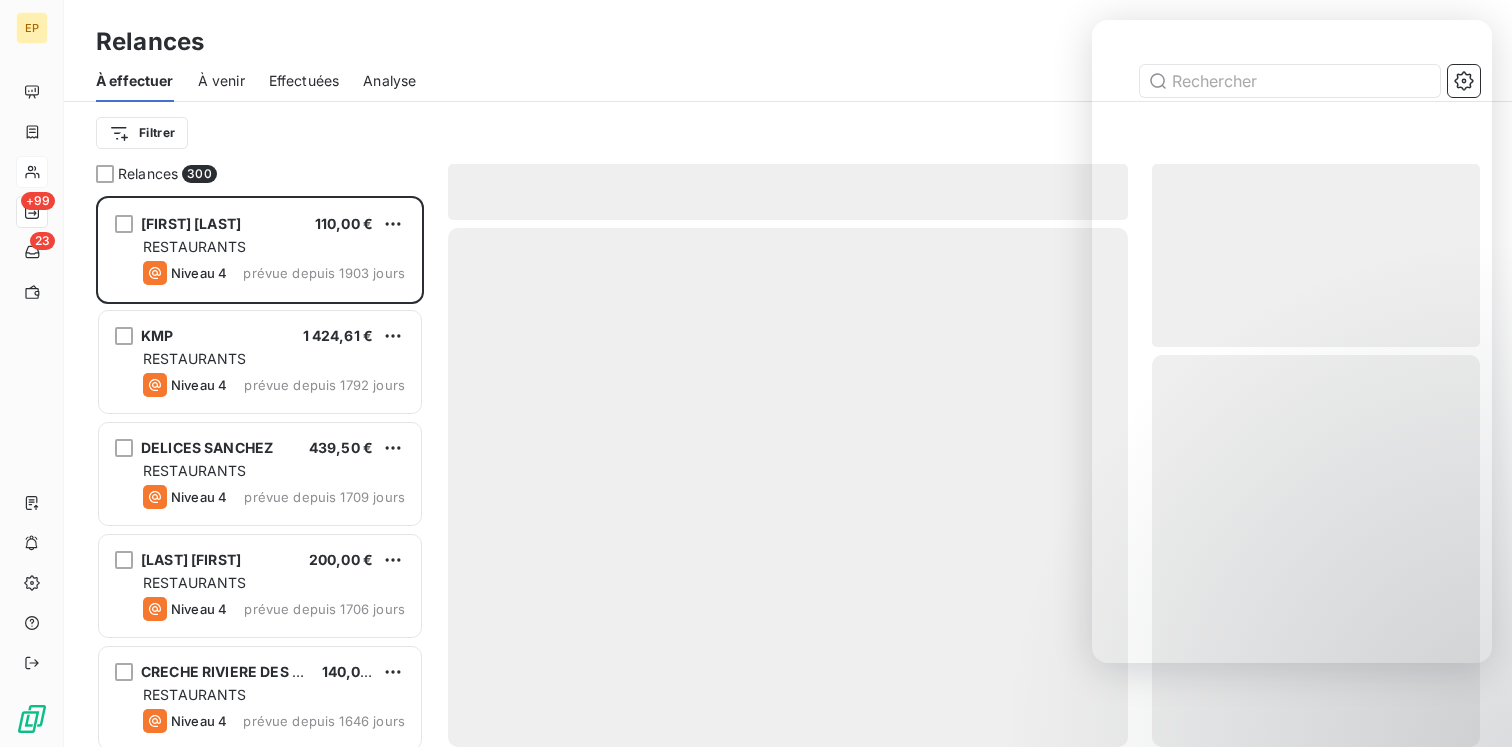 scroll, scrollTop: 1, scrollLeft: 1, axis: both 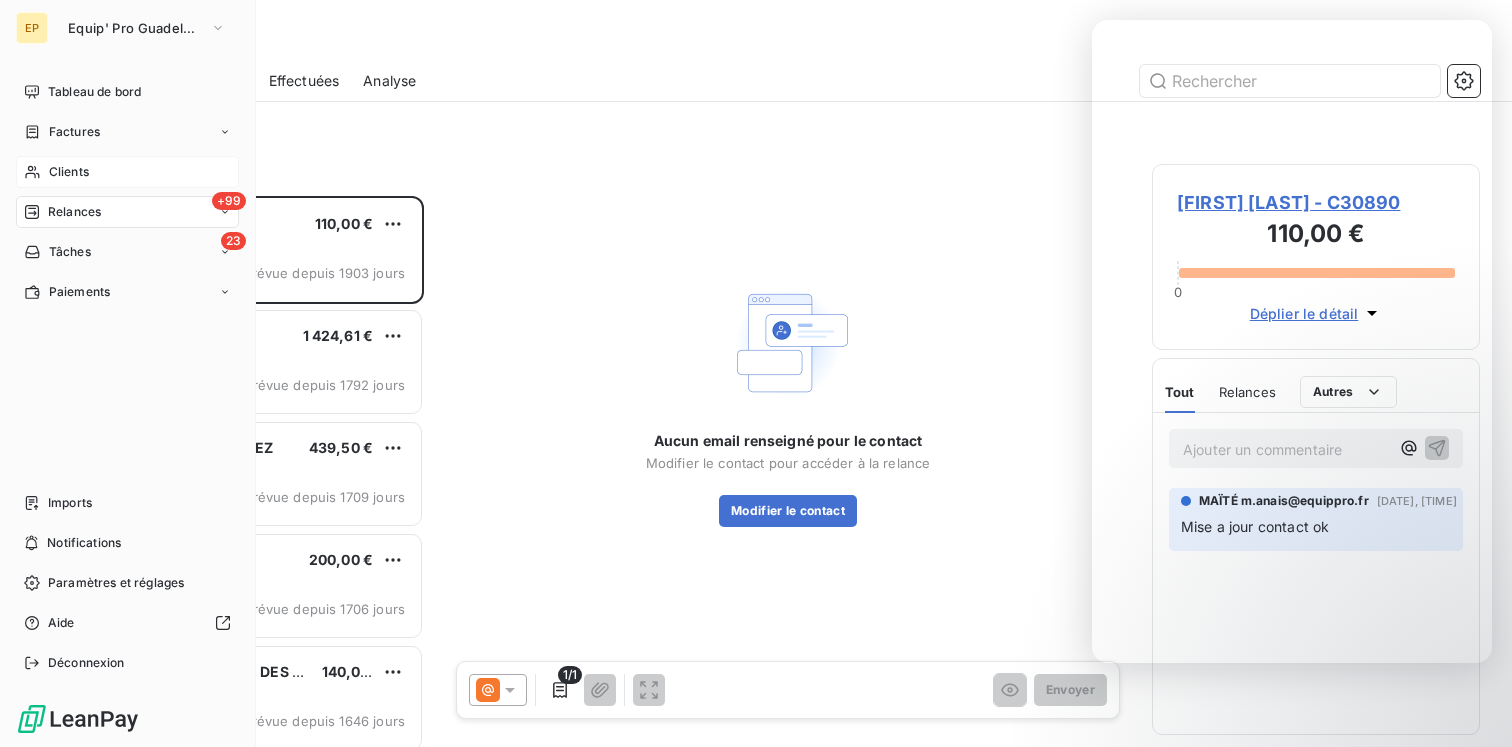 click on "Clients" at bounding box center [127, 172] 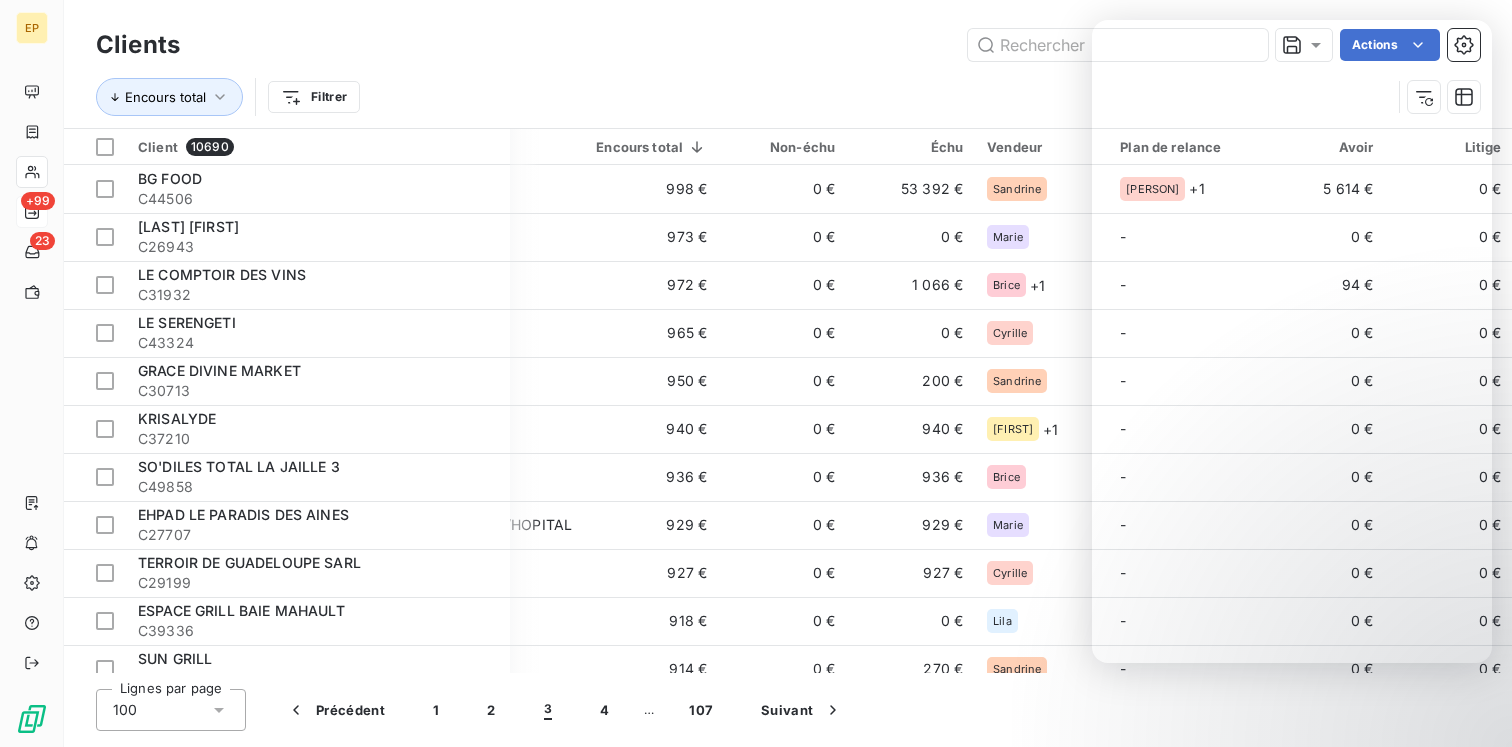 scroll, scrollTop: 0, scrollLeft: 332, axis: horizontal 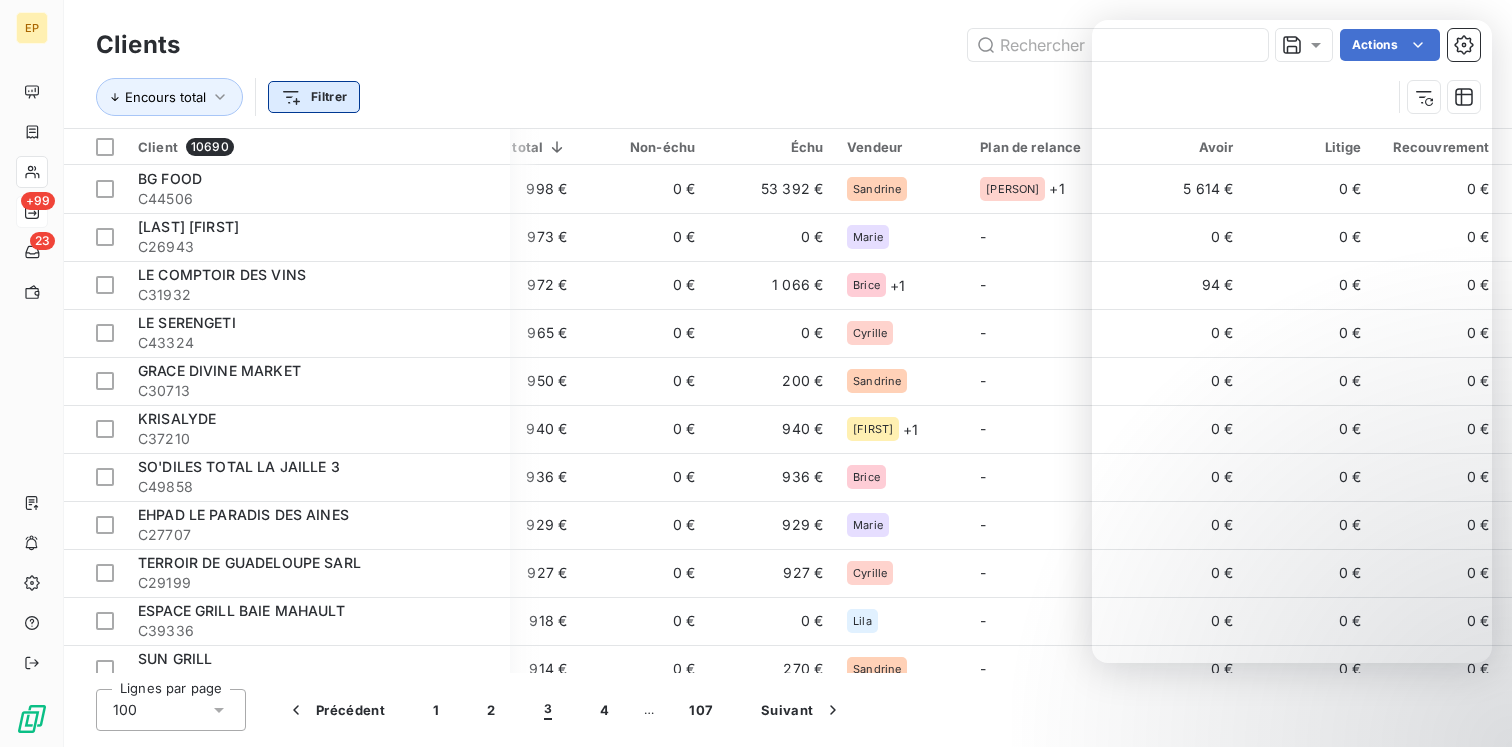 click on "EP +99 Factures Factures Avoirs Actions Trier Filtrer Facture 70588 Client Émise le Échue le Solde dû Statut PDF Montant initial VENDEUR Délai Litige Vendeur Antériorité Retard   AV08276 [LAST_NAME] [FIRST_NAME] [LAST_NAME] C15322 [DATE] [DATE] [AMOUNT] compensée [AMOUNT] Direction -- _ _ FA425619 REGALETTO SAS C34227 [DATE] [DATE] [AMOUNT] payée [AMOUNT] Jean-Pierre -- _ _ FA426074 REGALETTO SAS C34227 [DATE] [DATE] [AMOUNT] payée [AMOUNT] Jean-Pierre -- _ _ FA426425 COLLEGE DU LAMENTIN C04774 [DATE] [DATE] [AMOUNT] payée [AMOUNT] Cyrille -- _ _ FA426795 ESAT ALIZE ANSE BERTRAND C31592 [DATE] [DATE] [AMOUNT] payée [AMOUNT] Lila -- _ _ FA426796 ESAT ALIZE ANSE BERTRAND C31592 [DATE] [DATE] [AMOUNT] payée [AMOUNT] Lila -- _ _ FA427102 ICE PALACE C33186 [DATE] [DATE] [AMOUNT] payée [AMOUNT] Thomas -- _ _ FA427180 REGALETTO SAS C34227 [DATE] [DATE] [AMOUNT]" at bounding box center [756, 373] 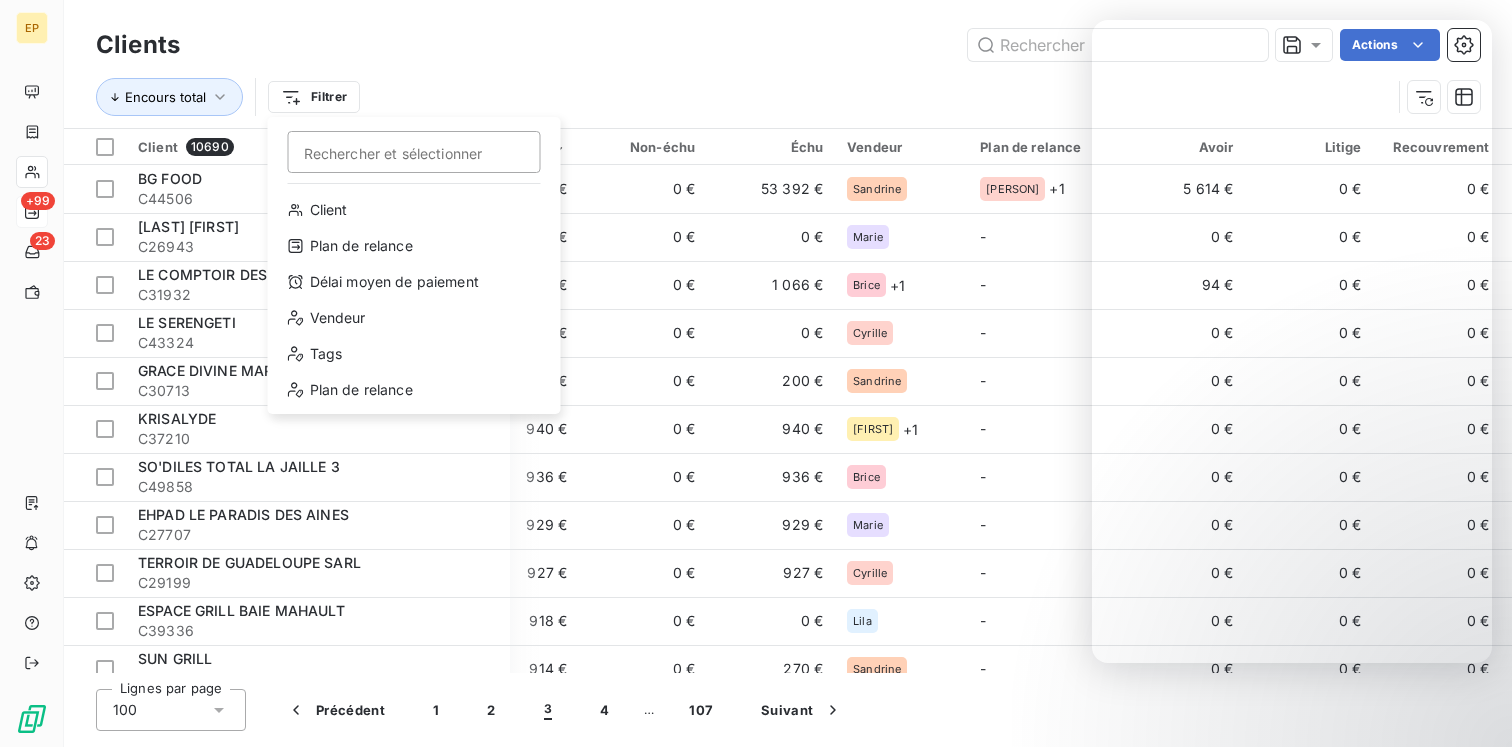 click on "EP +[NUMBER] [DATE] Clients Actions Encours total Filtrer Rechercher et sélectionner Client Plan de relance Délai moyen de paiement Vendeur Tags Plan de relance Client [NUMBER] Plan de relance Encours total Non-échu Échu Vendeur Plan de relance Avoir Litige Recouvrement Promesse de paiement Crédit divers Débit divers Limite d’encours Délai moyen de paiement Retard moyen BG FOOD [ID] RESTAURANTS [PRICE] [PRICE] [PRICE] Sandrine [PERSON] + [NUMBER] [PRICE] [PRICE] [PRICE] [PRICE] [PRICE] [PRICE] - MOUTOUSSAMY SUZIE [ID] RESTAURANTS [PRICE] [PRICE] [PRICE] Marie - [PRICE] [PRICE] [PRICE] [PRICE] [PRICE] [PRICE] - LE COMPTOIR DES VINS [ID] RESTAURANTS [PRICE] [PRICE] [PRICE] Brice + [NUMBER] - [PRICE] [PRICE] [PRICE] [PRICE] [PRICE] [PRICE] - LE SERENGETI [ID] RESTAURANTS [PRICE] [PRICE] [PRICE] Cyrille - [PRICE] [PRICE] [PRICE] [PRICE] [PRICE] [PRICE] - GRACE DIVINE MARKET [ID] RESTAURANTS [PRICE] [PRICE] [PRICE] Sandrine - [PRICE] [PRICE] [PRICE] [PRICE] [PRICE] [PRICE] - KRISALYDE [ID] RESTAURANTS [PERSON]" at bounding box center [756, 373] 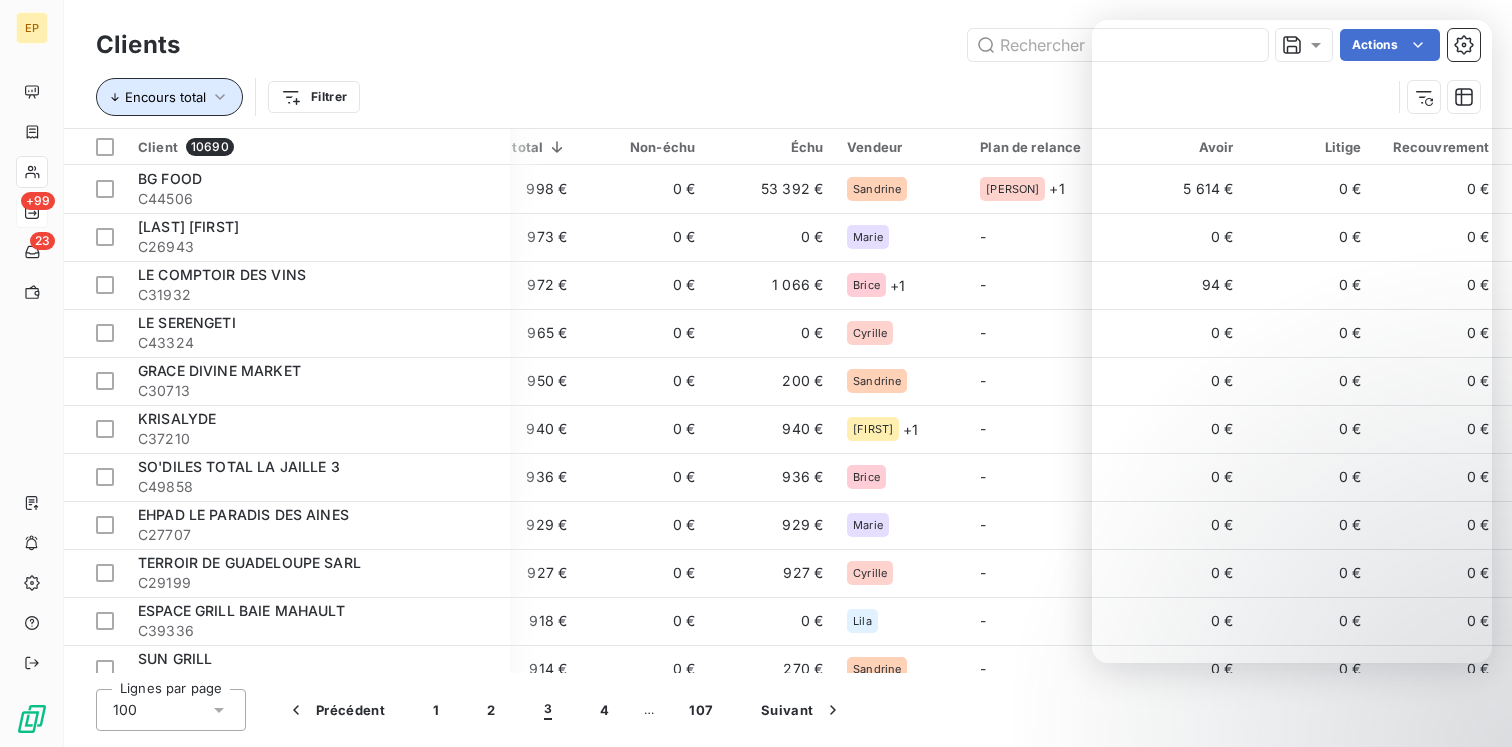 click 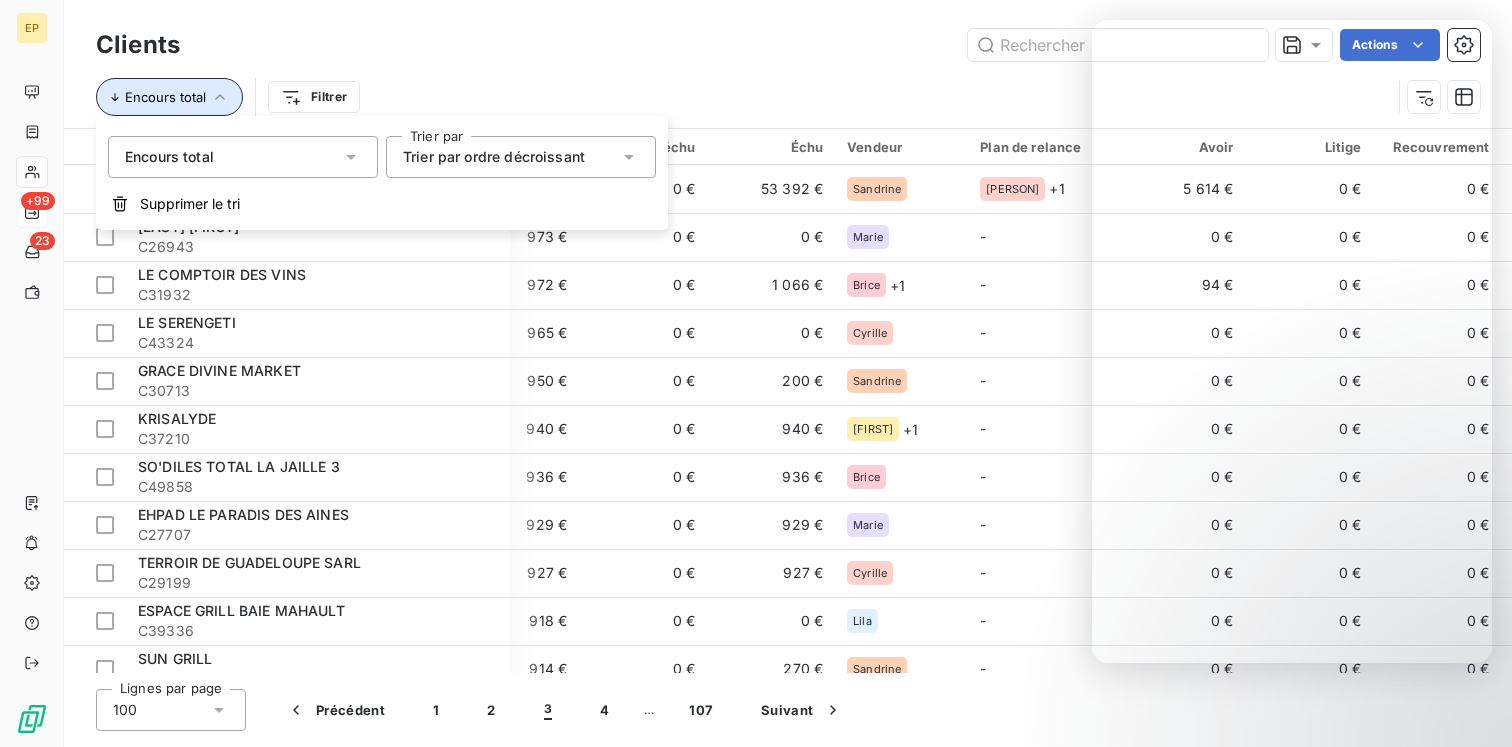 click 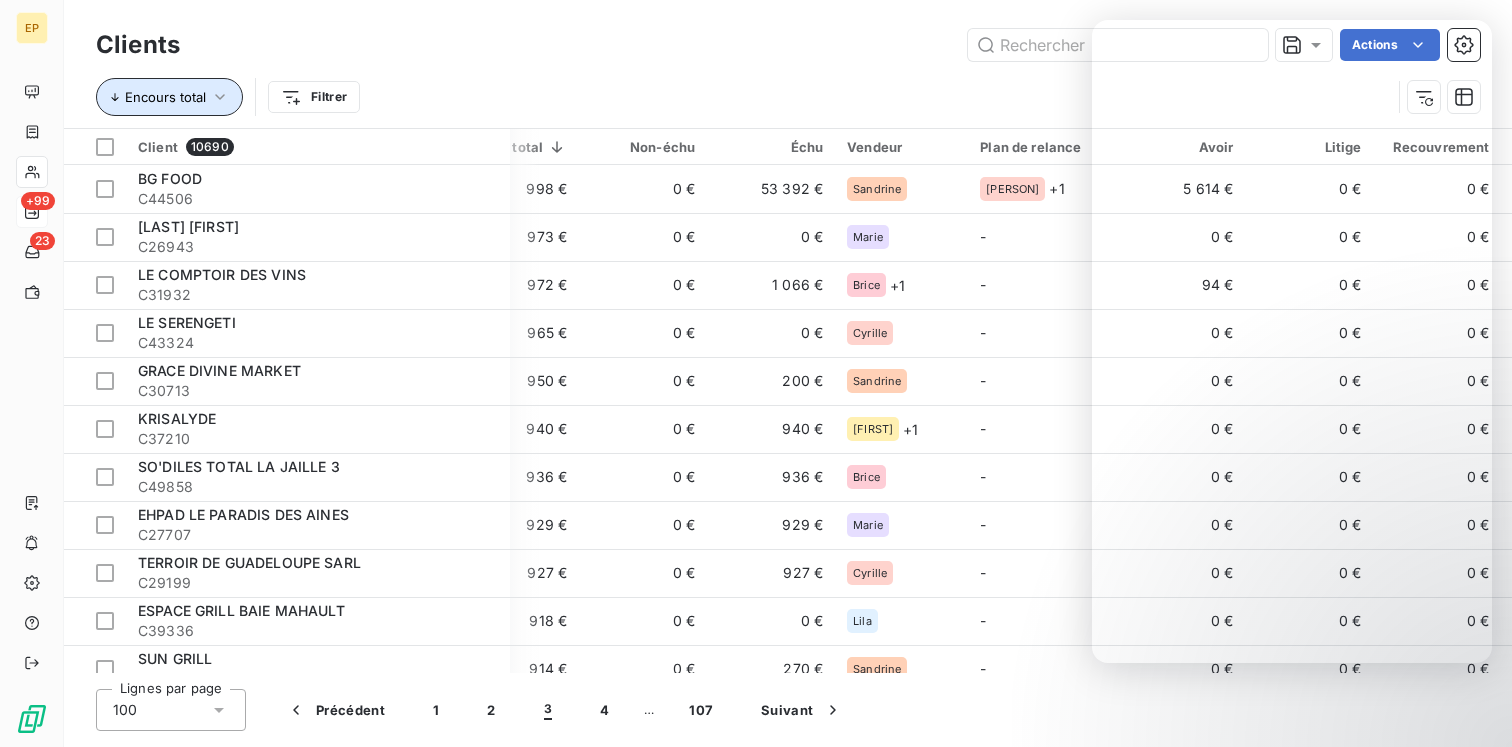 click 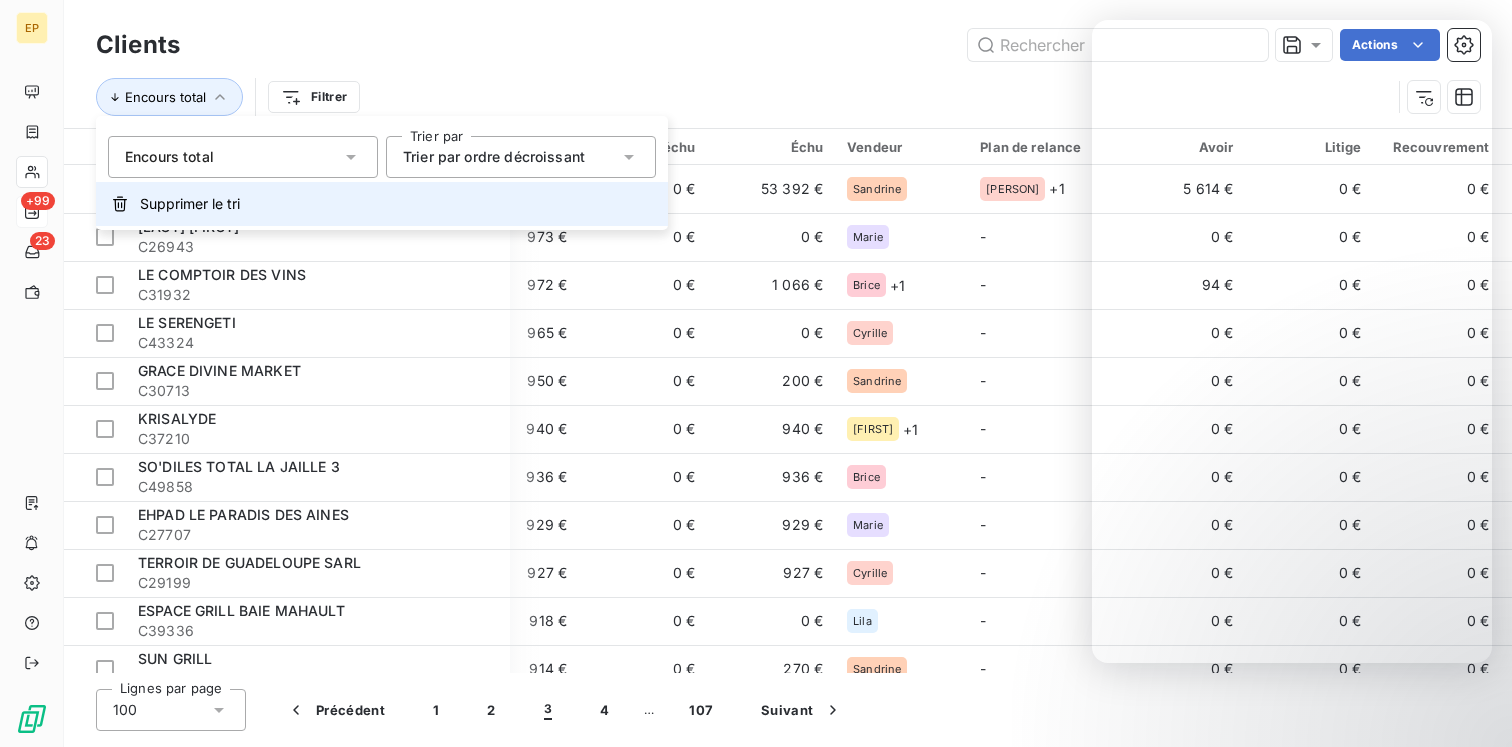 click on "Supprimer le tri" at bounding box center [190, 204] 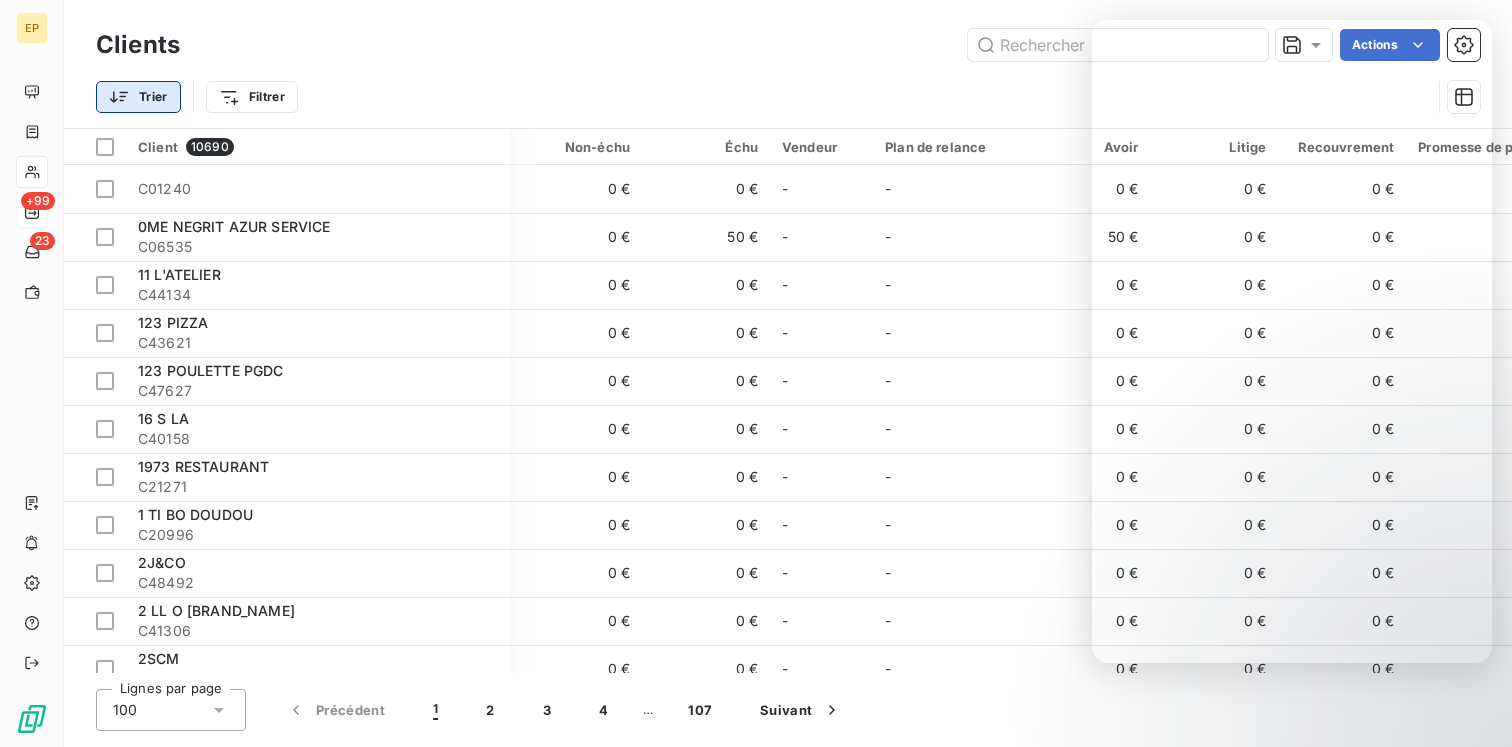 click on "EP +99 23 Clients Actions Trier Filtrer Client 10690 Plan de relance Encours total Non-échu Échu Vendeur Plan de relance Avoir Litige Recouvrement Promesse de paiement Crédit divers Débit divers Limite d’encours Délai moyen de paiement Retard moyen                                                                       C01240 RESTAURANTS 0 € 0 € 0 € - - 0 € 0 € 0 € 0 € 0 € 0 € - 11 L'ATELIER C44134 RESTAURANTS 0 € 0 € 0 € - - 0 € 0 € 0 € 0 € 0 € 0 € - 123 PIZZA C43621 RESTAURANTS 0 € 0 € 0 € - - 0 € 0 € 0 € 0 € 0 € 0 € - 123 POULETTE PGDC C47627 RELANCE POST ECHEANCE 0 € 0 € 0 € - - 0 € 0 € 0 € 0 € 0 € 0 € - 16 S LA C40158 RESTAURANTS 0 € 0 € 0 € - - 0 € 0 € 0 € 0 € 0 € 0 € - 1973 RESTAURANT C21271 RESTAURANTS 0 € 0 € 0 € - - 0 € -" at bounding box center (756, 373) 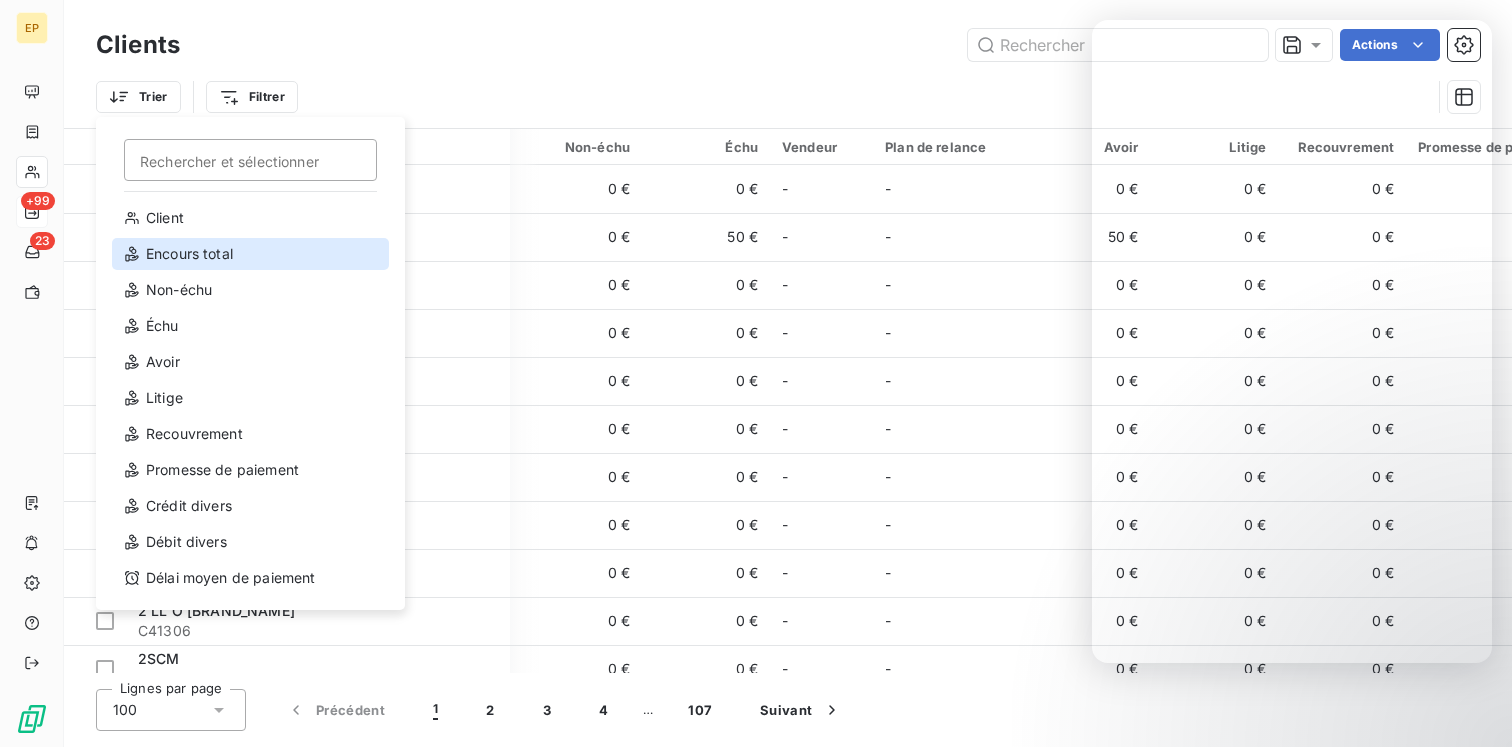 click on "Encours total" at bounding box center (250, 254) 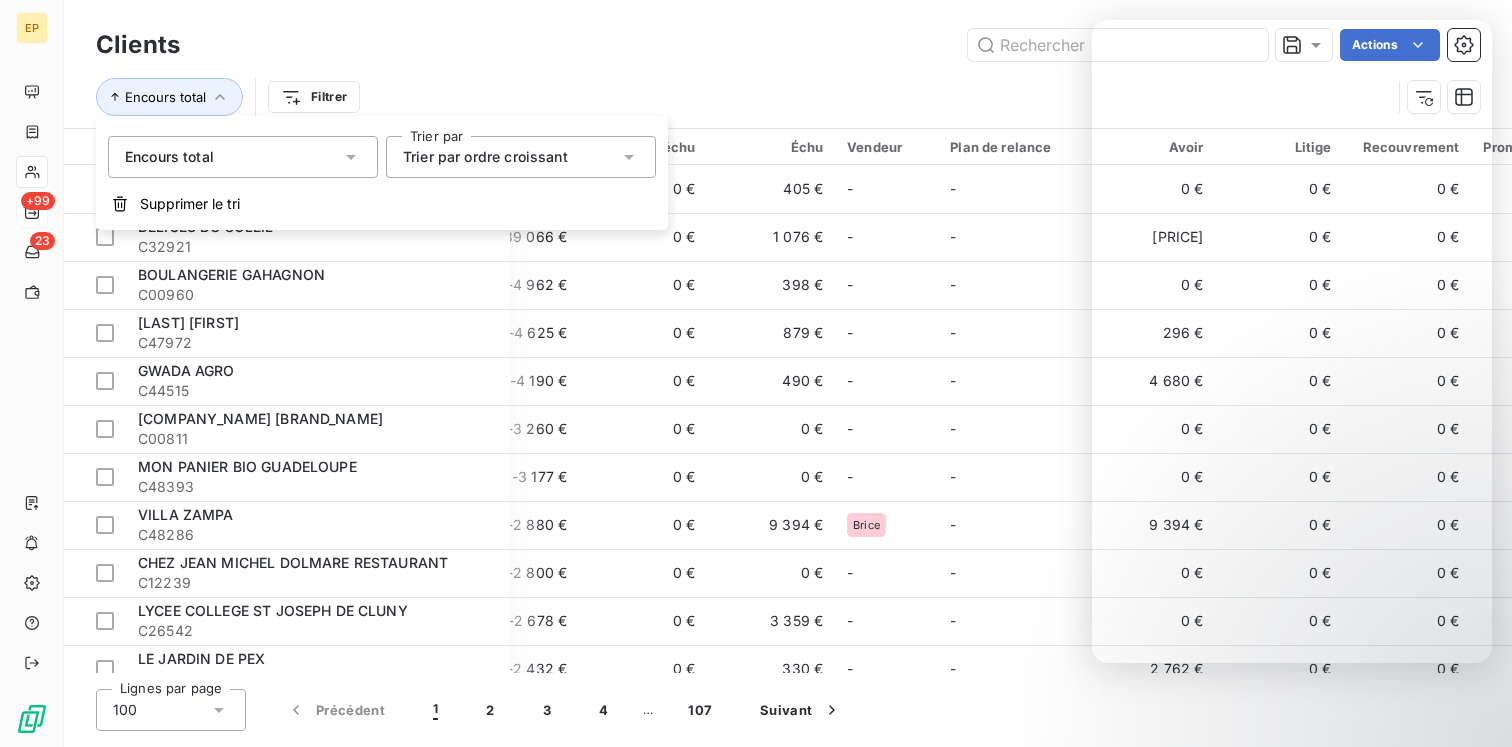 click on "Actions" at bounding box center (842, 45) 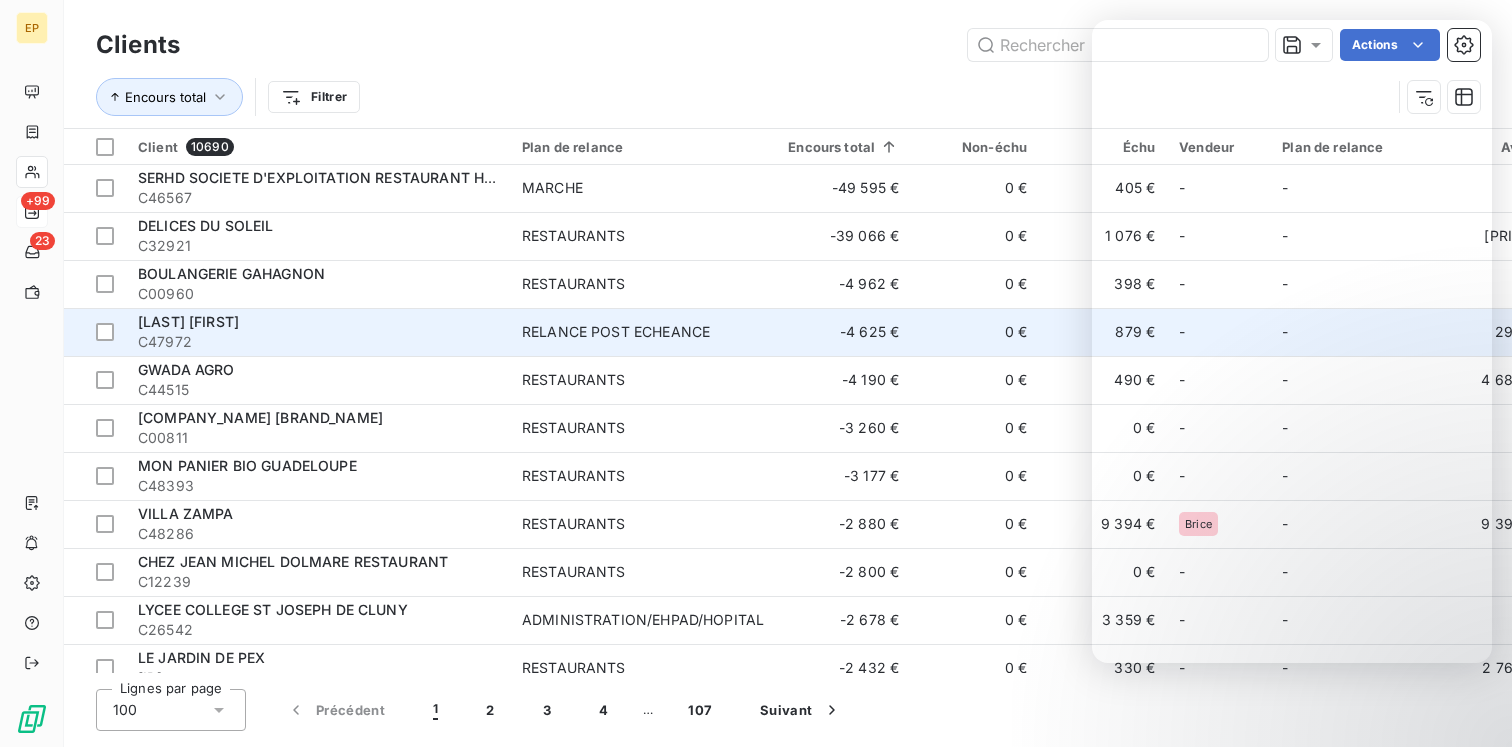 scroll, scrollTop: 0, scrollLeft: 0, axis: both 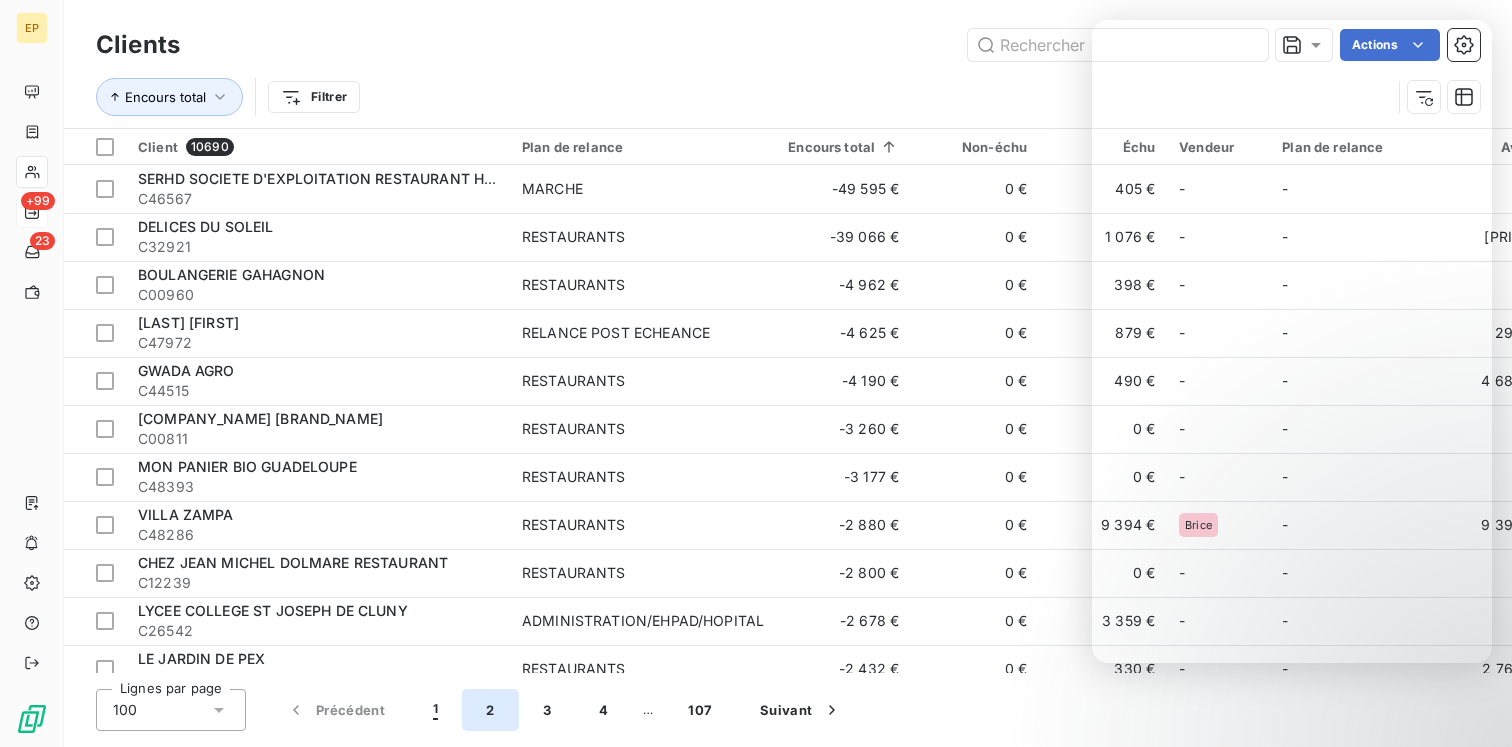 click on "2" at bounding box center (490, 710) 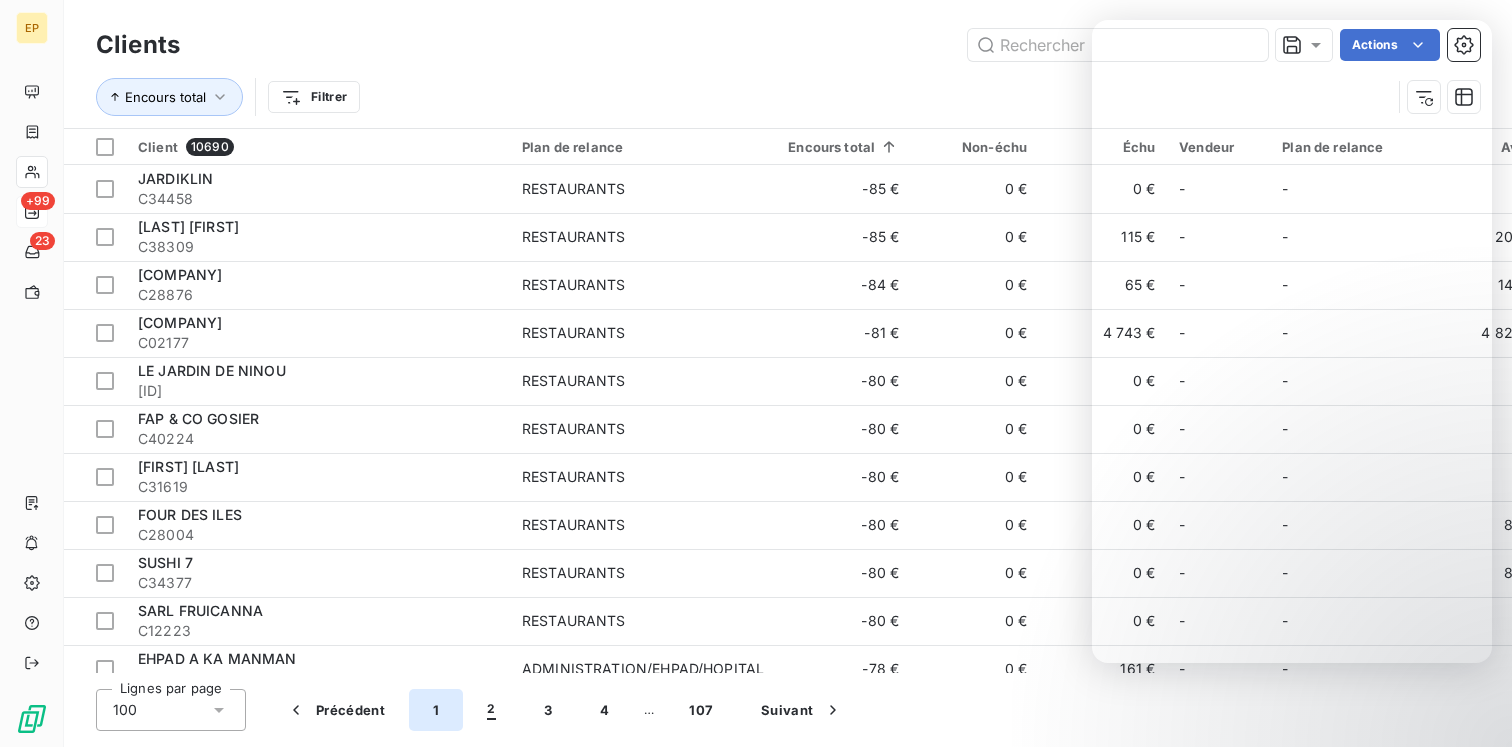 click on "1" at bounding box center [436, 710] 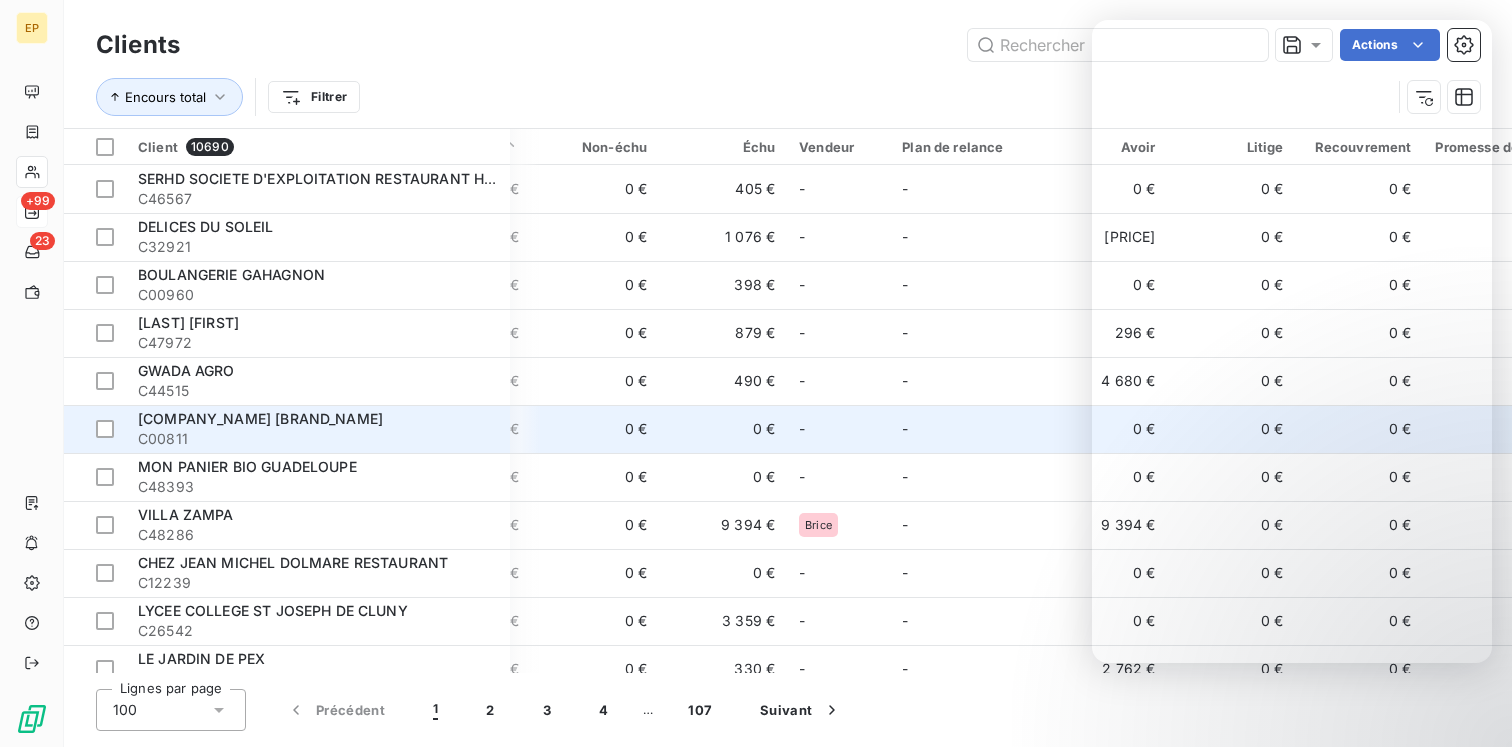 scroll, scrollTop: 0, scrollLeft: 0, axis: both 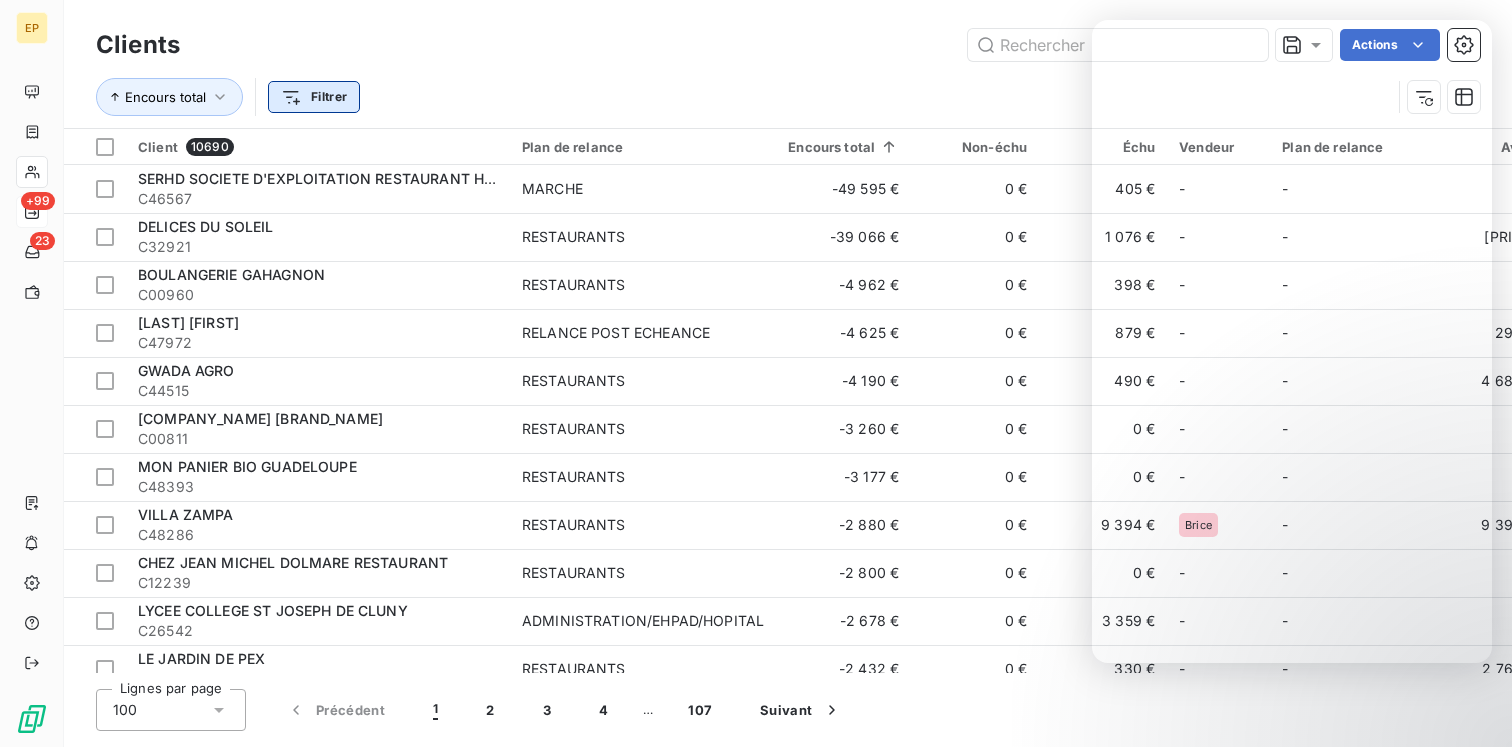 click on "EP +99 23 Clients Actions Encours total Filtrer Client 10690 Plan de relance Encours total Non-échu Échu Vendeur Plan de relance Avoir Litige Recouvrement Promesse de paiement Crédit divers Débit divers Limite d’encours Délai moyen de paiement Retard moyen SERHD SOCIETE D'EXPLOITATION RESTAURANT HABITATION DEMARAIS C46567 MARCHE -49 595 € 0 € 405 € - - 0 € 0 € 0 € 0 € 50 462 € 462 € - DELICES DU SOLEIL C32921 RESTAURANTS -39 066 € 0 € 1 076 € - - 40 016 € 0 € 0 € 0 € 126 € 0 € - 2 jours 2 jours BOULANGERIE GAHAGNON C00960 RESTAURANTS -4 962 € 0 € 398 € - - 0 € 0 € 0 € 0 € 5 360 € 0 € - DESSAINT DONA C47972 RELANCE POST ECHEANCE -4 625 € 0 € 879 € - - 296 € 0 € 0 € 0 € 5 208 € 0 € - GWADA AGRO C44515 RESTAURANTS -4 190 € 0 € 490 € - - 4 680 € 0 € 0 € 0 € 5 043 € 5 043 € - ARCOS DORADOS MC DONALD'S C00811 RESTAURANTS -3 260 € 0 € - - -" at bounding box center (756, 373) 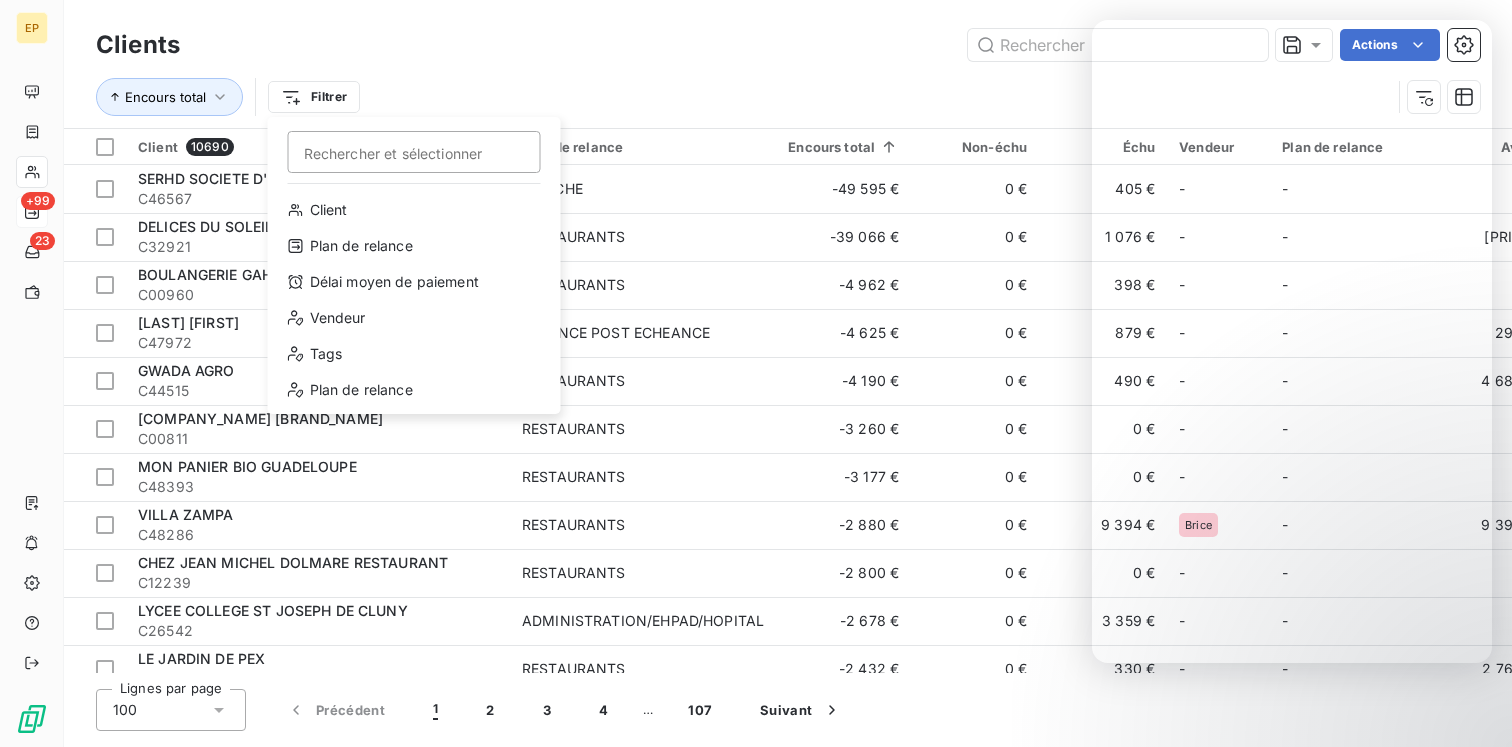 click on "EP +99 23 Clients Actions Encours total Filtrer Rechercher et sélectionner Client Plan de relance Délai moyen de paiement Vendeur Tags Plan de relance Client 10690 Plan de relance Encours total Non-échu Échu Vendeur Plan de relance Avoir Litige Recouvrement Promesse de paiement Crédit divers Débit divers Limite d’encours Délai moyen de paiement Retard moyen SERHD SOCIETE D'EXPLOITATION RESTAURANT HABITATION DEMARAIS C46567 MARCHE -49 595 € 0 € 405 € - - 0 € 0 € 0 € 0 € 50 462 € 462 € - DELICES DU SOLEIL C32921 RESTAURANTS -39 066 € 0 € 1 076 € - - 40 016 € 0 € 0 € 0 € 126 € 0 € - 2 jours 2 jours BOULANGERIE GAHAGNON C00960 RESTAURANTS -4 962 € 0 € 398 € - - 0 € 0 € 0 € 0 € 5 360 € 0 € - DESSAINT DONA C47972 RELANCE POST ECHEANCE -4 625 € 0 € 879 € - - 296 € 0 € 0 € 0 € 5 208 € 0 € - GWADA AGRO C44515 RESTAURANTS -4 190 € 0 € 490 € - - 4 680 € 0 € - - -" at bounding box center (756, 373) 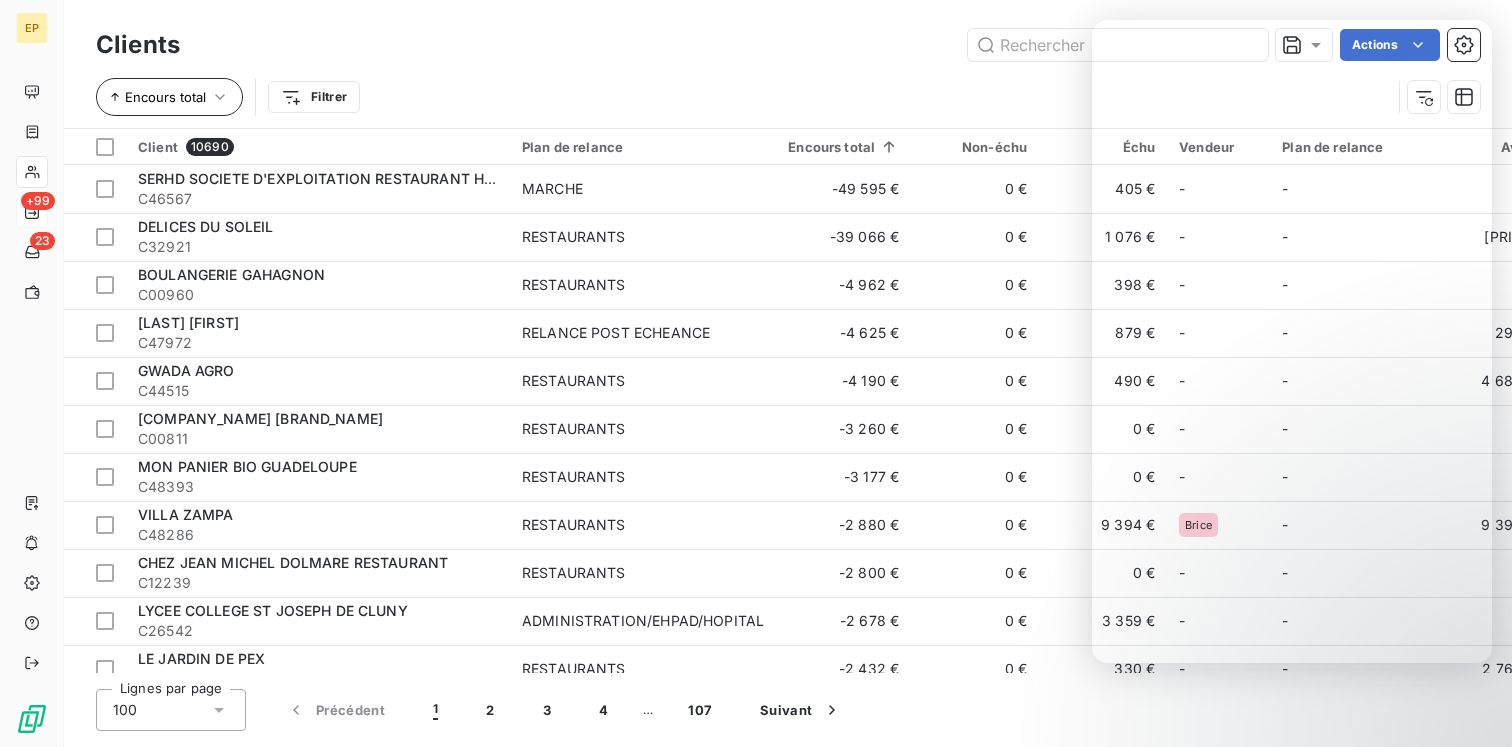 click 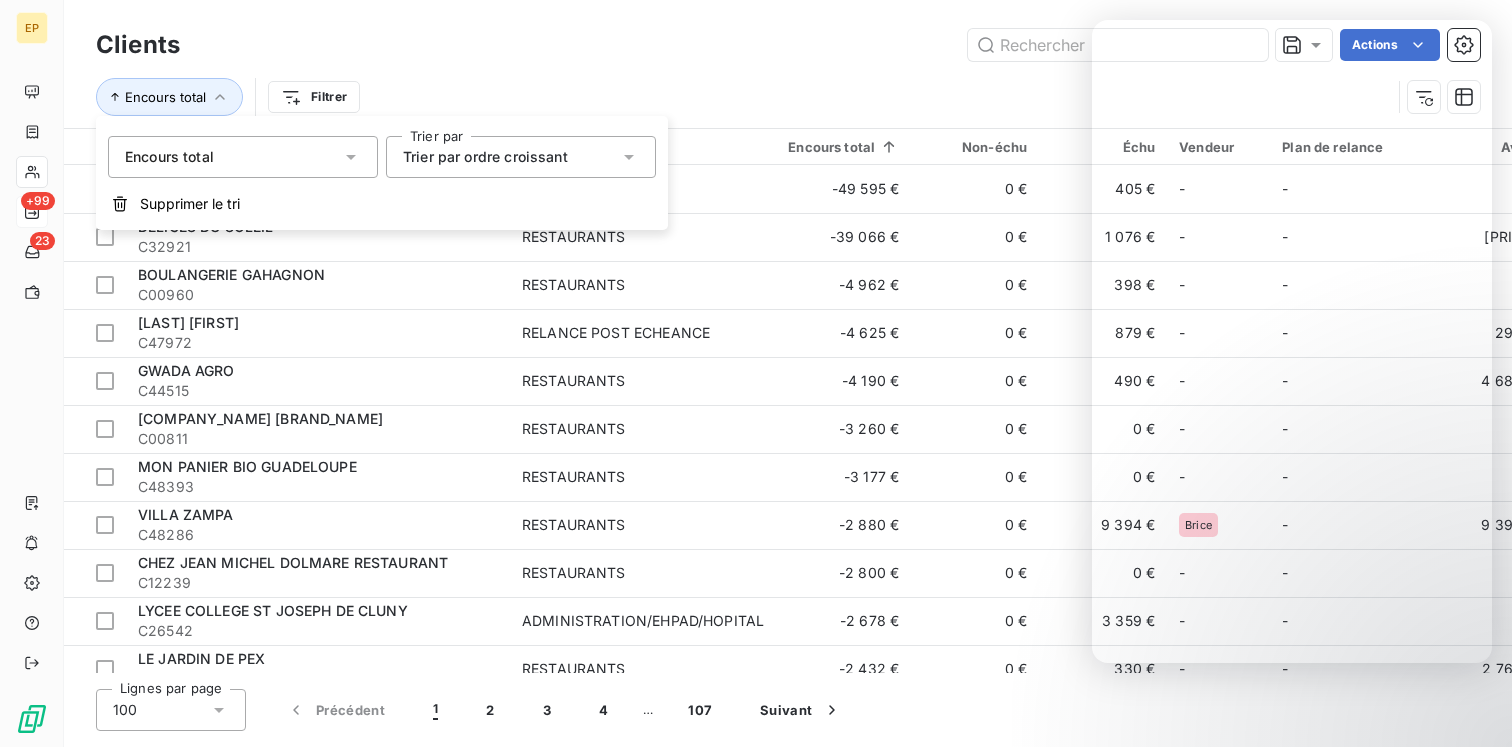 click on "Trier par ordre croissant" at bounding box center (485, 156) 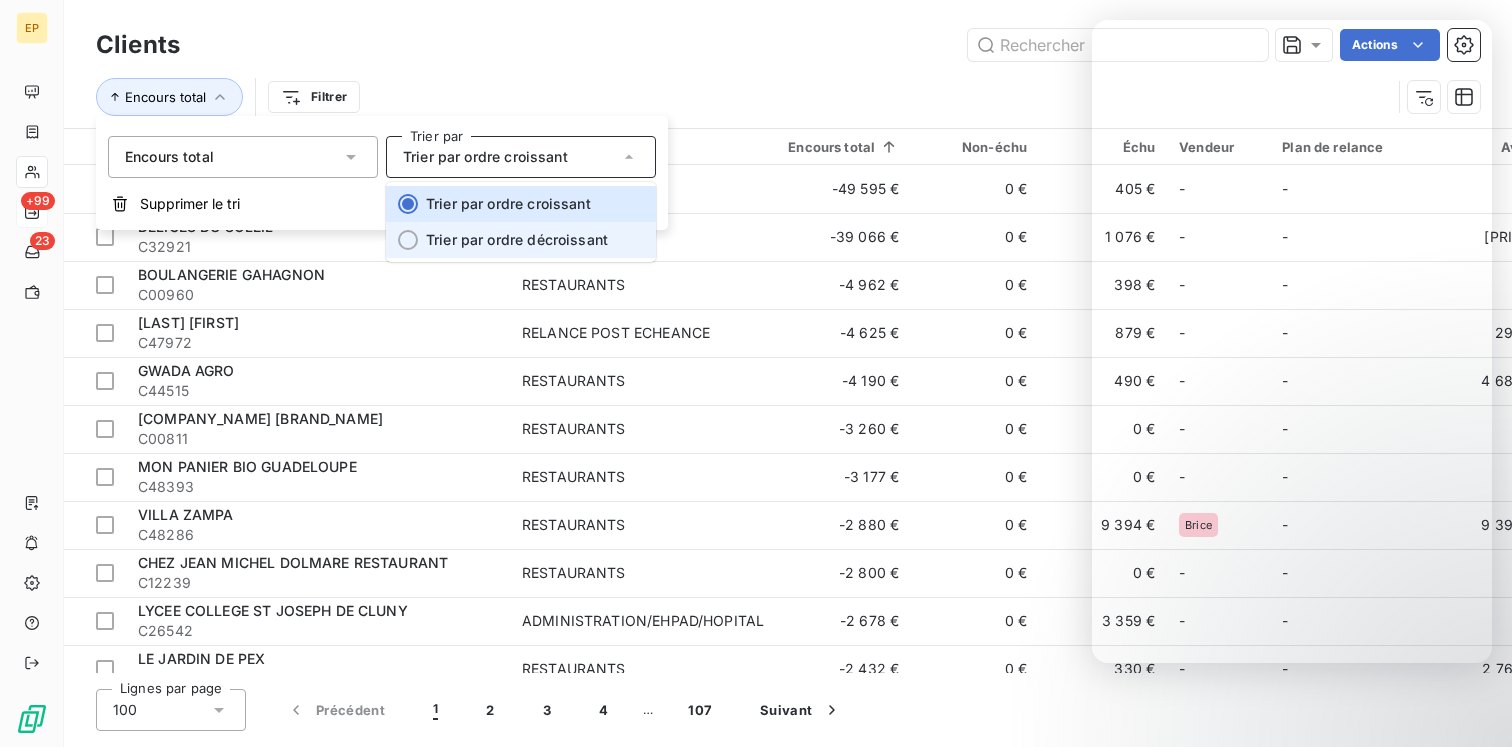 click on "Trier par ordre décroissant" at bounding box center [517, 239] 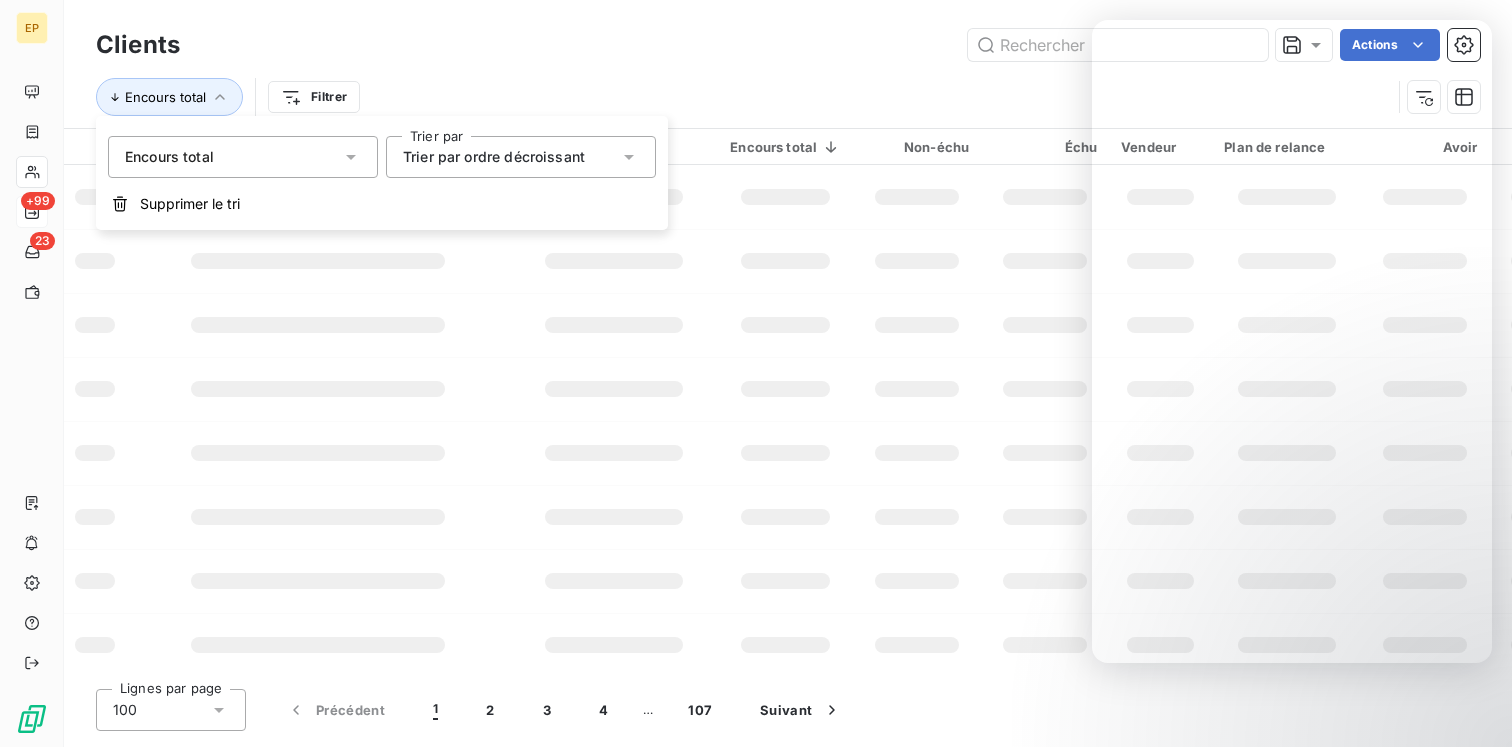 click on "Clients Actions Encours total Filtrer" at bounding box center (788, 64) 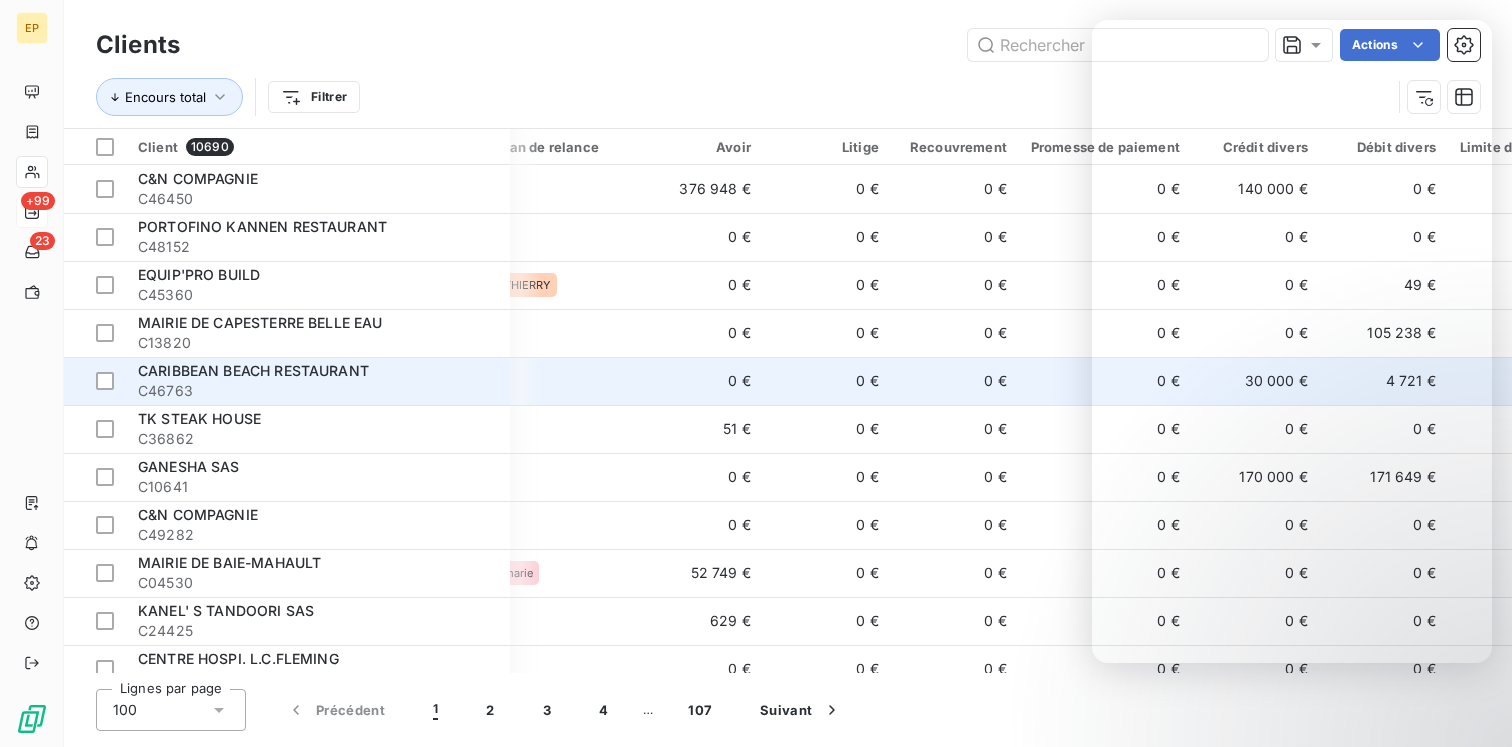 scroll, scrollTop: 0, scrollLeft: 946, axis: horizontal 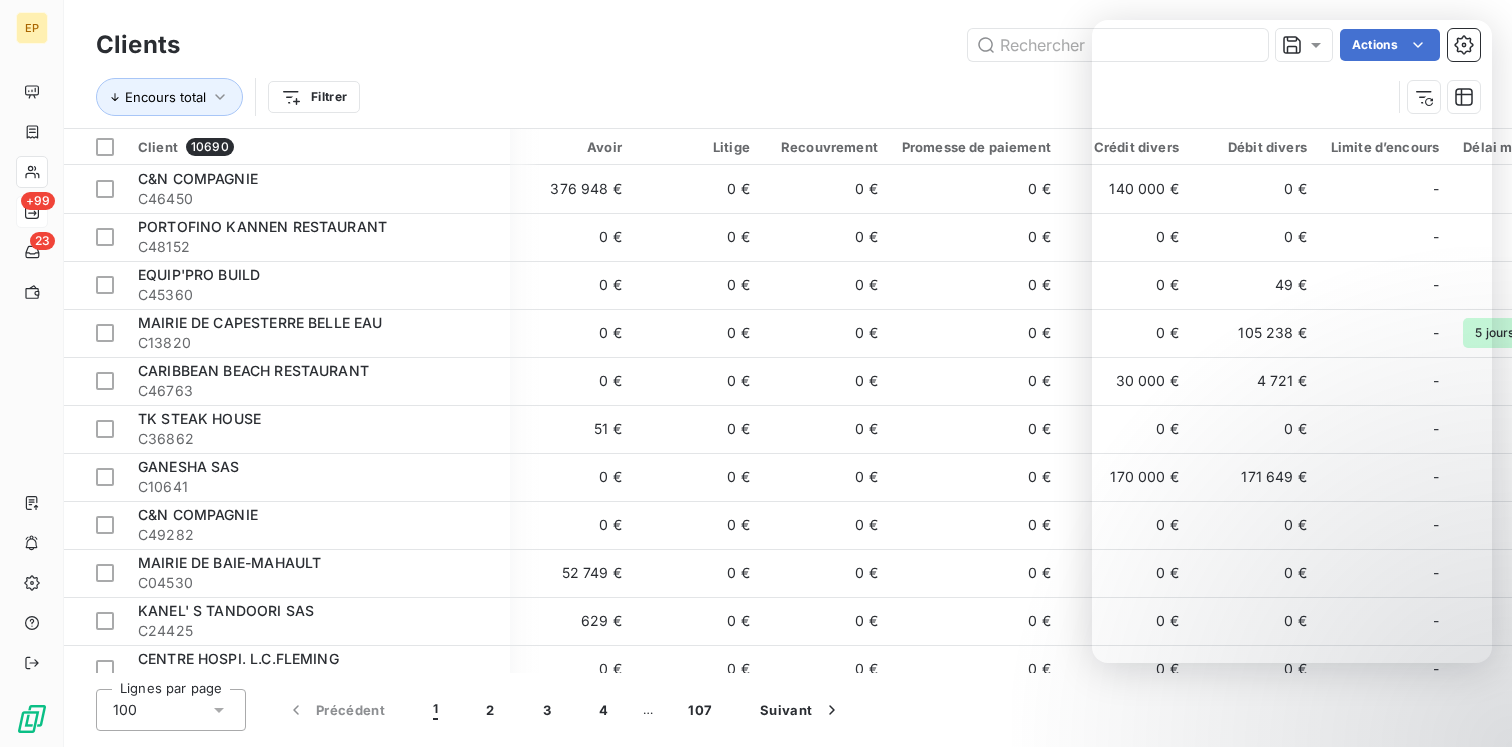 click on "Encours total Filtrer" at bounding box center [788, 97] 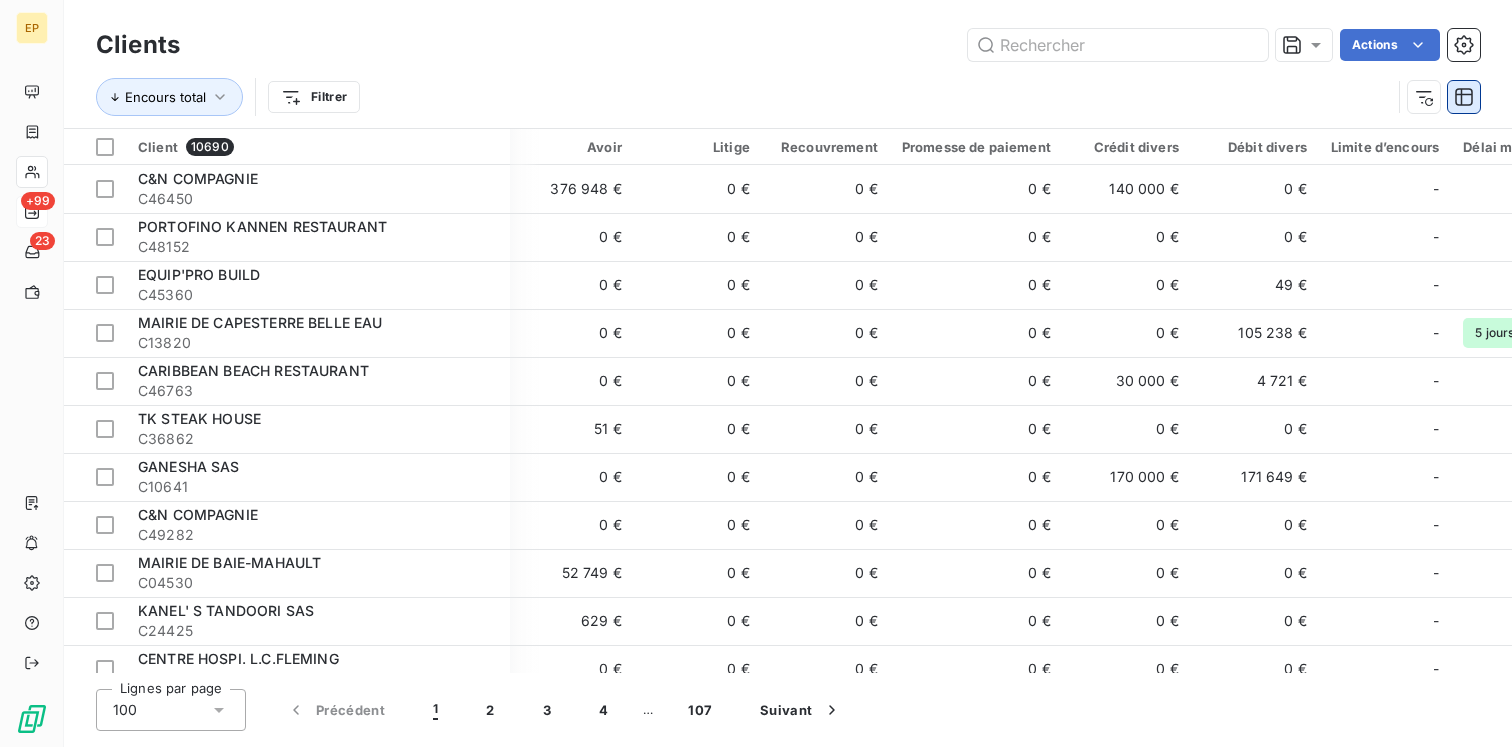 click 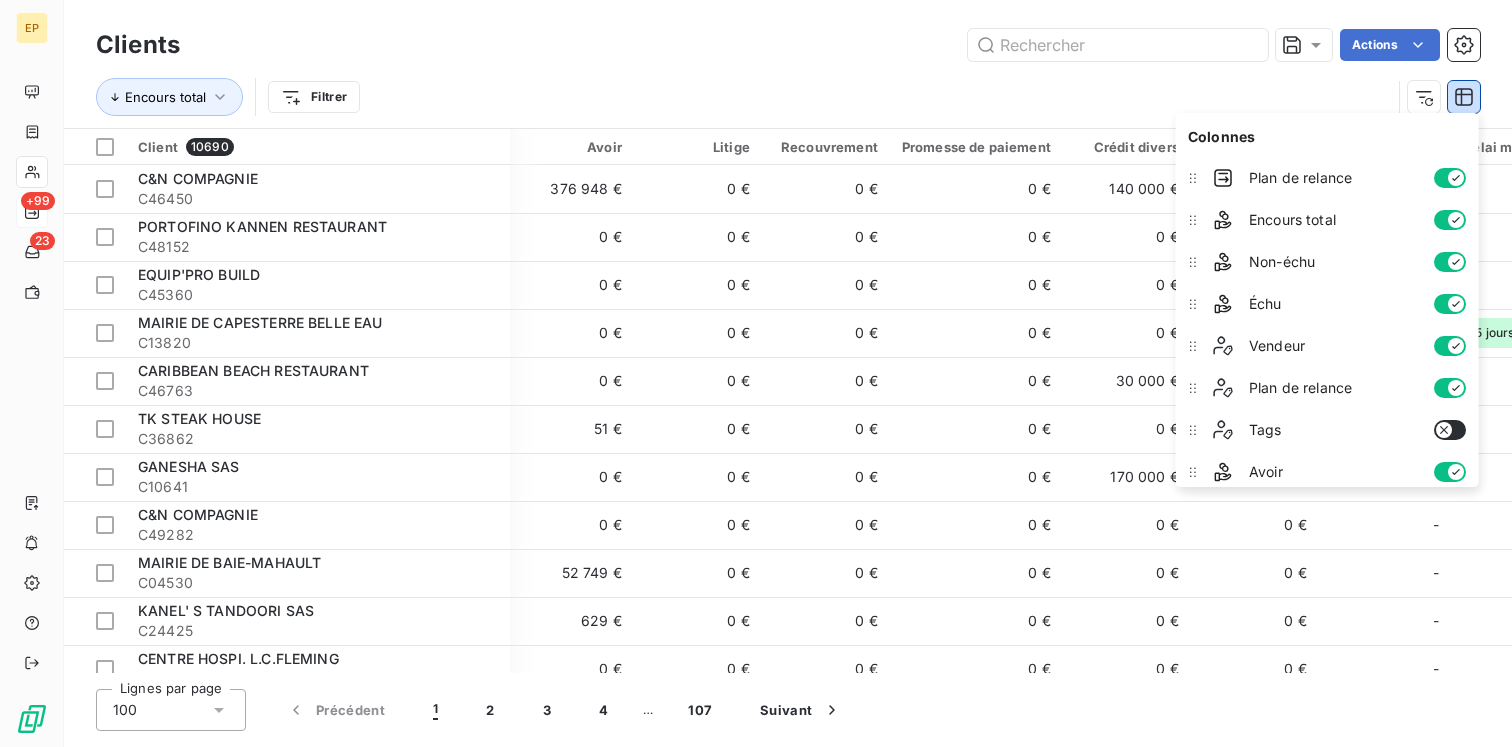 scroll, scrollTop: 346, scrollLeft: 0, axis: vertical 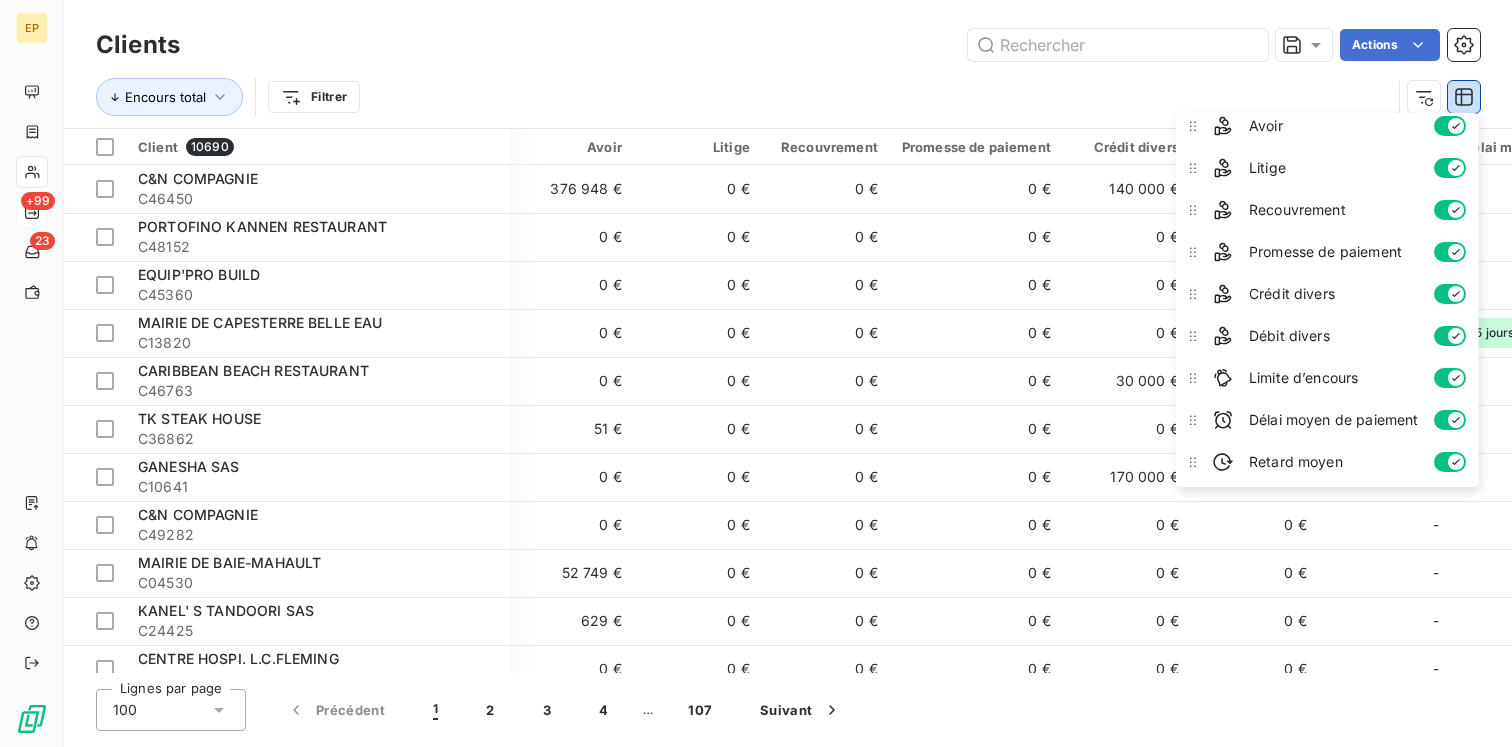 click at bounding box center [1450, 378] 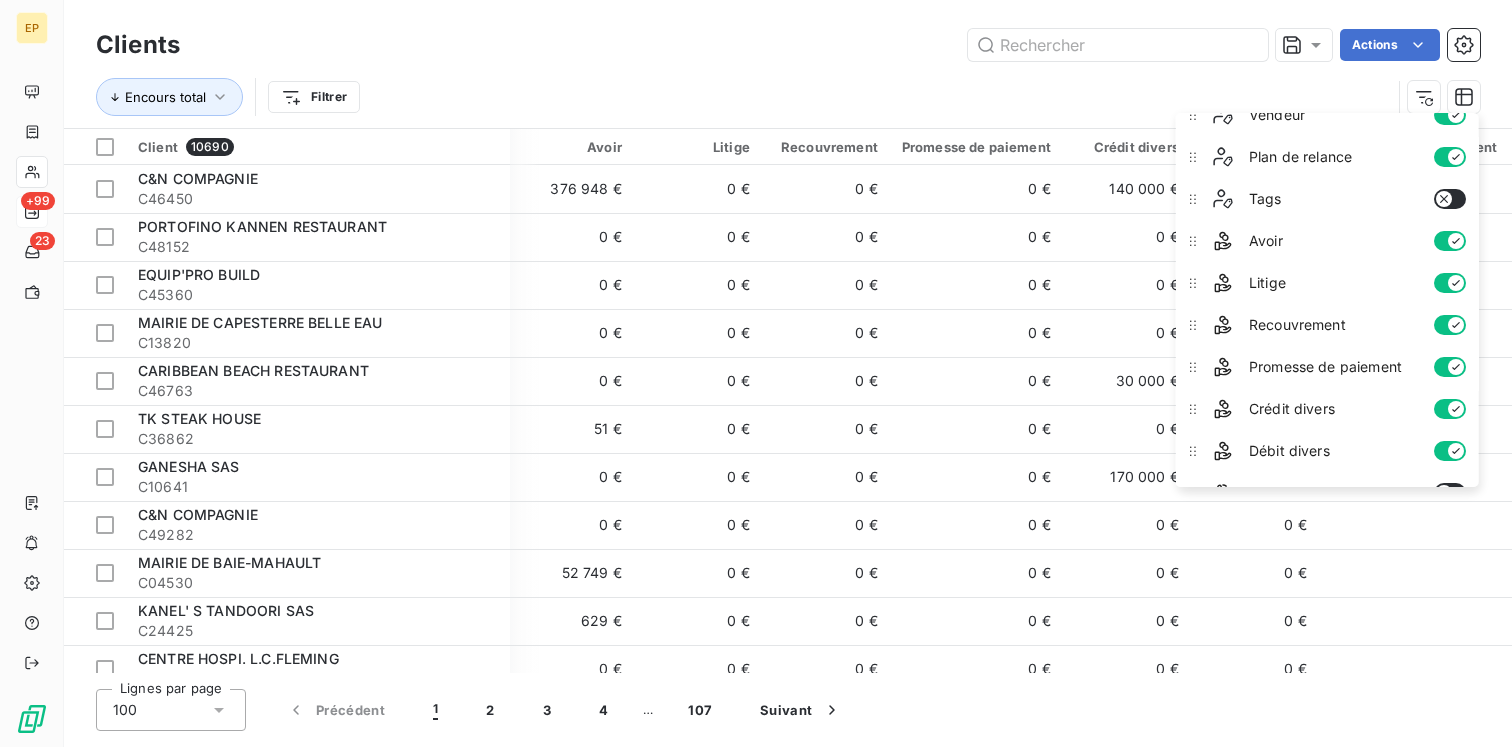 scroll, scrollTop: 0, scrollLeft: 0, axis: both 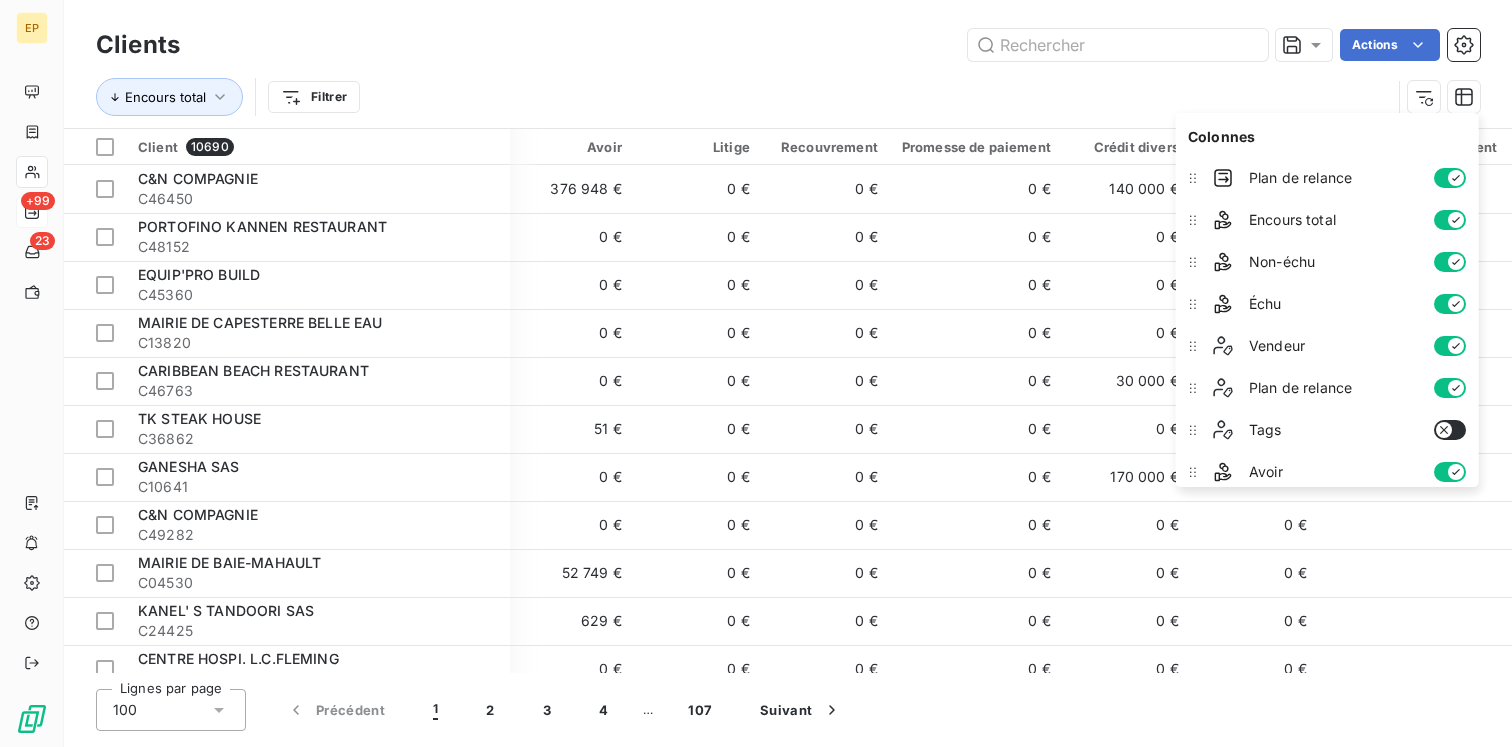 click on "Encours total Filtrer" at bounding box center (743, 97) 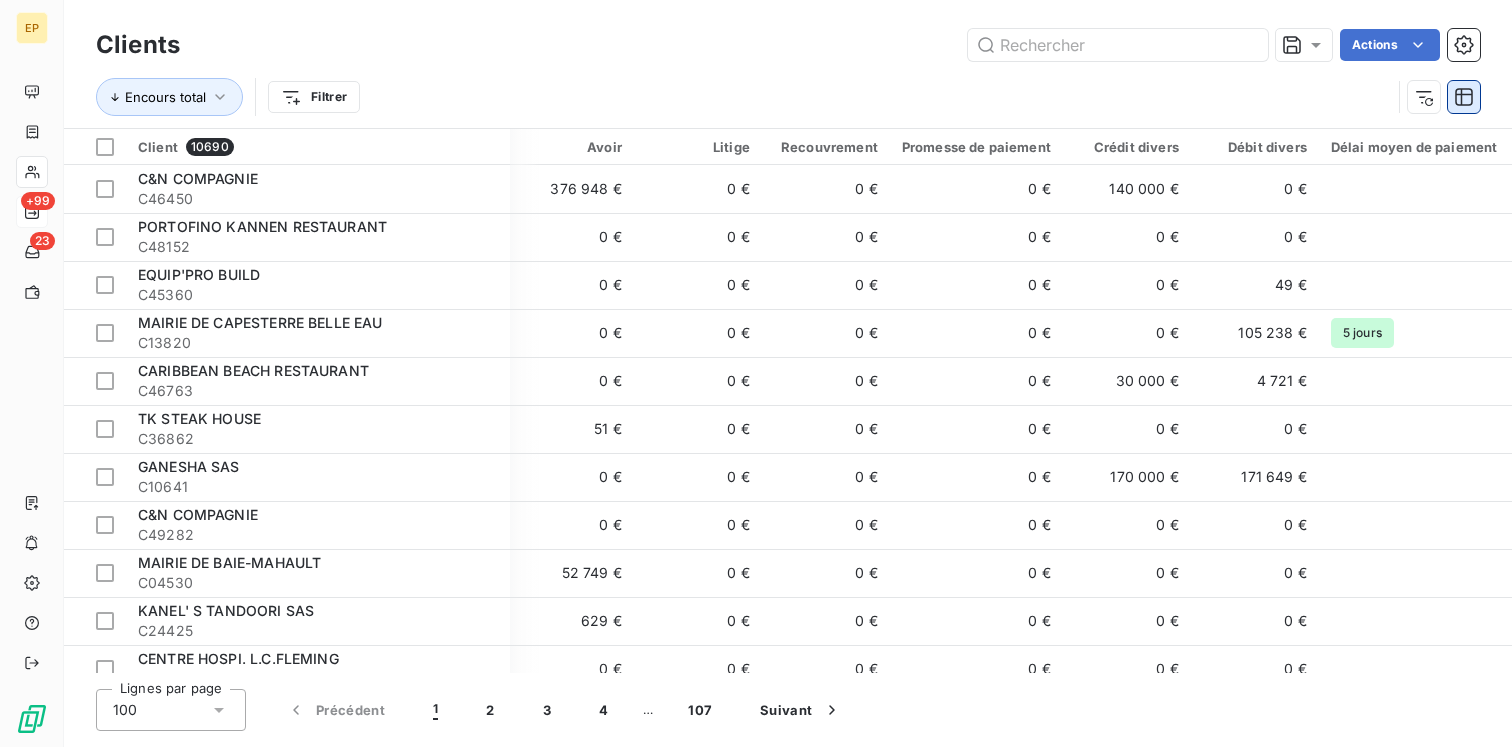 click 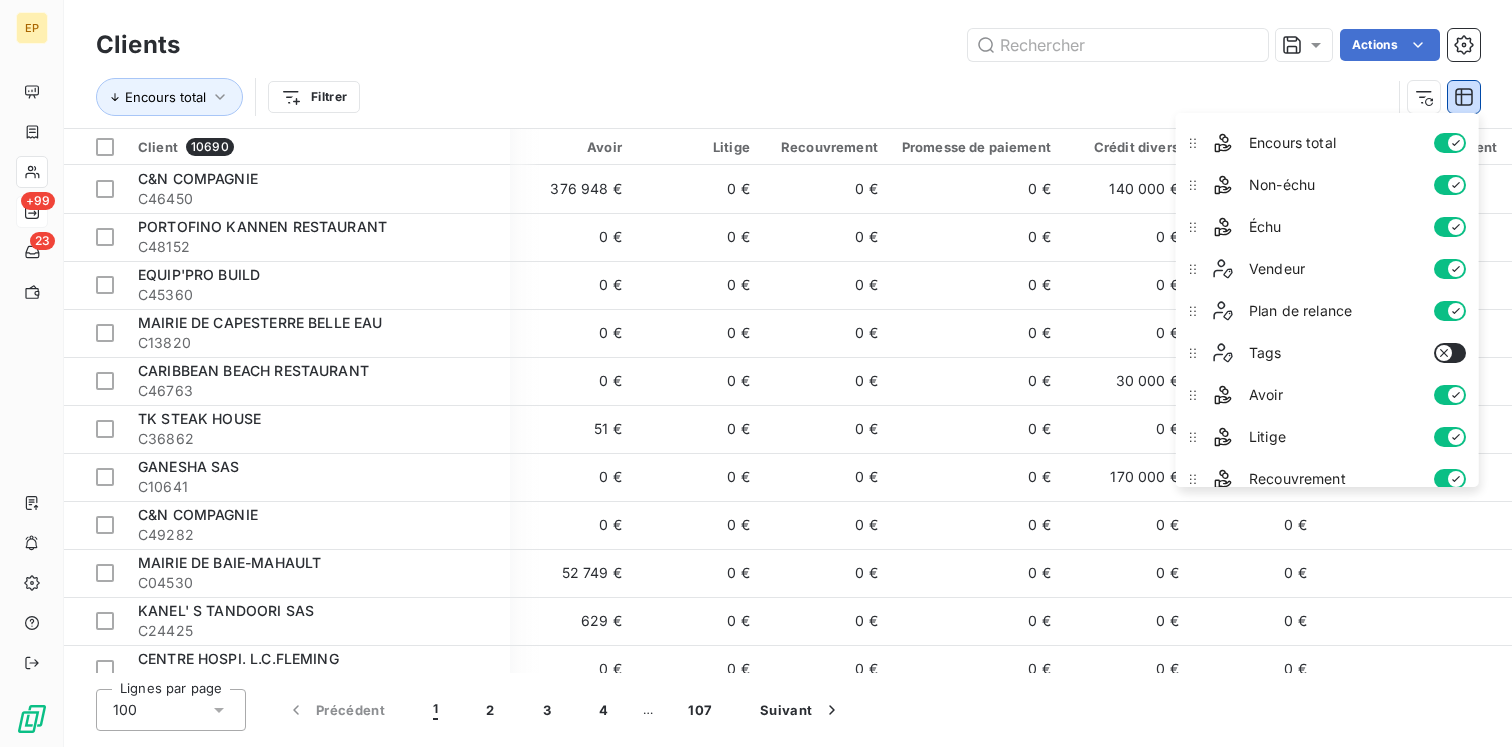 scroll, scrollTop: 0, scrollLeft: 0, axis: both 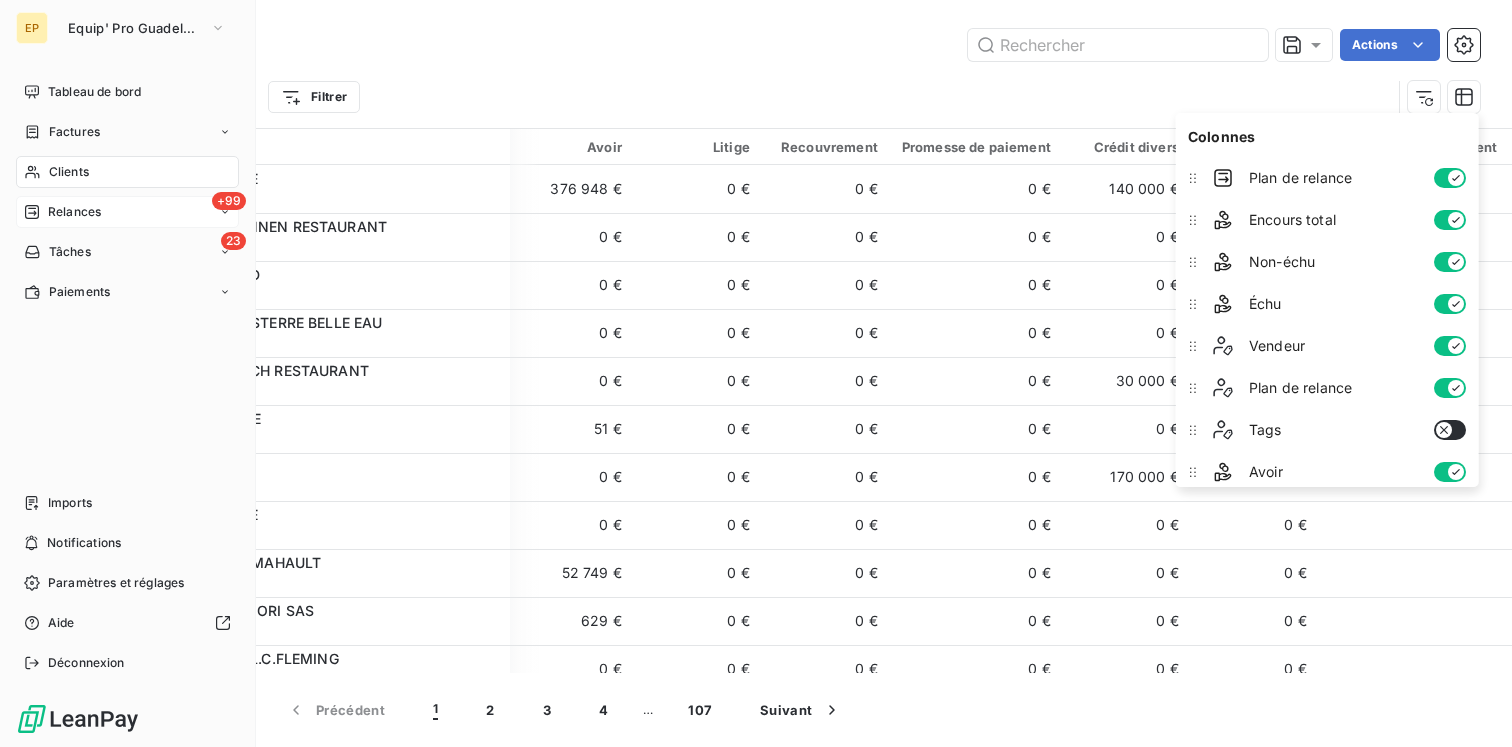click on "Relances" at bounding box center (74, 212) 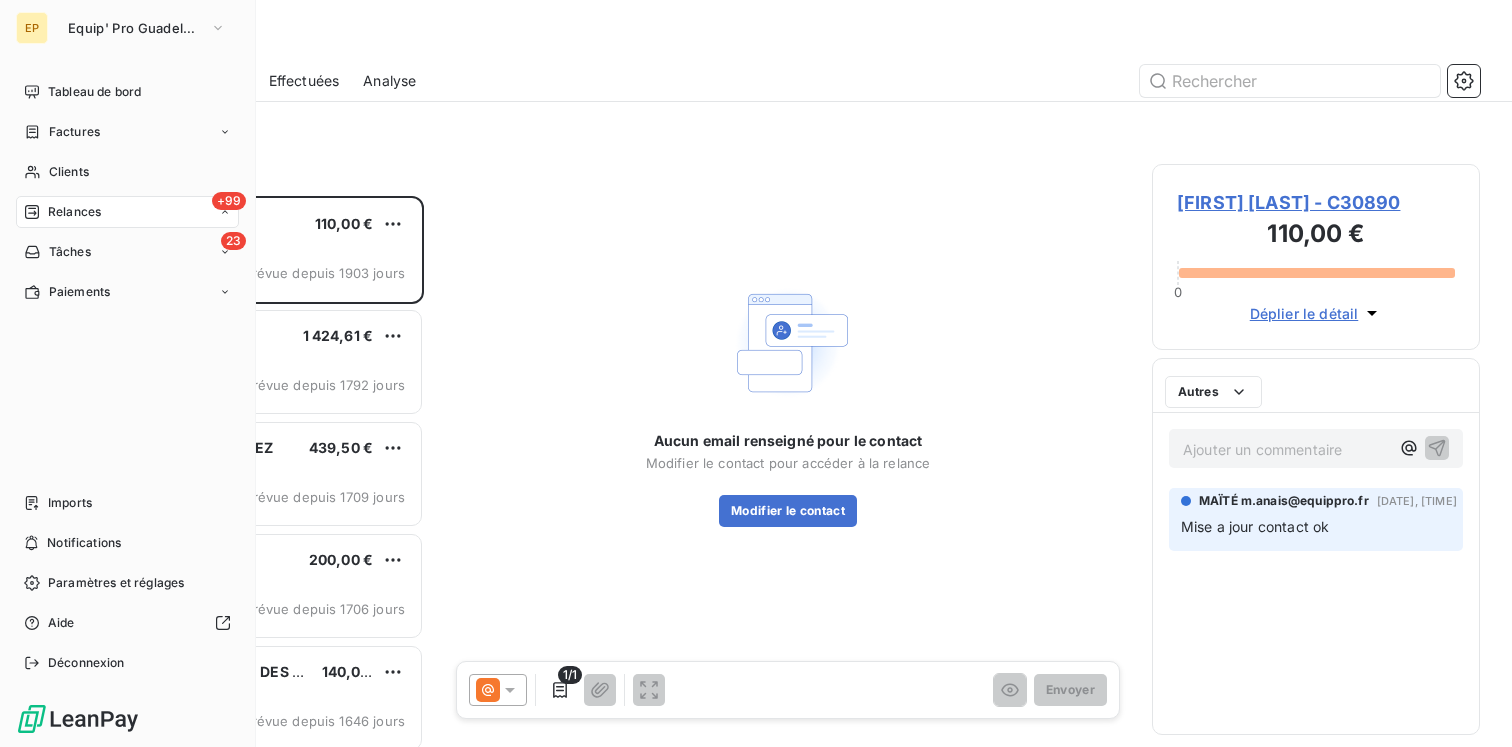 scroll, scrollTop: 1, scrollLeft: 1, axis: both 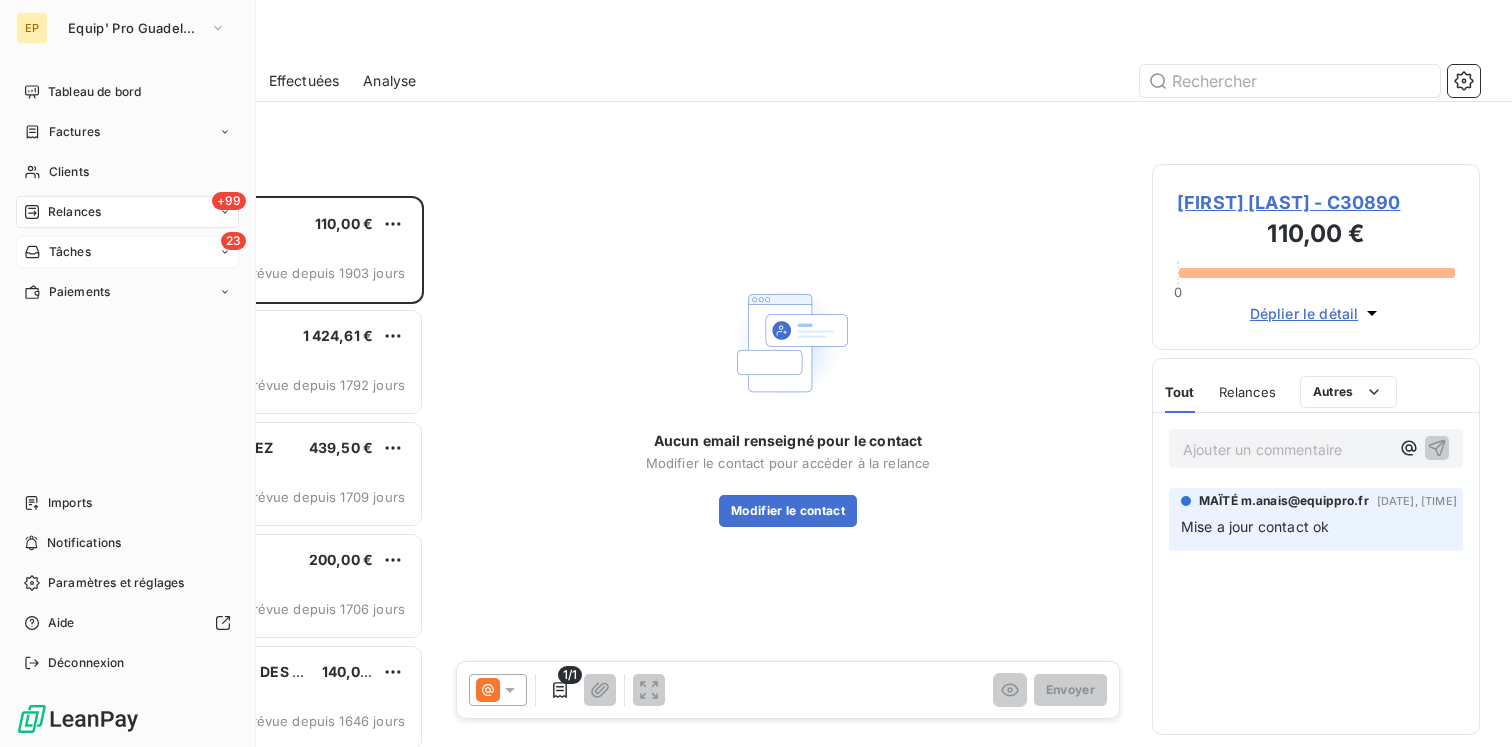 click on "Tâches" at bounding box center (70, 252) 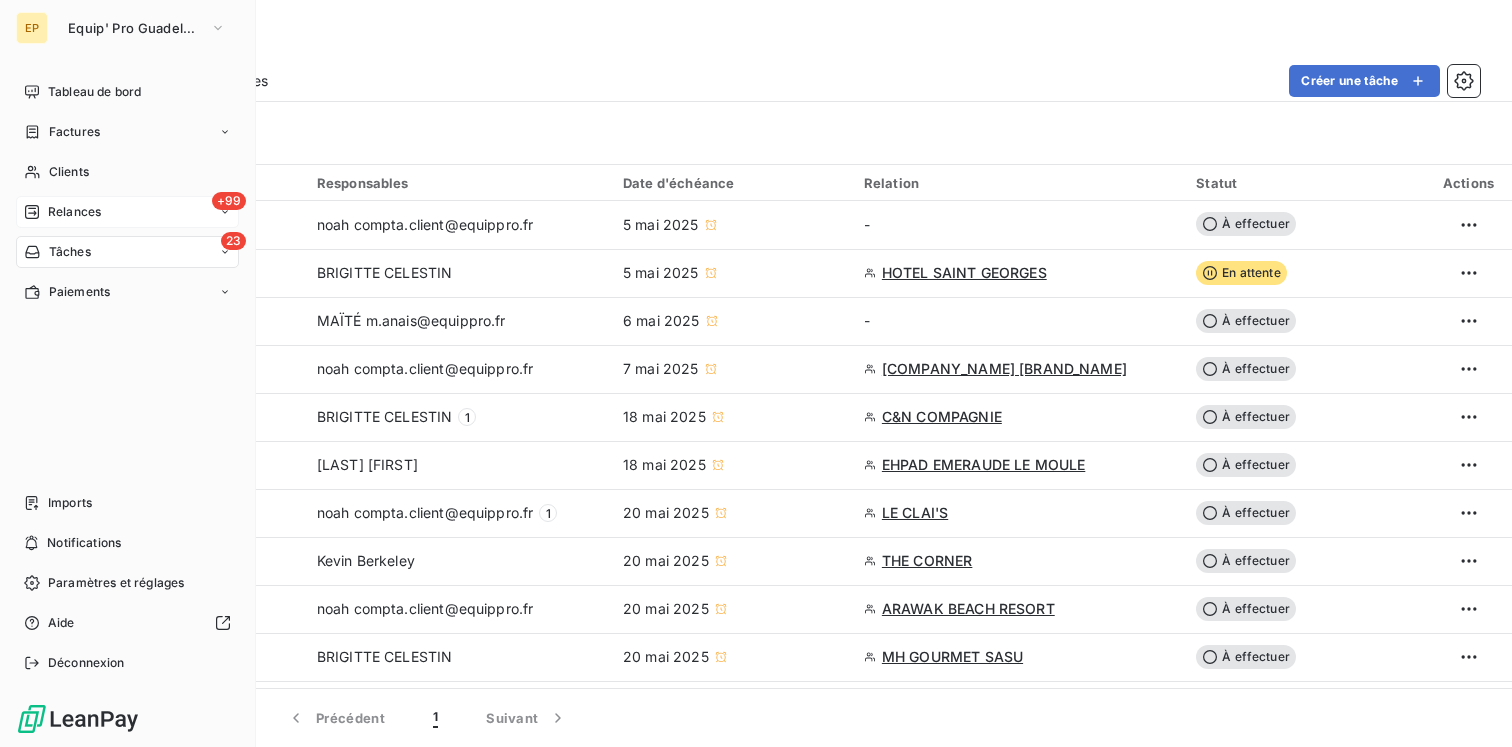click on "+99 Relances" at bounding box center [127, 212] 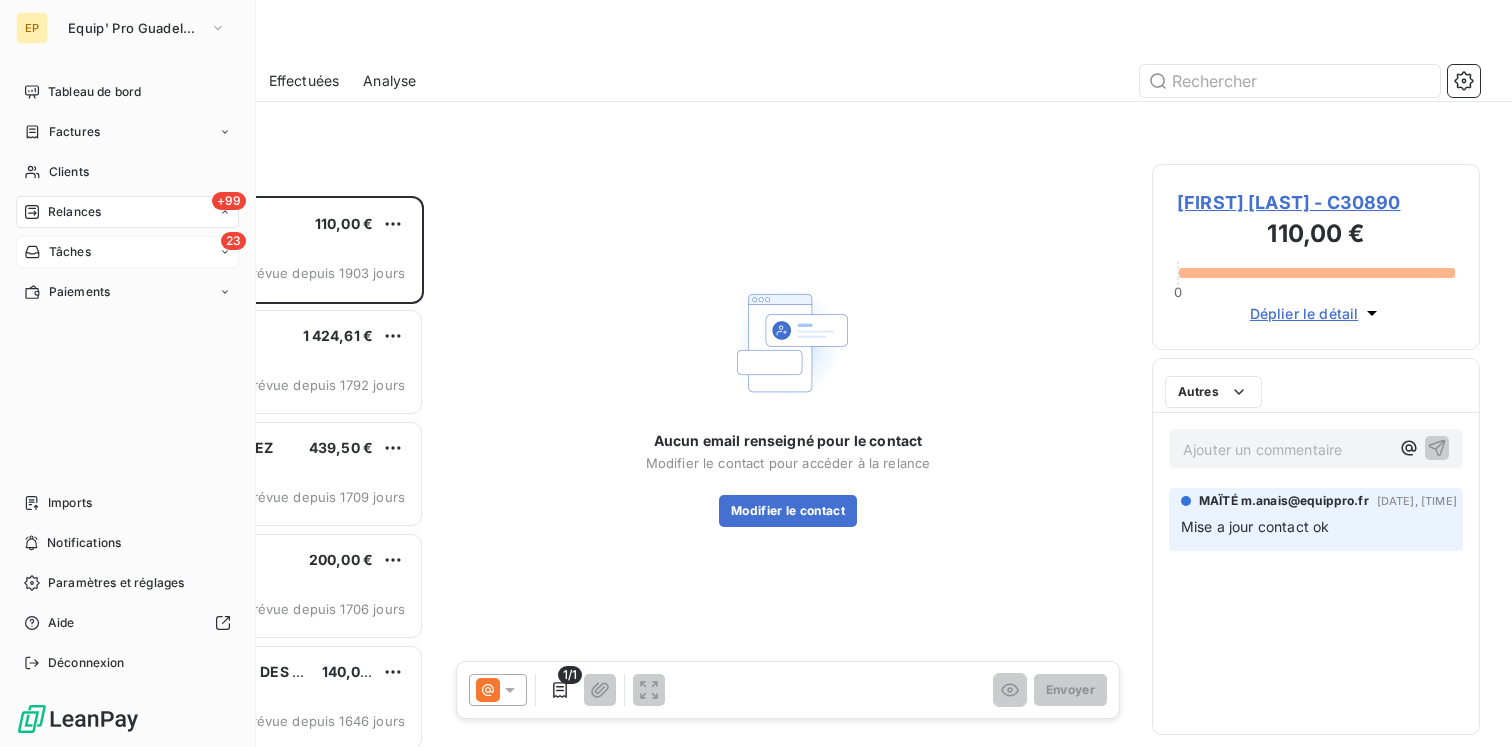 scroll, scrollTop: 1, scrollLeft: 1, axis: both 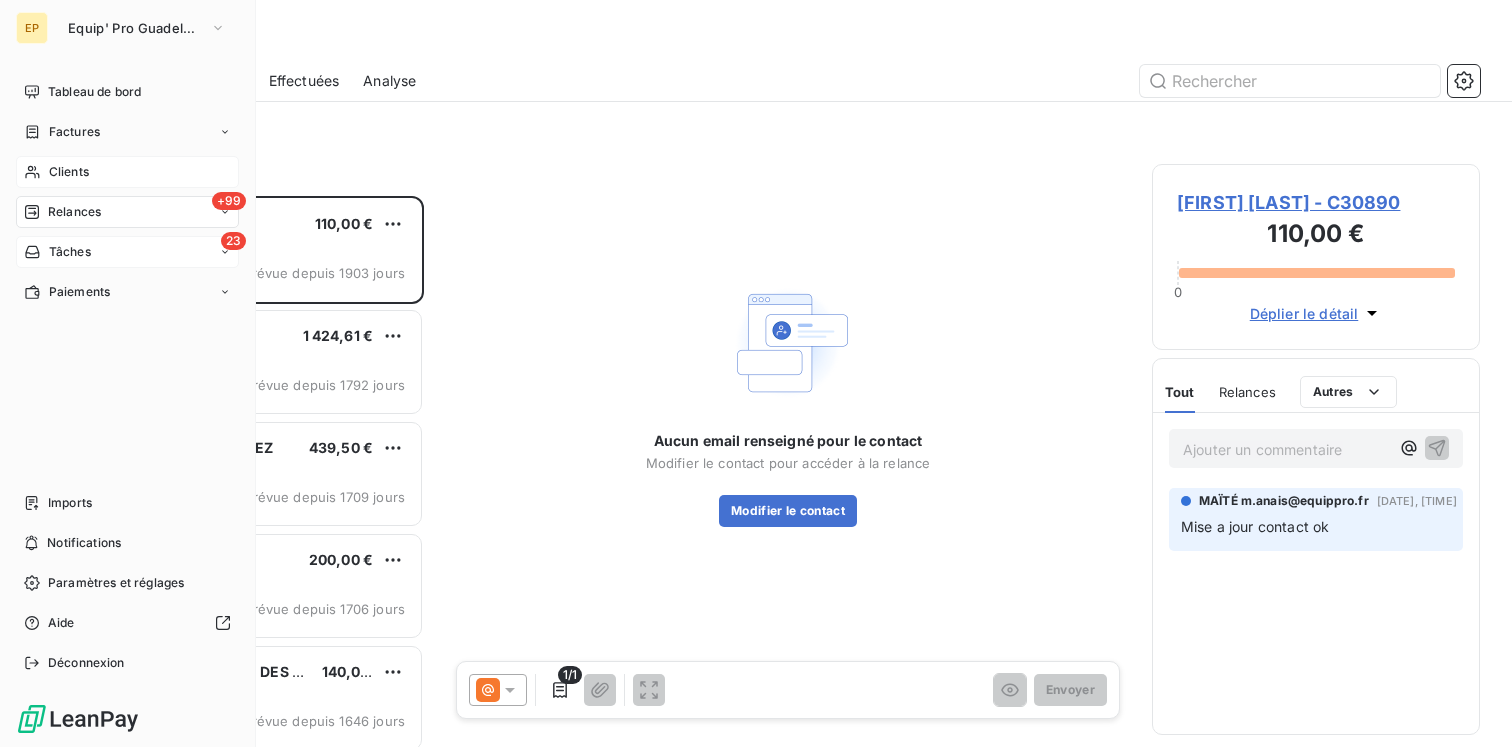 click on "Clients" at bounding box center (127, 172) 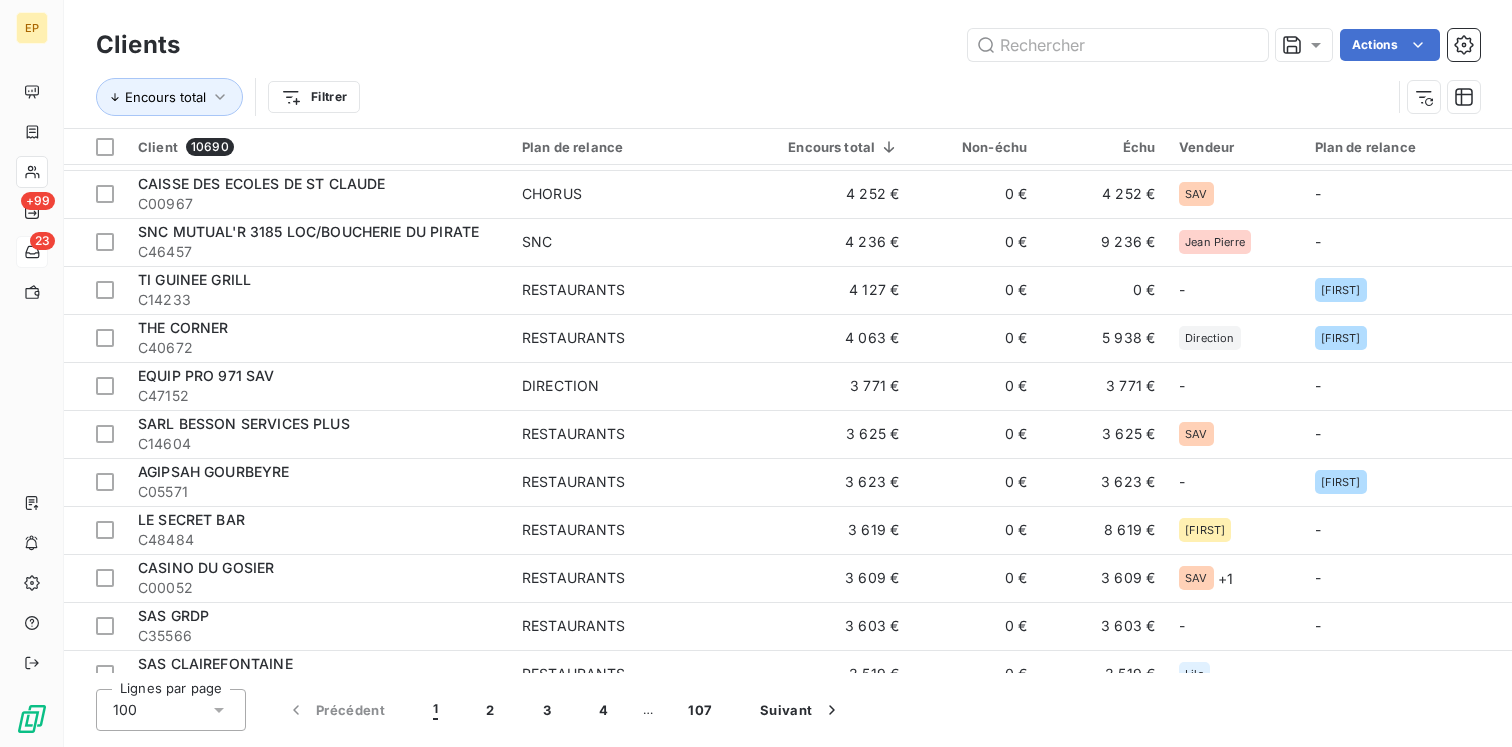 scroll, scrollTop: 4300, scrollLeft: 0, axis: vertical 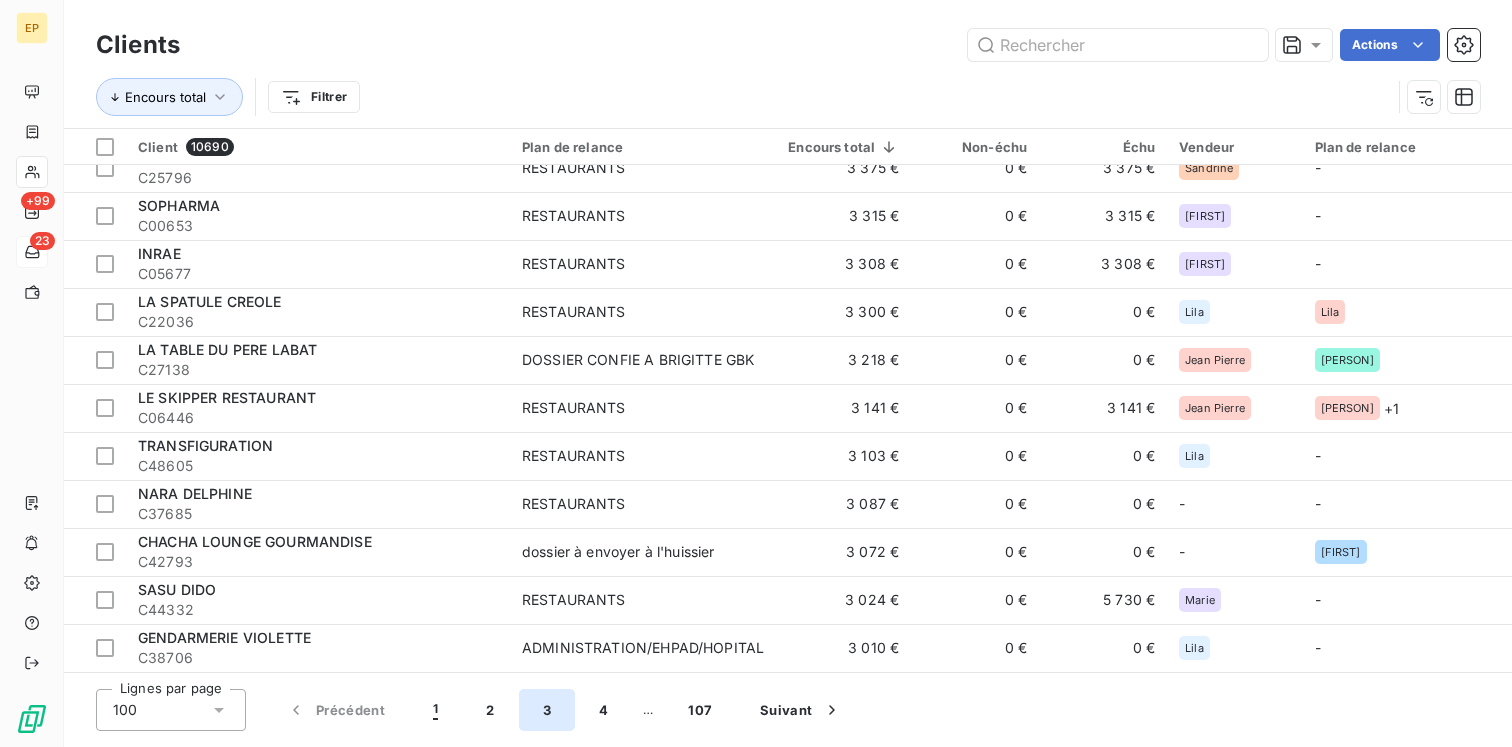 click on "3" at bounding box center (547, 710) 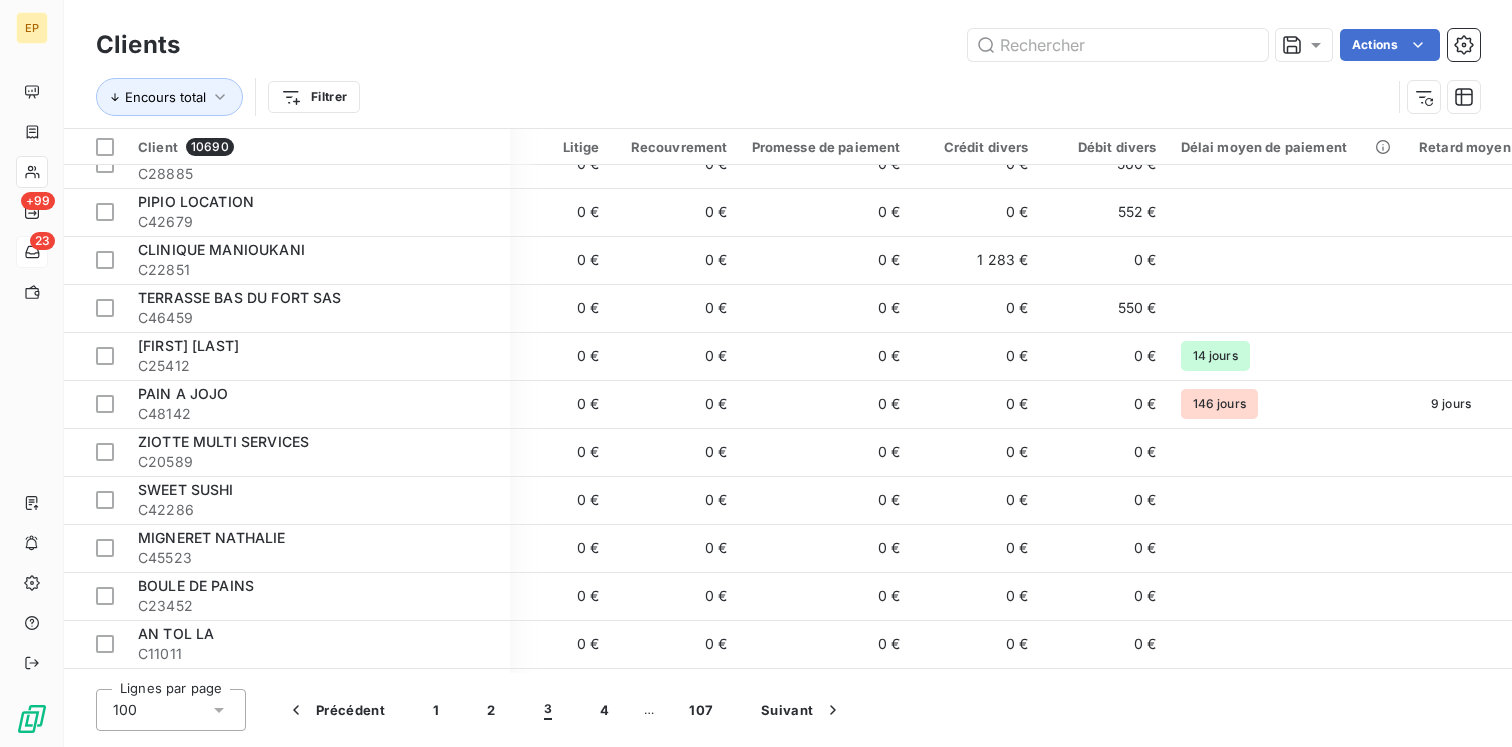 scroll, scrollTop: 4063, scrollLeft: 1094, axis: both 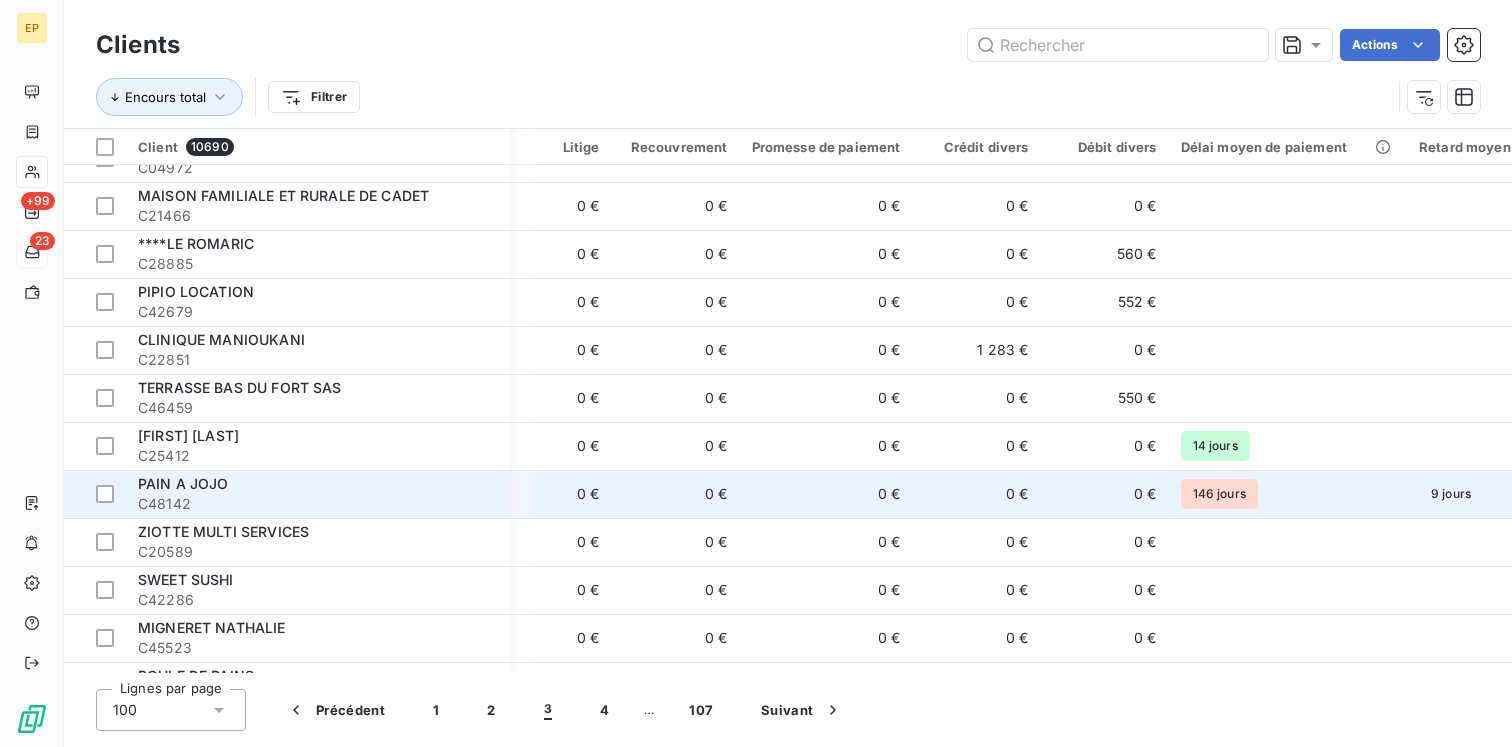 click on "0 €" at bounding box center [676, 494] 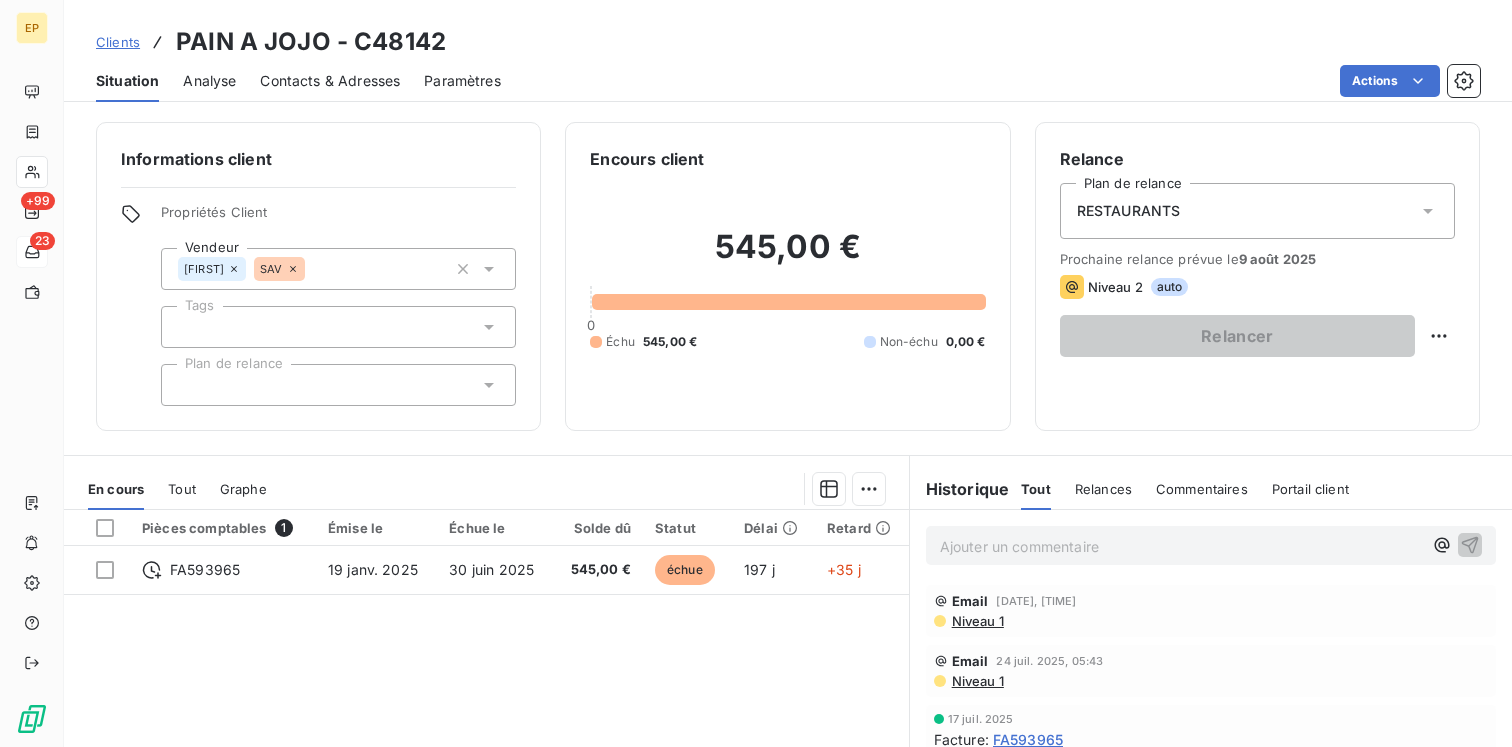 click on "Analyse" at bounding box center (209, 81) 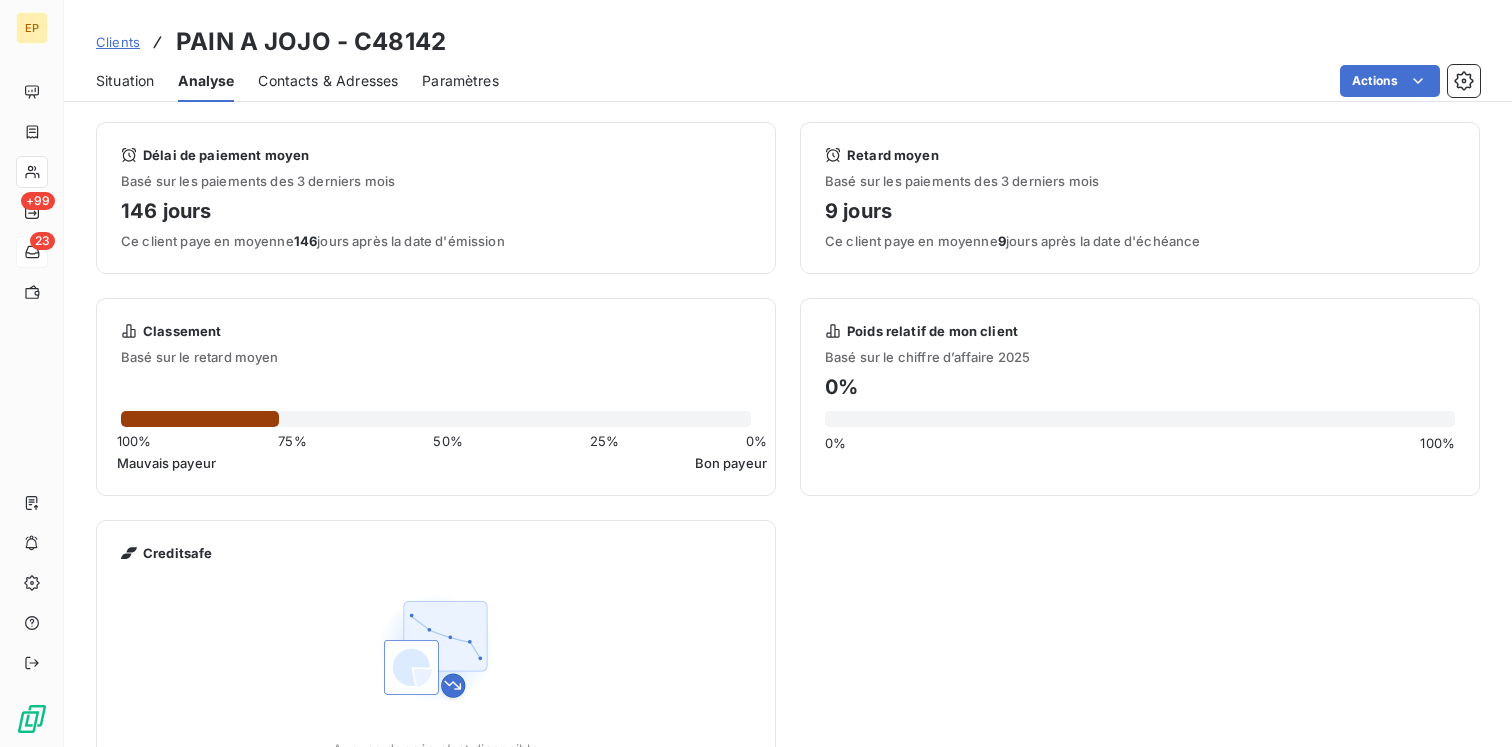 click on "Situation" at bounding box center (125, 81) 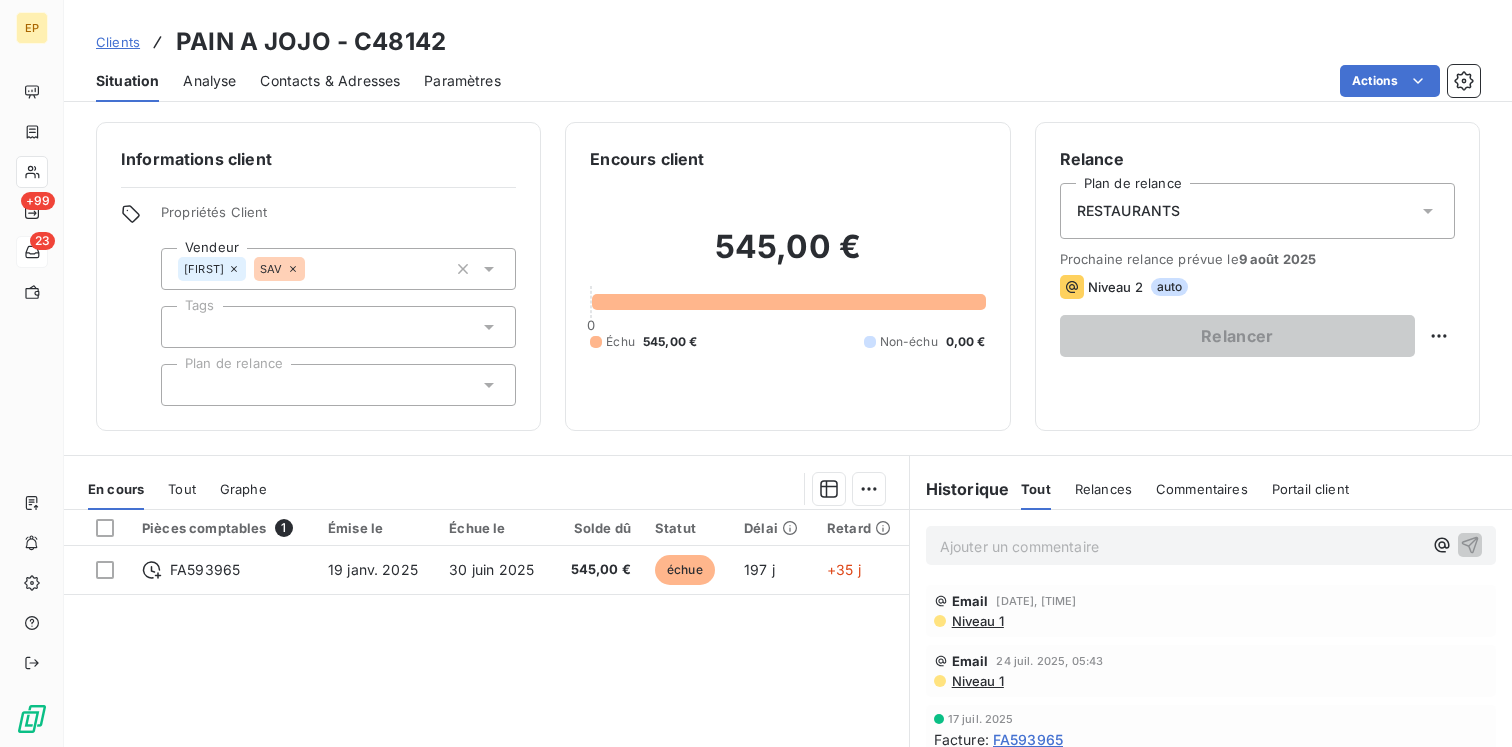 click on "Tout" at bounding box center (182, 489) 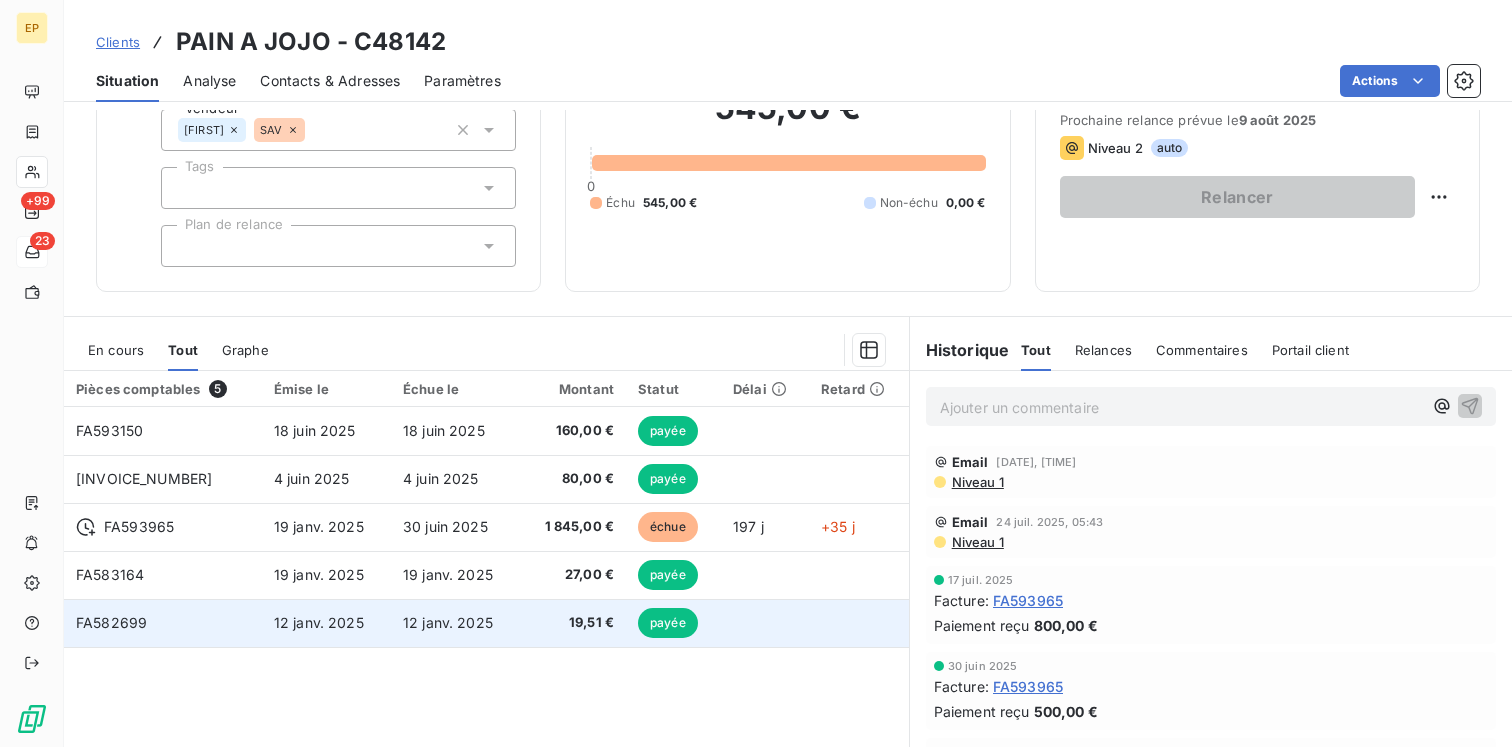 scroll, scrollTop: 140, scrollLeft: 0, axis: vertical 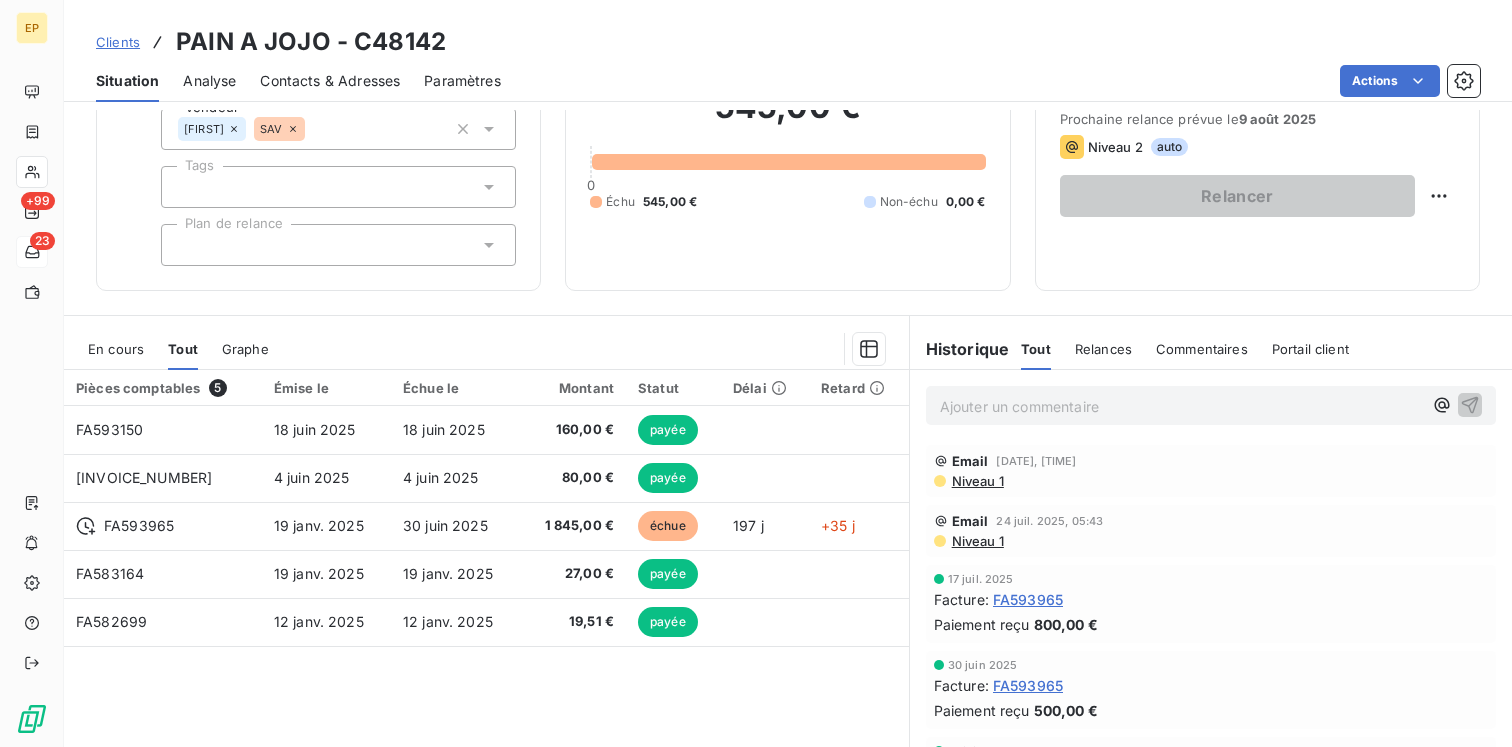 click on "En cours" at bounding box center (116, 349) 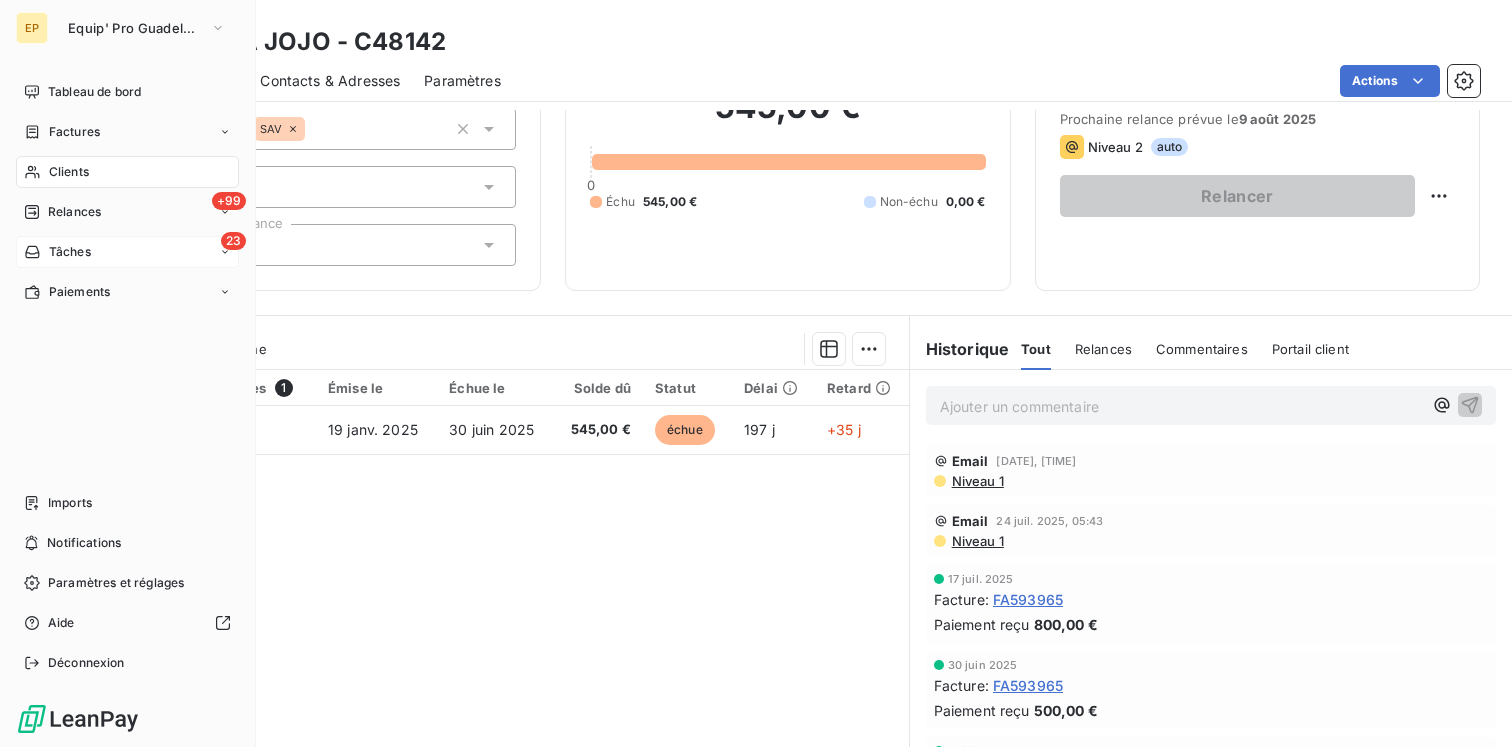 click on "Clients" at bounding box center (69, 172) 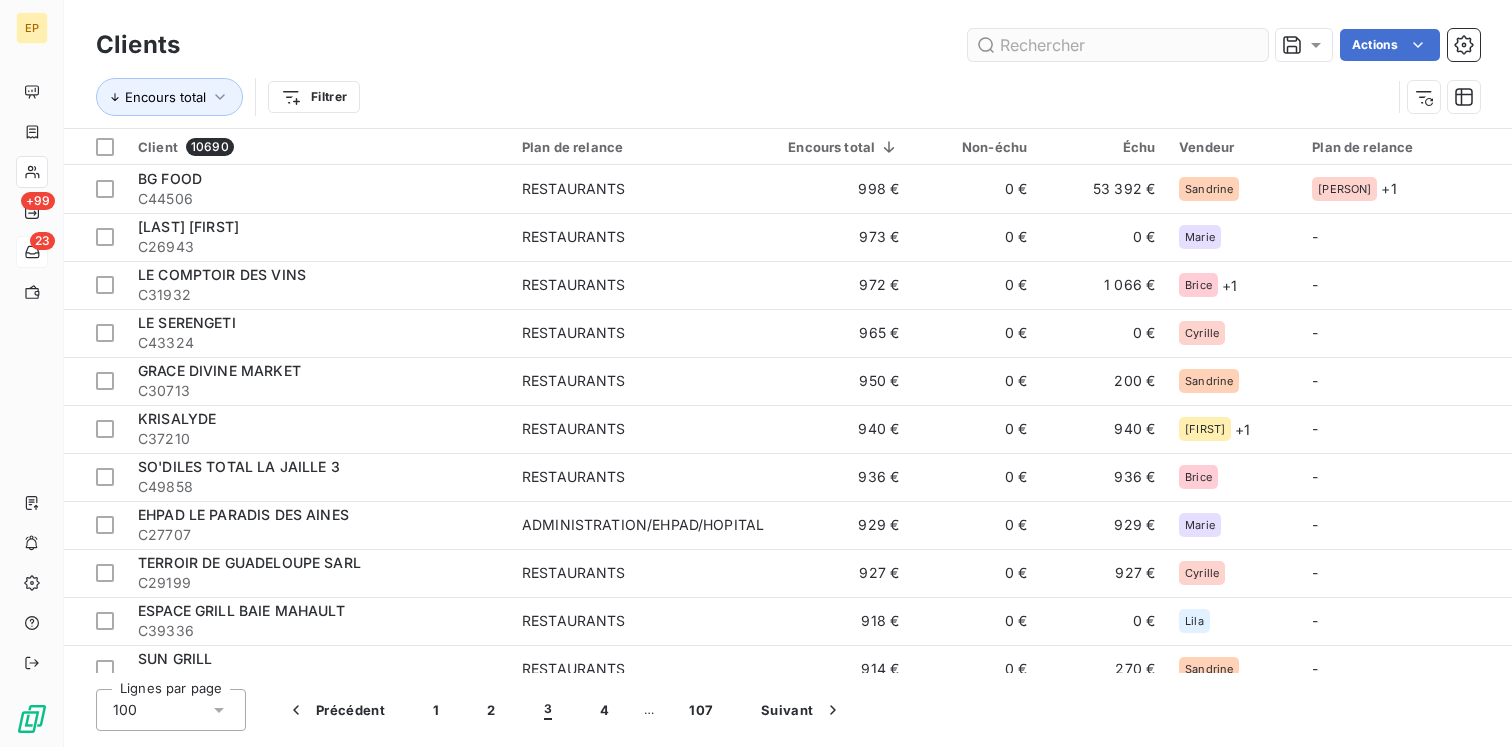 click at bounding box center (1118, 45) 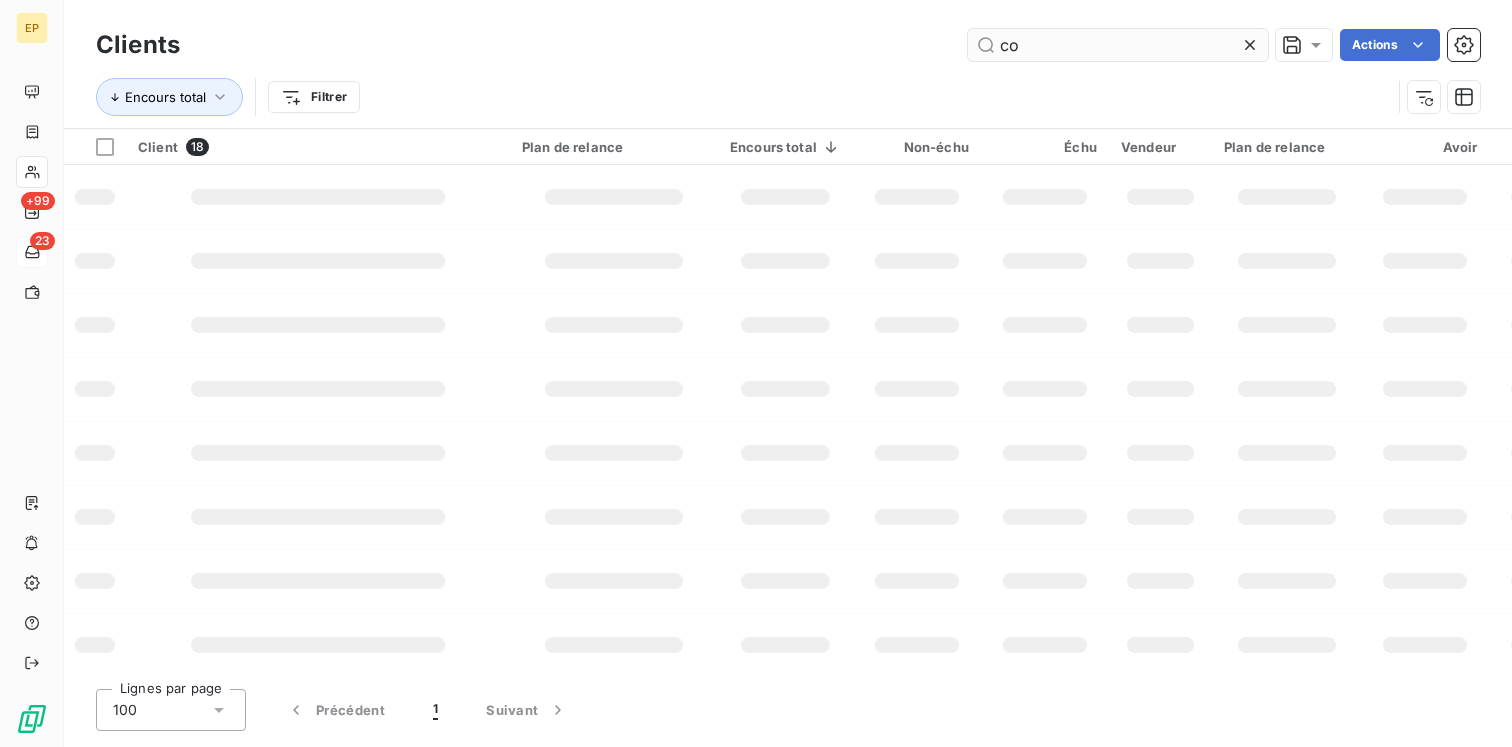 type on "c" 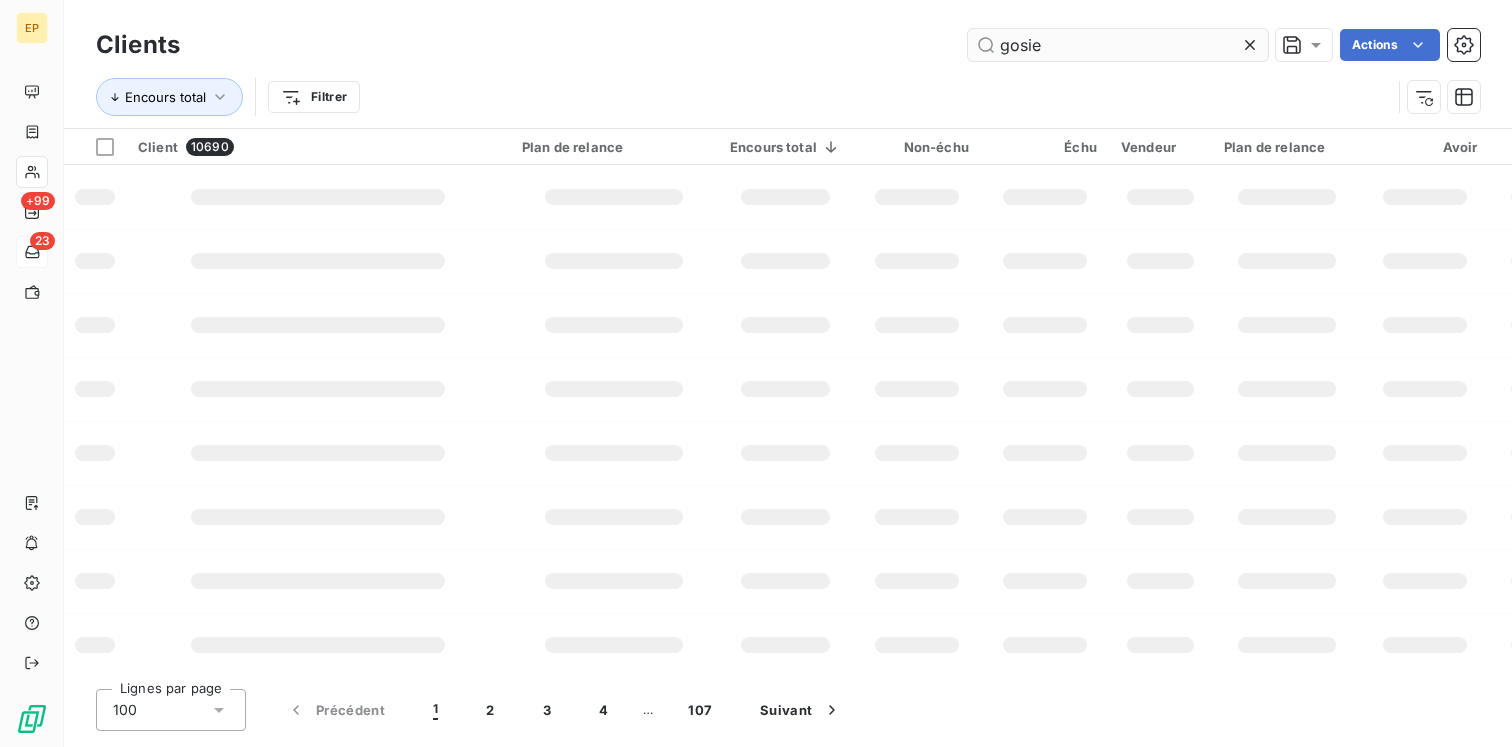 type on "[CITY]" 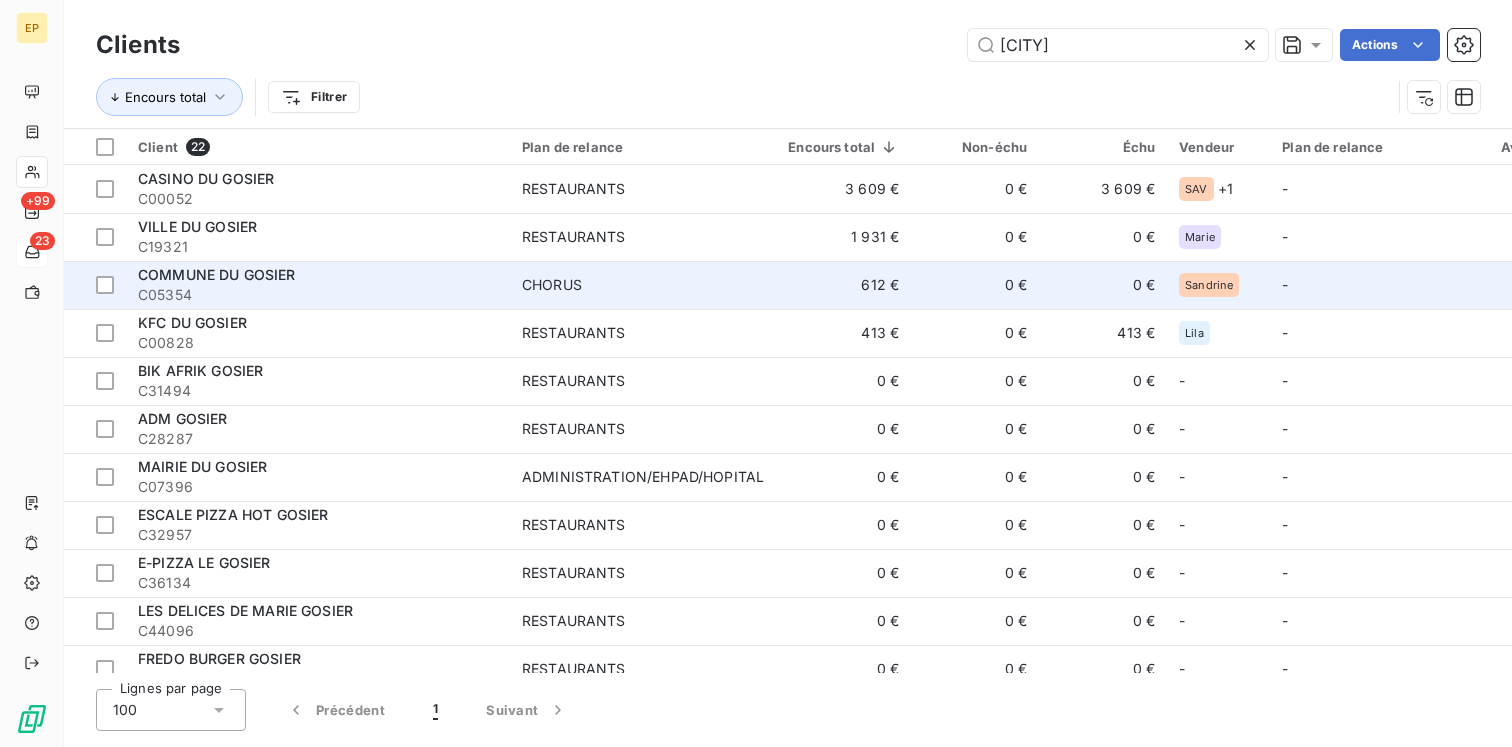 click on "COMMUNE DU GOSIER" at bounding box center [217, 274] 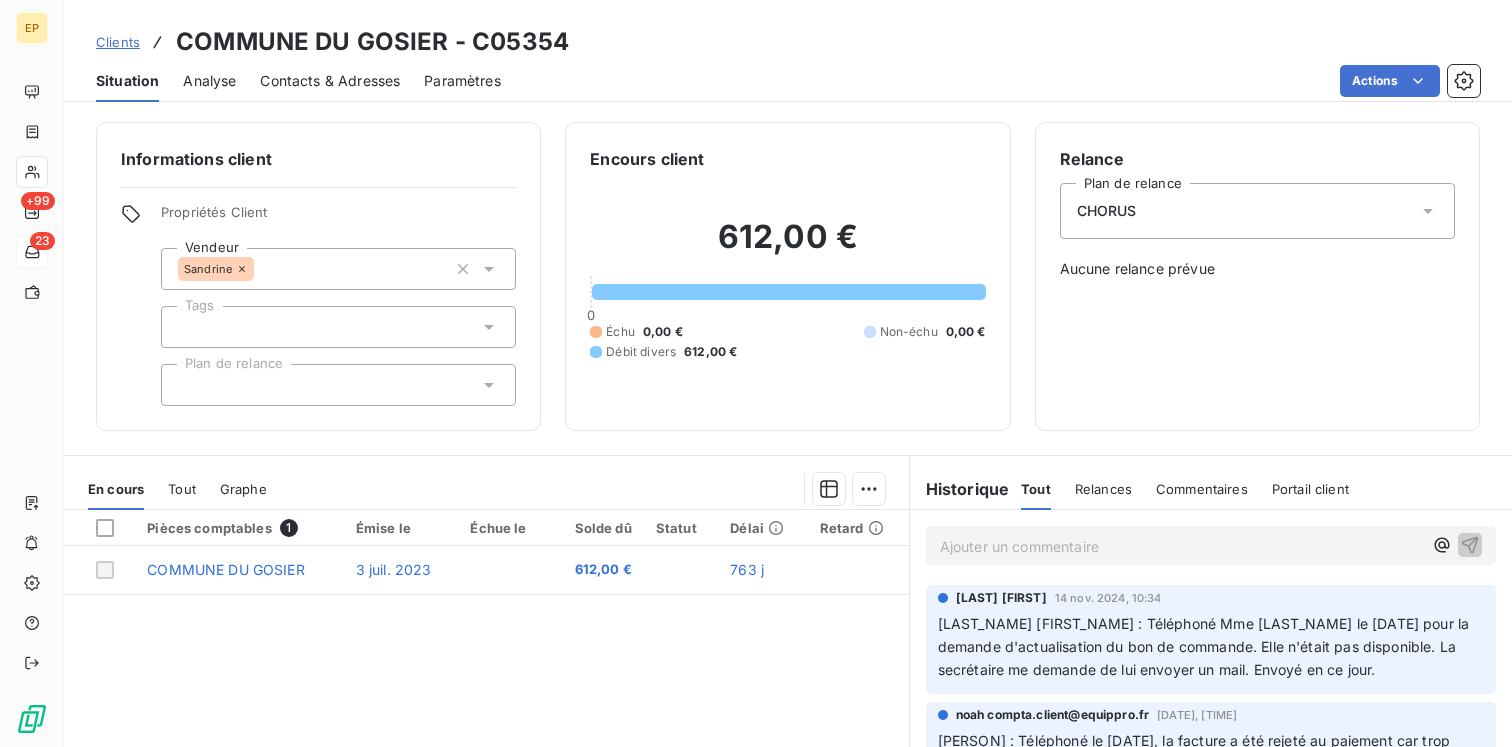 click on "Tout" at bounding box center (182, 489) 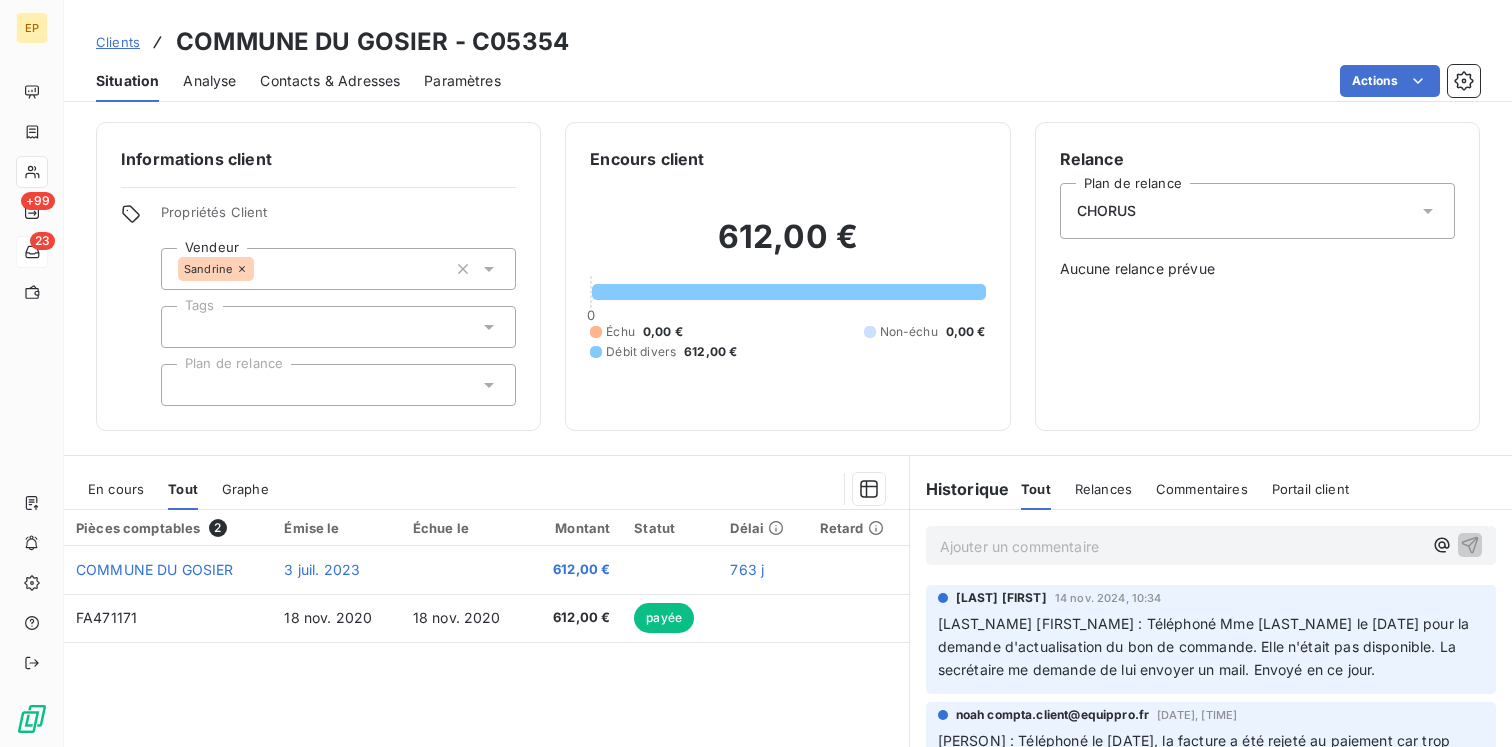 click on "Graphe" at bounding box center (245, 489) 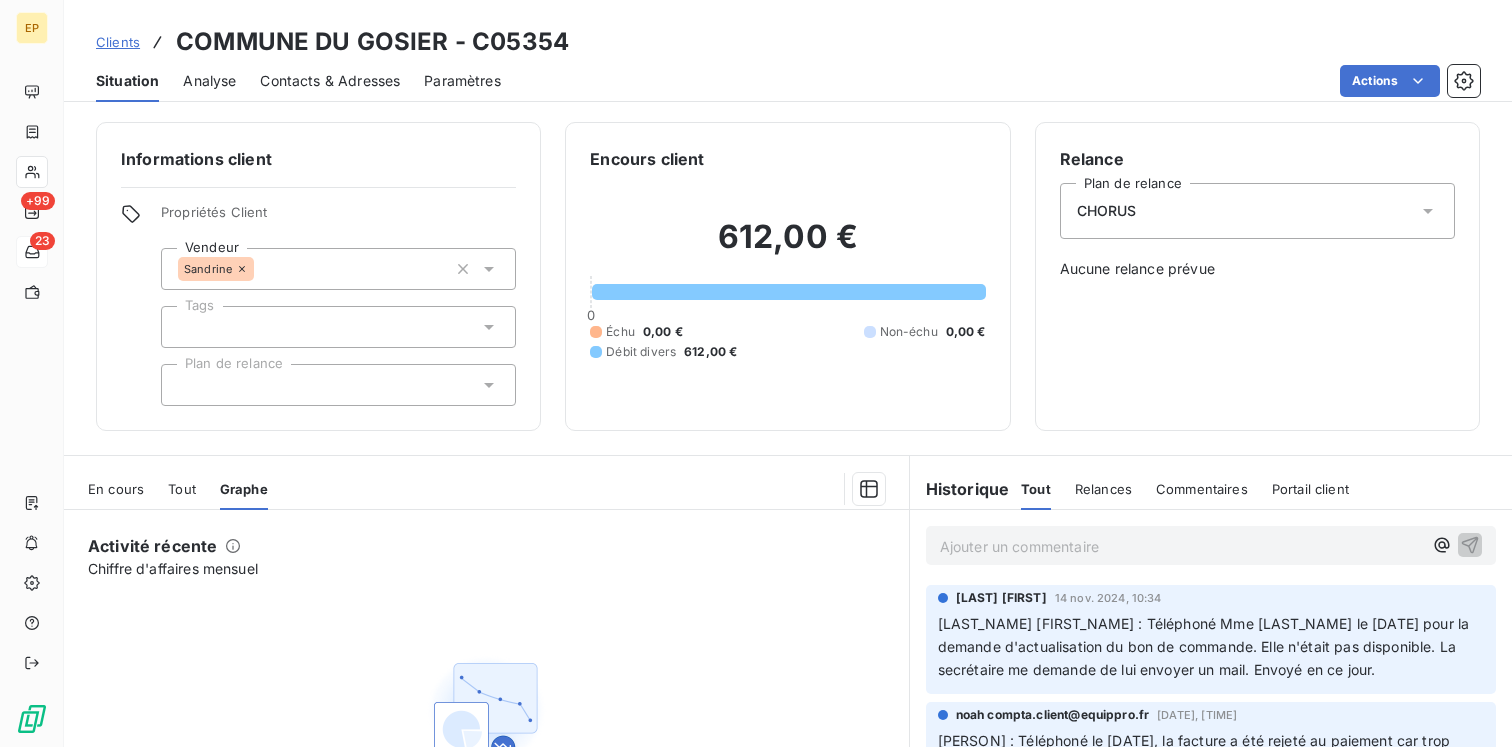 click on "Tout" at bounding box center (182, 489) 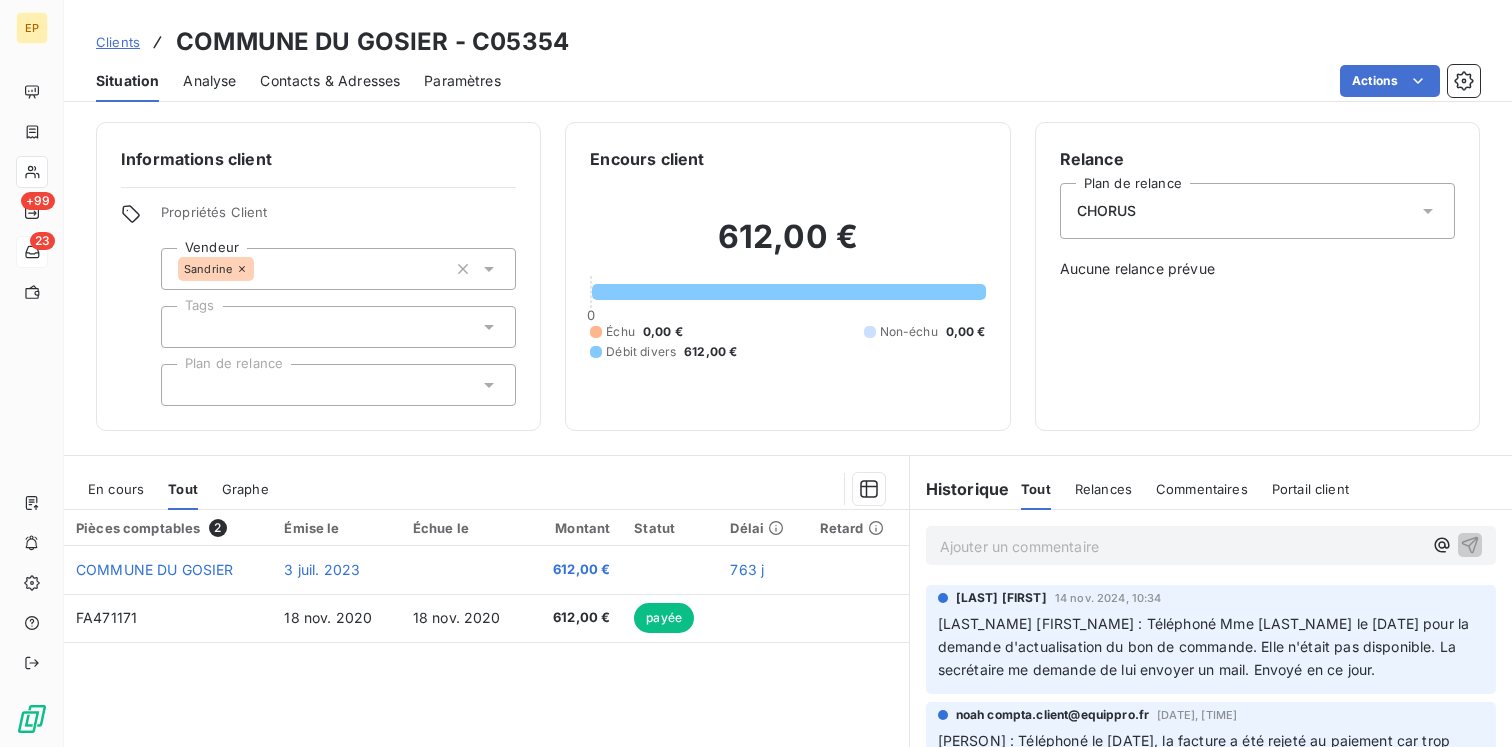 click on "En cours" at bounding box center (116, 489) 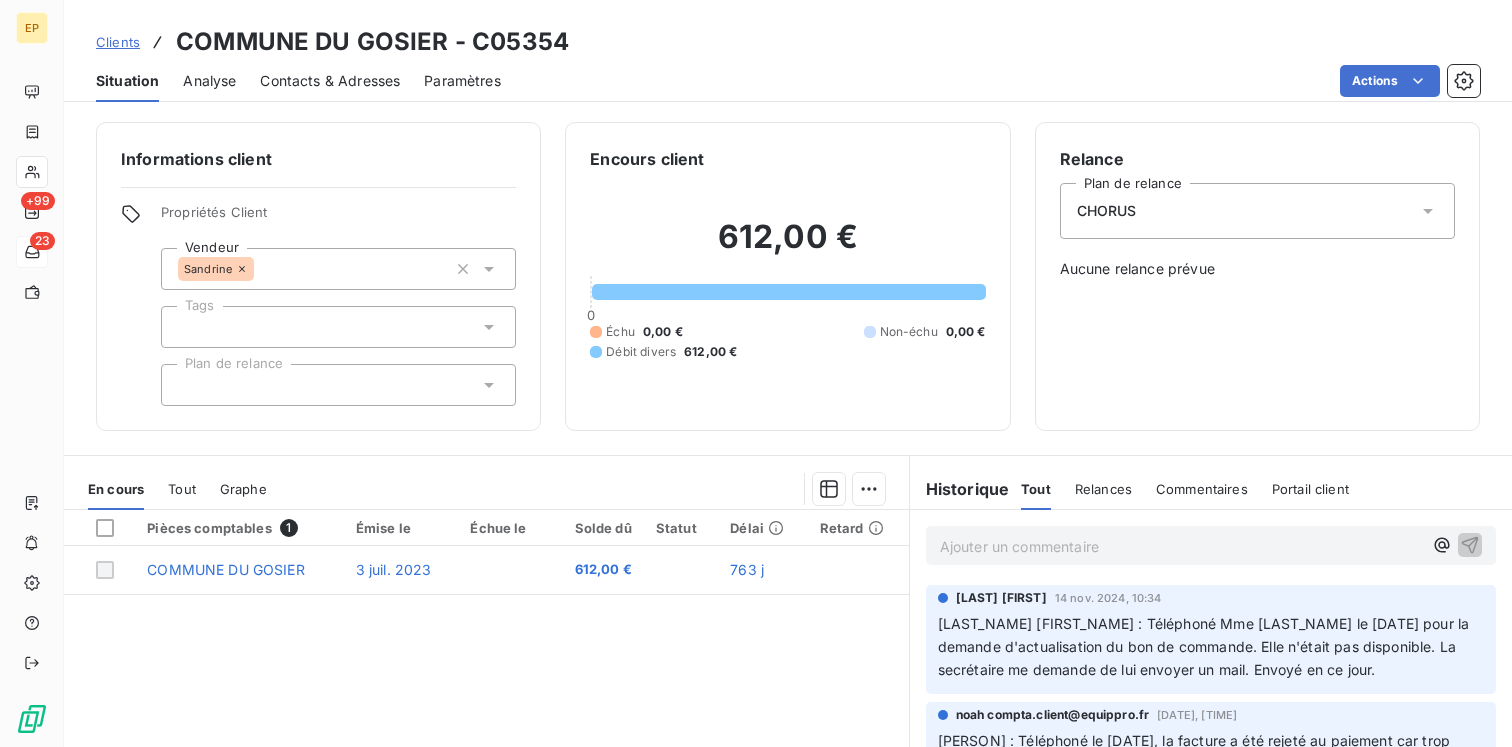 click on "Tout" at bounding box center [182, 489] 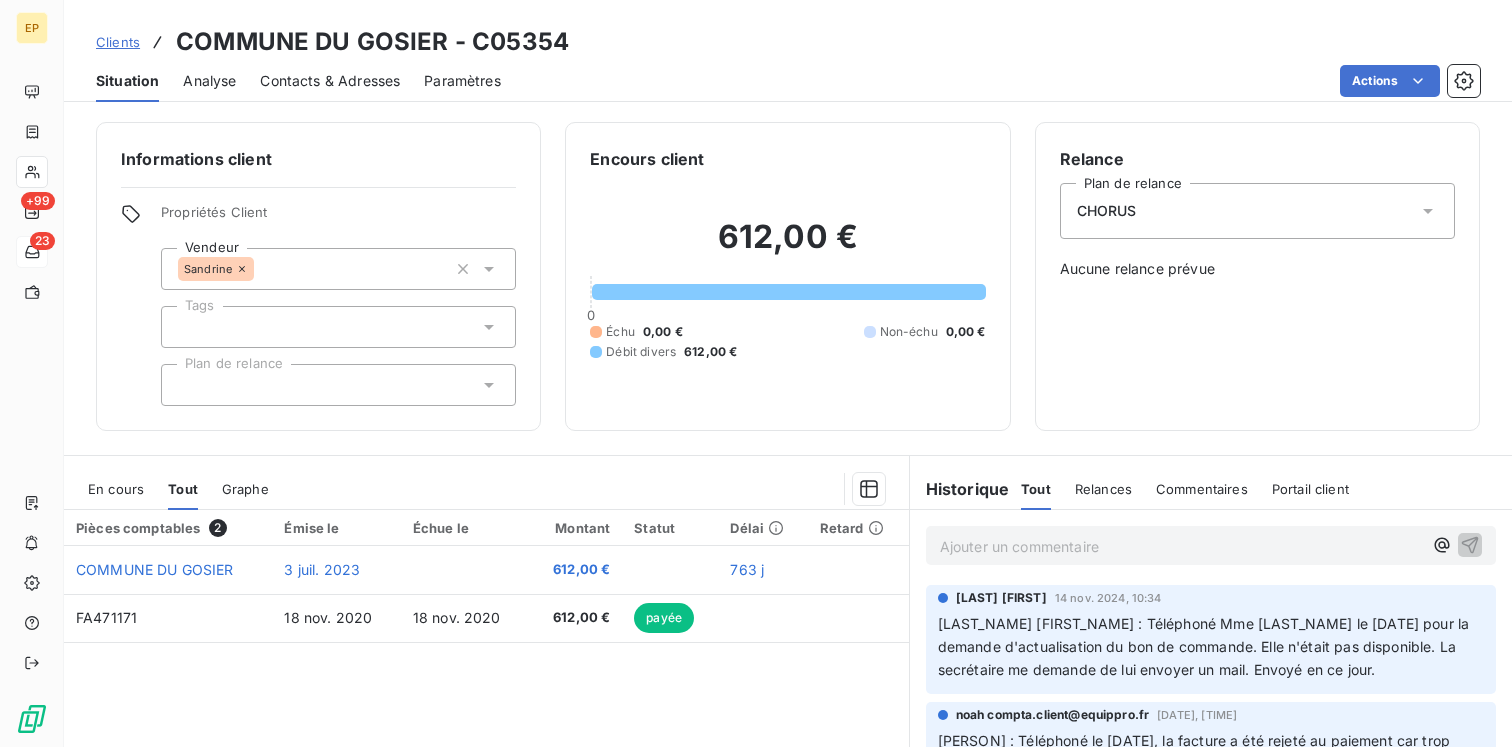 click on "Analyse" at bounding box center (209, 81) 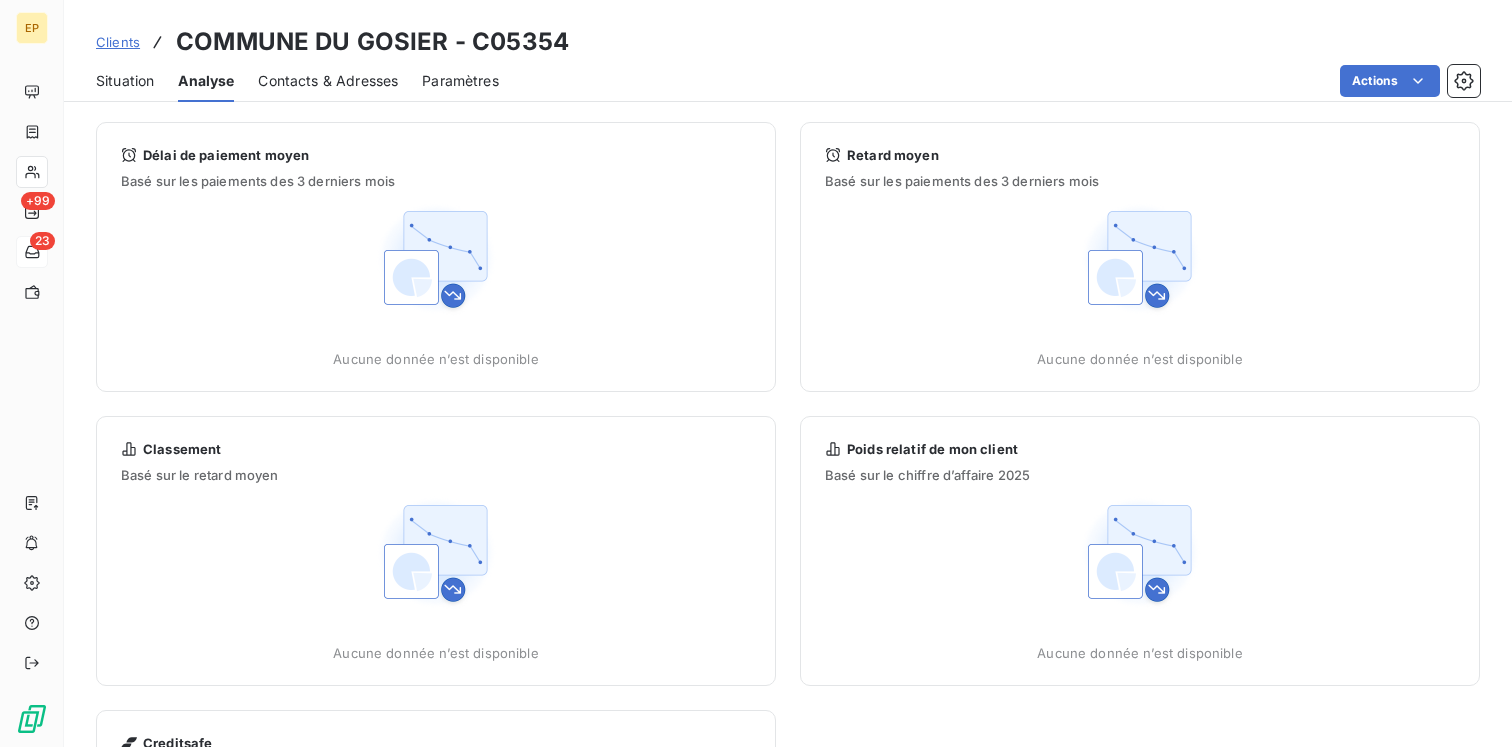 click on "Contacts & Adresses" at bounding box center [328, 81] 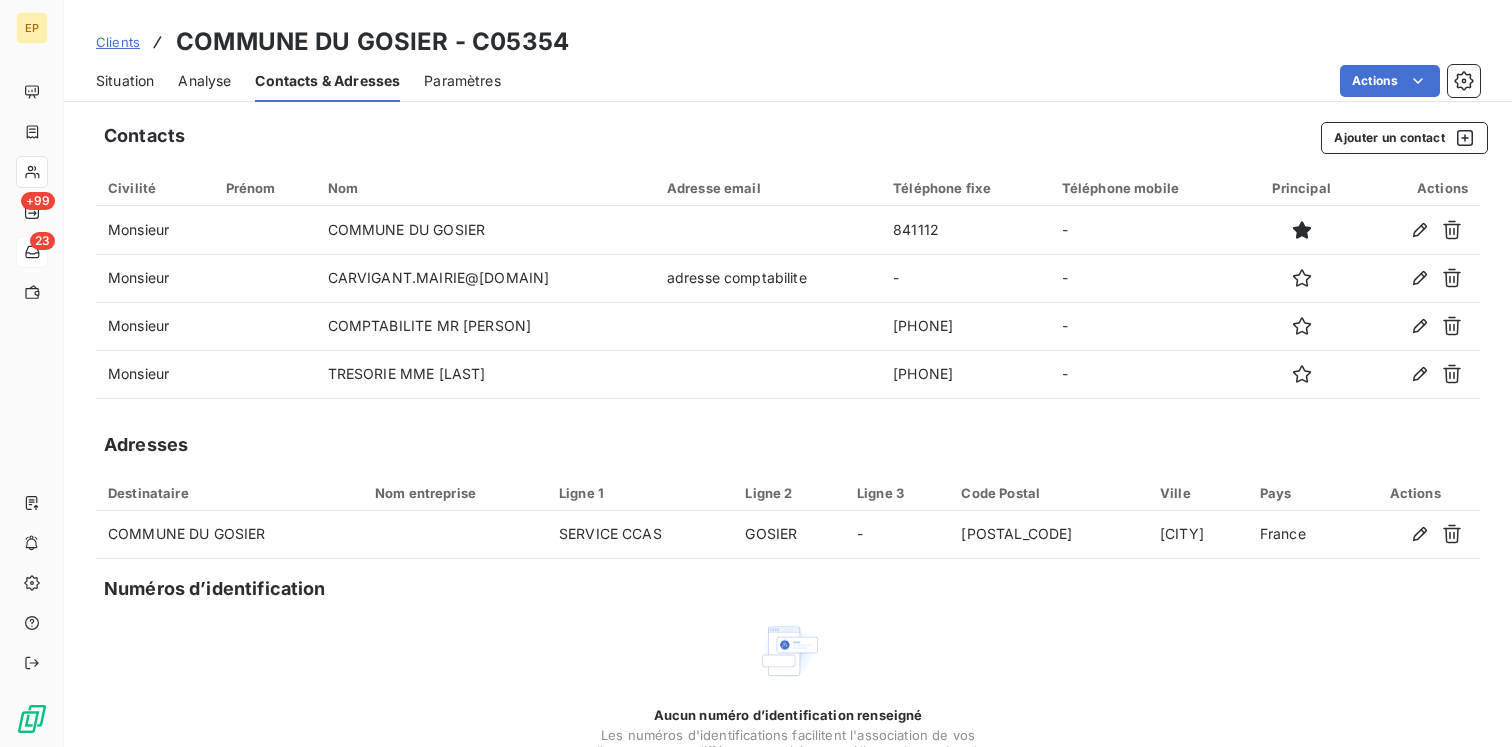 click on "Analyse" at bounding box center (204, 81) 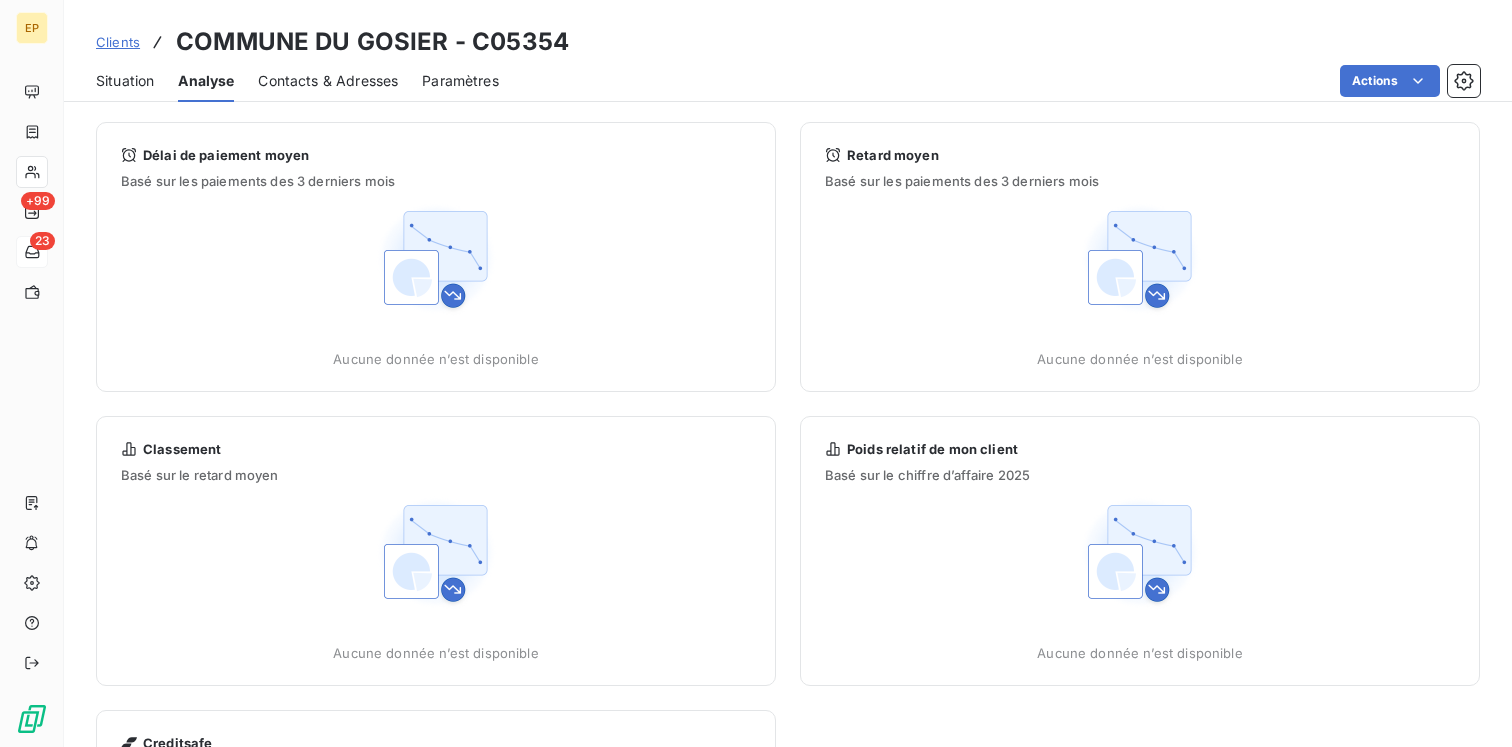 click on "Situation" at bounding box center [125, 81] 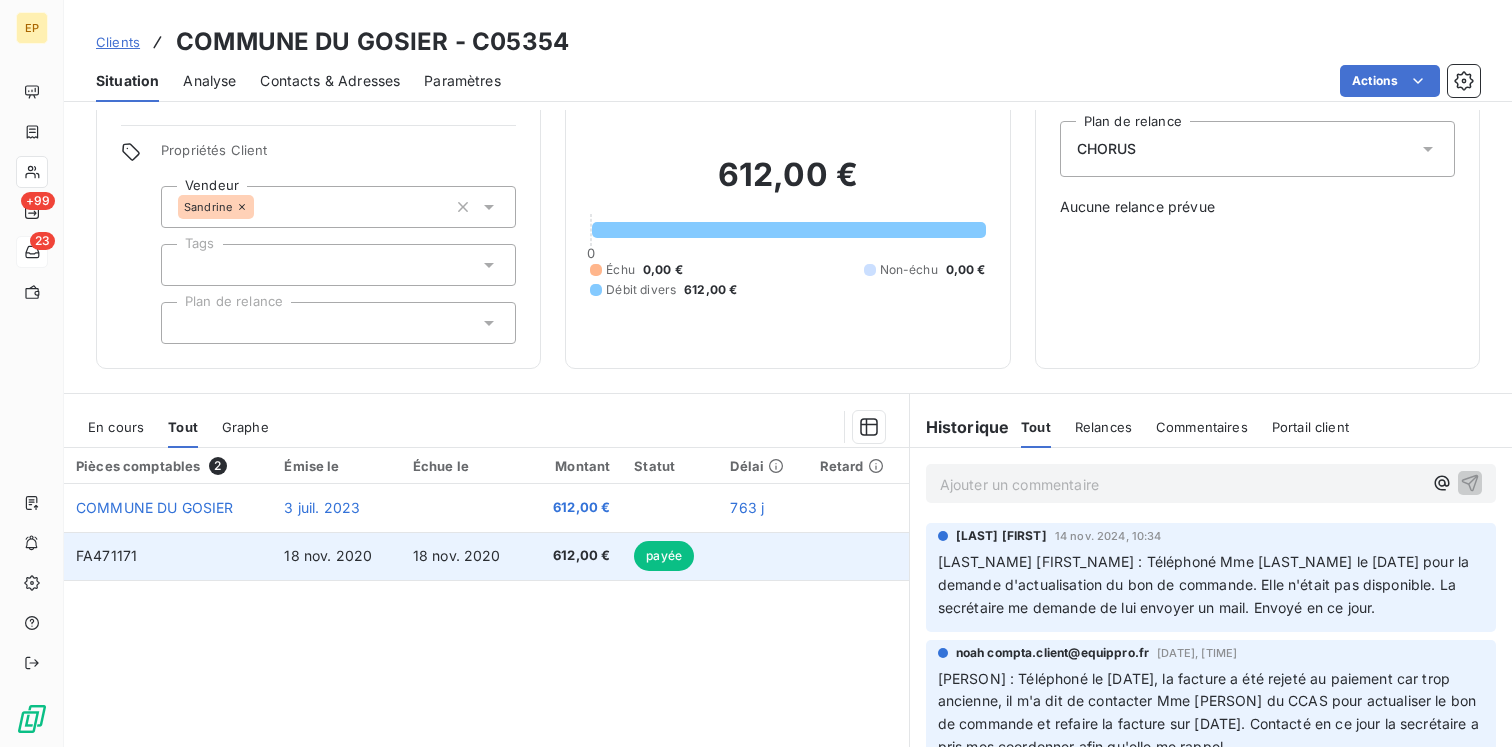 scroll, scrollTop: 0, scrollLeft: 0, axis: both 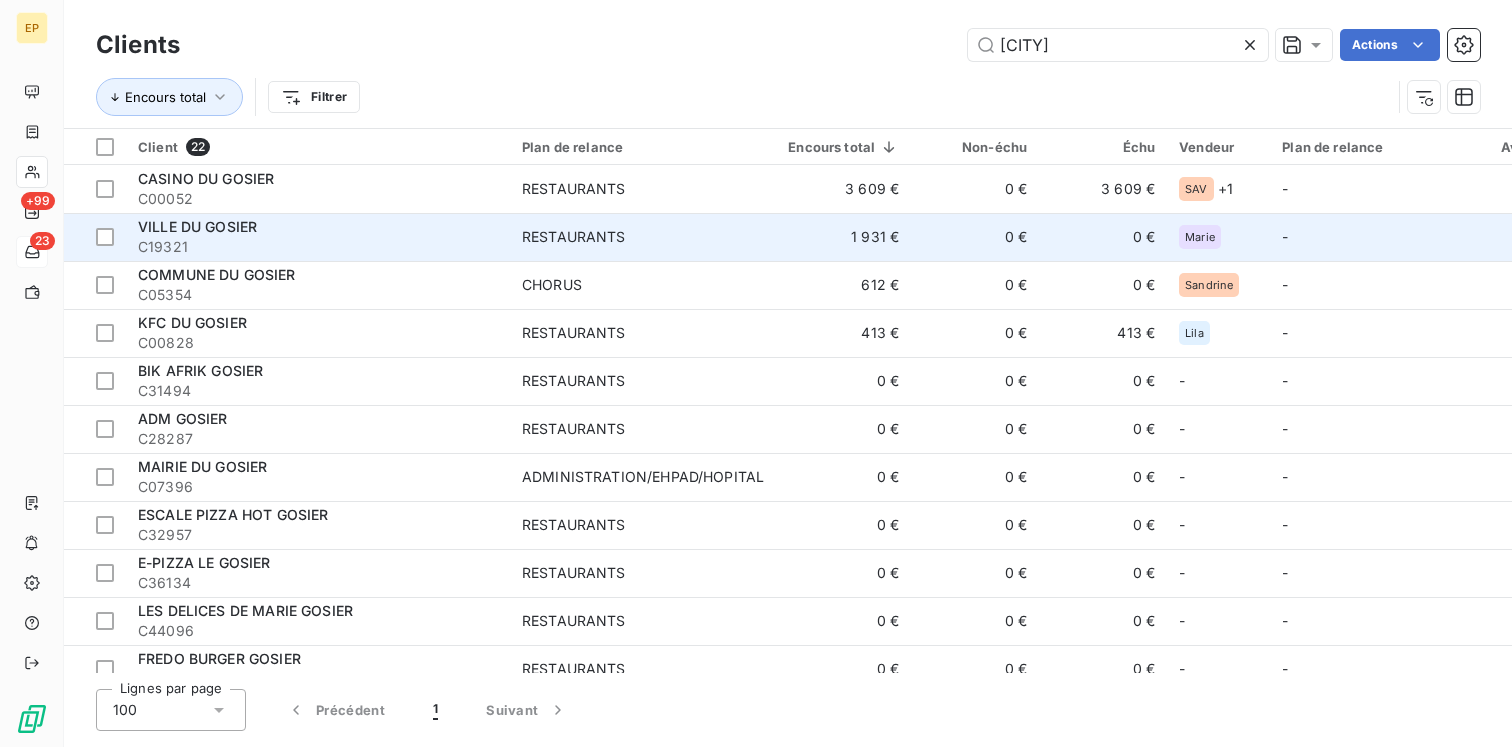 click on "VILLE DU GOSIER" at bounding box center (197, 226) 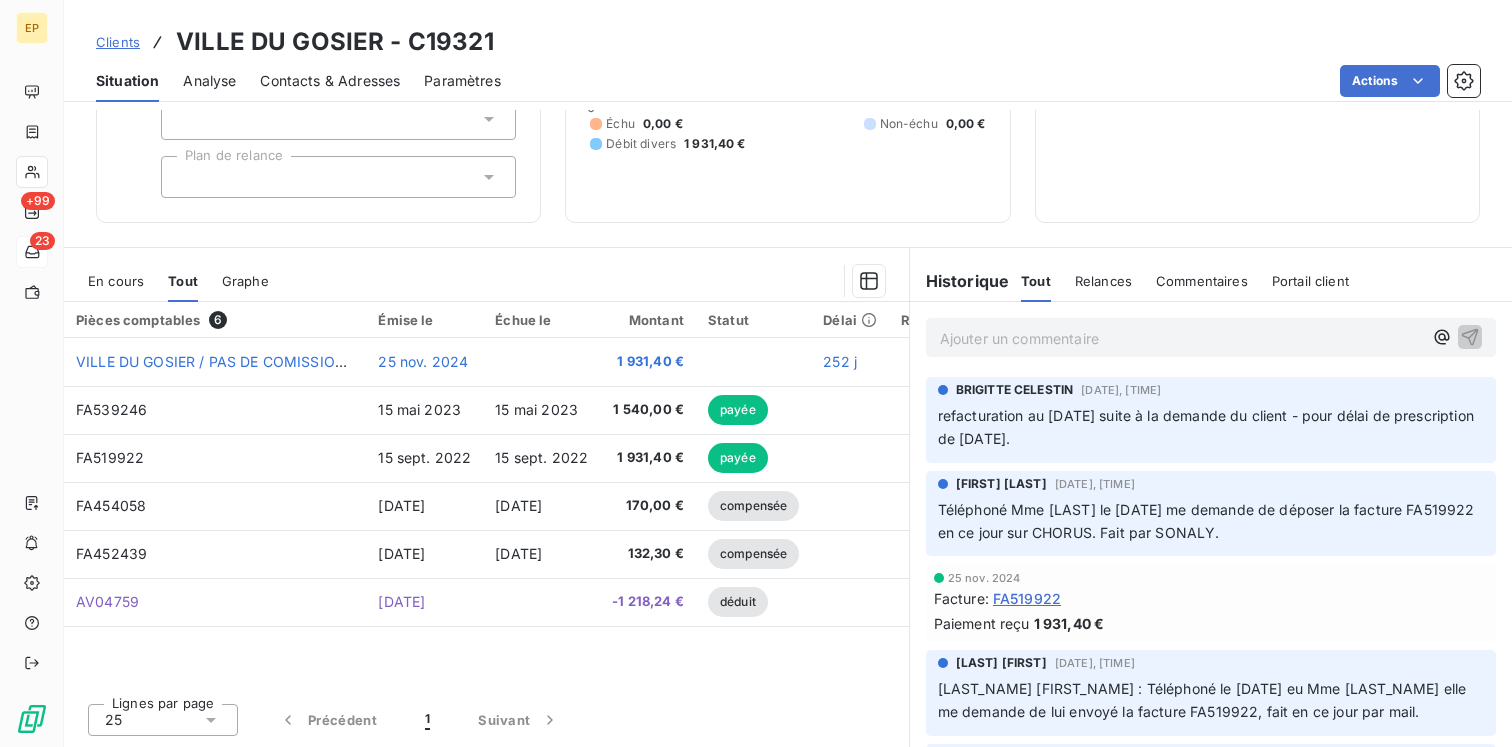 scroll, scrollTop: 0, scrollLeft: 0, axis: both 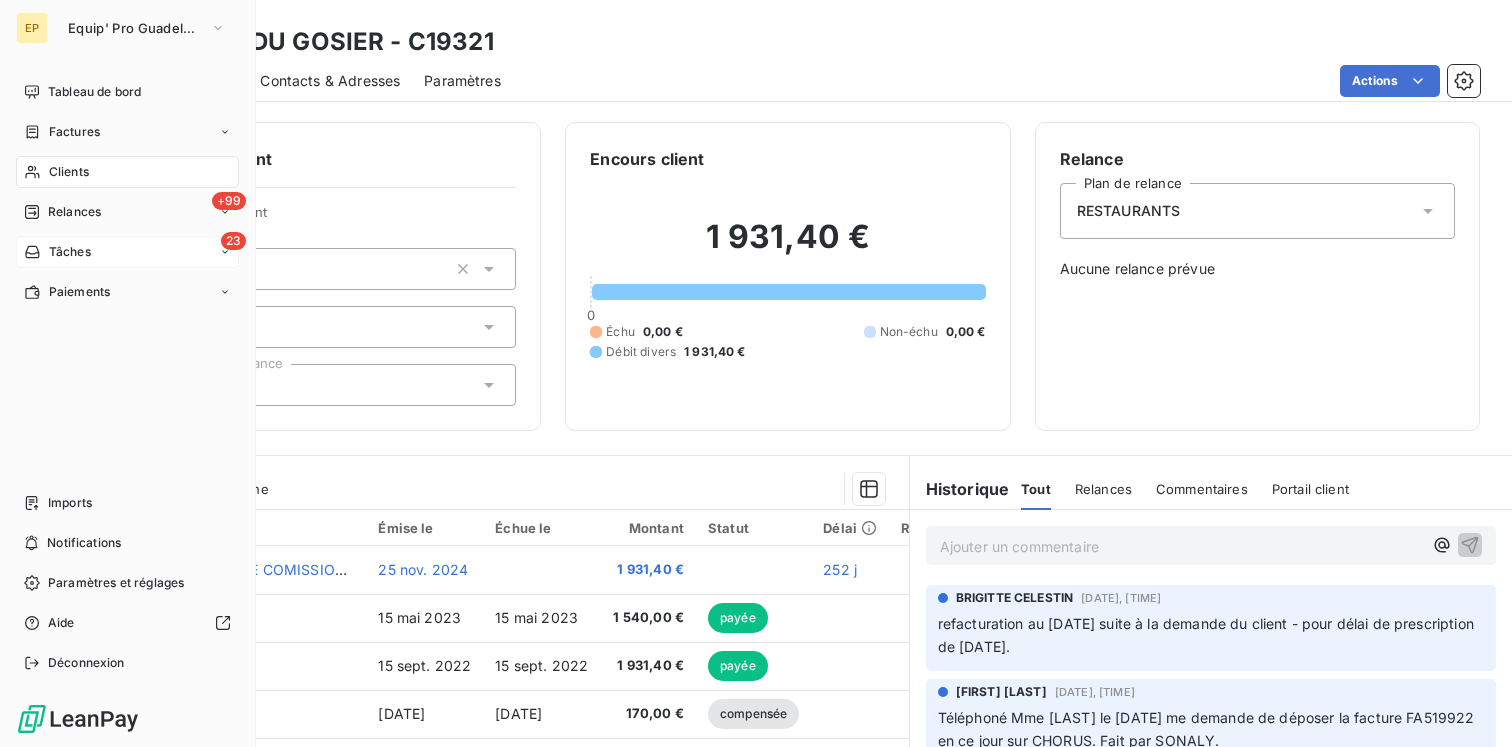 click on "Relances" at bounding box center (74, 212) 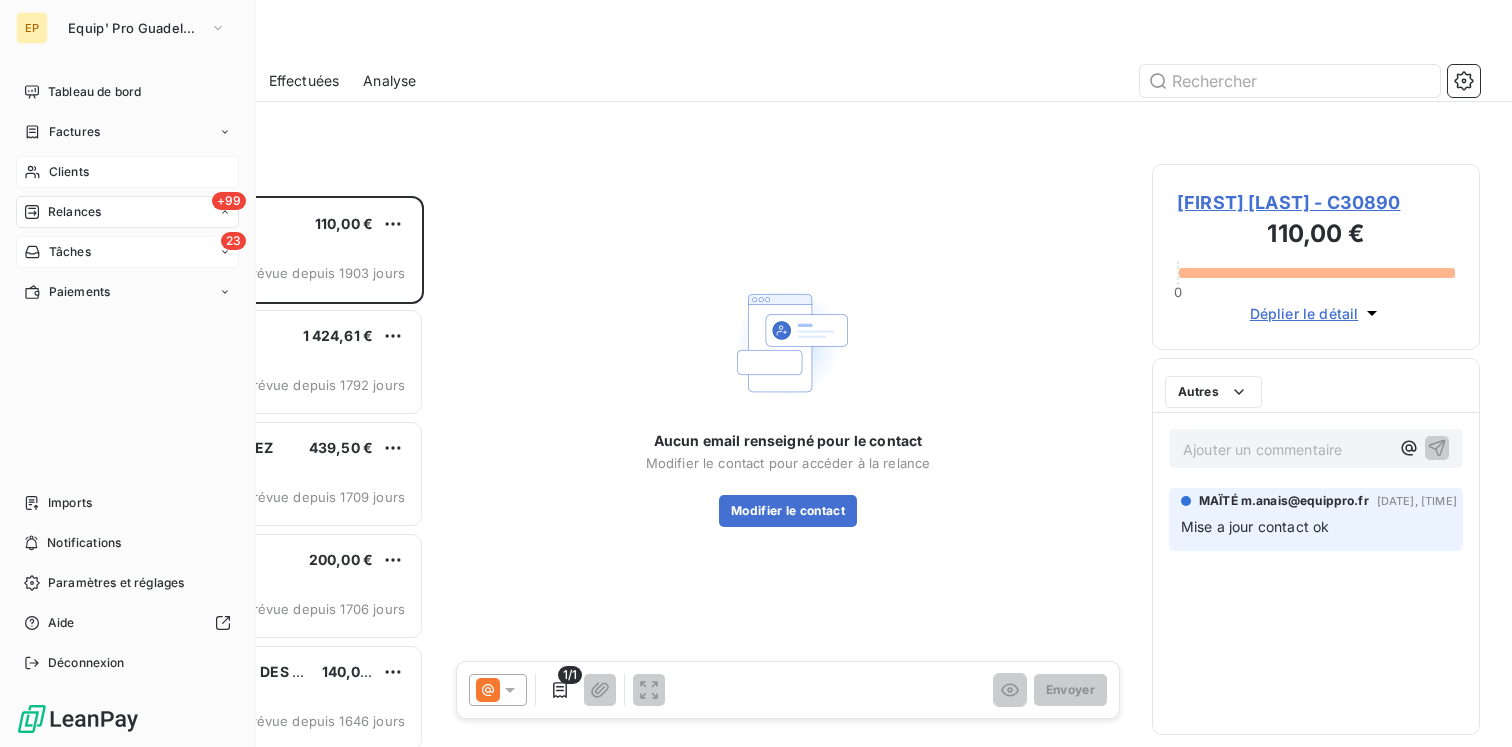 scroll, scrollTop: 1, scrollLeft: 1, axis: both 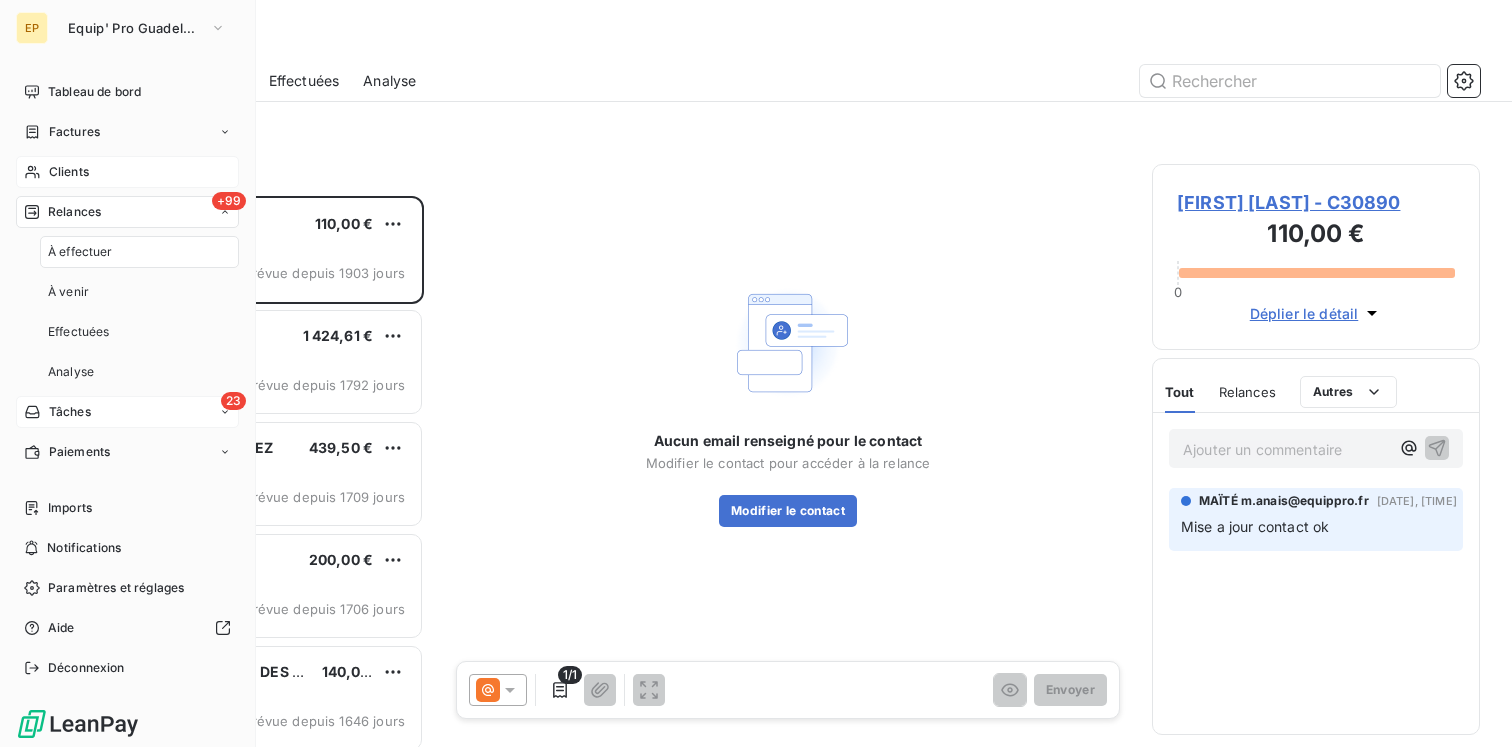 click on "+99 Relances" at bounding box center (127, 212) 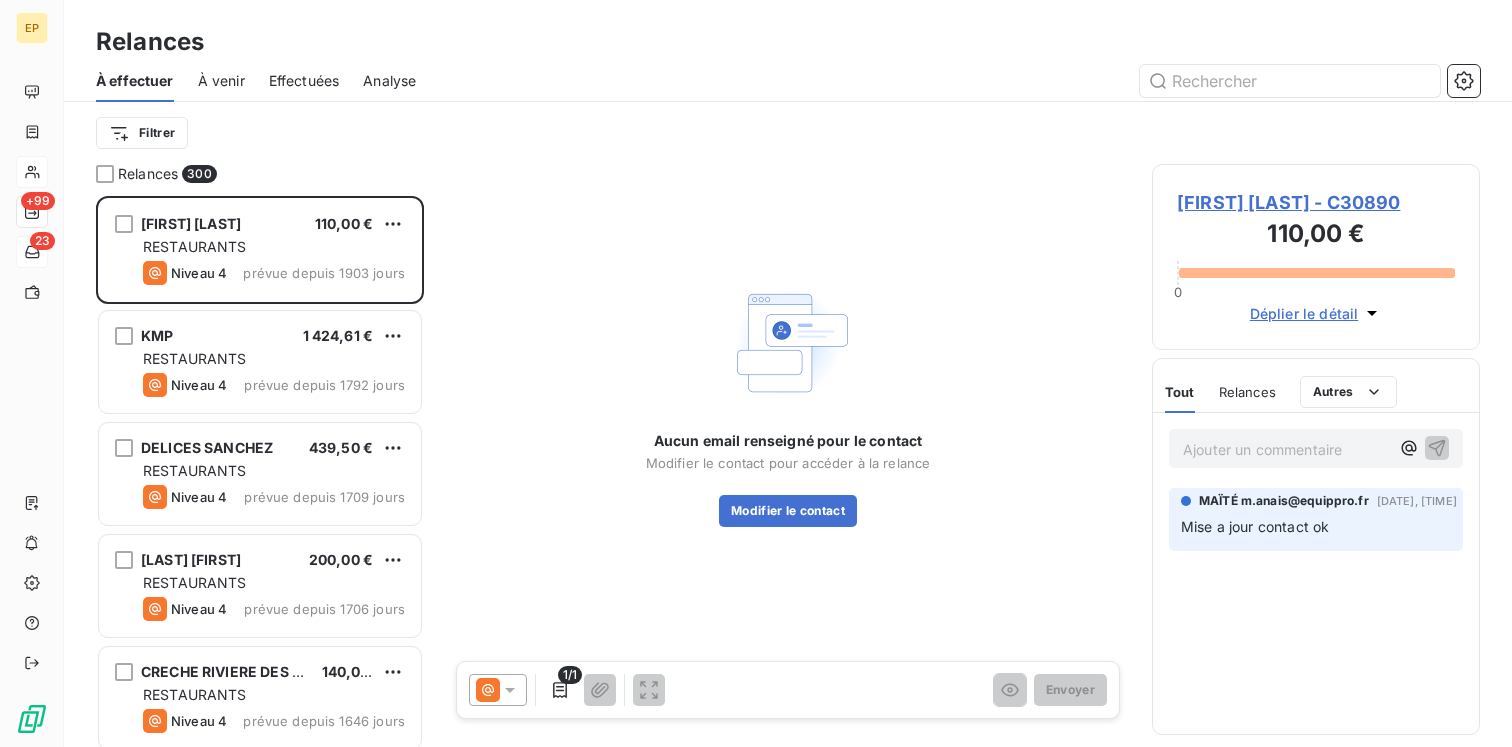 click on "À venir" at bounding box center (221, 81) 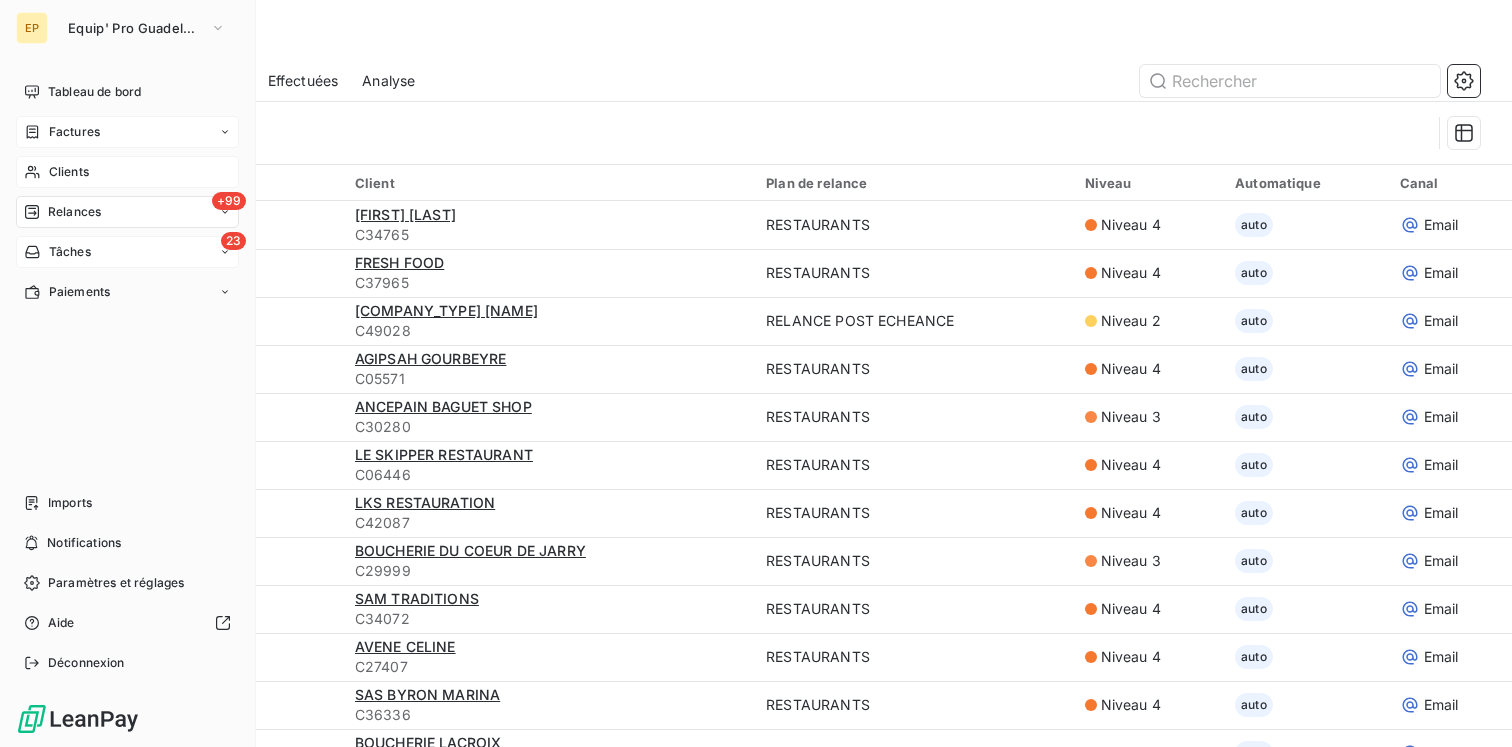 click on "Factures" at bounding box center [127, 132] 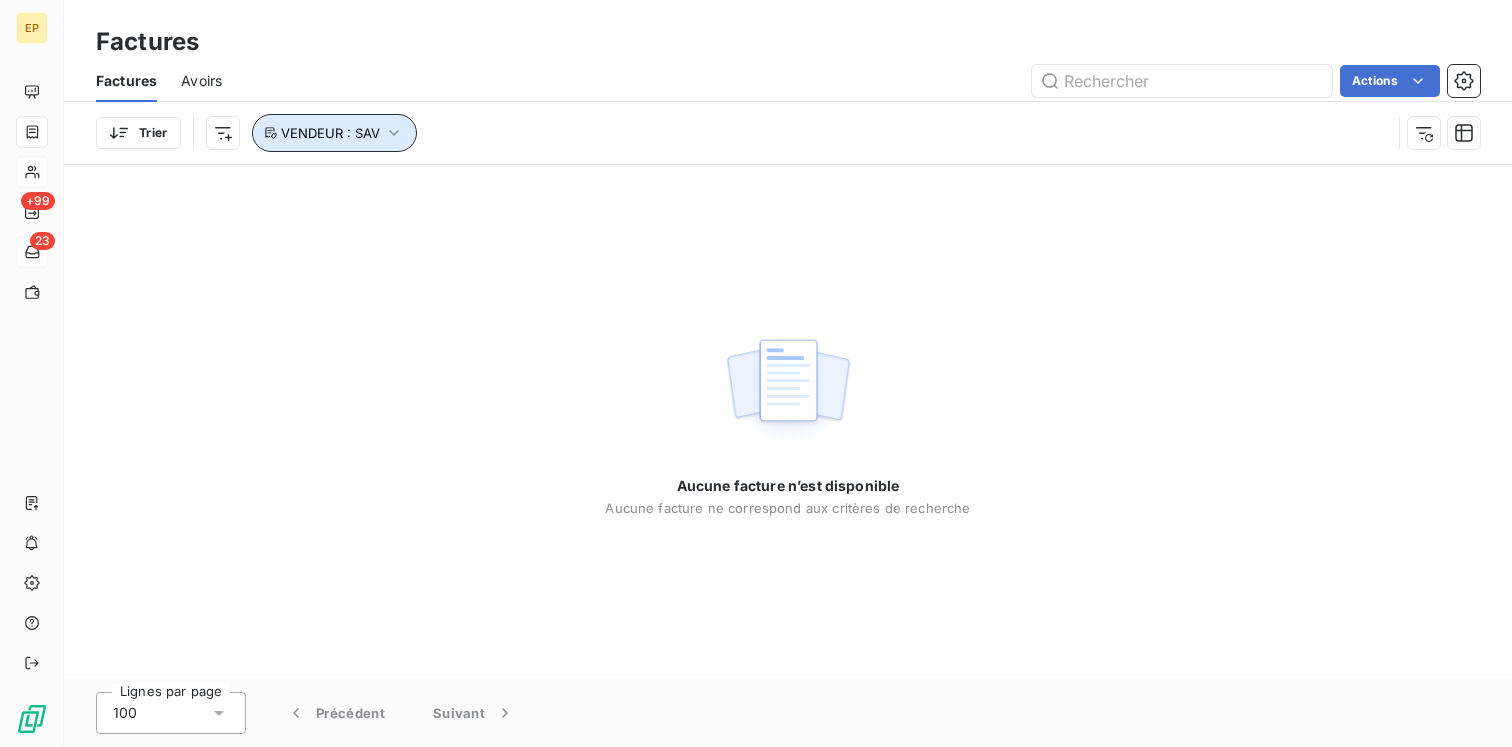 click on "VENDEUR  : SAV" at bounding box center [334, 133] 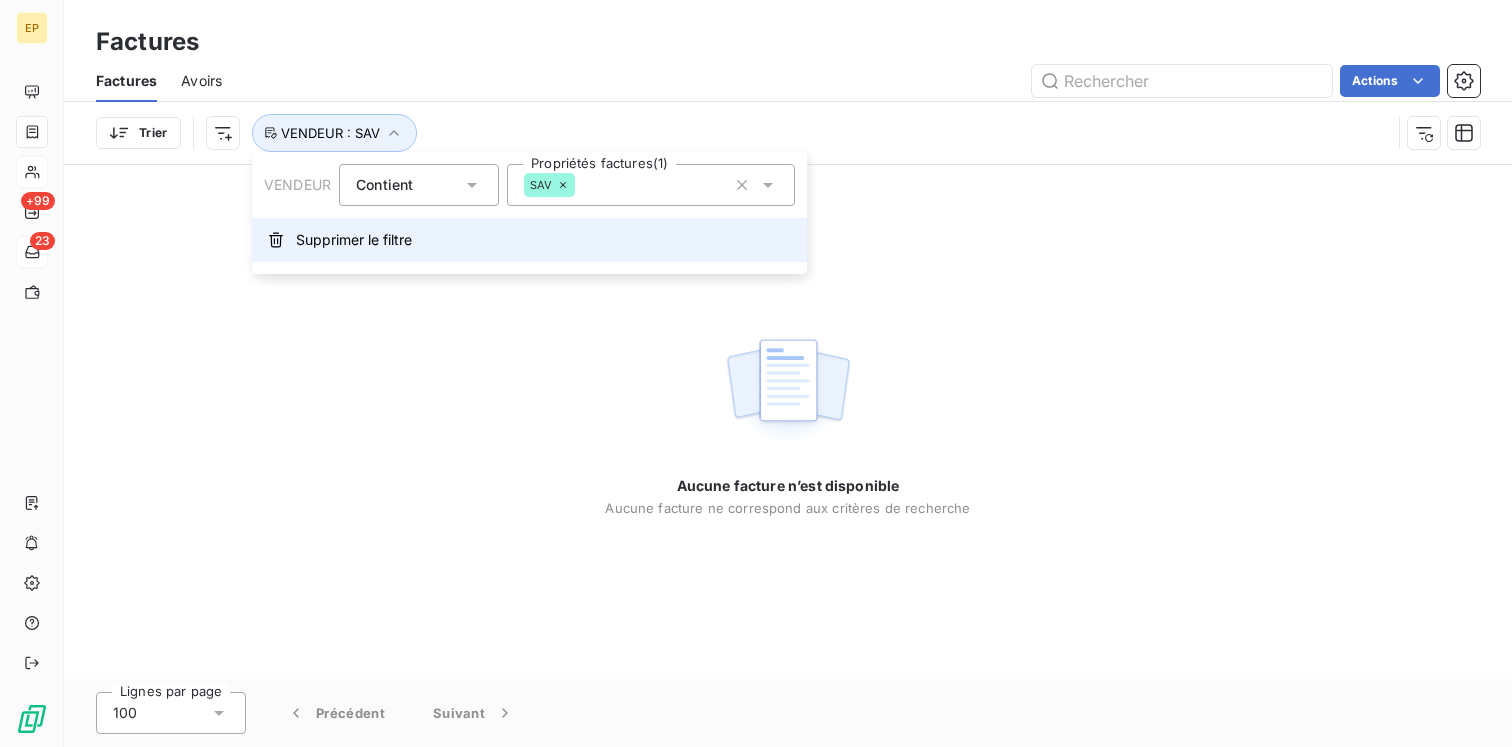 click on "Supprimer le filtre" at bounding box center (529, 240) 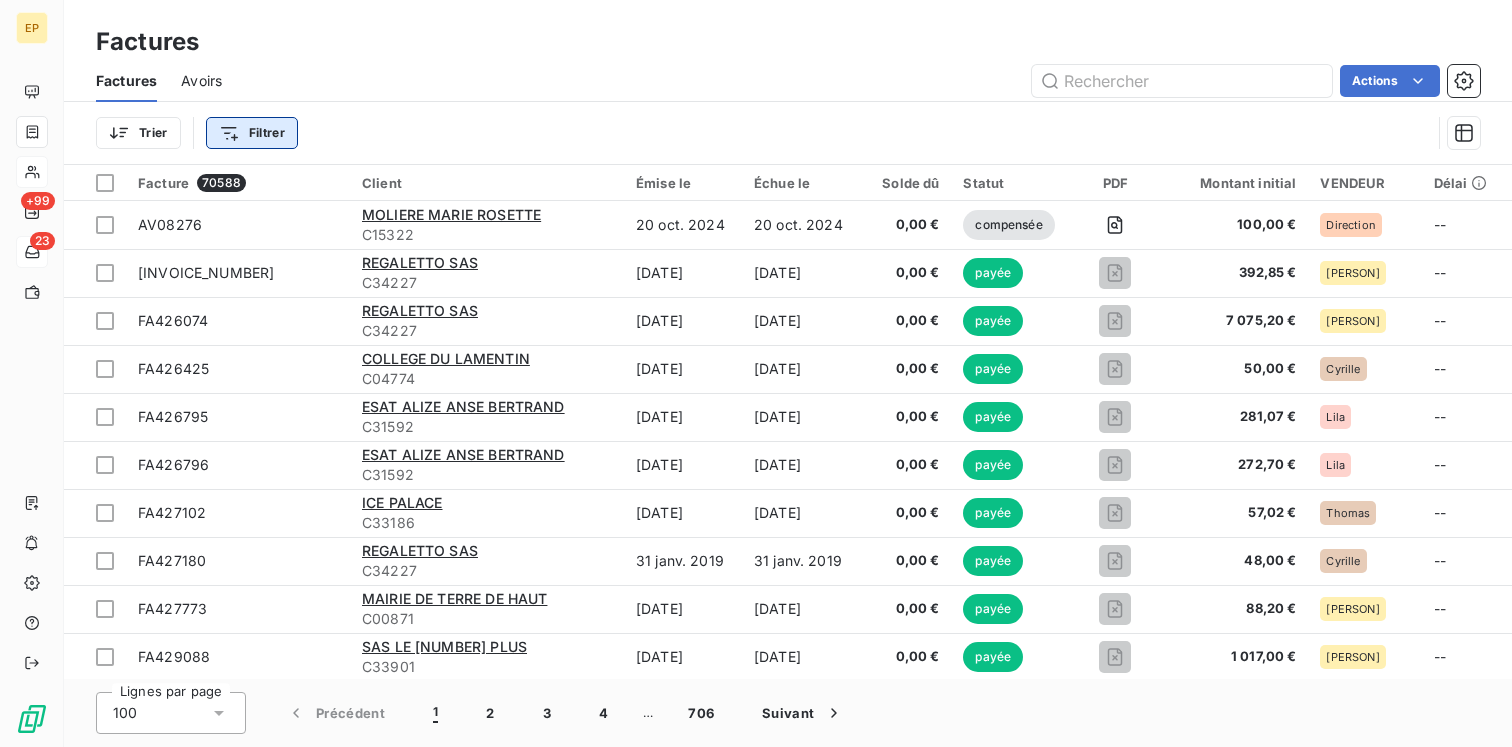 click on "EP +99 Factures Factures Avoirs Actions Trier Filtrer Facture 70588 Client Émise le Échue le Solde dû Statut PDF Montant initial VENDEUR Délai Litige Vendeur Antériorité Retard   AV08276 [LAST_NAME] [FIRST_NAME] [LAST_NAME] C15322 [DATE] [DATE] [AMOUNT] compensée [AMOUNT] Direction -- _ _ FA425619 REGALETTO SAS C34227 [DATE] [DATE] [AMOUNT] payée [AMOUNT] Jean-Pierre -- _ _ FA426074 REGALETTO SAS C34227 [DATE] [DATE] [AMOUNT] payée [AMOUNT] Jean-Pierre -- _ _ FA426425 COLLEGE DU LAMENTIN C04774 [DATE] [DATE] [AMOUNT] payée [AMOUNT] Cyrille -- _ _ FA426795 ESAT ALIZE ANSE BERTRAND C31592 [DATE] [DATE] [AMOUNT] payée [AMOUNT] Lila -- _ _ FA426796 ESAT ALIZE ANSE BERTRAND C31592 [DATE] [DATE] [AMOUNT] payée [AMOUNT] Lila -- _ _ FA427102 ICE PALACE C33186 [DATE] [DATE] [AMOUNT] payée [AMOUNT] Thomas -- _ _ FA427180 REGALETTO SAS C34227 [DATE] [DATE] [AMOUNT]" at bounding box center [756, 373] 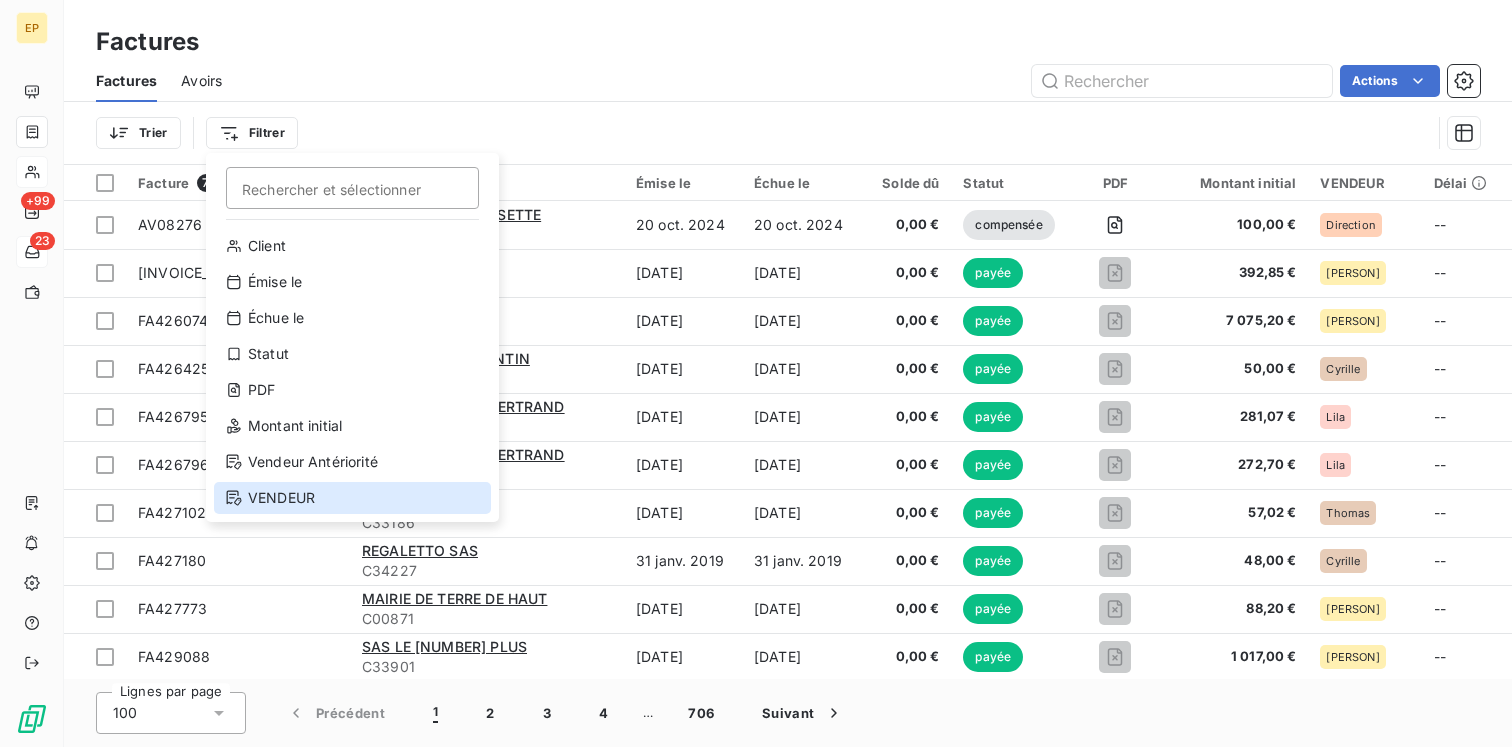 click on "VENDEUR" at bounding box center [352, 498] 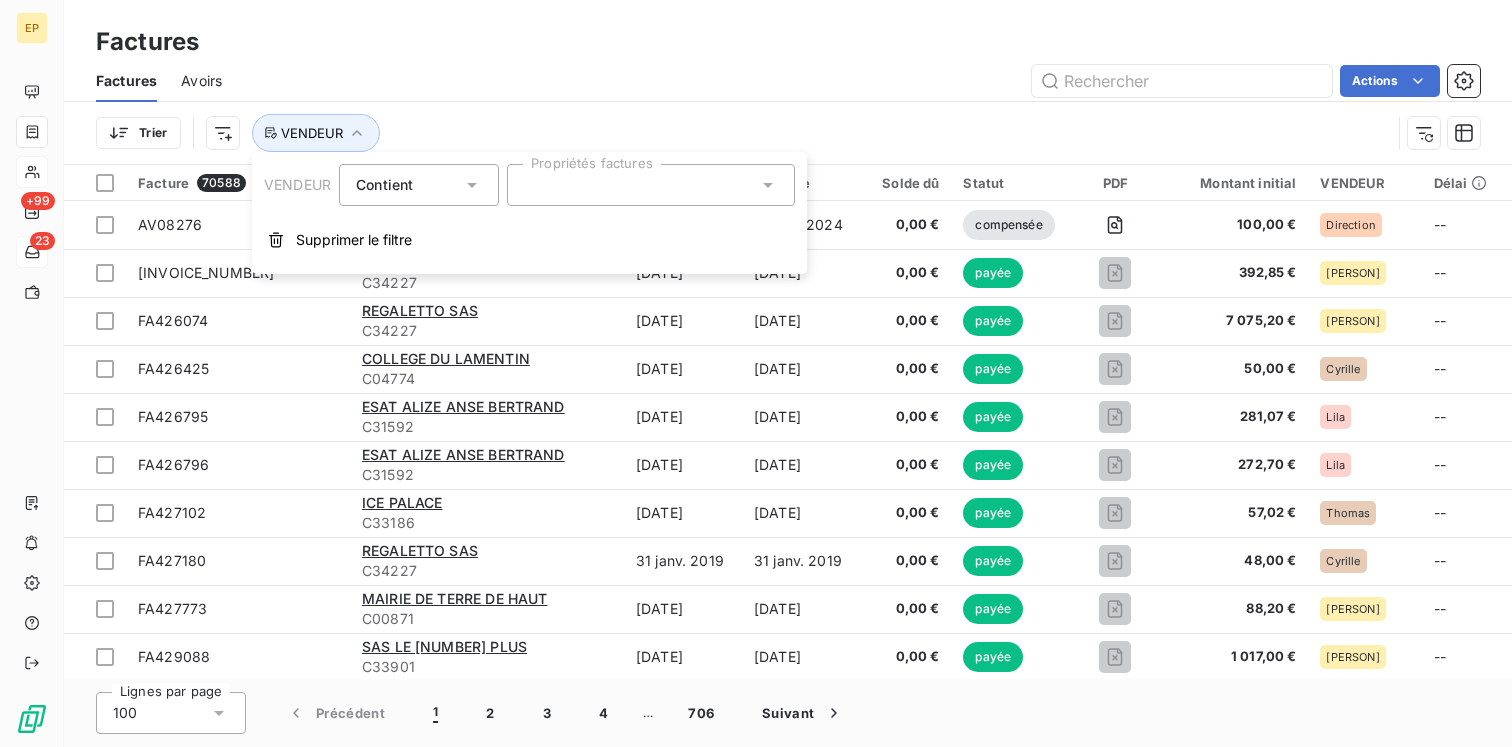 click at bounding box center (651, 185) 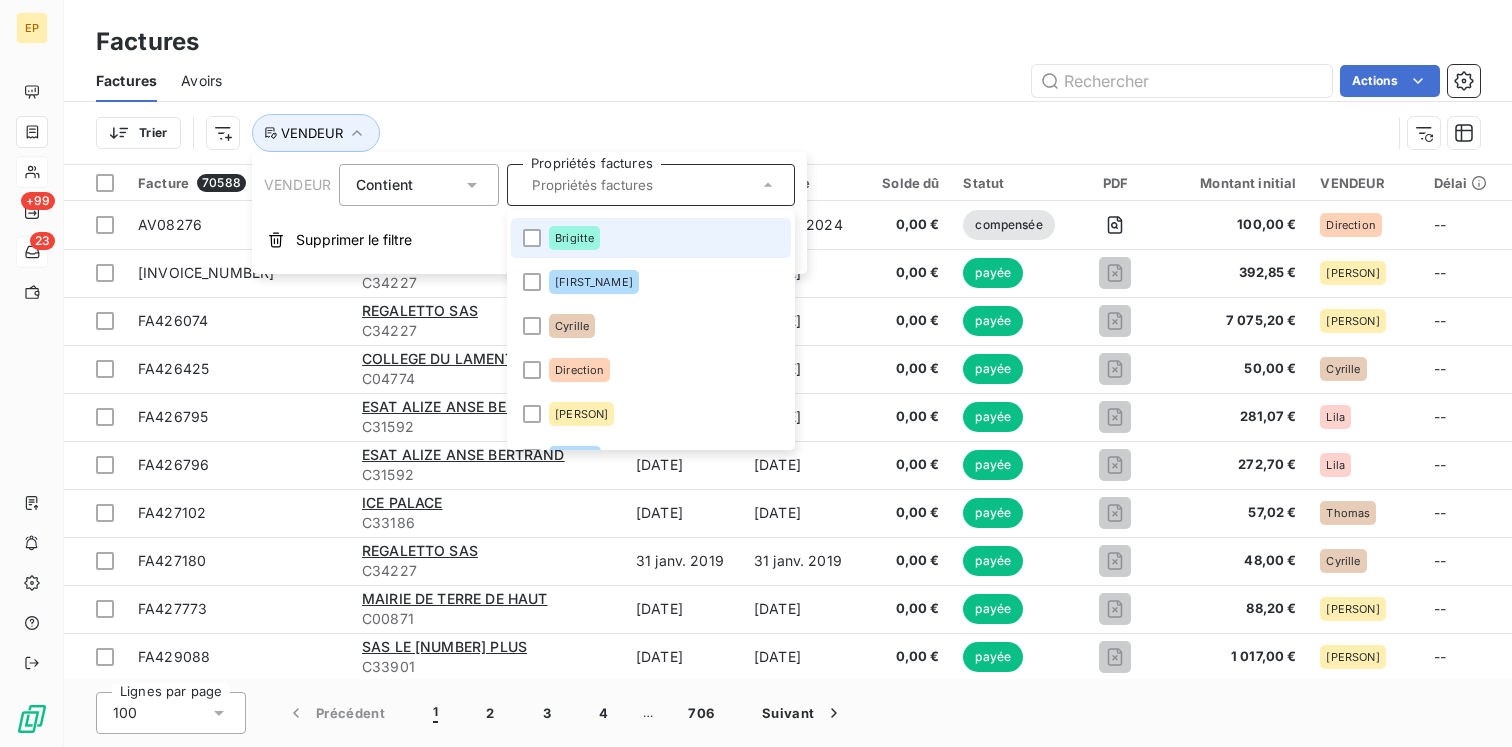 scroll, scrollTop: 164, scrollLeft: 0, axis: vertical 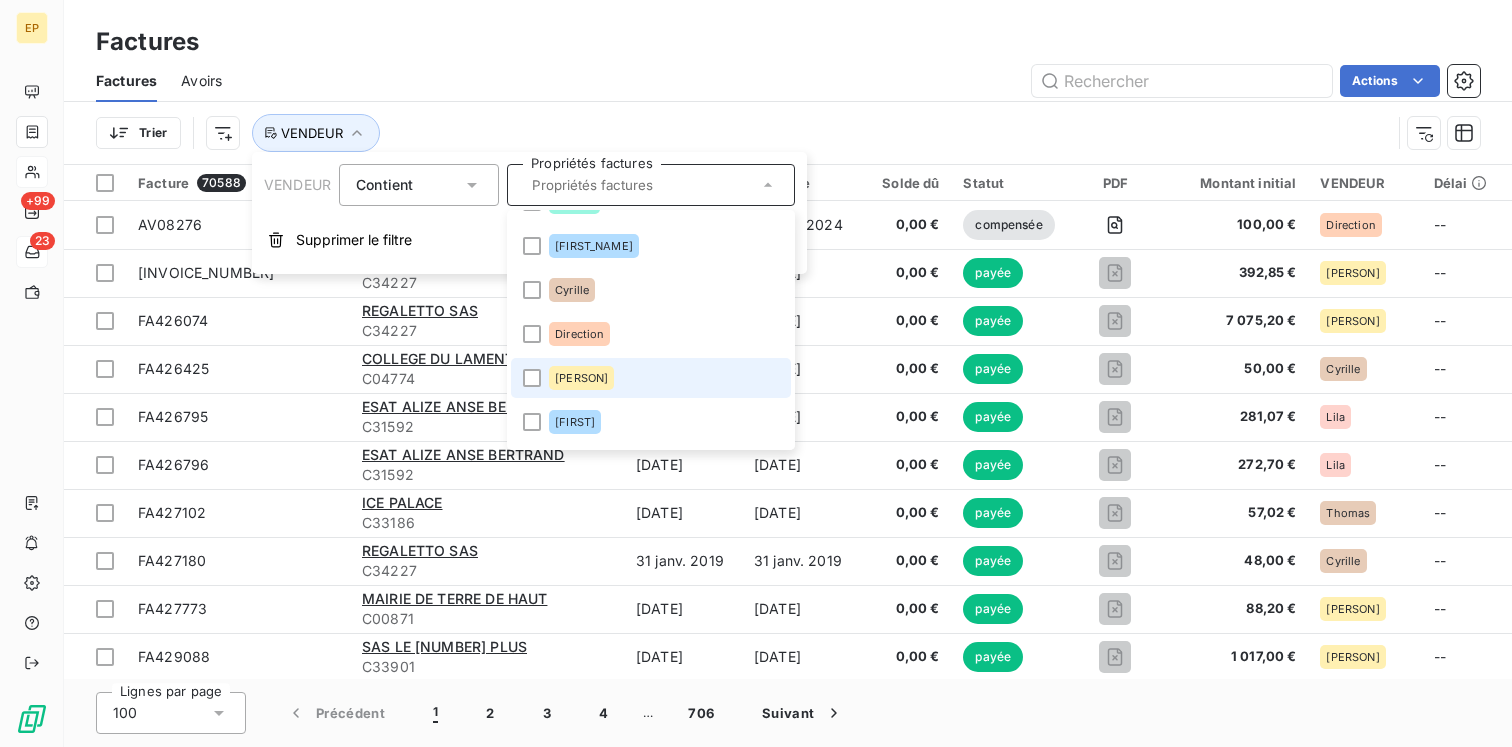 click on "[PERSON]" at bounding box center [581, 378] 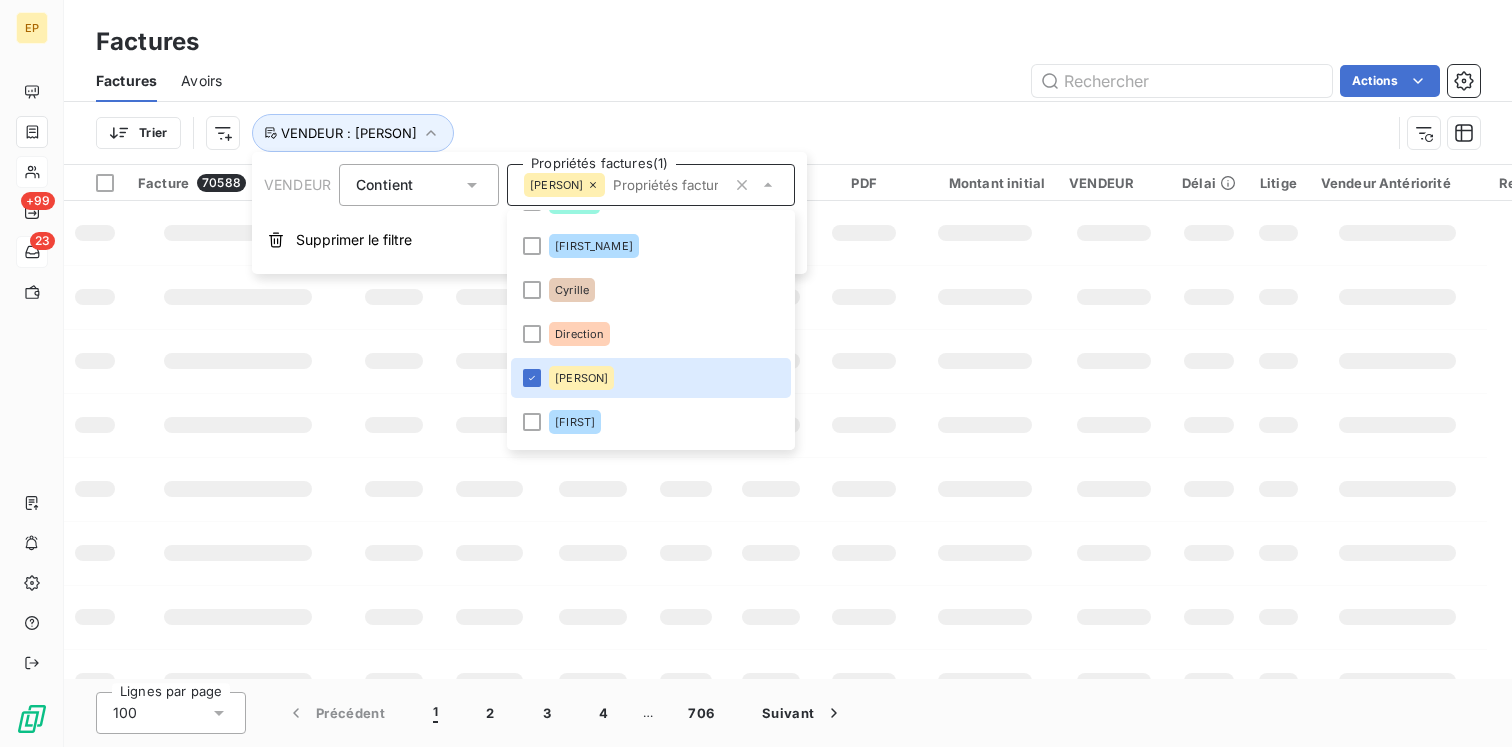 click on "Factures Avoirs Actions" at bounding box center (788, 81) 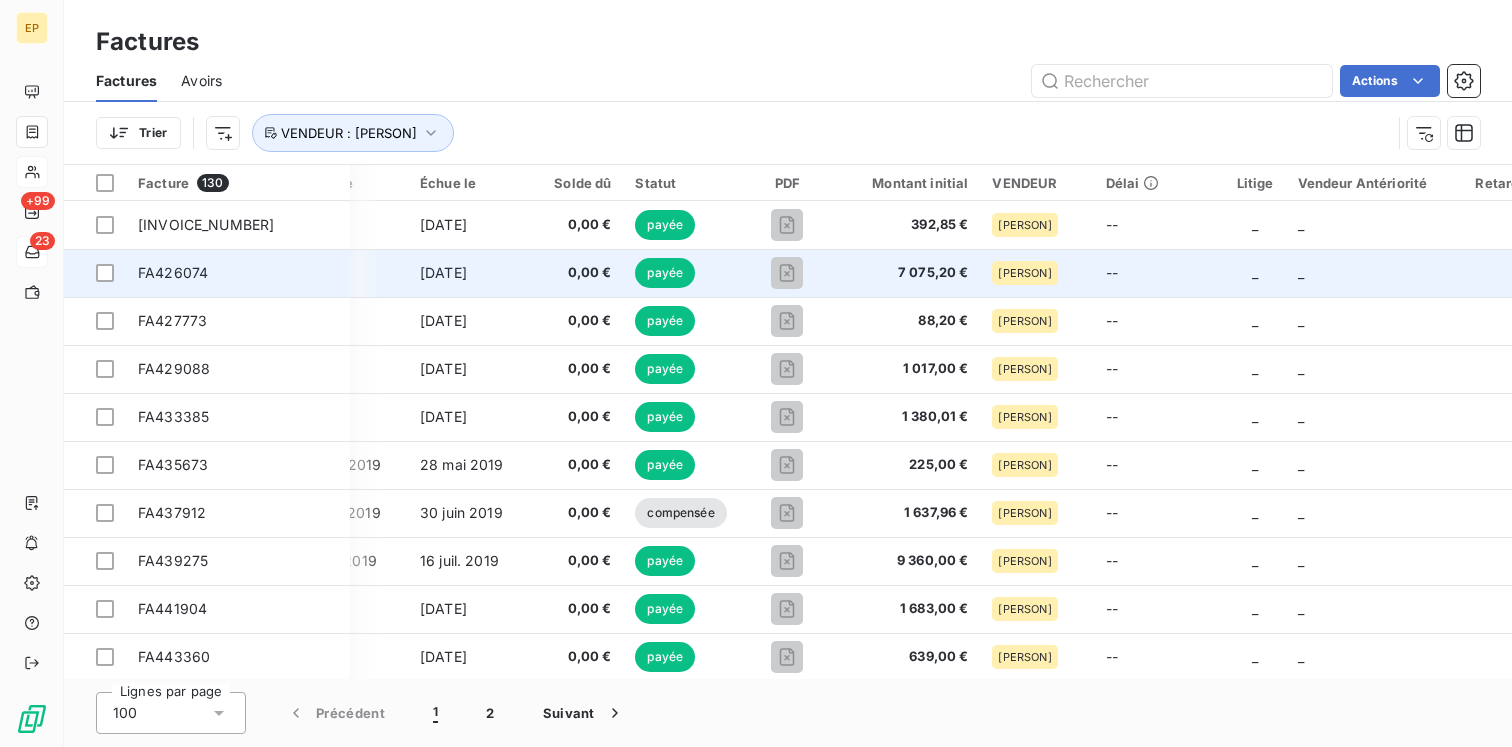 scroll, scrollTop: 0, scrollLeft: 0, axis: both 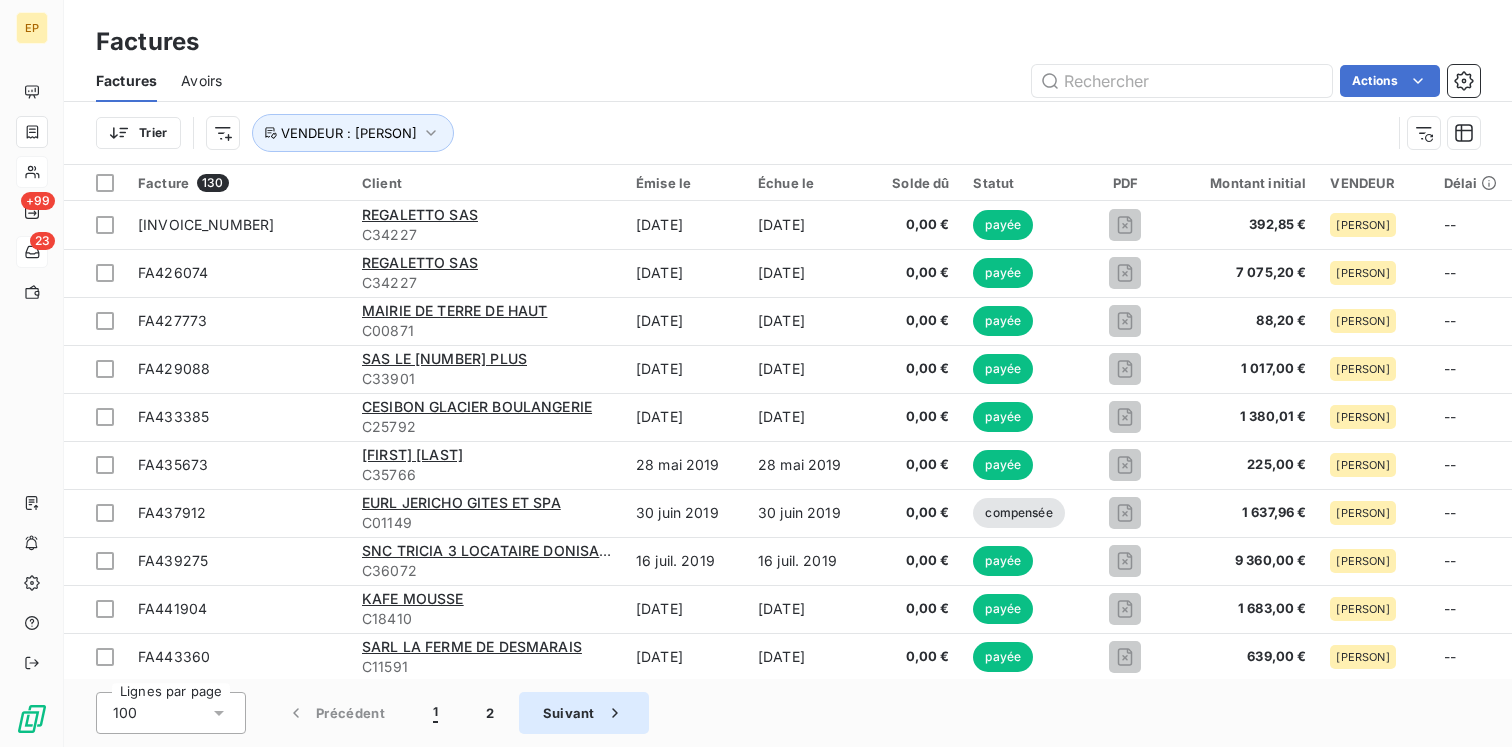 click on "Suivant" at bounding box center (584, 713) 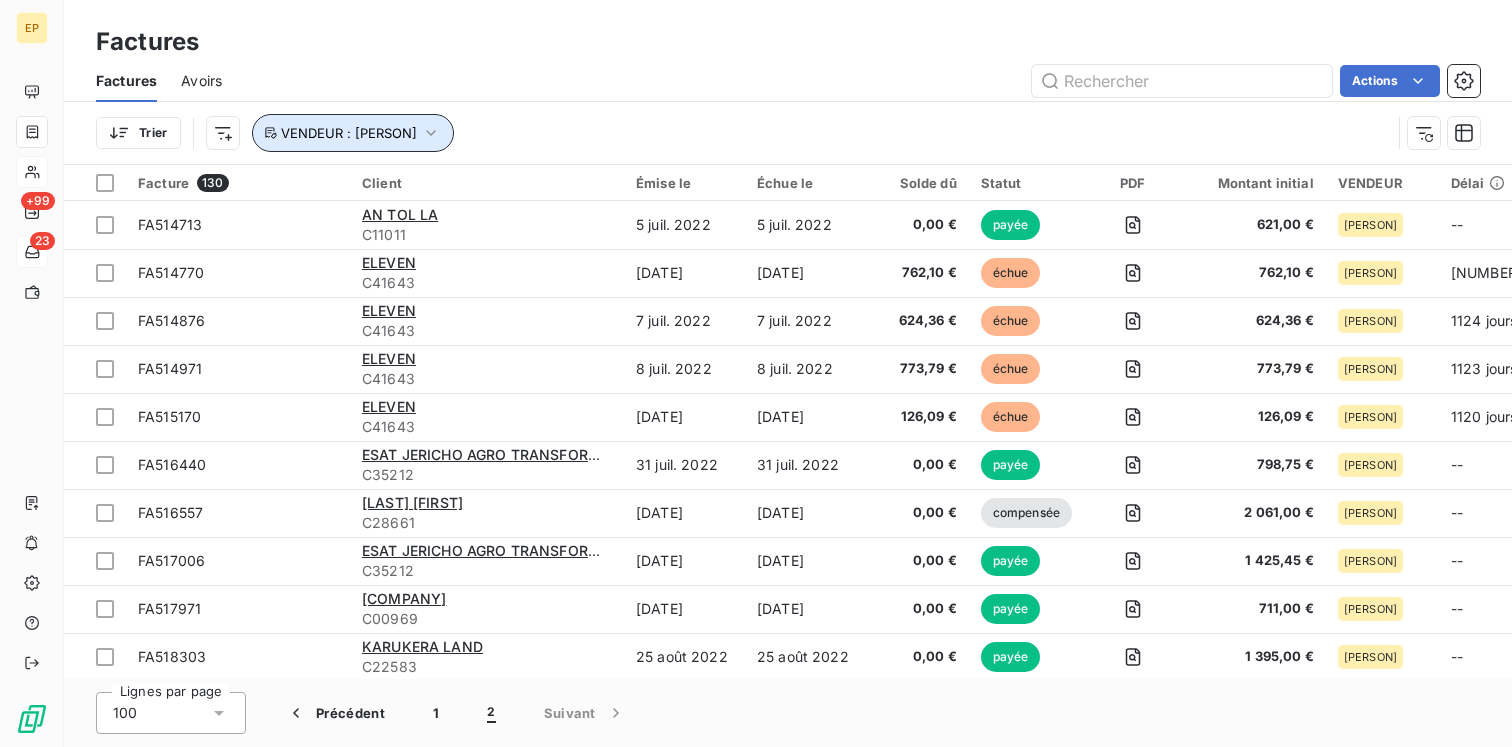click 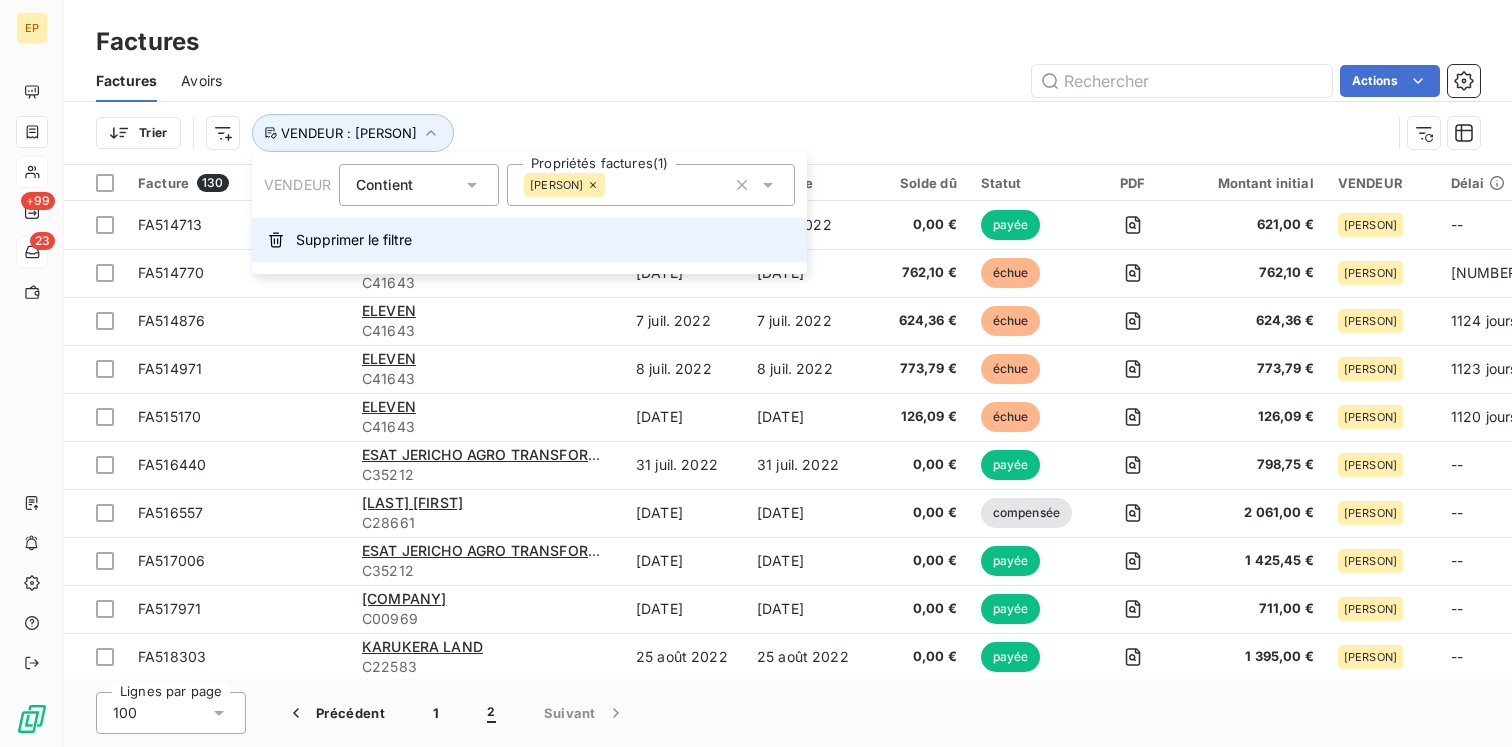 click on "Supprimer le filtre" at bounding box center [354, 240] 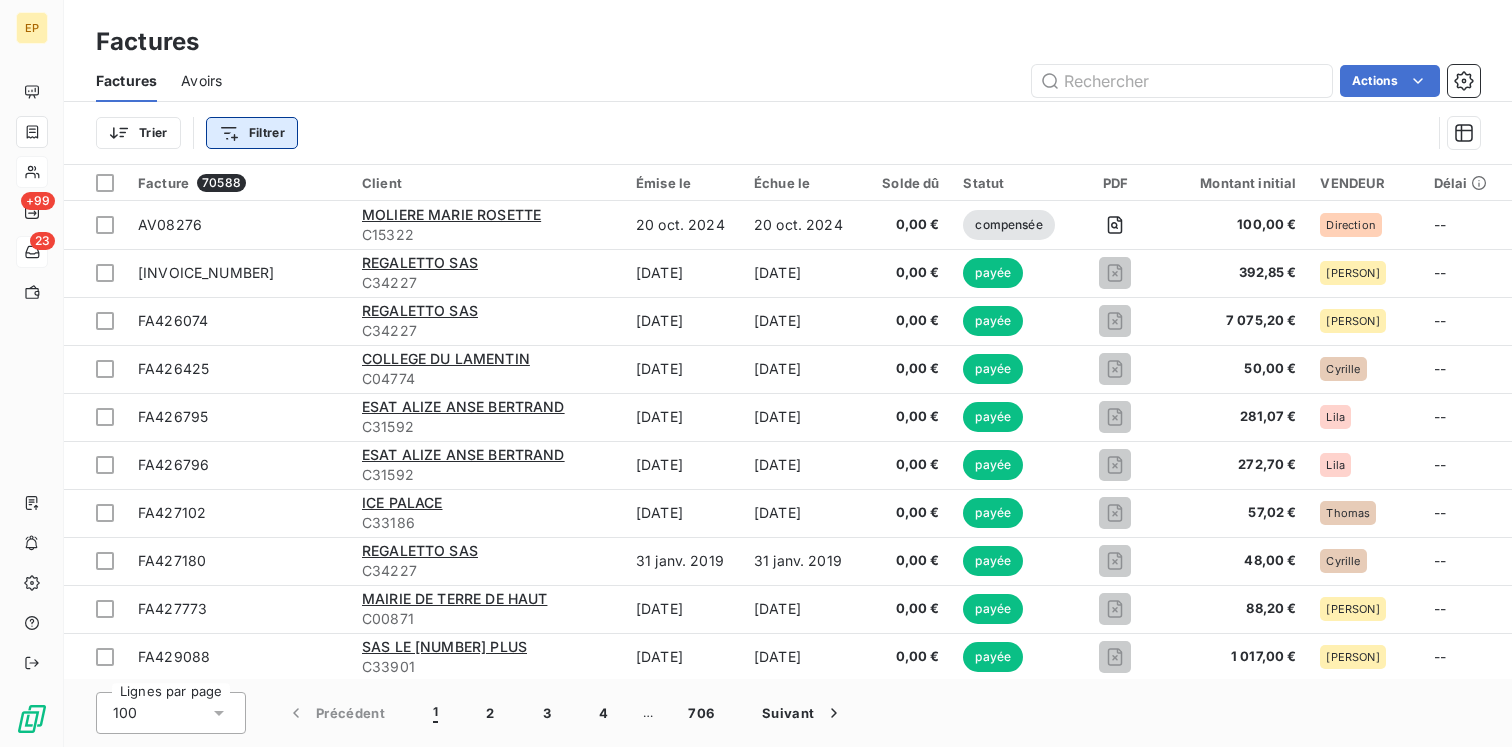 click on "EP +99 Factures Factures Avoirs Actions Trier Filtrer Facture 70588 Client Émise le Échue le Solde dû Statut PDF Montant initial VENDEUR Délai Litige Vendeur Antériorité Retard   AV08276 [LAST_NAME] [FIRST_NAME] [LAST_NAME] C15322 [DATE] [DATE] [AMOUNT] compensée [AMOUNT] Direction -- _ _ FA425619 REGALETTO SAS C34227 [DATE] [DATE] [AMOUNT] payée [AMOUNT] Jean-Pierre -- _ _ FA426074 REGALETTO SAS C34227 [DATE] [DATE] [AMOUNT] payée [AMOUNT] Jean-Pierre -- _ _ FA426425 COLLEGE DU LAMENTIN C04774 [DATE] [DATE] [AMOUNT] payée [AMOUNT] Cyrille -- _ _ FA426795 ESAT ALIZE ANSE BERTRAND C31592 [DATE] [DATE] [AMOUNT] payée [AMOUNT] Lila -- _ _ FA426796 ESAT ALIZE ANSE BERTRAND C31592 [DATE] [DATE] [AMOUNT] payée [AMOUNT] Lila -- _ _ FA427102 ICE PALACE C33186 [DATE] [DATE] [AMOUNT] payée [AMOUNT] Thomas -- _ _ FA427180 REGALETTO SAS C34227 [DATE] [DATE] [AMOUNT]" at bounding box center [756, 373] 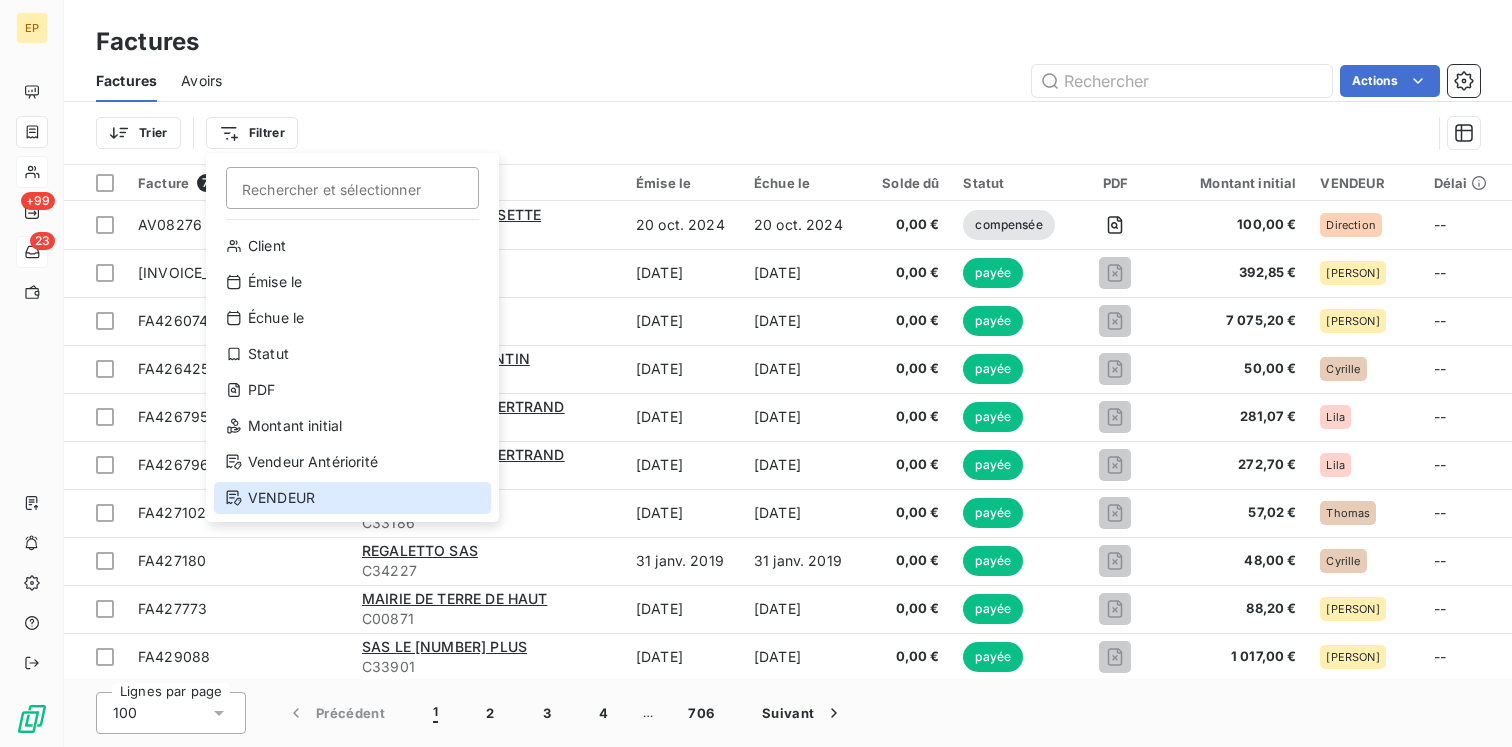 click on "VENDEUR" at bounding box center (352, 498) 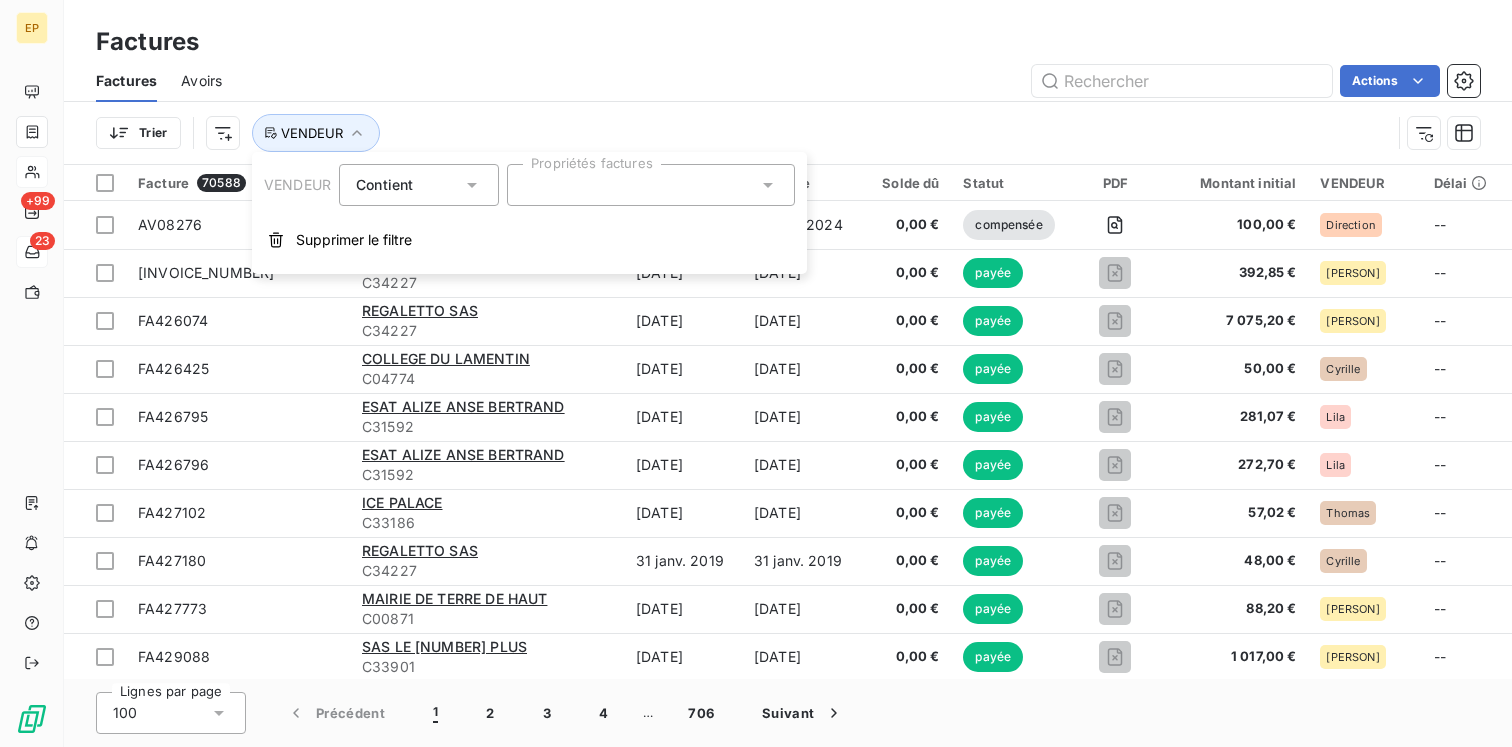 click at bounding box center (651, 185) 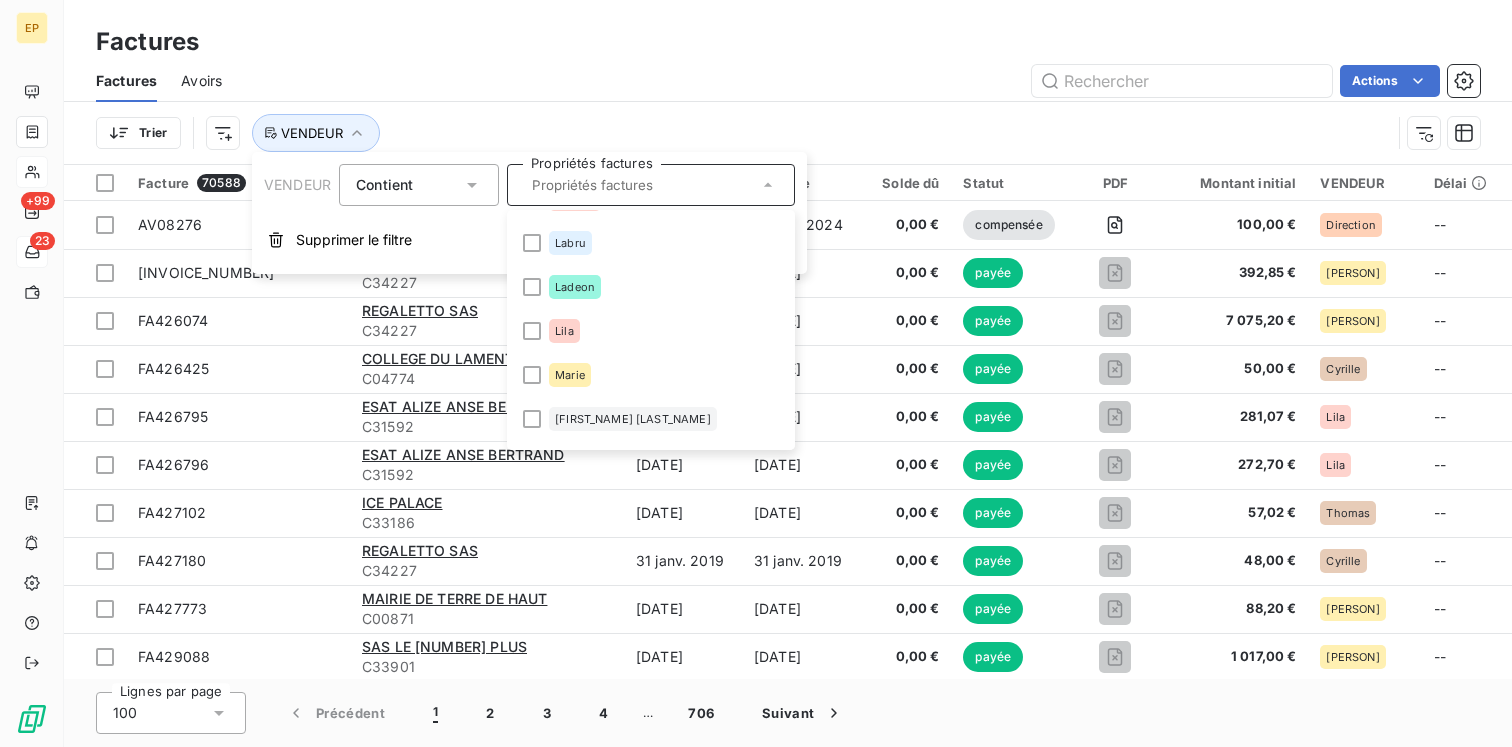scroll, scrollTop: 442, scrollLeft: 0, axis: vertical 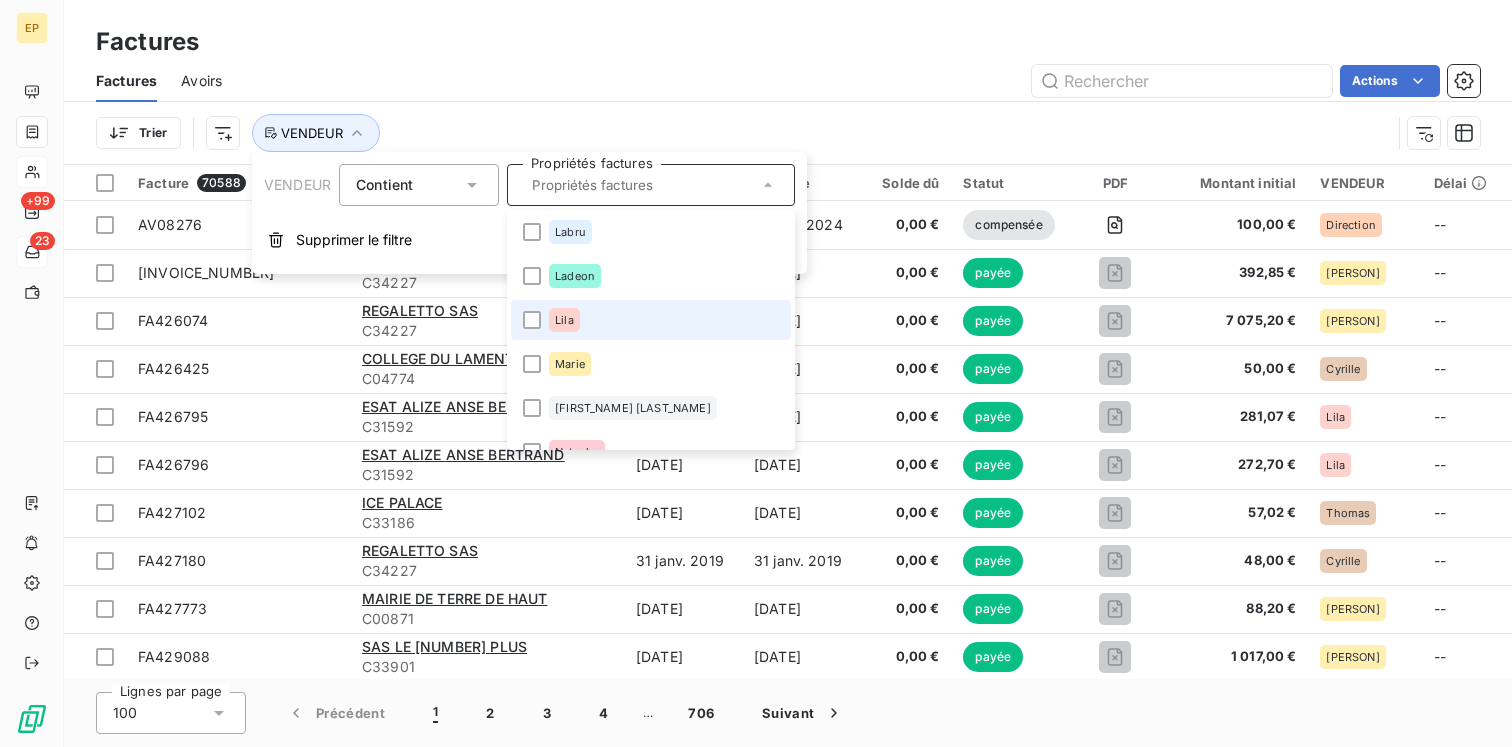 click on "Lila" at bounding box center [564, 320] 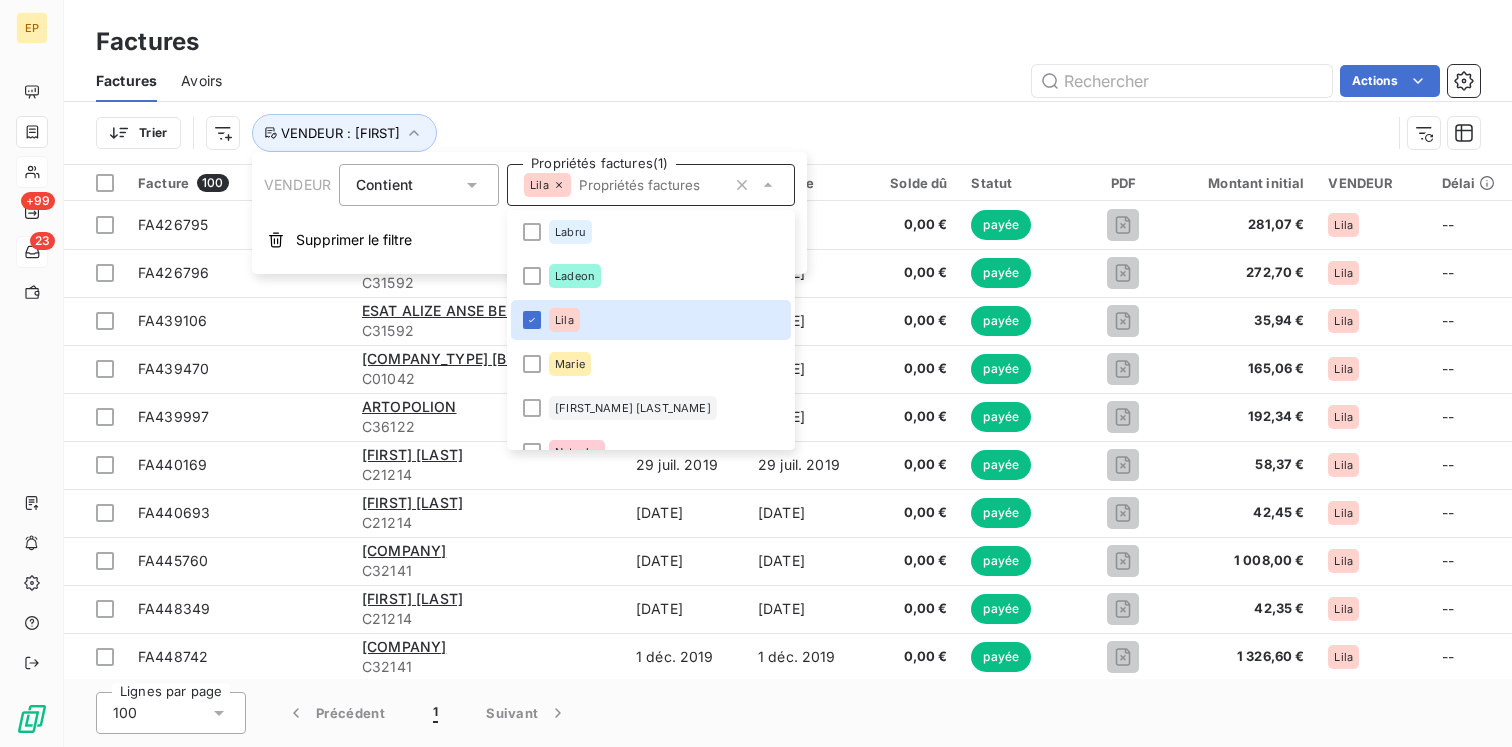 click on "Trier VENDEUR  : [PERSON]" at bounding box center (788, 133) 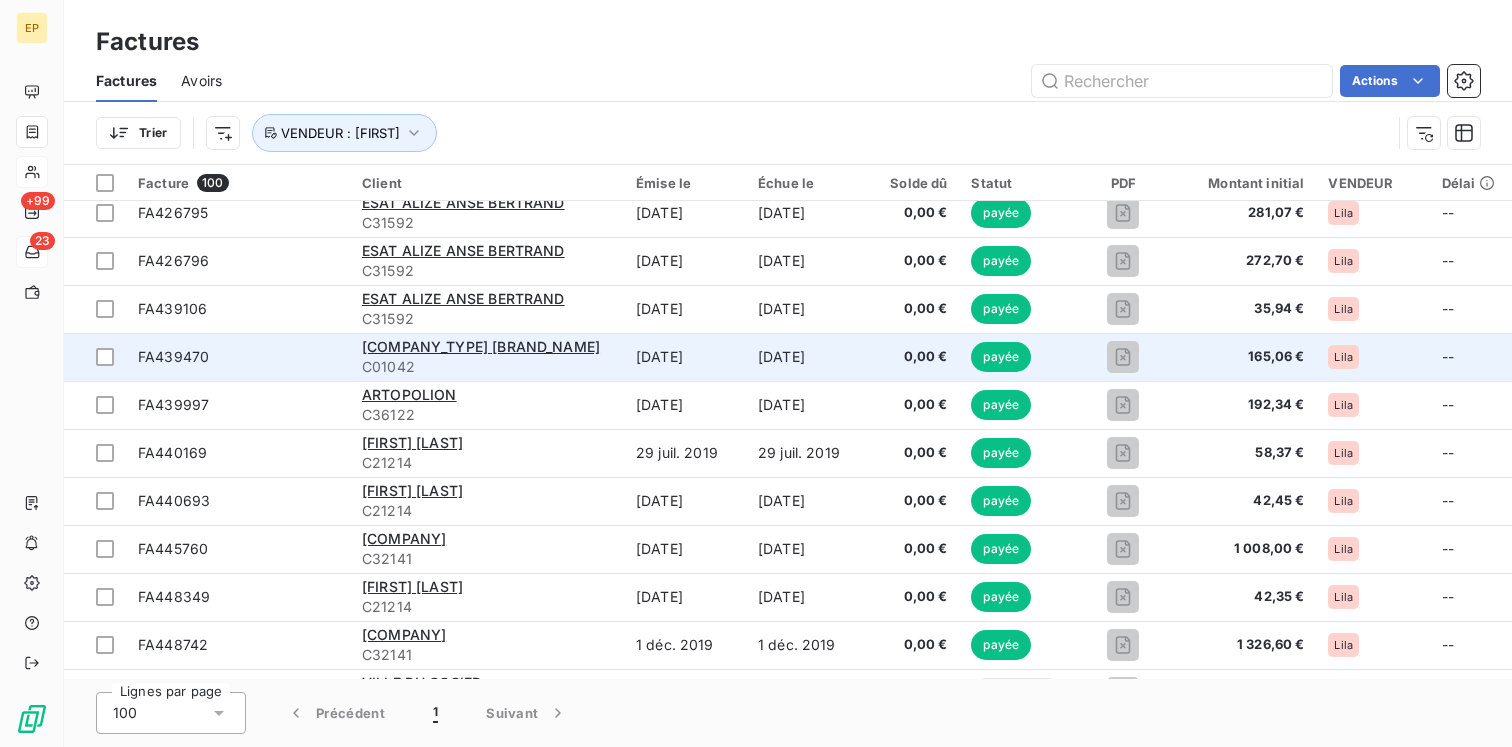 scroll, scrollTop: 0, scrollLeft: 0, axis: both 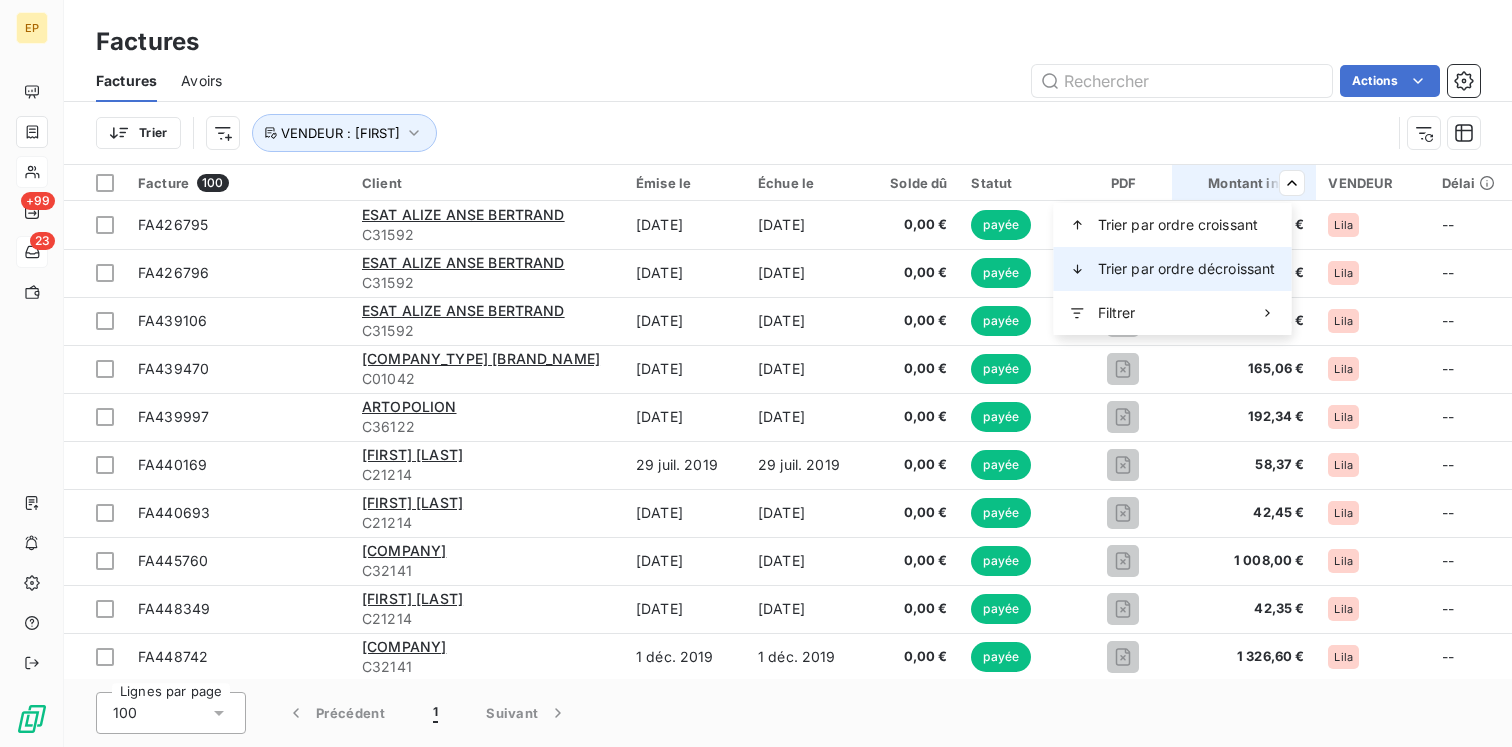 click on "Trier par ordre décroissant" at bounding box center [1187, 269] 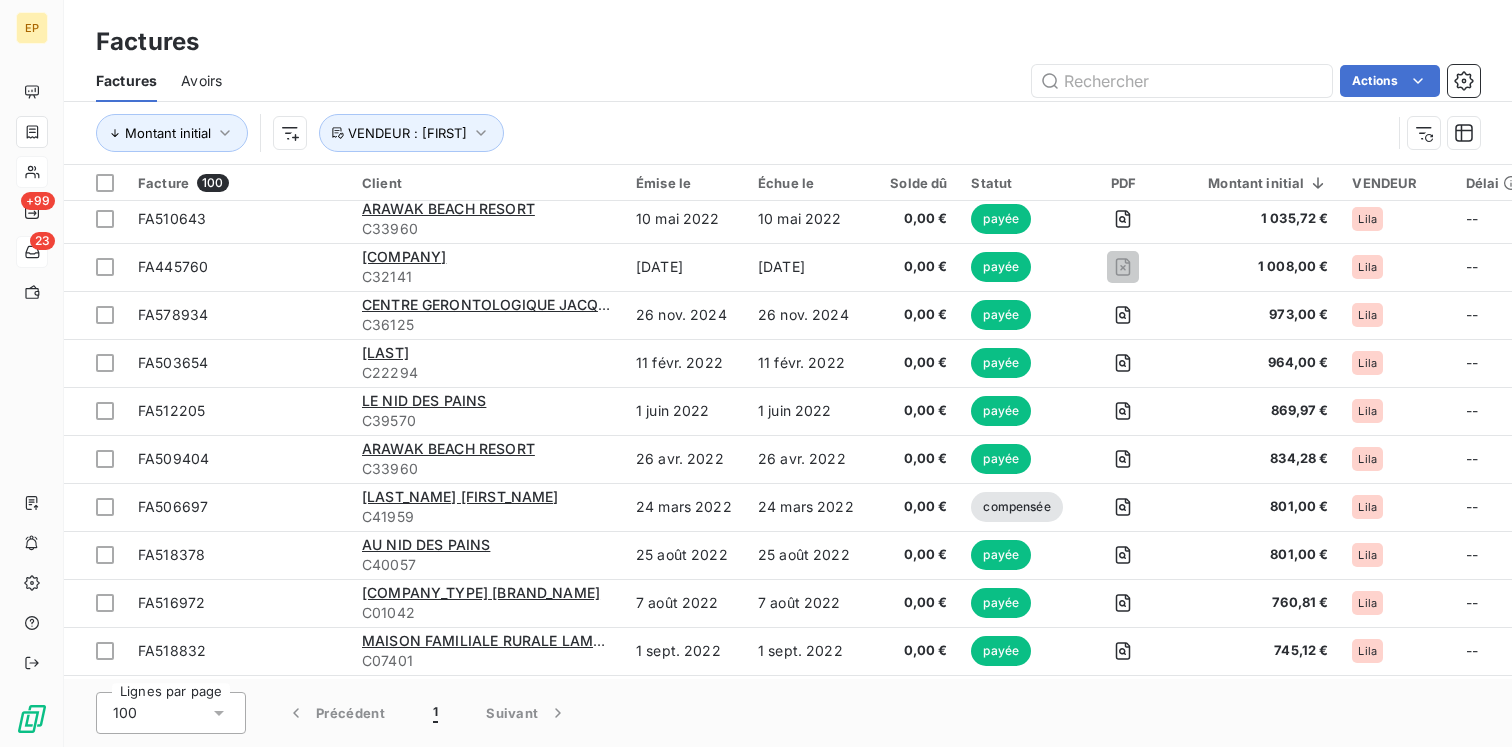 scroll, scrollTop: 105, scrollLeft: 0, axis: vertical 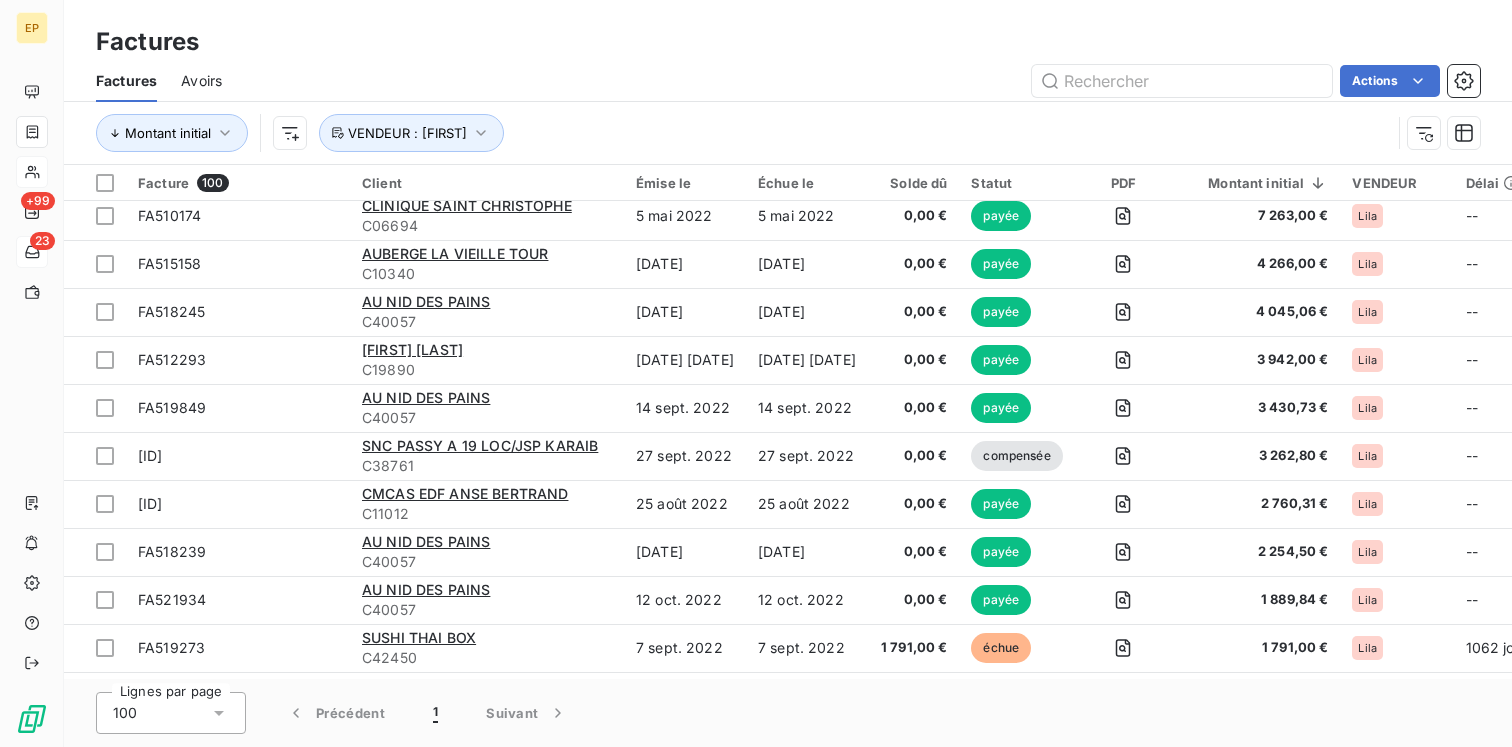 click on "Avoirs" at bounding box center [201, 81] 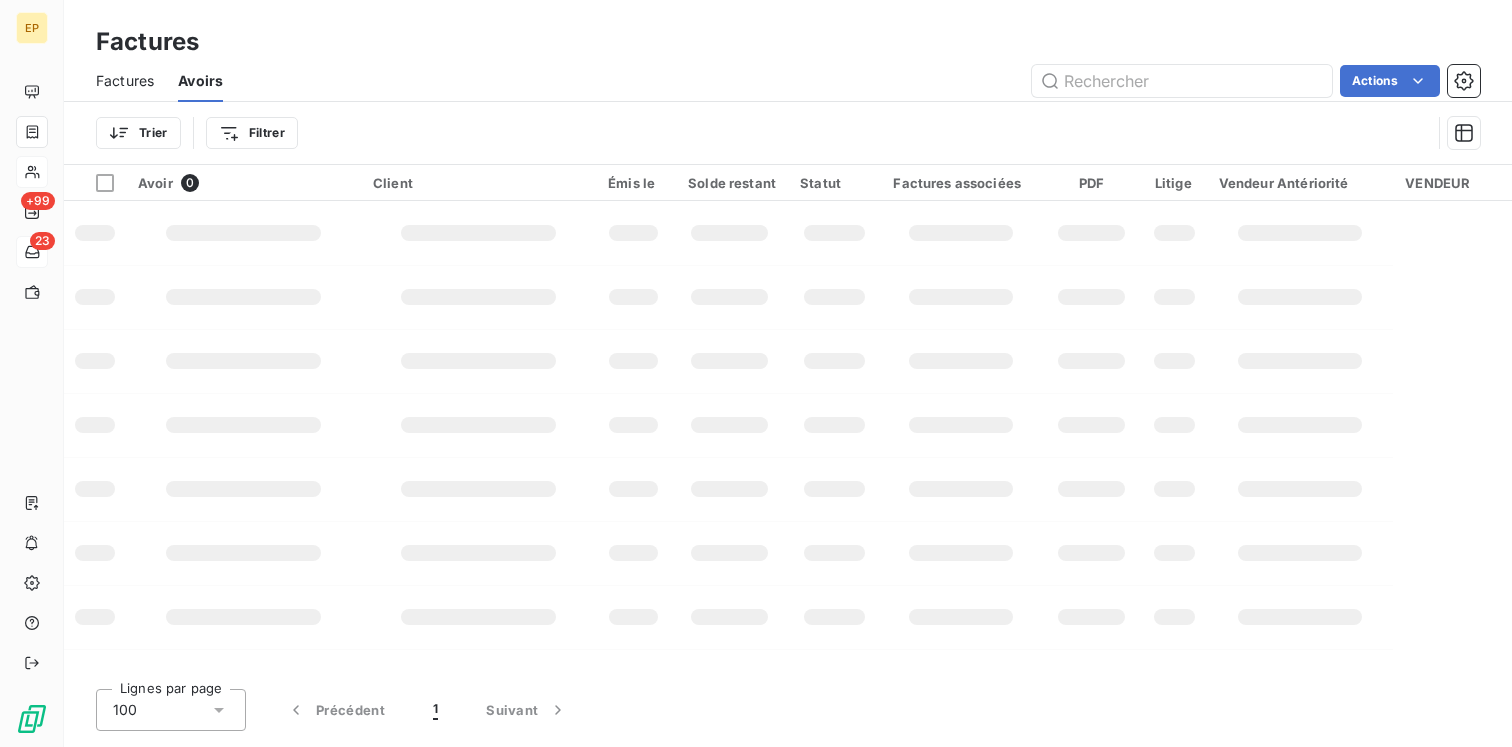 click on "Factures" at bounding box center [125, 81] 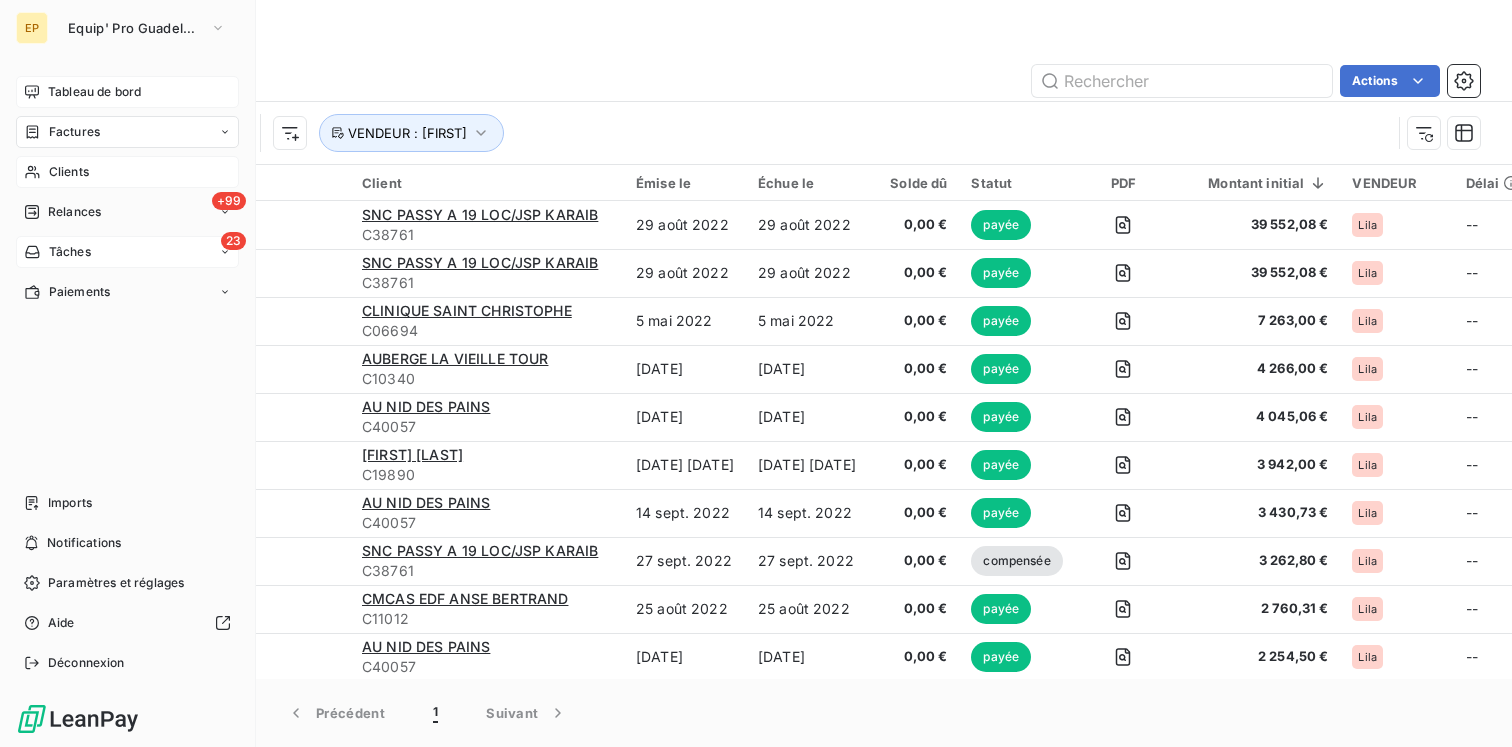 click on "Tableau de bord" at bounding box center [94, 92] 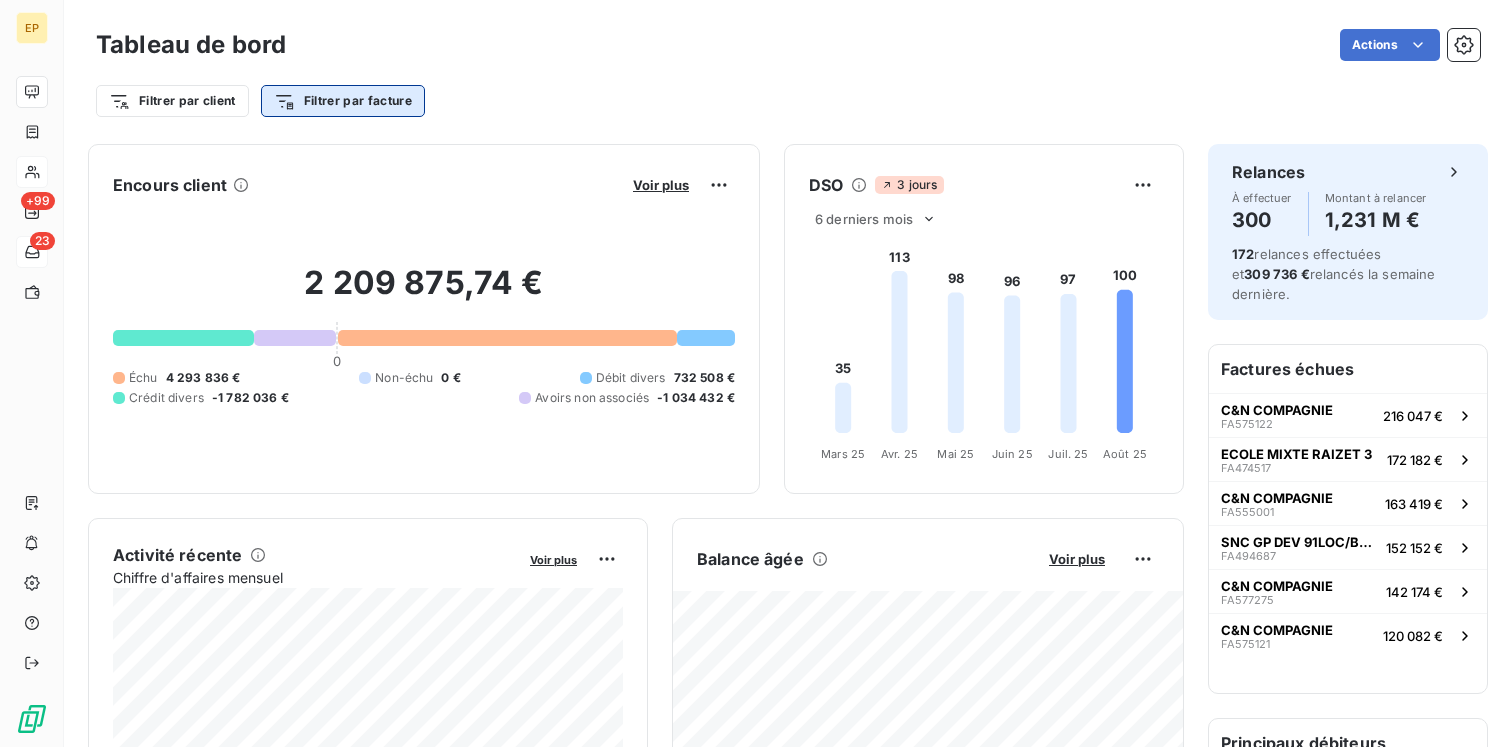 click on "EP +99 23 Tableau de bord Actions Filtrer par client Filtrer par facture Encours client   Voir plus 2 209 875,74 € 0 Échu 4 293 836 € Non-échu 0 €   Débit divers 732 508 € Crédit divers -1 782 036 € Avoirs non associés -1 034 432 € DSO 3 jours 6 derniers mois 35 113 98 96 97 100 Mars 25 Mars 25 Avr. 25 Avr. 25 Mai 25 Mai 25 Juin 25 Juin 25 Juil. 25 Juil. 25 Août 25 Août 25 Activité récente Chiffre d'affaires mensuel Voir plus Balance âgée Voir plus Relances par montant Encaissements Prévisionnel basé sur le délai moyen de paiement des 3 derniers mois Relances À effectuer 300 Montant à relancer 1,231 M € 172  relances effectuées et  309 736 €  relancés la semaine dernière. Factures échues C&N COMPAGNIE FA575122 216 047 € ECOLE MIXTE RAIZET 3 FA474517 172 182 € C&N COMPAGNIE FA555001 163 419 € SNC GP DEV 91LOC/BOULANGERIE KIAVUE ET FILS FA494687 152 152 € C&N COMPAGNIE FA577275 142 174 € C&N COMPAGNIE FA575121" at bounding box center (756, 373) 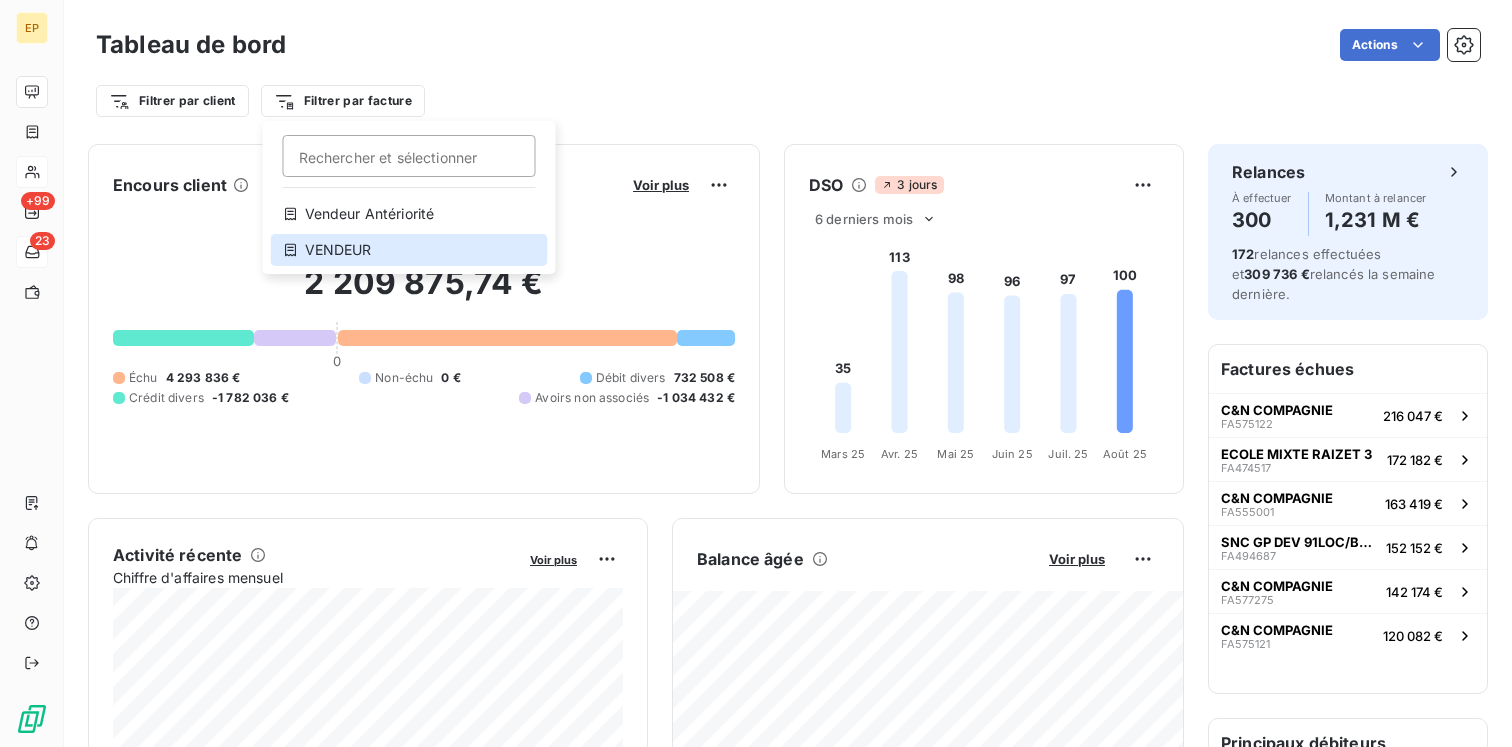click on "VENDEUR" at bounding box center (409, 250) 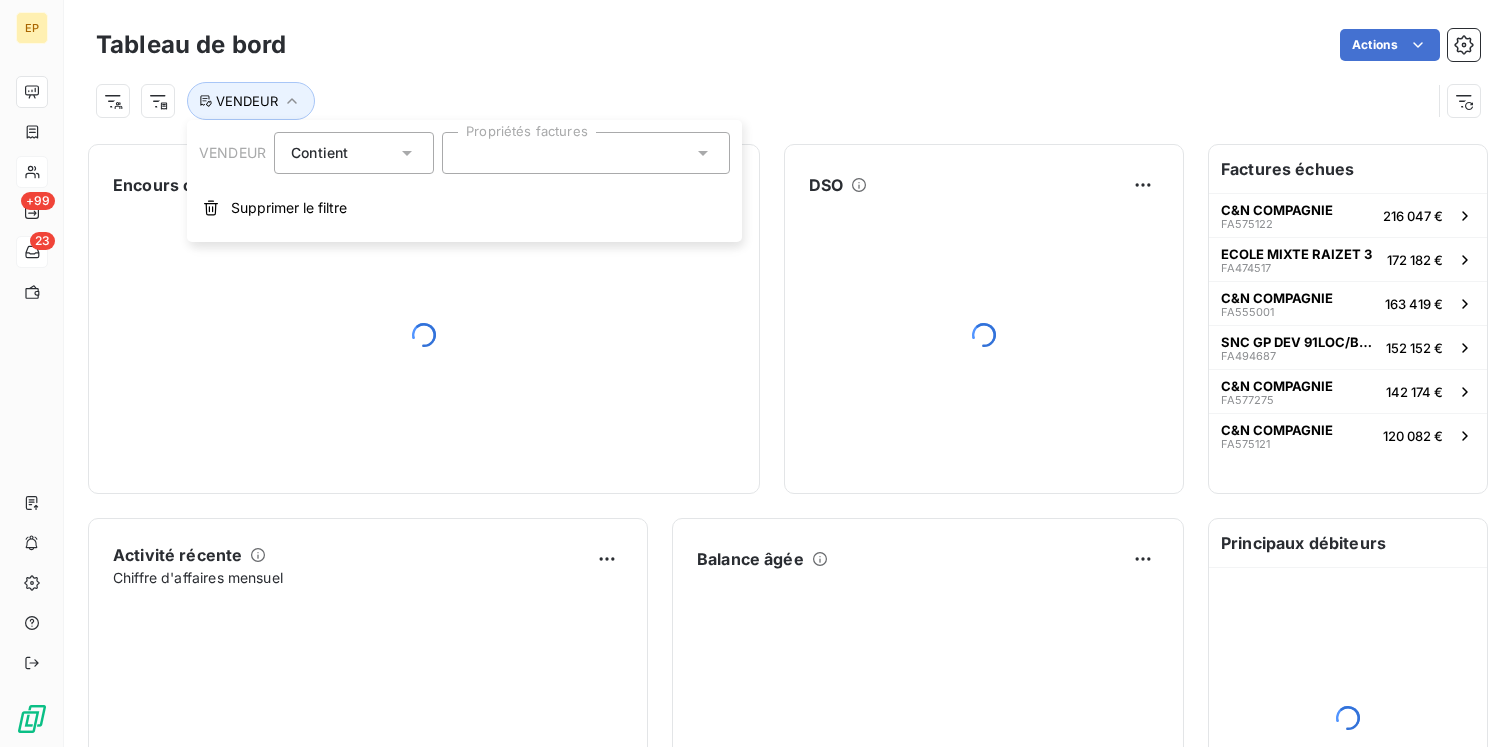 click at bounding box center [586, 153] 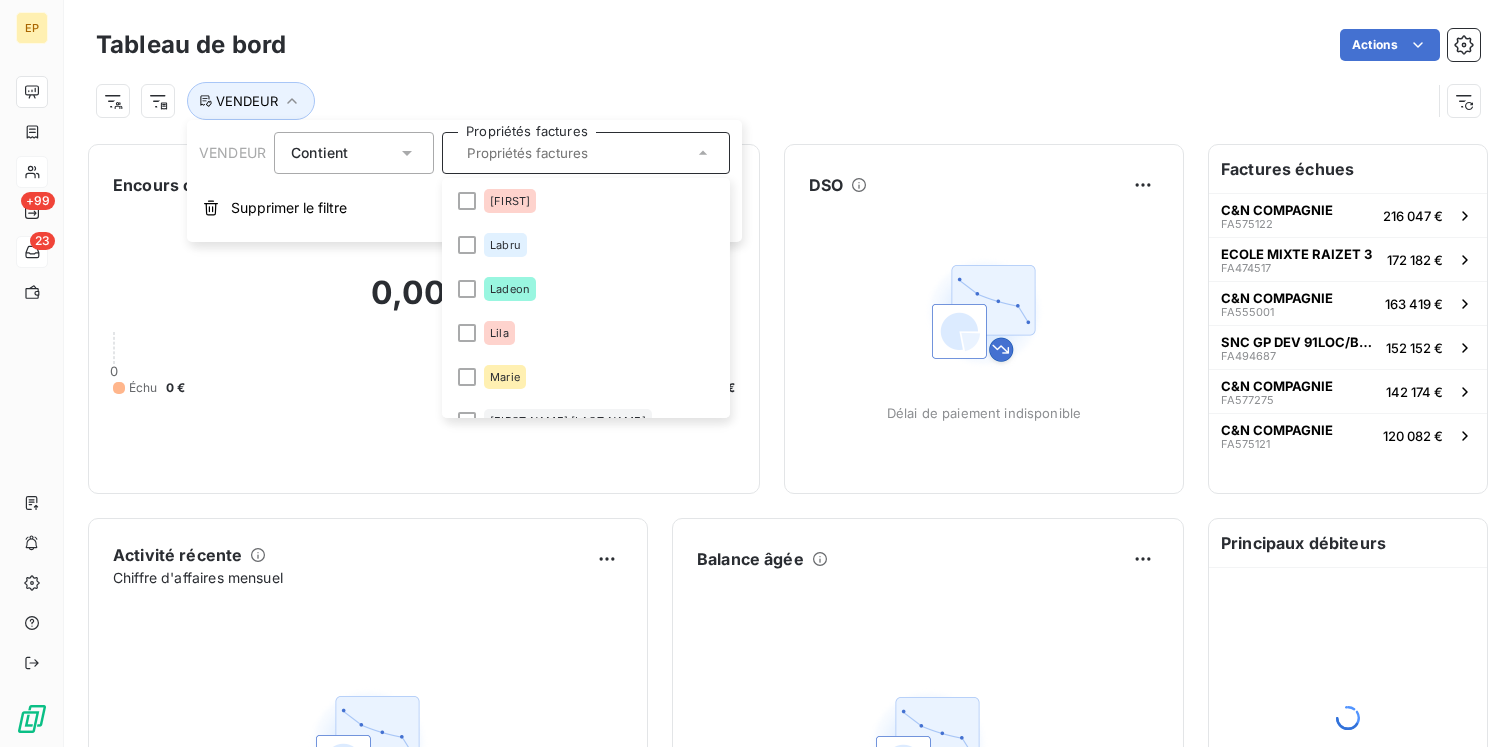 scroll, scrollTop: 399, scrollLeft: 0, axis: vertical 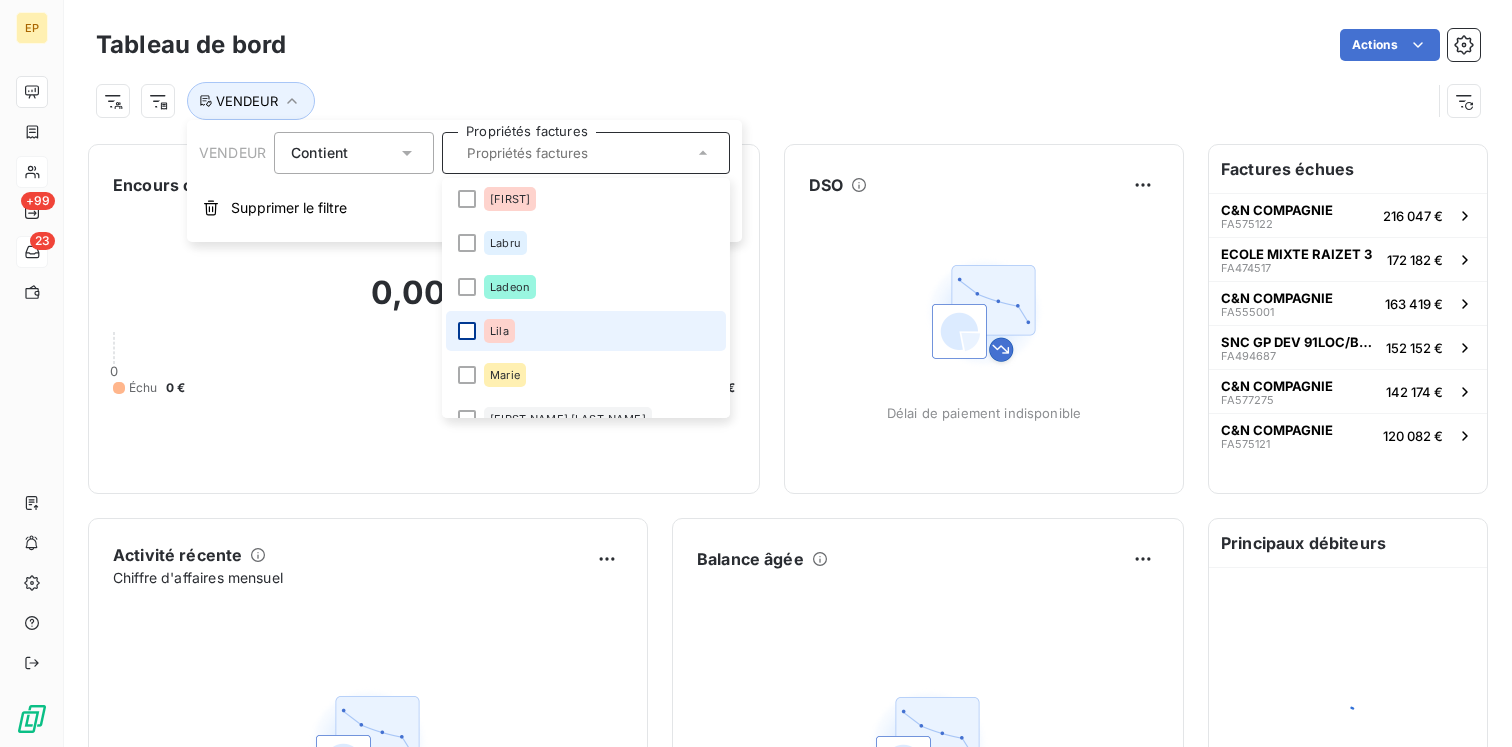click at bounding box center (467, 331) 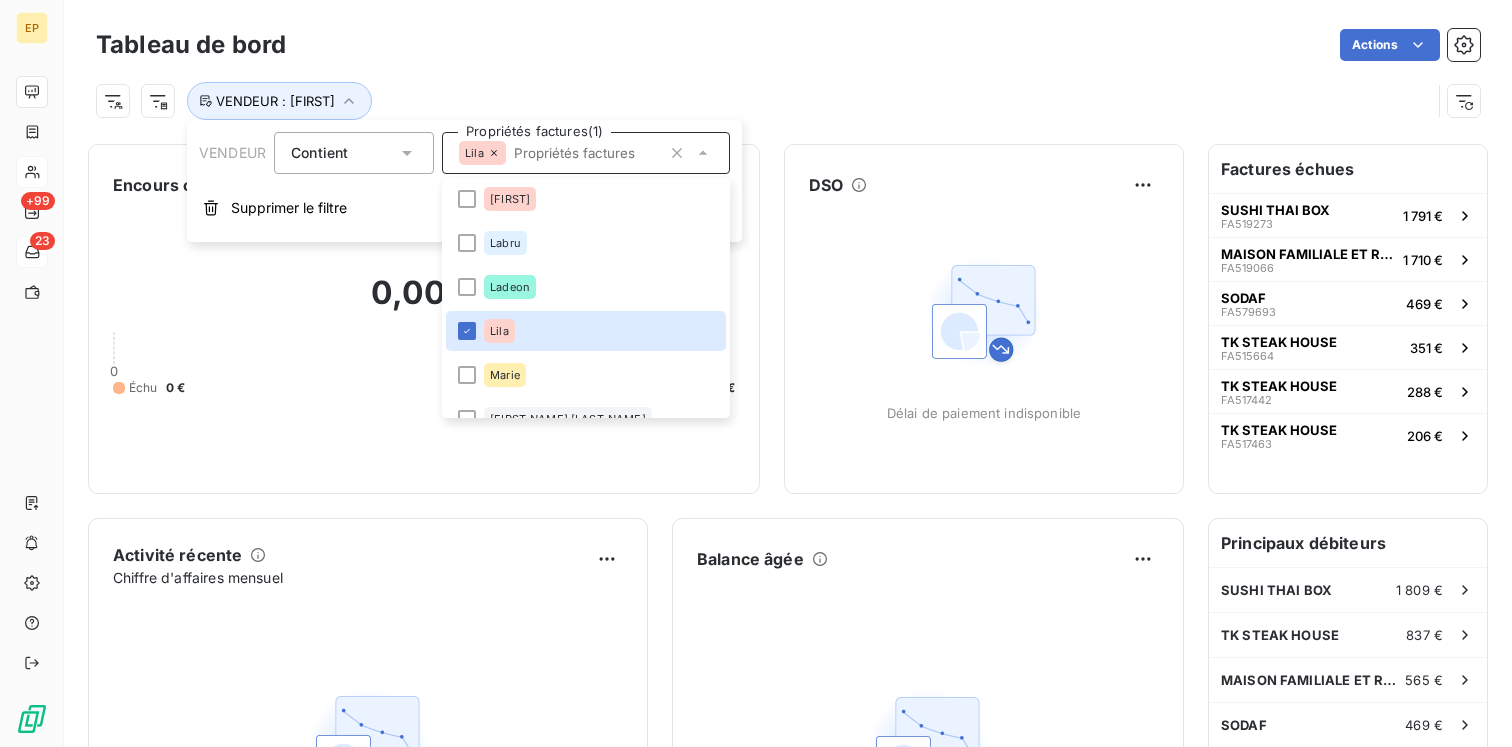 click on "VENDEUR : [FIRST]" at bounding box center [788, 93] 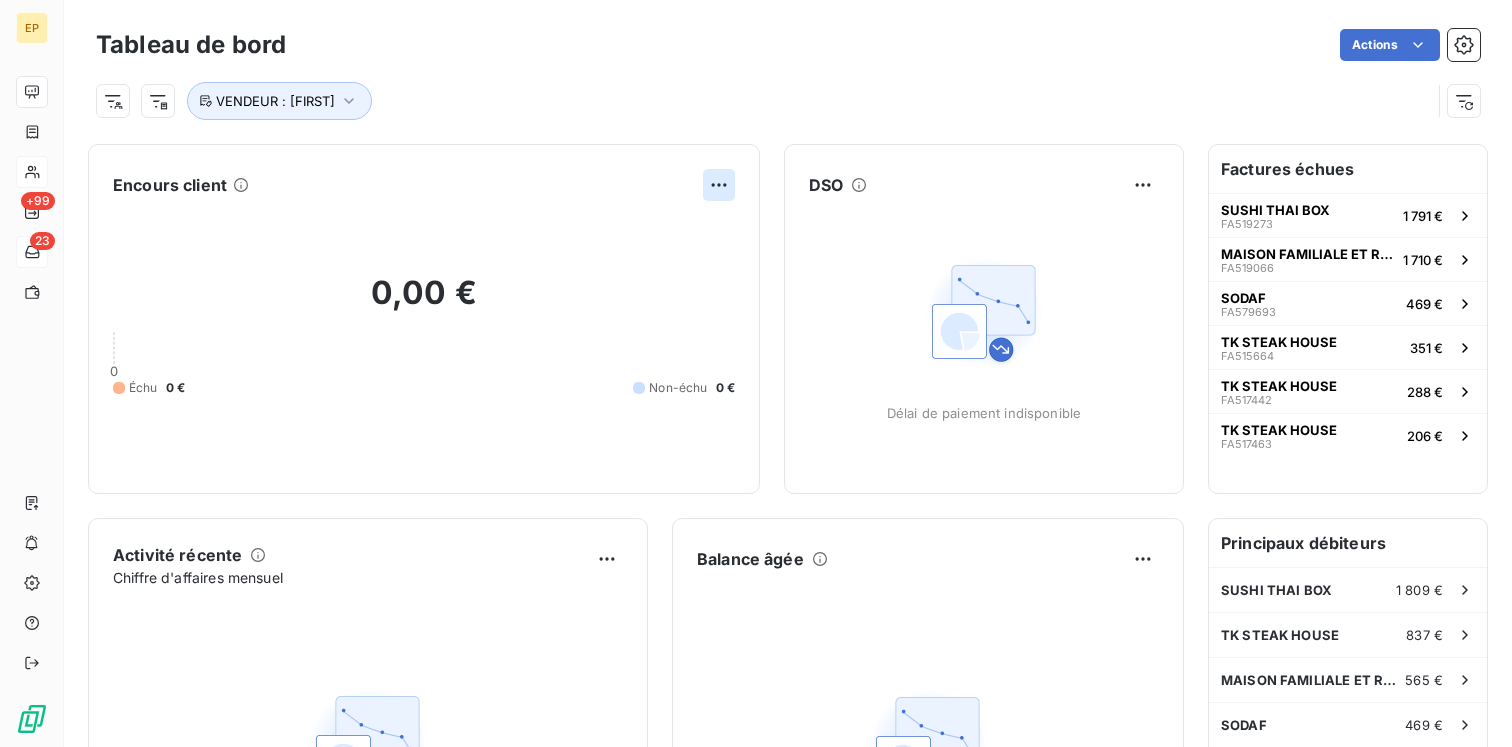click on "EP +99 23 Tableau de bord Actions VENDEUR  : Lila  Encours client   0,00 € 0 Échu 0 € Non-échu 0 €   DSO Délai de paiement indisponible Activité récente Chiffre d'affaires mensuel Activité récente indisponible Balance âgée Balance âgée indisponible Factures échues SUSHI THAI BOX FA519273 1 791 € MAISON FAMILIALE ET RURALE DE CADET FA519066 1 710 € SODAF FA579693 469 € TK STEAK HOUSE FA515664 351 € TK STEAK HOUSE FA517442 288 € TK STEAK HOUSE FA517463 206 € Principaux débiteurs SUSHI THAI BOX 1 809 € TK STEAK HOUSE 837 € MAISON FAMILIALE ET RURALE DE CADET 565 € SODAF 469 € RESTAURANT LE SULTAN 45 € LUCKY BERRY SARL  0 €" at bounding box center [756, 373] 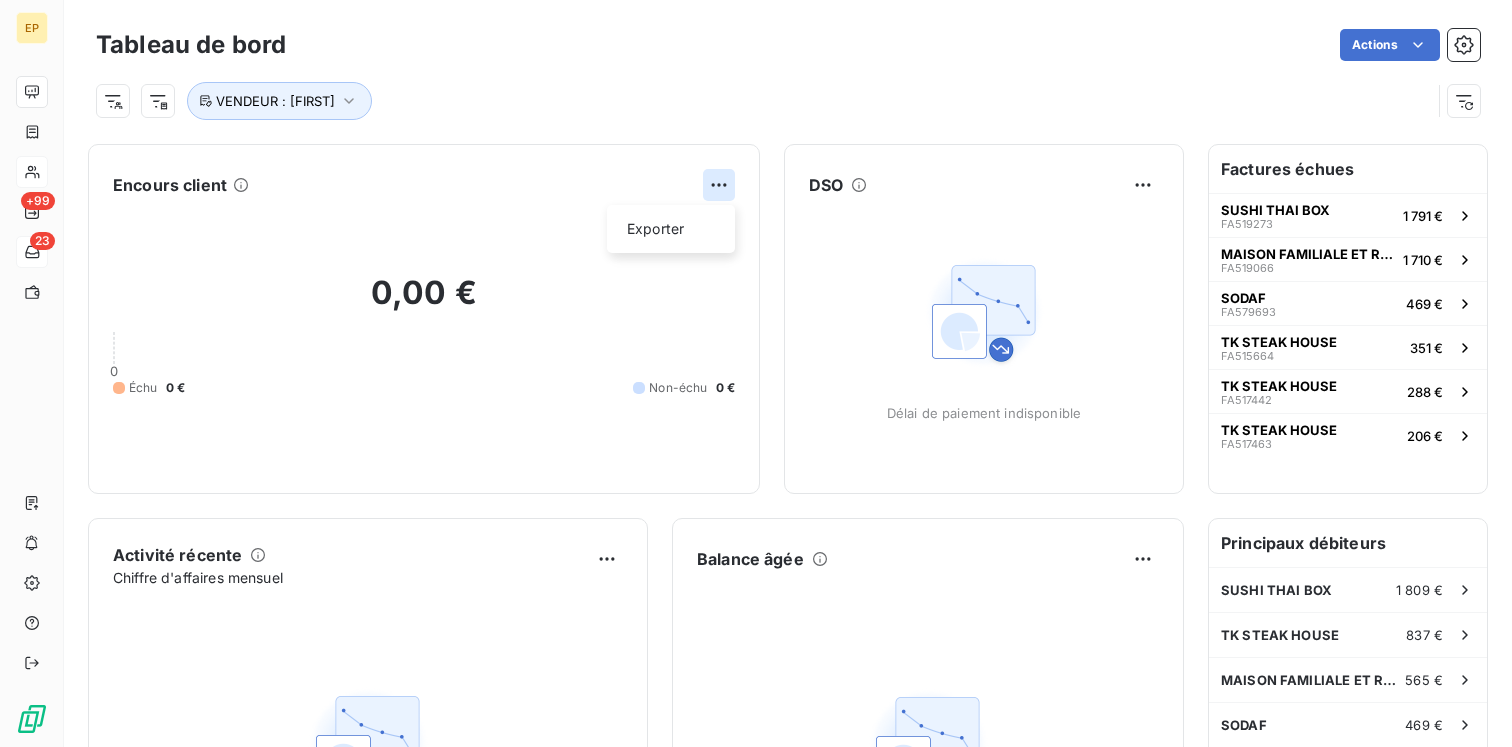 click on "EP +[NUMBER] [DATE] Tableau de bord Actions VENDEUR  : [PERSON] Encours client   Exporter [PRICE] [PRICE] [PRICE] [PRICE] DSO Délai de paiement indisponible Activité récente Chiffre d'affaires mensuel Activité récente indisponible Balance âgée Balance âgée indisponible Factures échues SUSHI THAI BOX [ID] [PRICE] MAISON FAMILIALE ET RURALE DE CADET [ID] [PRICE] SODAF [ID] [PRICE] TK STEAK HOUSE [ID] [PRICE] TK STEAK HOUSE [ID] [PRICE] TK STEAK HOUSE [ID] [PRICE] Principaux débiteurs SUSHI THAI BOX [PRICE] TK STEAK HOUSE [PRICE] MAISON FAMILIALE ET RURALE DE CADET [PRICE] SODAF [PRICE] RESTAURANT LE SULTAN [PRICE] LUCKY BERRY SARL  [PRICE]" at bounding box center [756, 373] 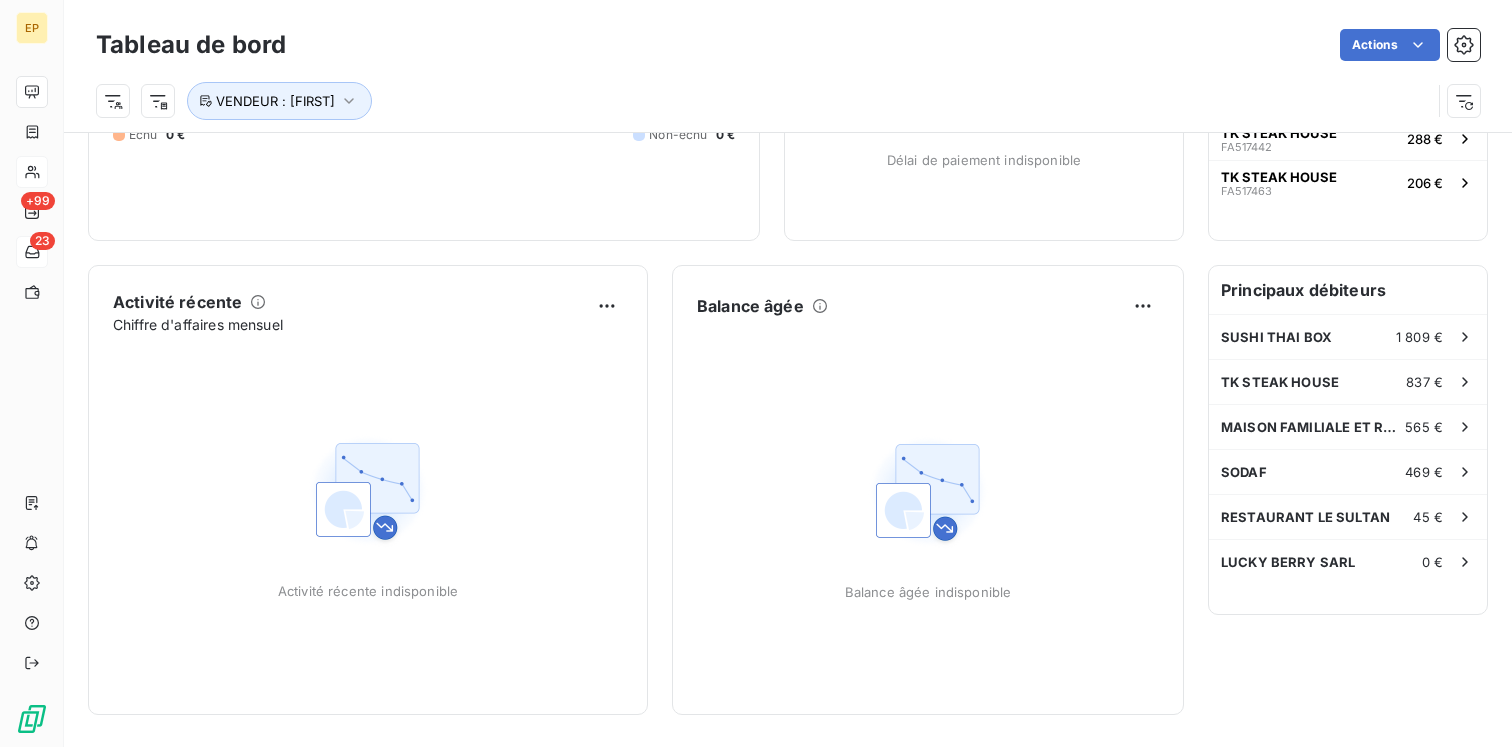 scroll, scrollTop: 0, scrollLeft: 0, axis: both 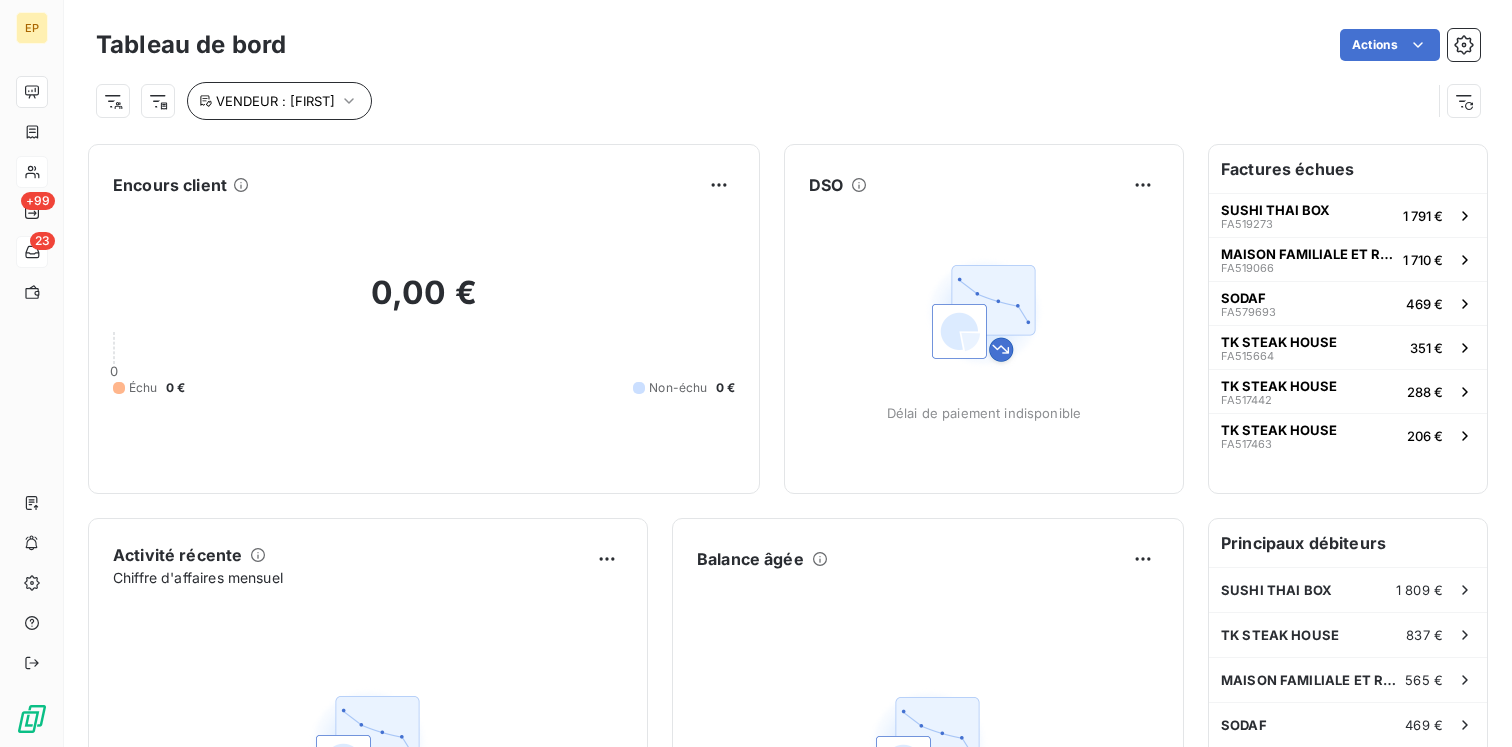 click 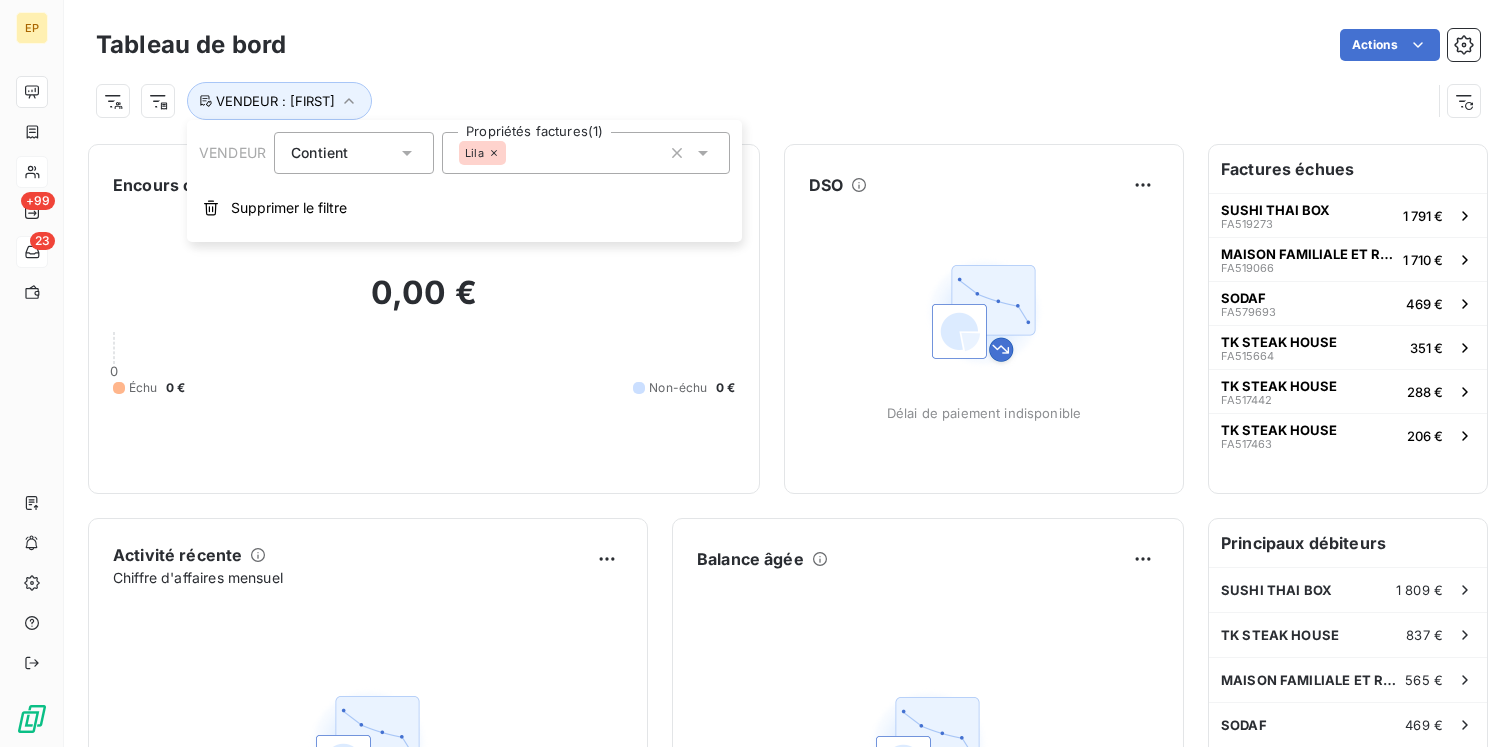click 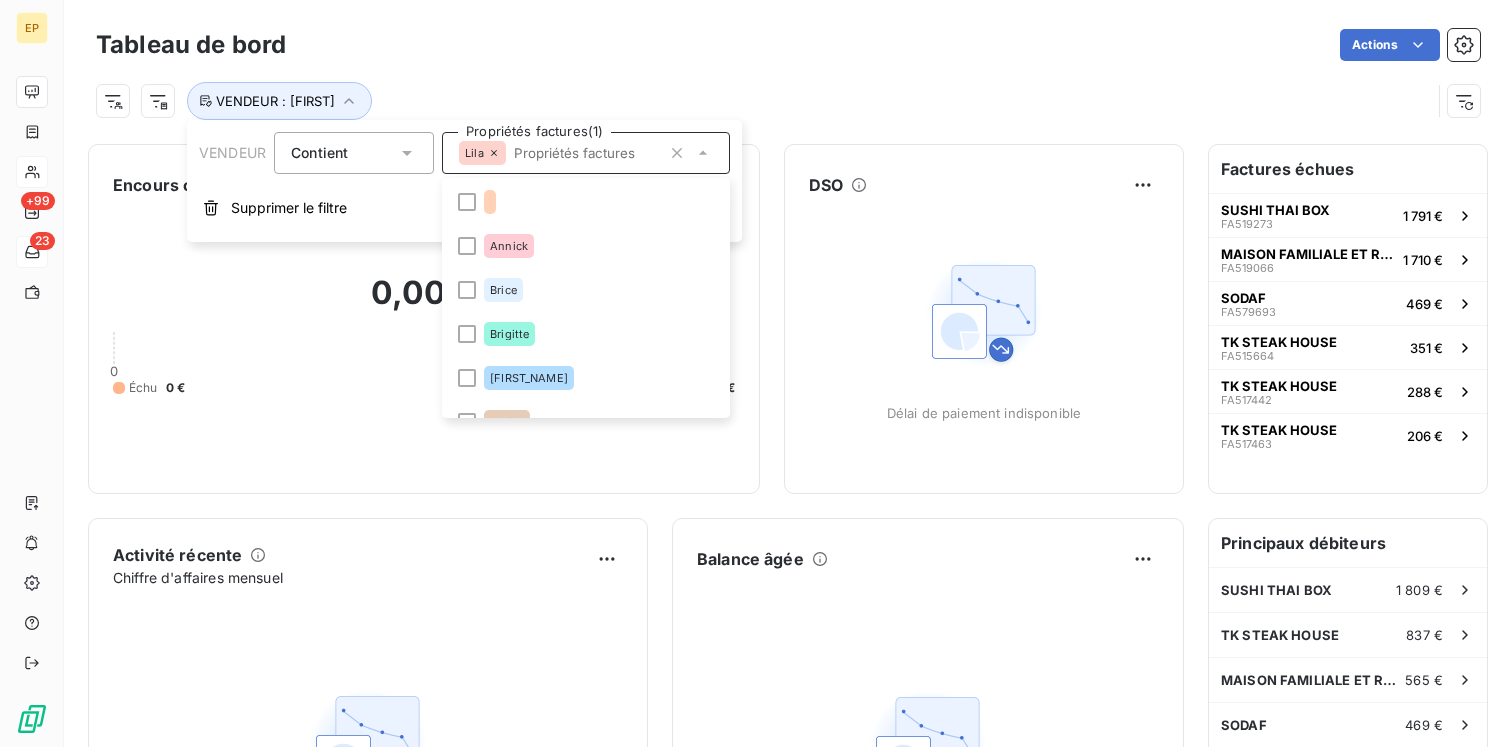 scroll, scrollTop: 332, scrollLeft: 0, axis: vertical 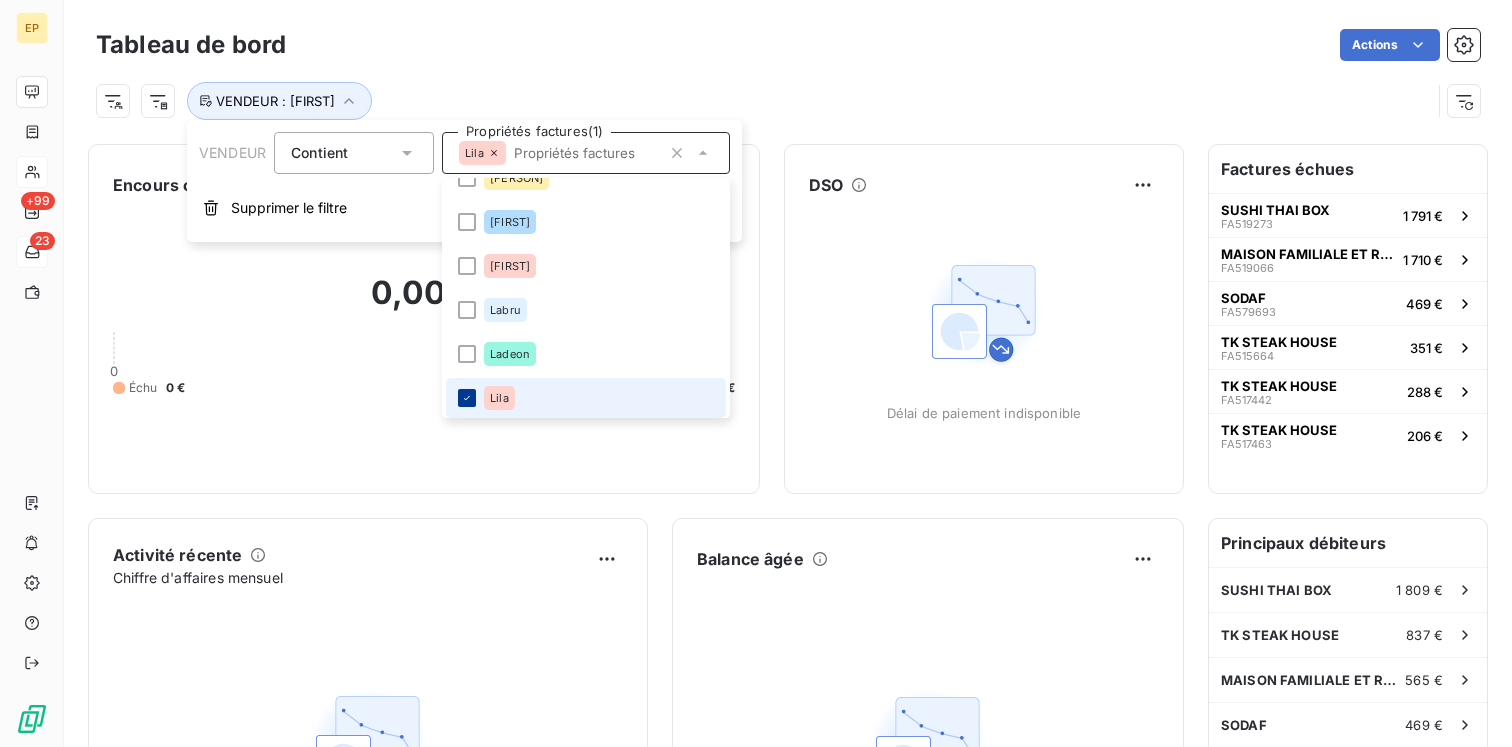 click 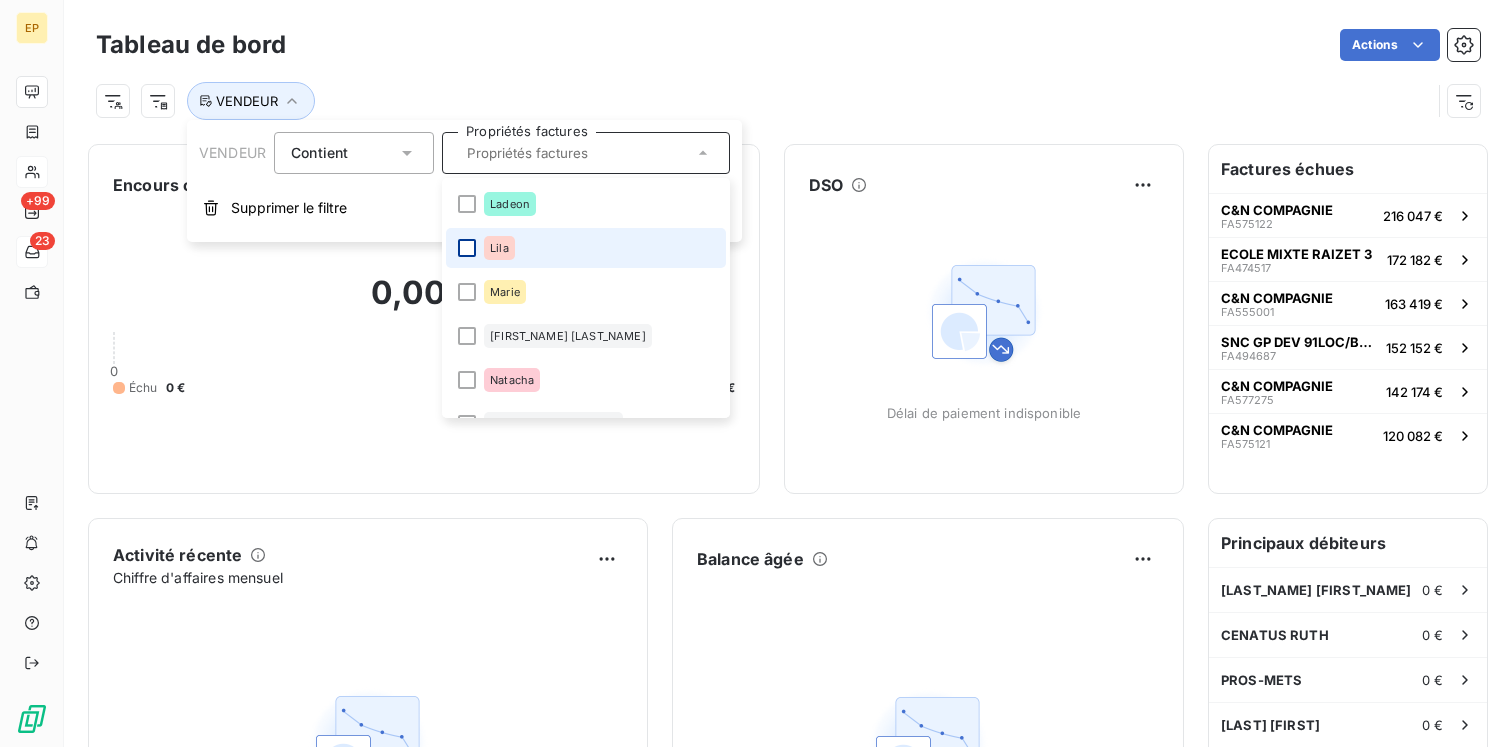 scroll, scrollTop: 496, scrollLeft: 0, axis: vertical 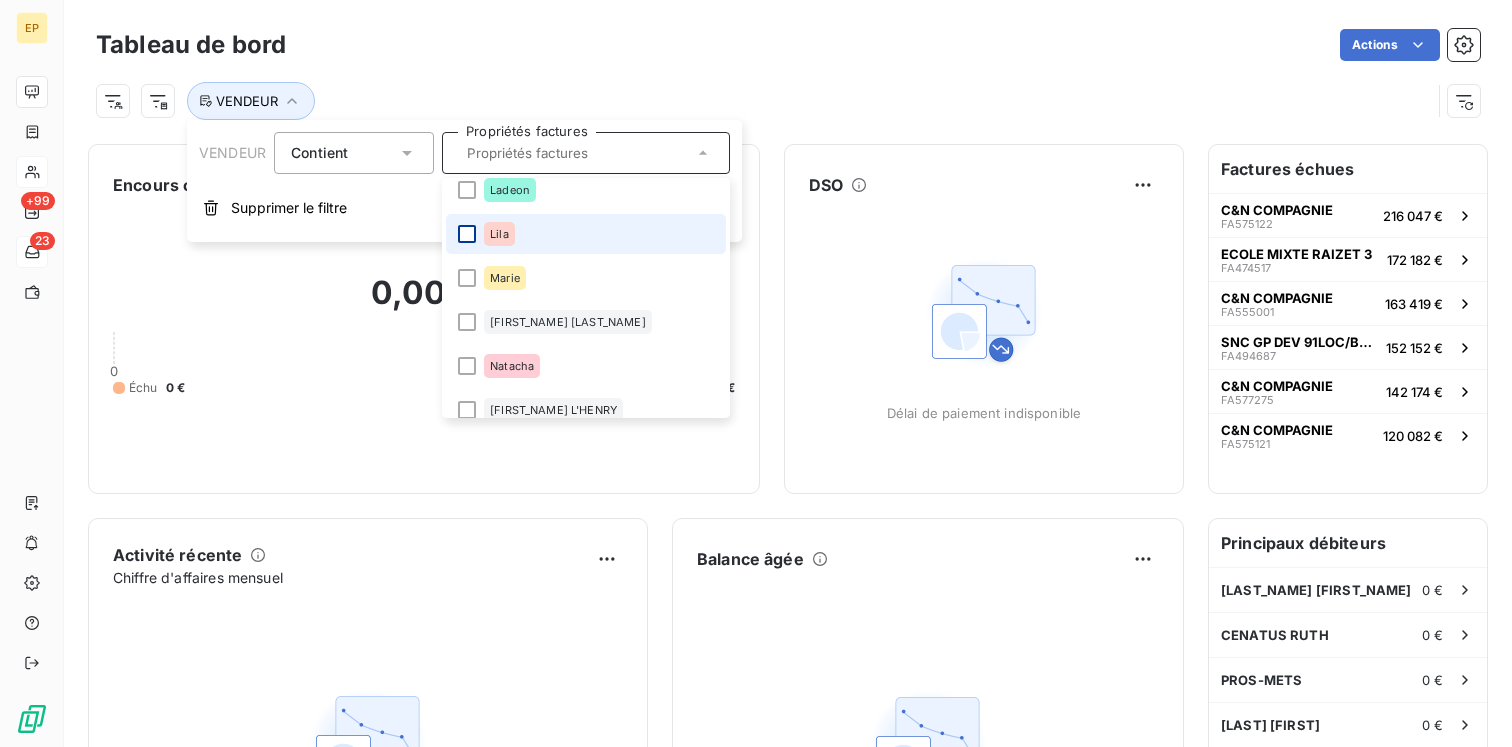 click at bounding box center (467, 234) 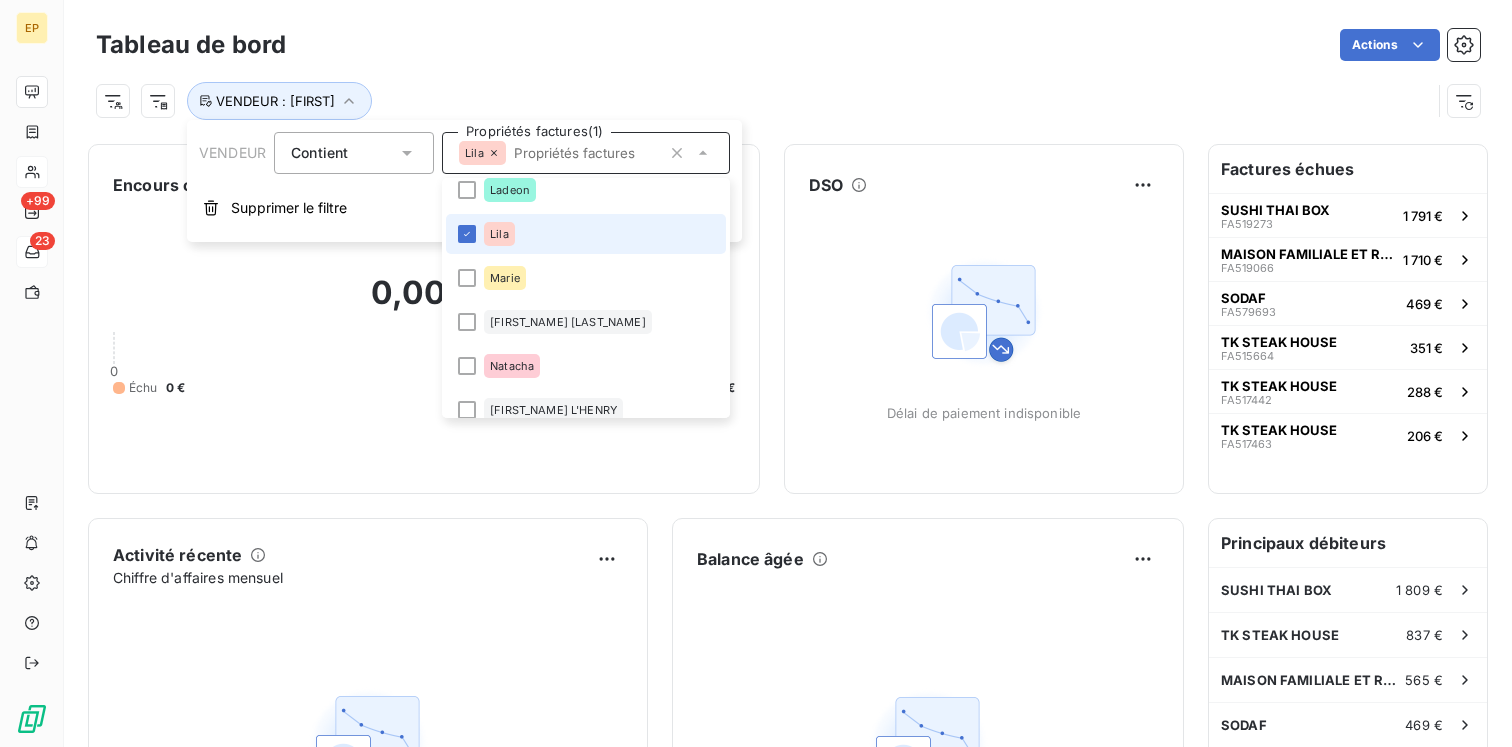 click on "Lila" at bounding box center [586, 234] 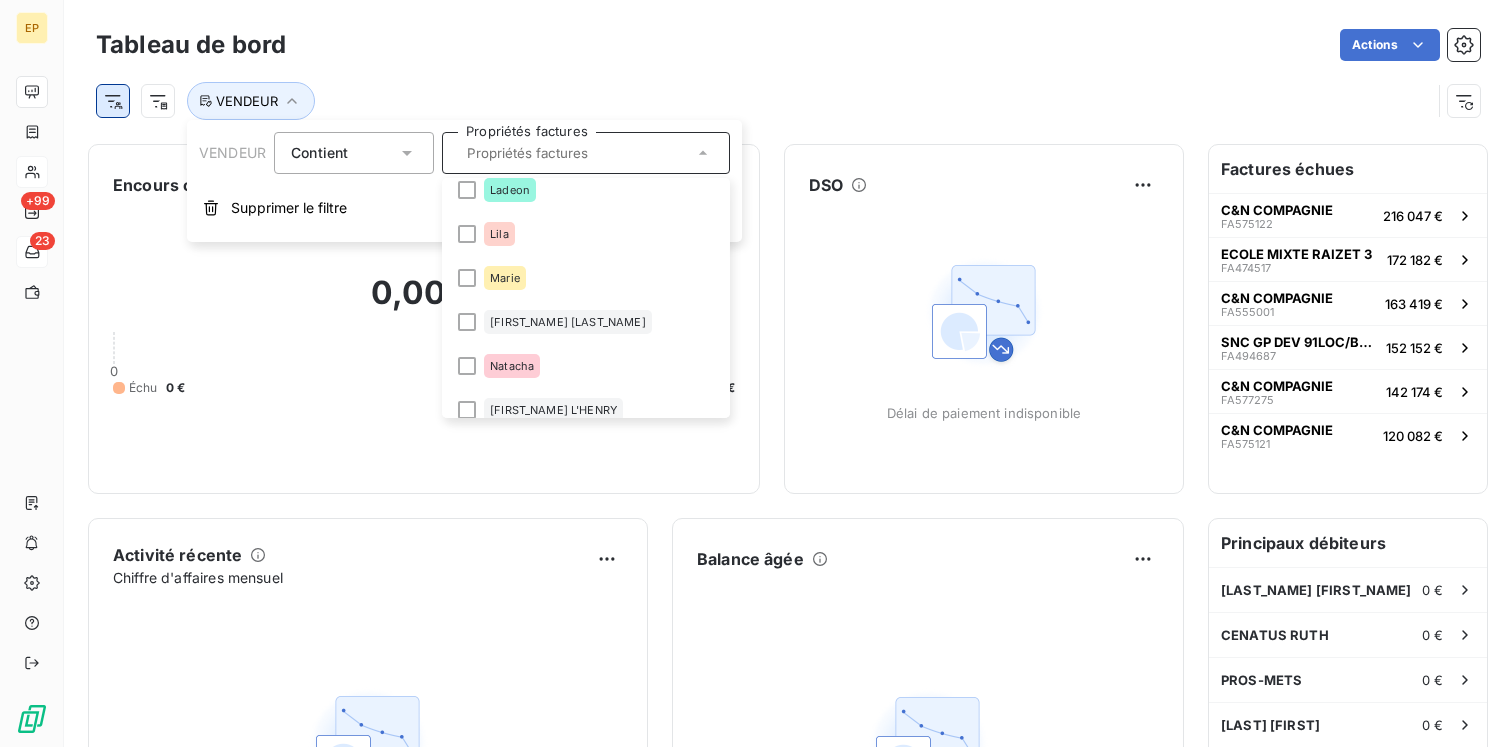 click on "EP +99 23 Tableau de bord Actions VENDEUR  Encours client   [AMOUNT] 0 Échu [AMOUNT] Non-échu [AMOUNT]   DSO Délai de paiement indisponible Activité récente Chiffre d'affaires mensuel Activité récente indisponible Balance âgée Balance âgée indisponible Factures échues C&N COMPAGNIE FA575122 [AMOUNT] ECOLE MIXTE RAIZET 3 FA474517 [AMOUNT] C&N COMPAGNIE FA555001 [AMOUNT] SNC GP DEV 91LOC/BOULANGERIE KIAVUE ET FILS FA494687 [AMOUNT] C&N COMPAGNIE FA577275 [AMOUNT] C&N COMPAGNIE FA575121 [AMOUNT] Principaux débiteurs [LAST_NAME] [FIRST_NAME] [AMOUNT] CENATUS RUTH [AMOUNT] PROS-METS [AMOUNT] JUDITH JOSEPH [AMOUNT] AN BA CHATENN LA [AMOUNT] EM [AMOUNT]
VENDEUR Contient Propriétés factures Annick Brice Brigitte Cynthia Cyrille Direction Jean-Pierre Jean-Yves Kendric Labru Ladeon Lila Marie [FIRST_NAME] [LAST_NAME] Natacha Philippe L'HENRY Robert Sandrine SAV Schins Stephane Thomas Supprimer le filtre" at bounding box center [756, 373] 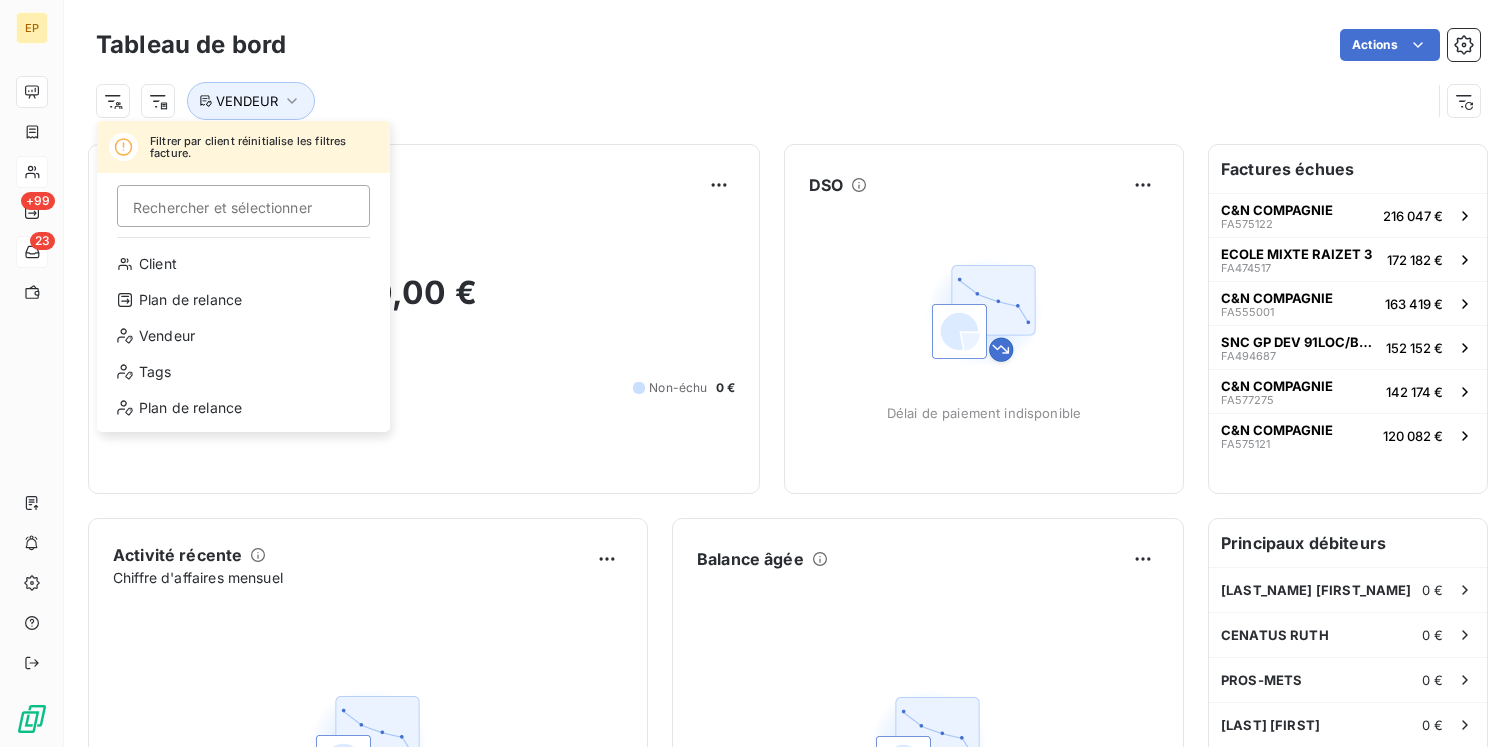 click on "EP +99 23 Tableau de bord Actions Filtrer par client réinitialise les filtres facture. Rechercher et sélectionner Client Plan de relance Vendeur Tags Plan de relance VENDEUR  Encours client   0,00 € 0 Échu 0 € Non-échu 0 €   DSO Délai de paiement indisponible Activité récente Chiffre d'affaires mensuel Activité récente indisponible Balance âgée Balance âgée indisponible Factures échues C&N COMPAGNIE FA575122 216 047 € ECOLE MIXTE RAIZET 3 FA474517 172 182 € C&N COMPAGNIE FA555001 163 419 € SNC GP DEV 91LOC/BOULANGERIE KIAVUE ET FILS FA494687 152 152 € C&N COMPAGNIE FA577275 142 174 € C&N COMPAGNIE FA575121 120 082 € Principaux débiteurs DANIEL GRENADIN 0 € CENATUS RUTH 0 € PROS-METS 0 € JUDITH JOSEPH 0 € AN BA CHATENN LA 0 € EM  0 €" at bounding box center [756, 373] 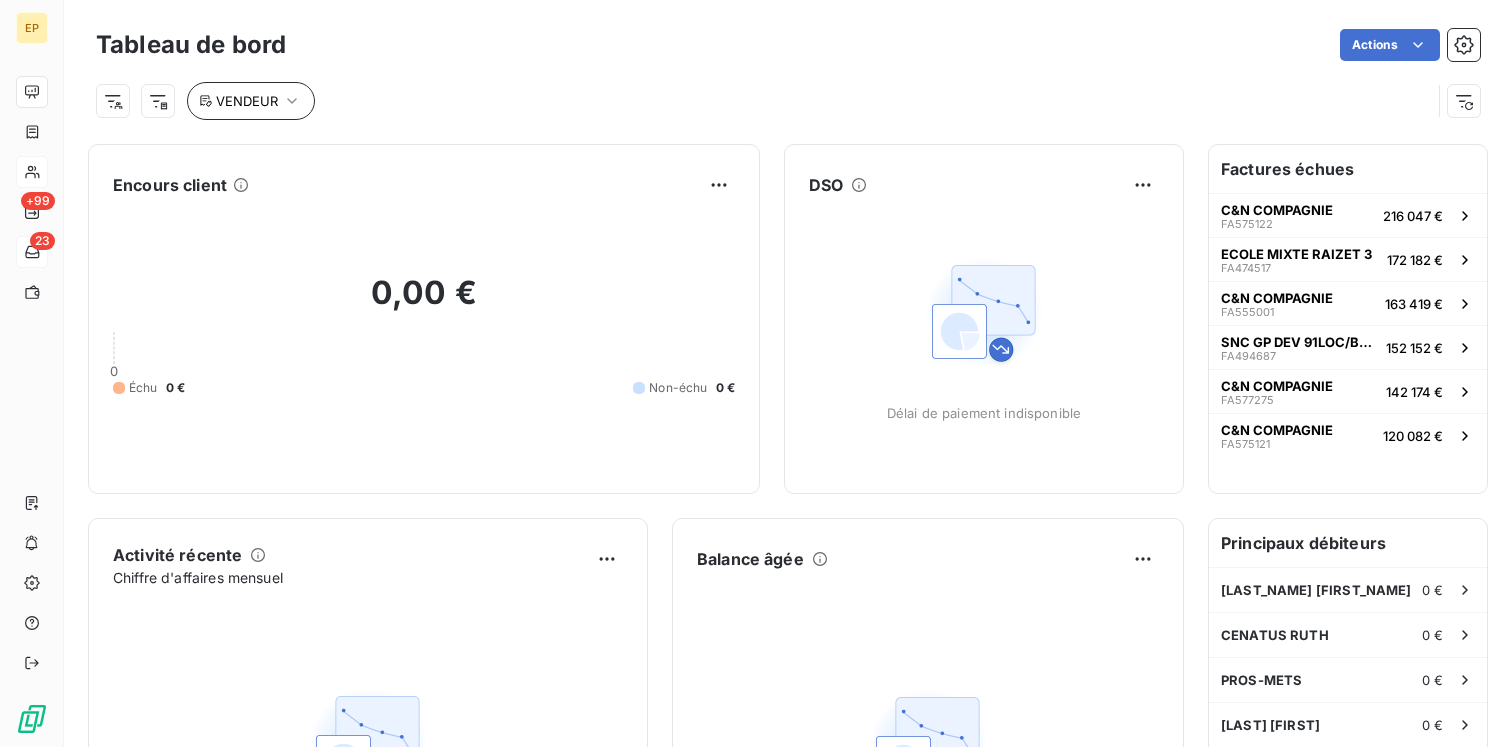 click on "VENDEUR" at bounding box center [251, 101] 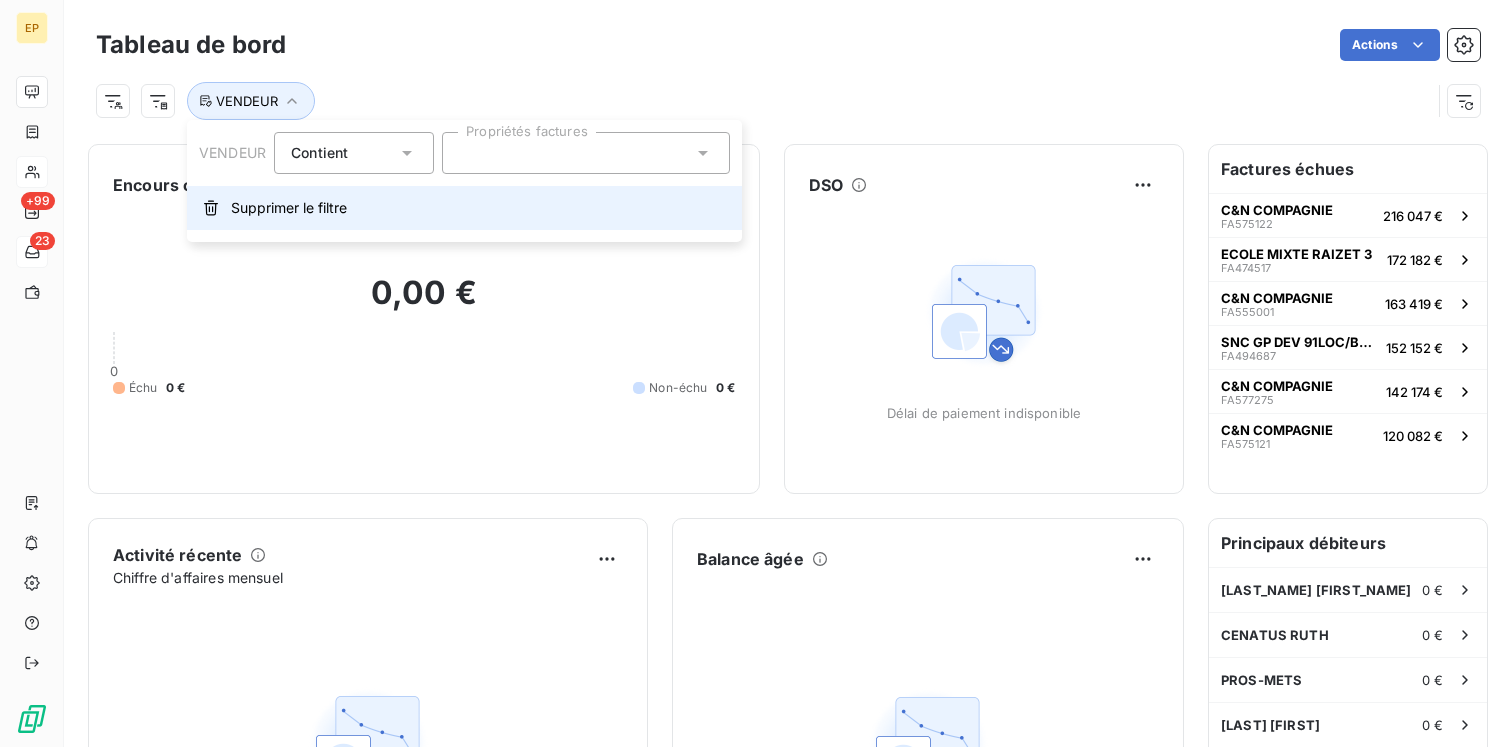 click on "Supprimer le filtre" at bounding box center [464, 208] 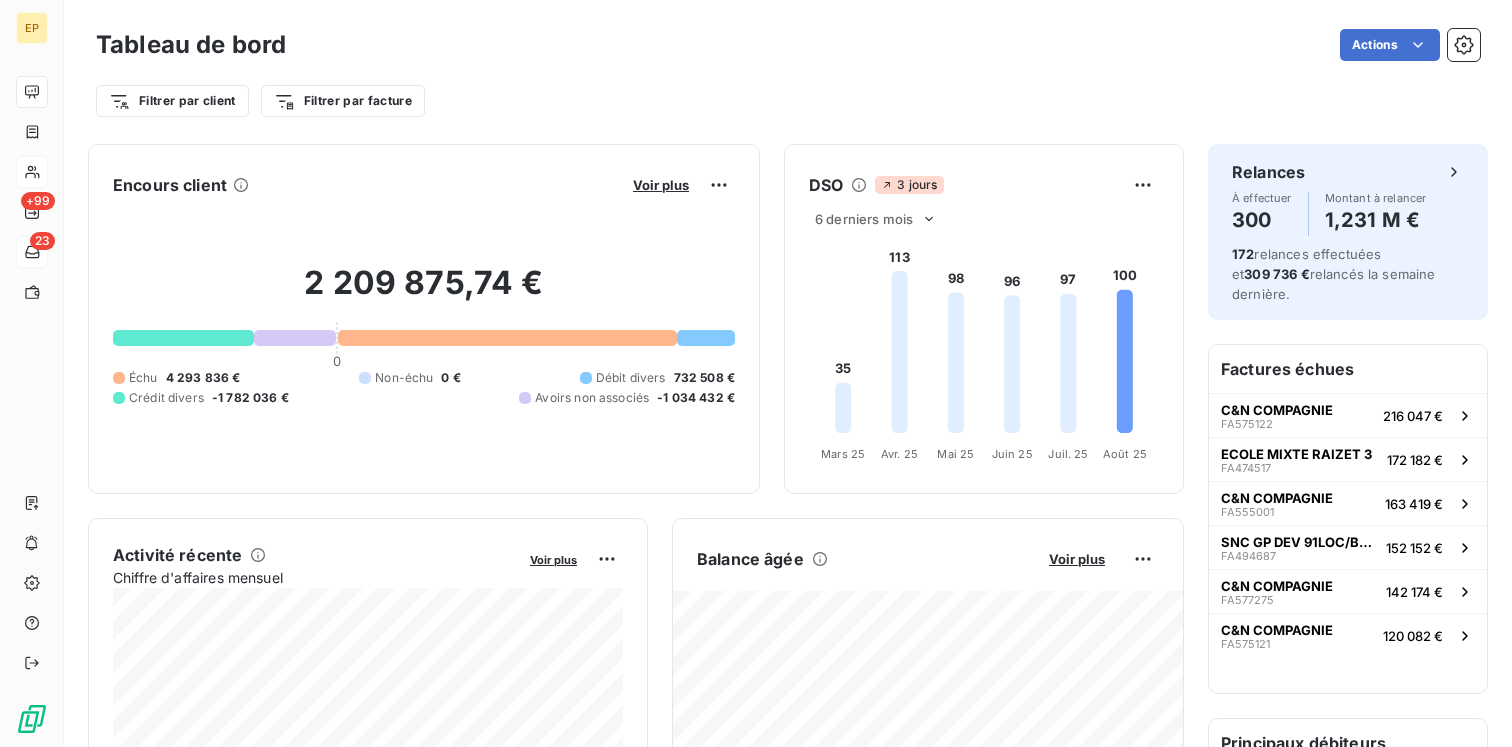 click on "Filtrer par client Filtrer par facture" at bounding box center (788, 101) 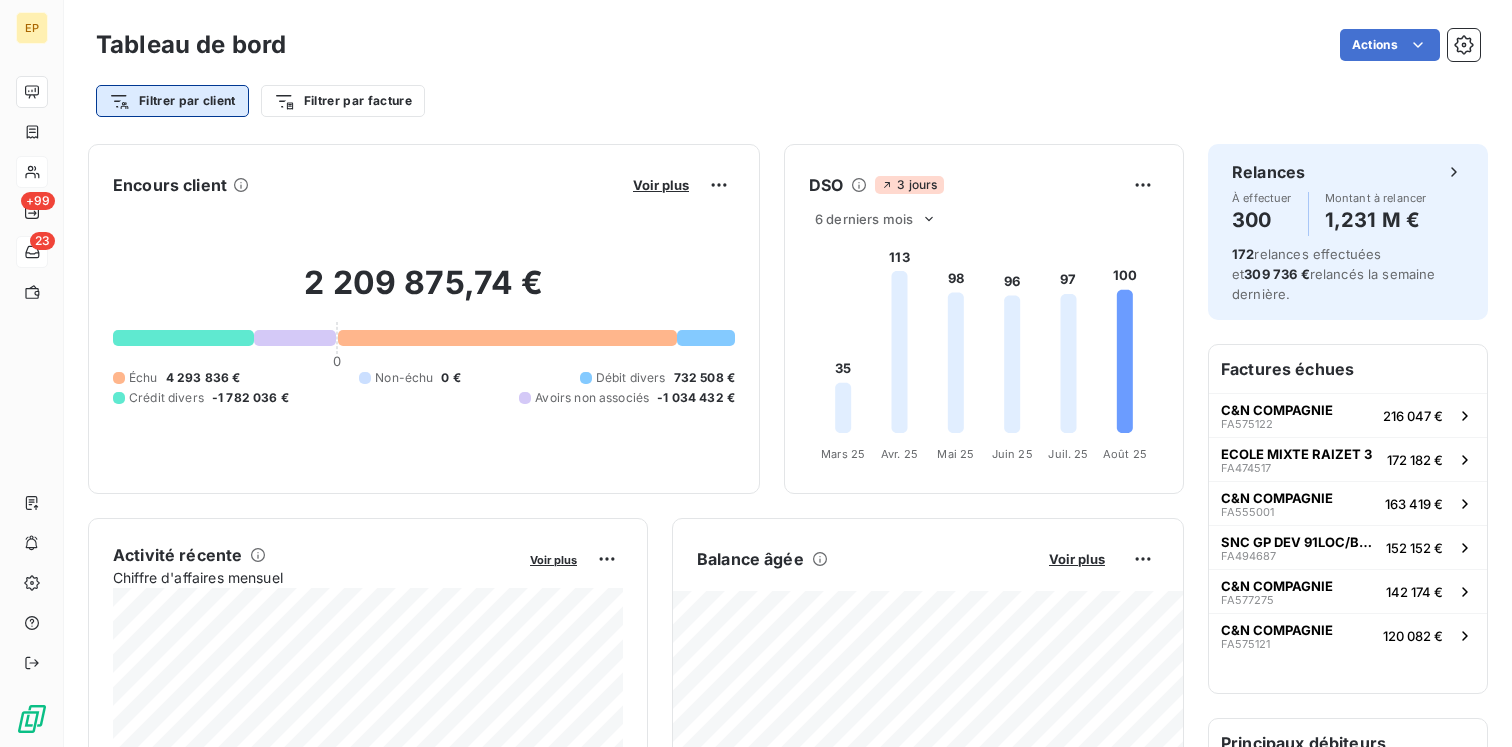 click on "EP +99 23 Tableau de bord Actions Filtrer par client Filtrer par facture Encours client   Voir plus 2 209 875,74 € 0 Échu 4 293 836 € Non-échu 0 €   Débit divers 732 508 € Crédit divers -1 782 036 € Avoirs non associés -1 034 432 € DSO 3 jours 6 derniers mois 35 113 98 96 97 100 Mars 25 Mars 25 Avr. 25 Avr. 25 Mai 25 Mai 25 Juin 25 Juin 25 Juil. 25 Juil. 25 Août 25 Août 25 Activité récente Chiffre d'affaires mensuel Voir plus Balance âgée Voir plus Relances par montant Encaissements Prévisionnel basé sur le délai moyen de paiement des 3 derniers mois Relances À effectuer 300 Montant à relancer 1,231 M € 172  relances effectuées et  309 736 €  relancés la semaine dernière. Factures échues C&N COMPAGNIE FA575122 216 047 € ECOLE MIXTE RAIZET 3 FA474517 172 182 € C&N COMPAGNIE FA555001 163 419 € SNC GP DEV 91LOC/BOULANGERIE KIAVUE ET FILS FA494687 152 152 € C&N COMPAGNIE FA577275 142 174 € C&N COMPAGNIE FA575121" at bounding box center [756, 373] 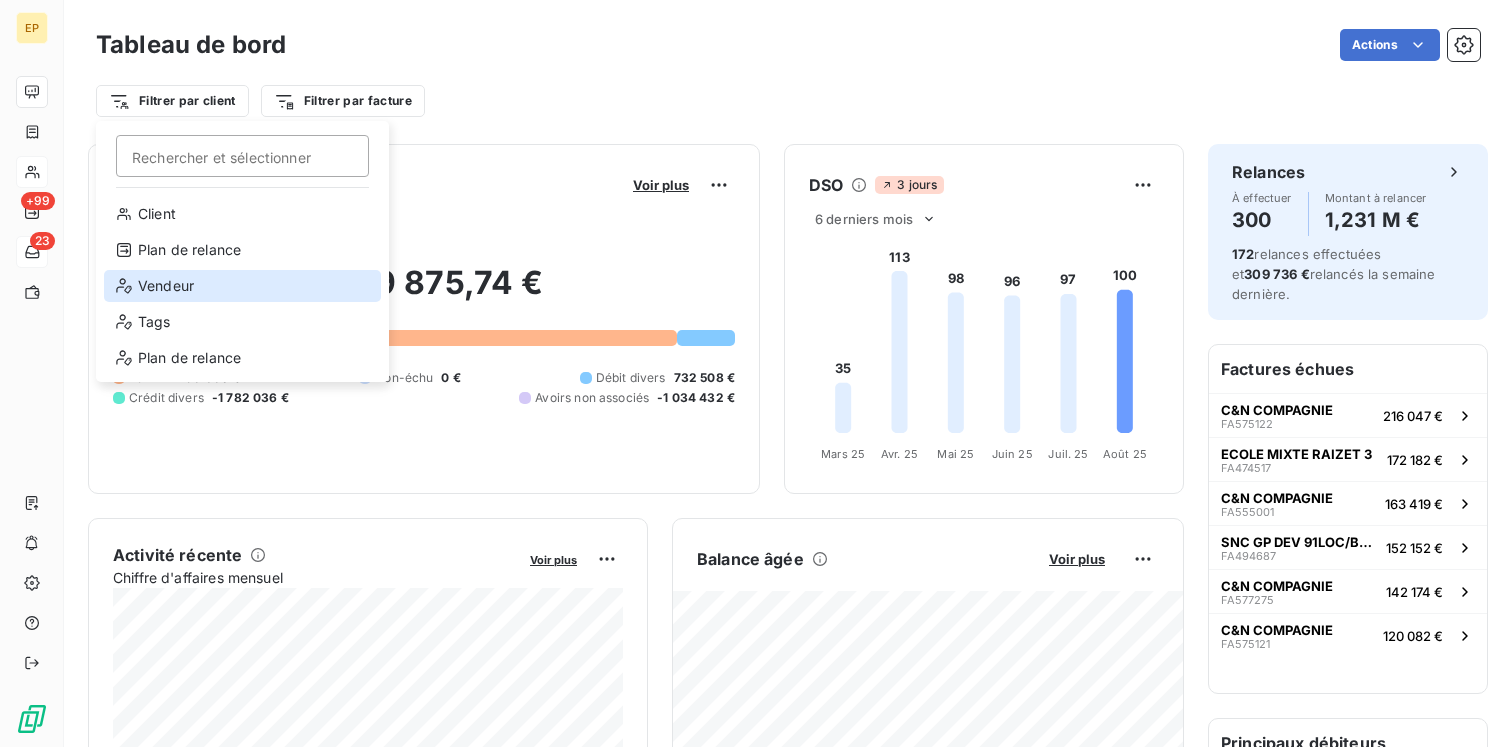 click on "Vendeur" at bounding box center [242, 286] 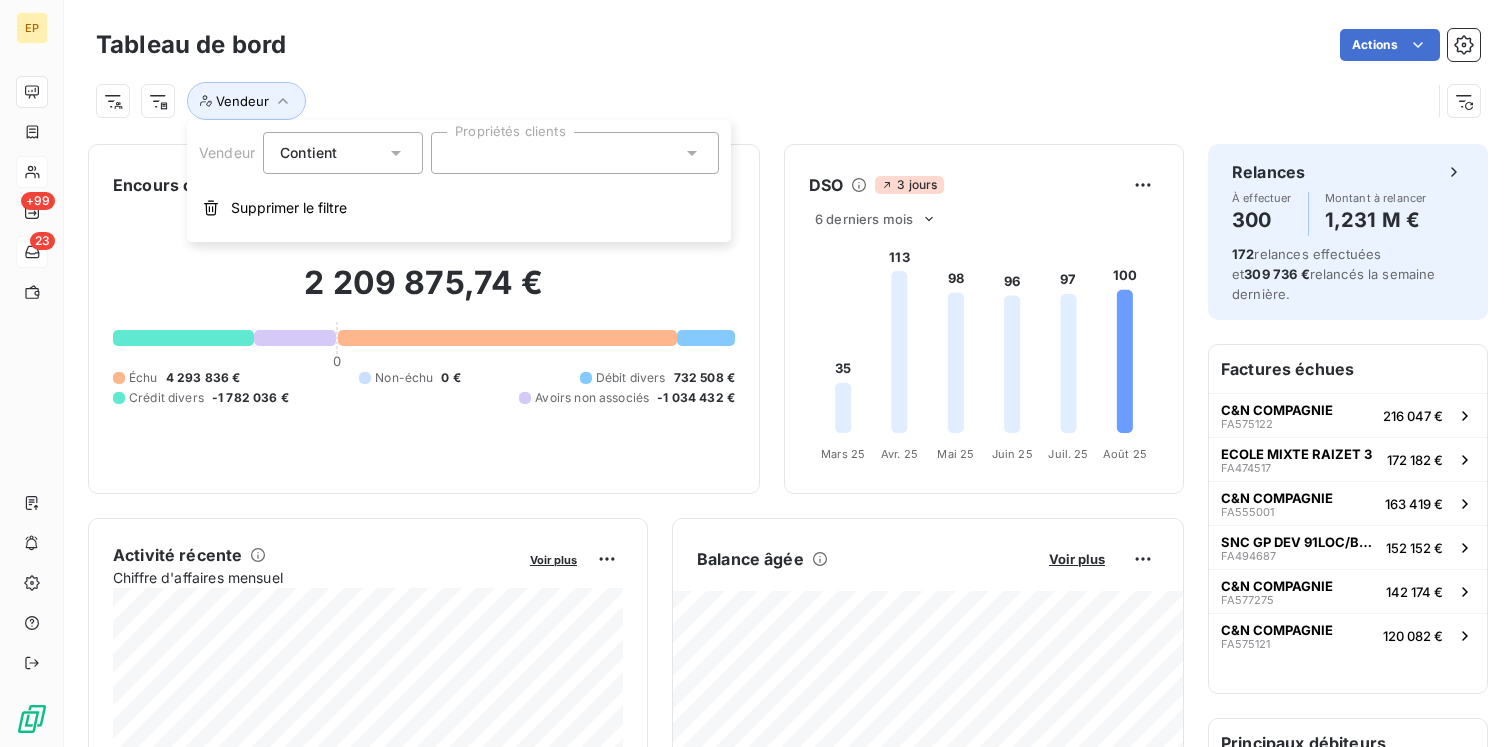 click 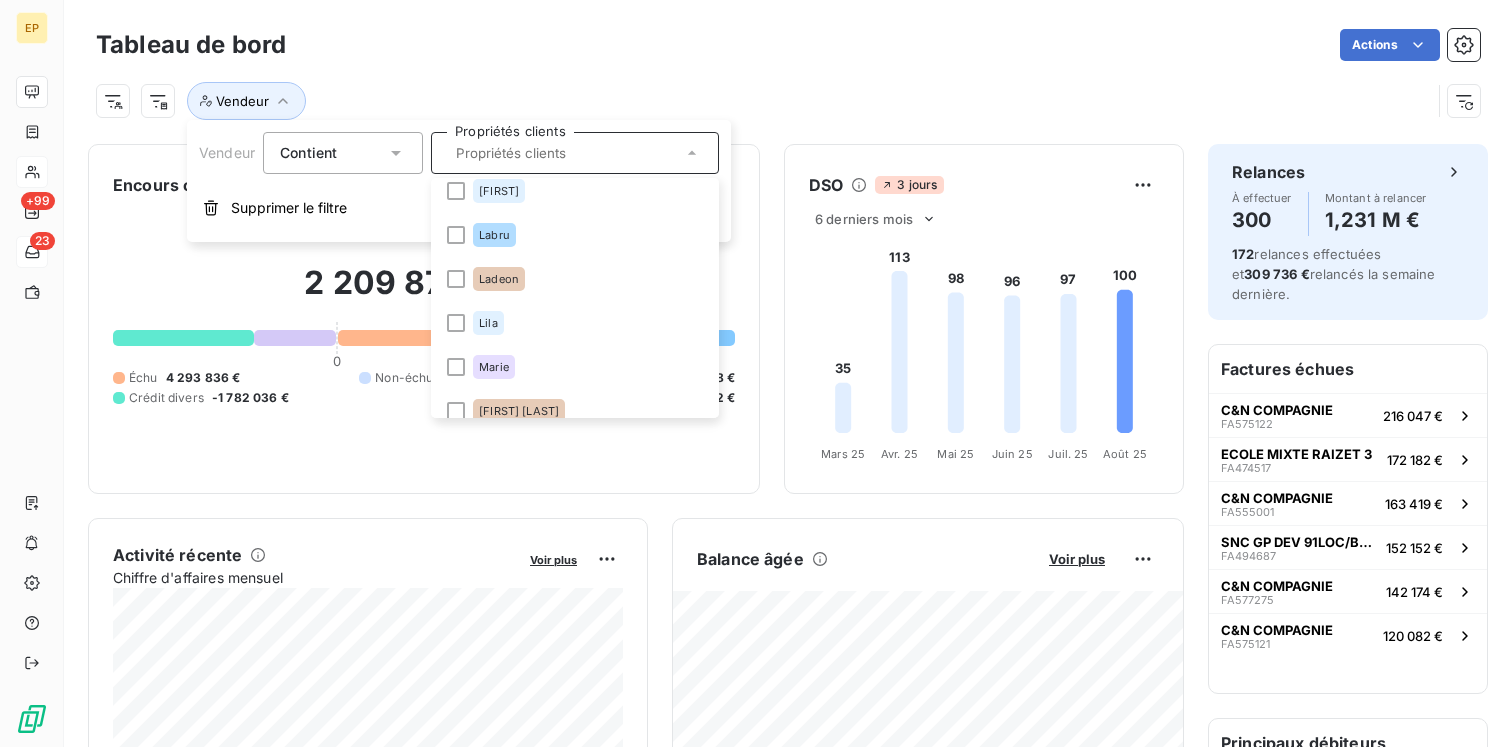 scroll, scrollTop: 418, scrollLeft: 0, axis: vertical 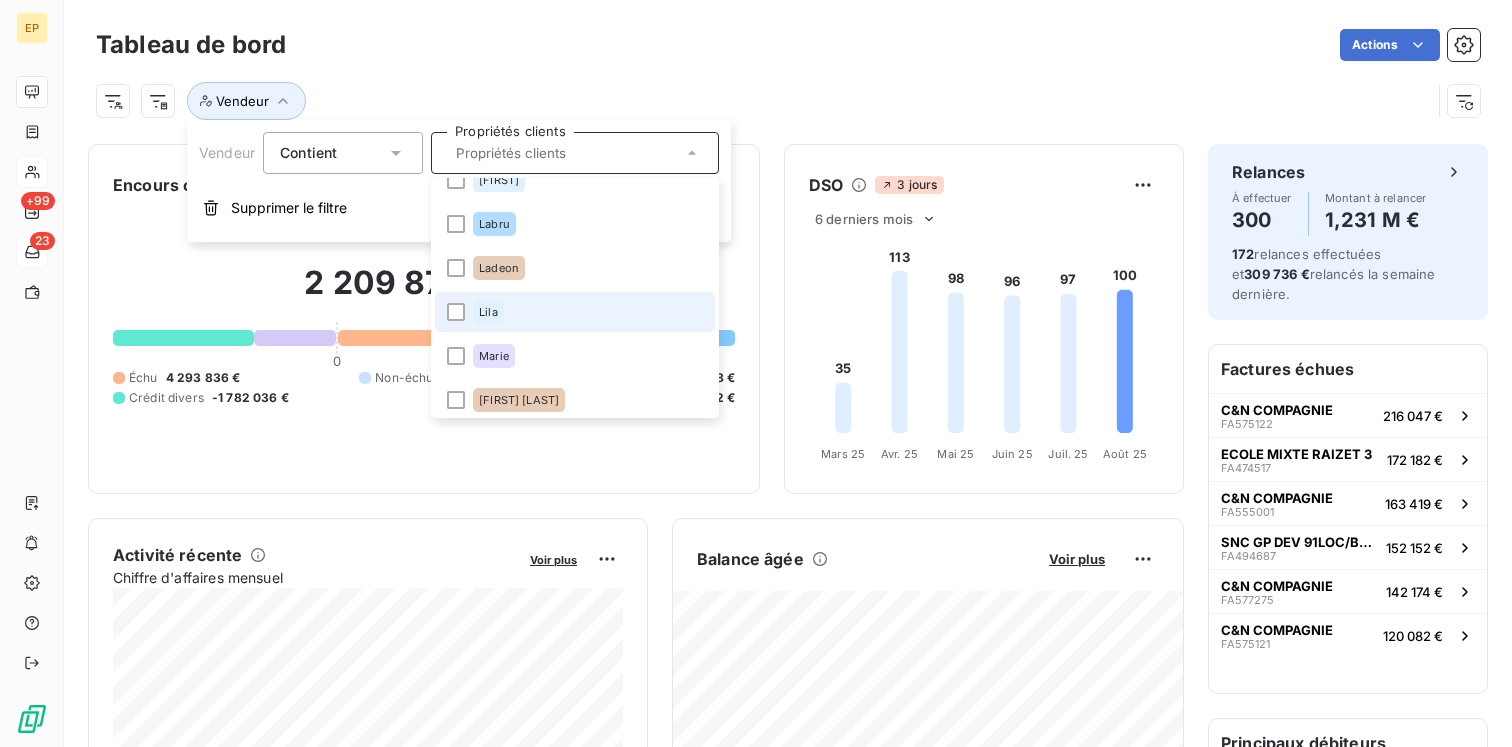 click on "Lila" at bounding box center (575, 312) 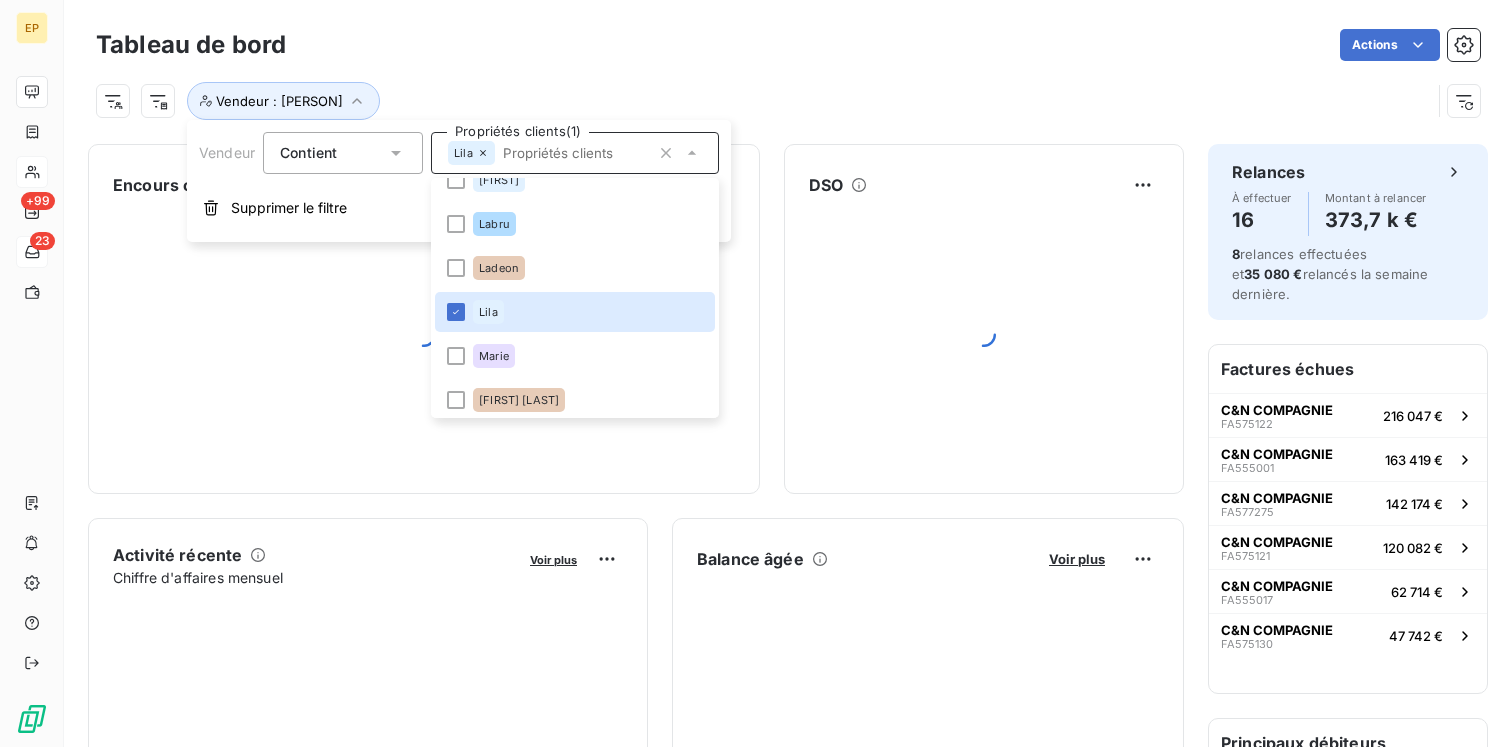 click on "Tableau de bord Actions" at bounding box center (788, 45) 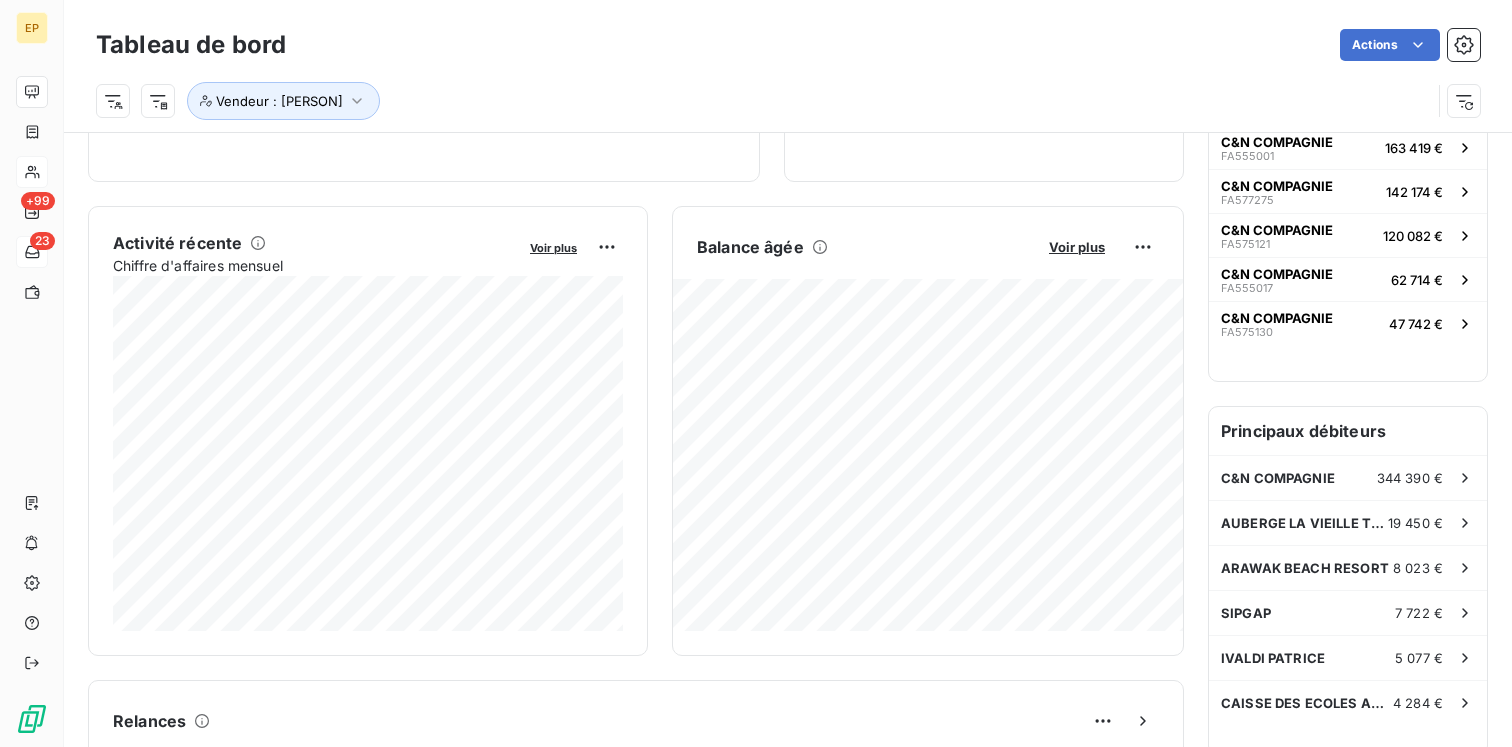scroll, scrollTop: 325, scrollLeft: 0, axis: vertical 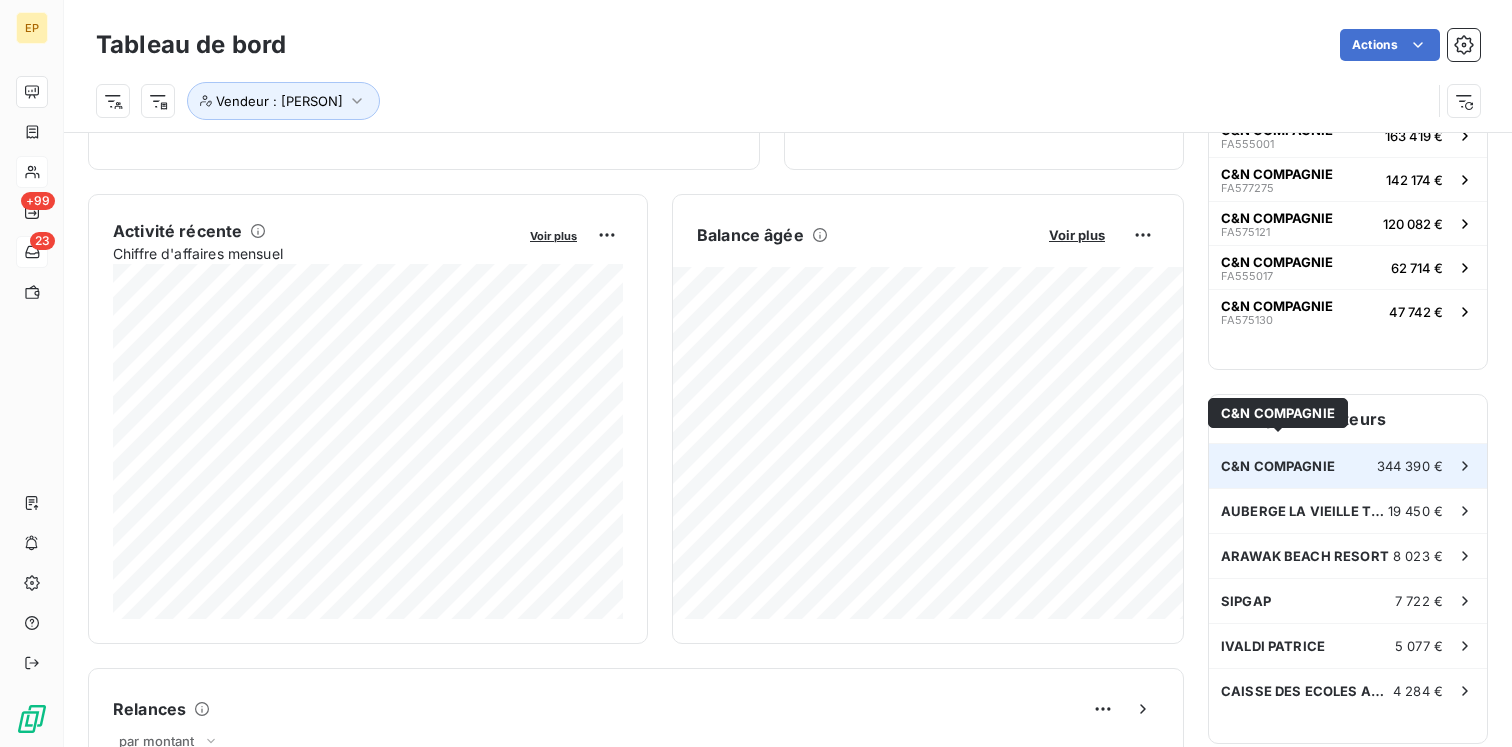 click on "C&N COMPAGNIE" at bounding box center (1278, 466) 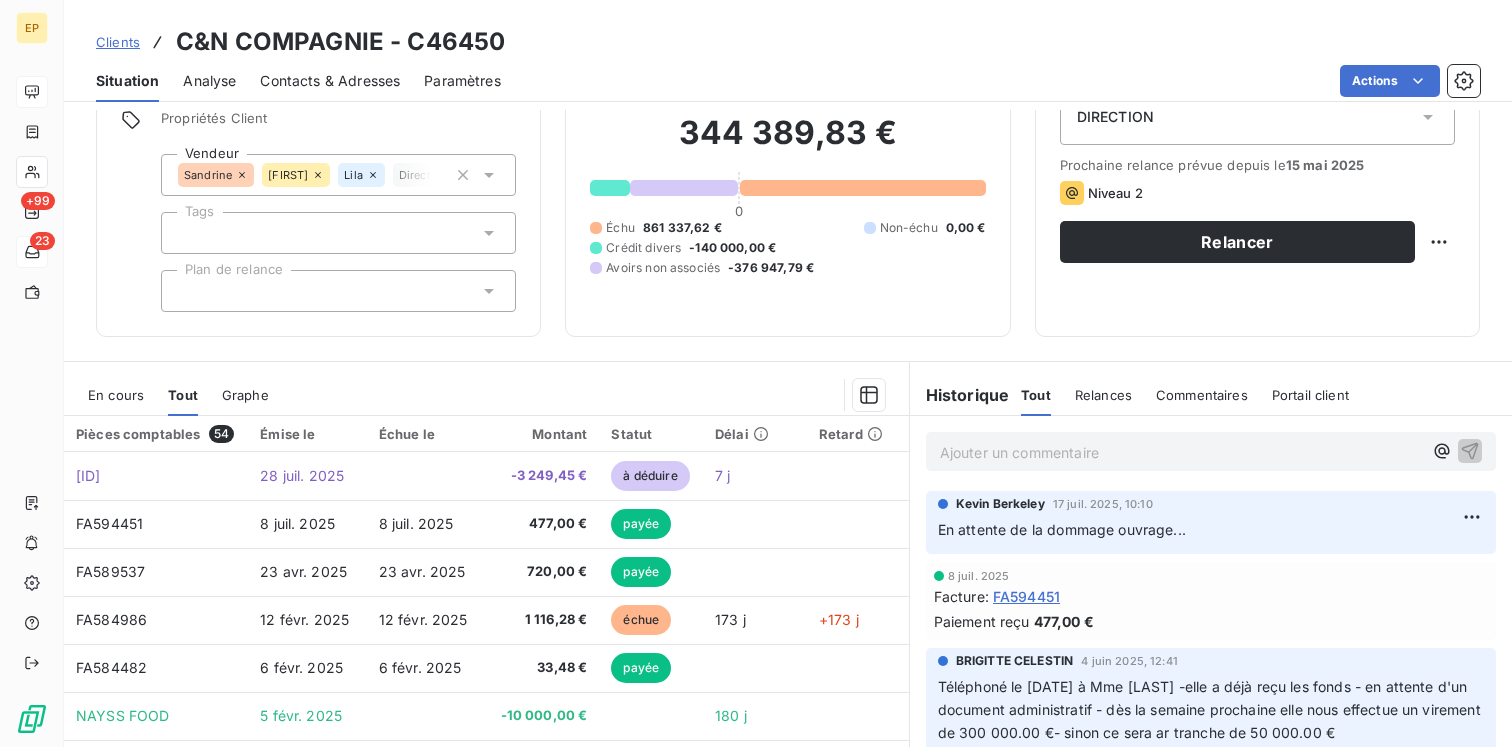 scroll, scrollTop: 208, scrollLeft: 0, axis: vertical 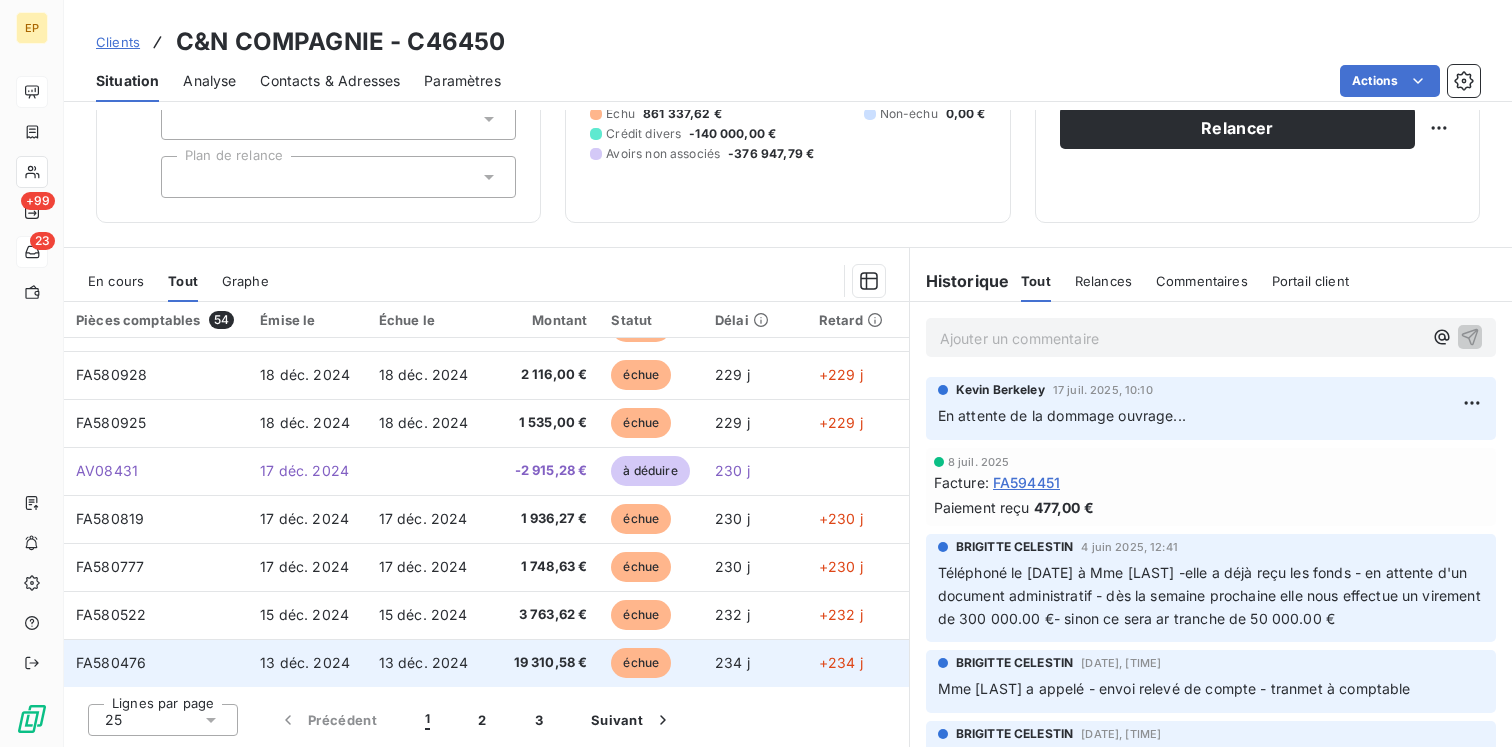 click on "13 déc. 2024" at bounding box center (424, 662) 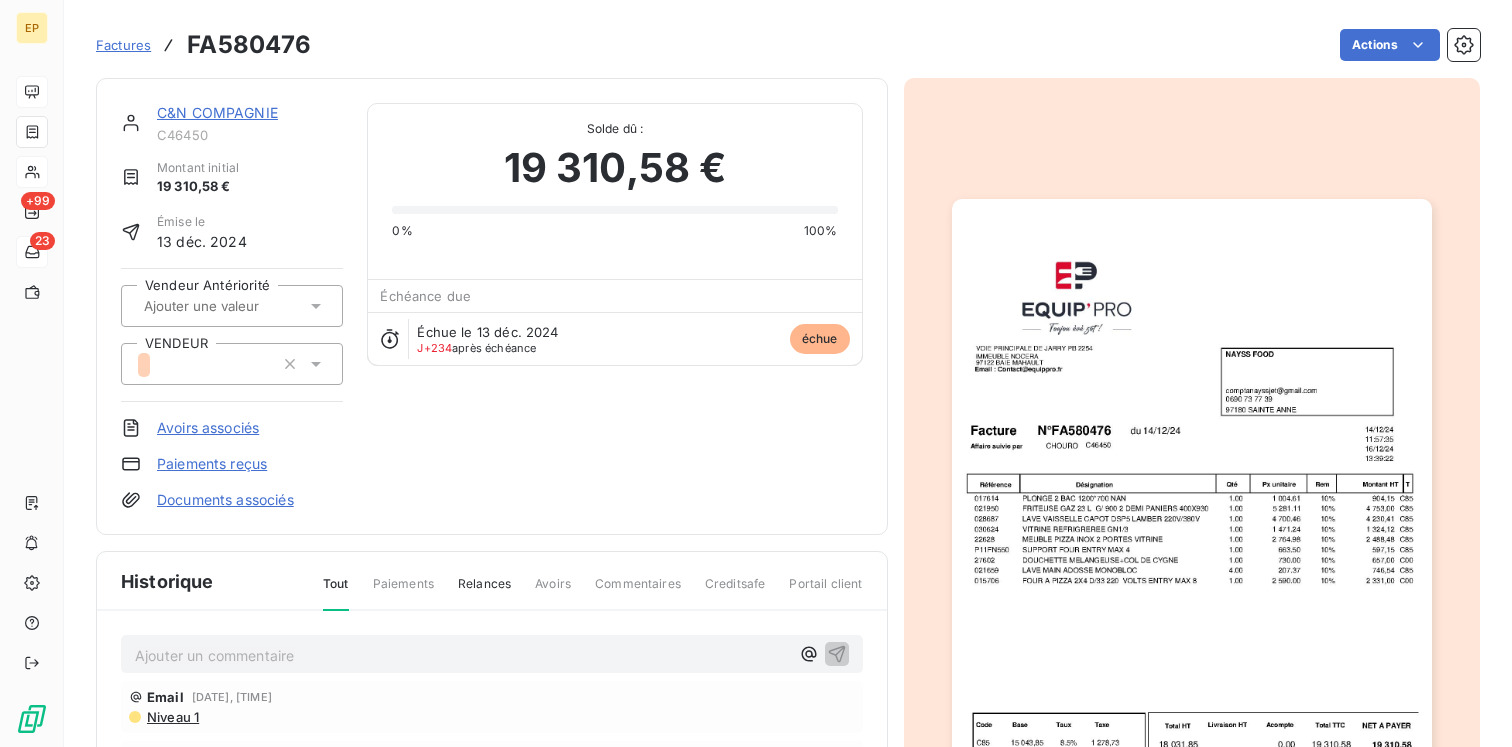 click at bounding box center [232, 364] 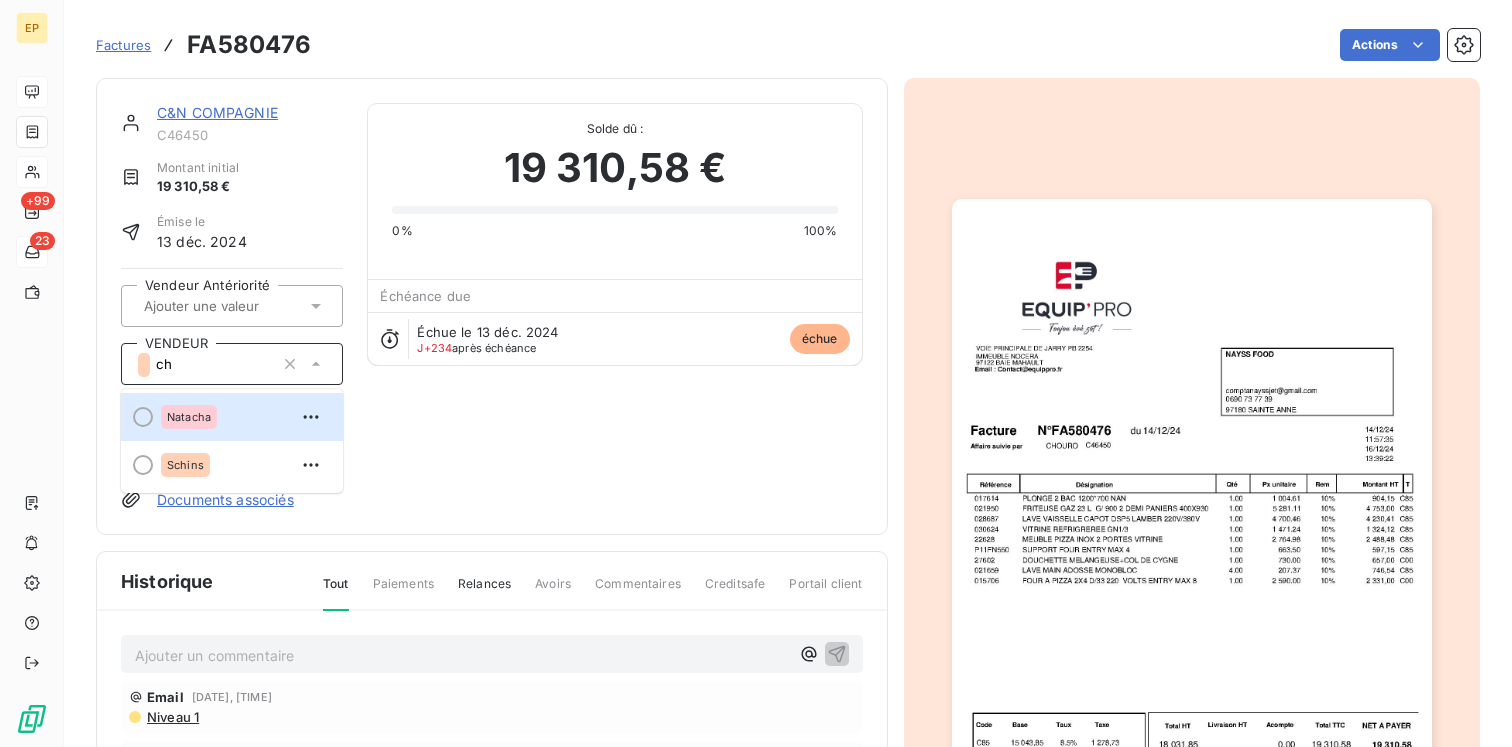 type on "c" 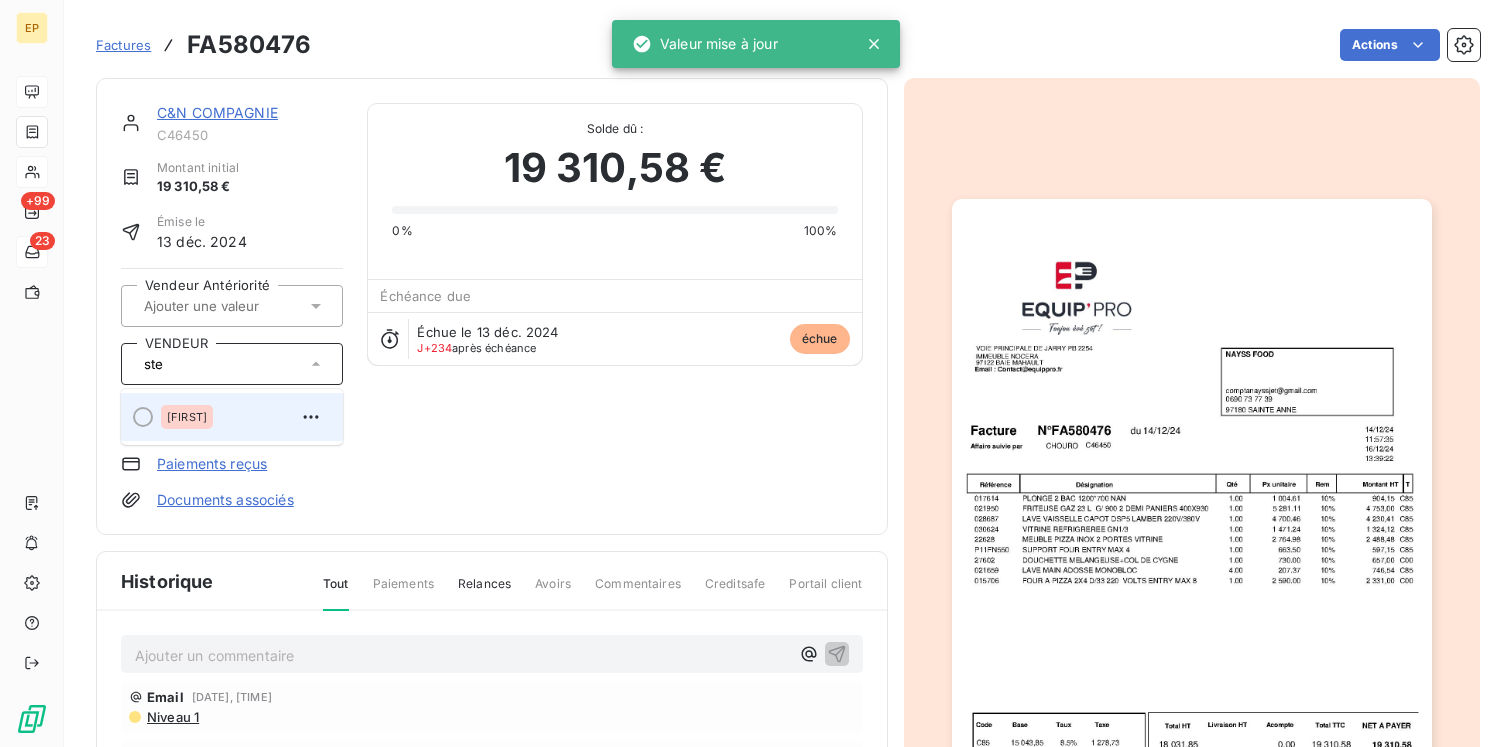 type on "ste" 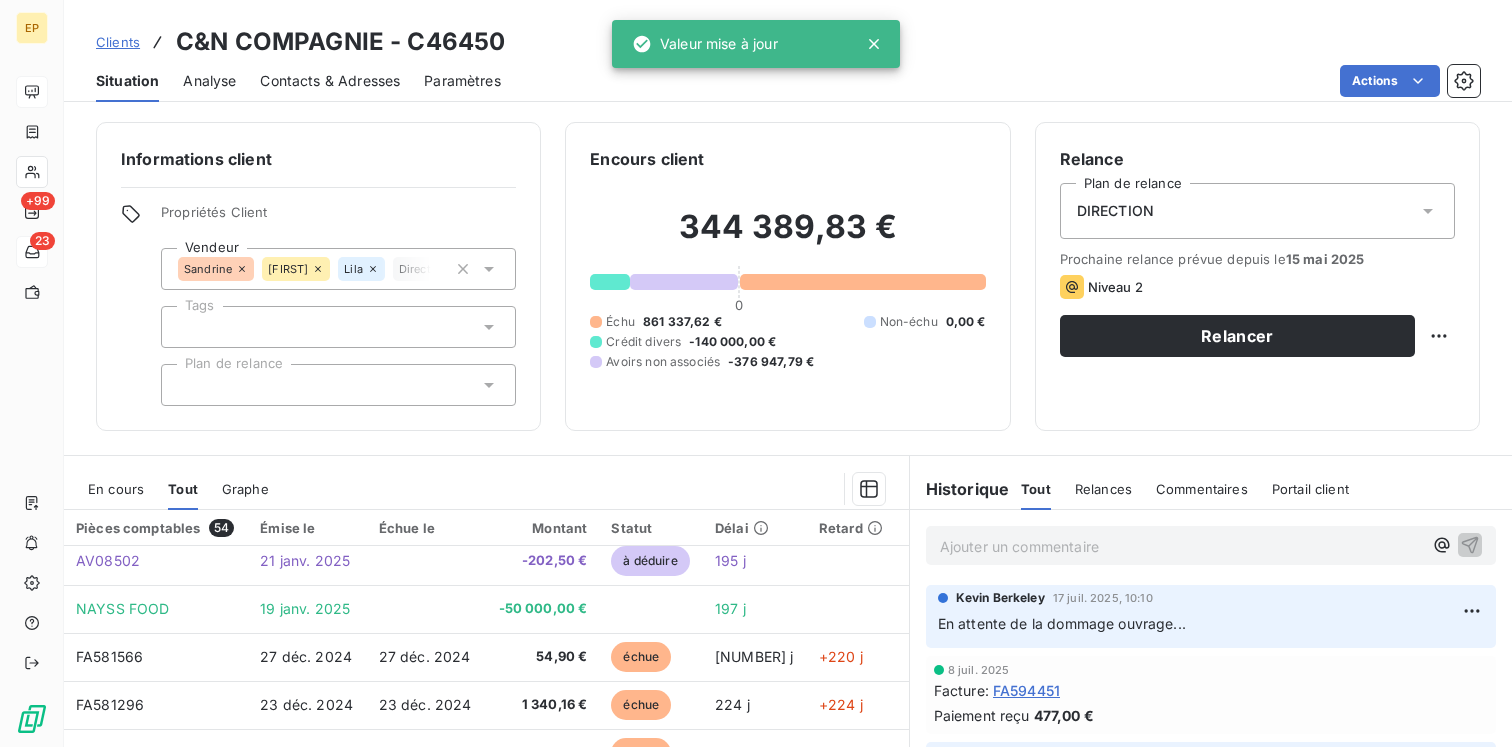 scroll, scrollTop: 851, scrollLeft: 0, axis: vertical 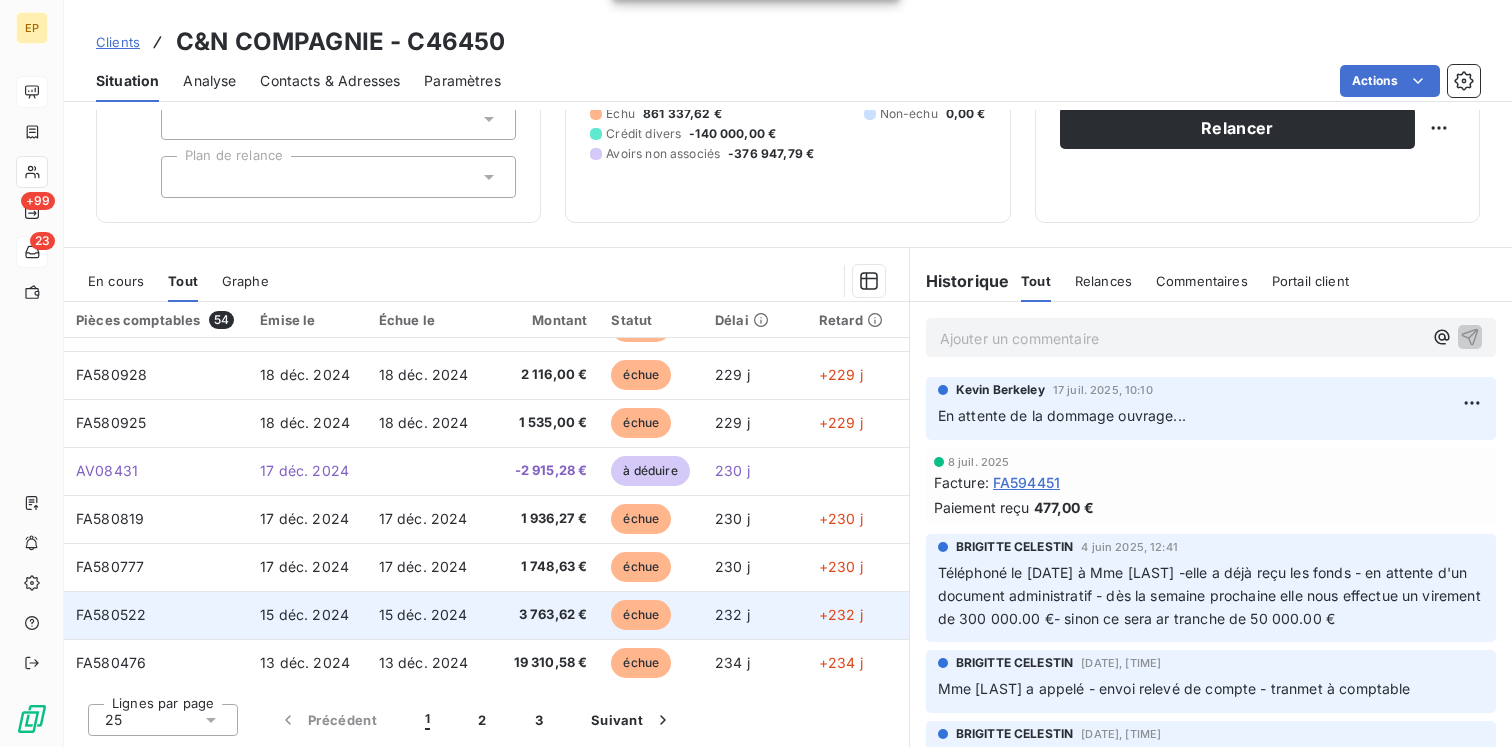 click on "15 déc. 2024" at bounding box center [423, 614] 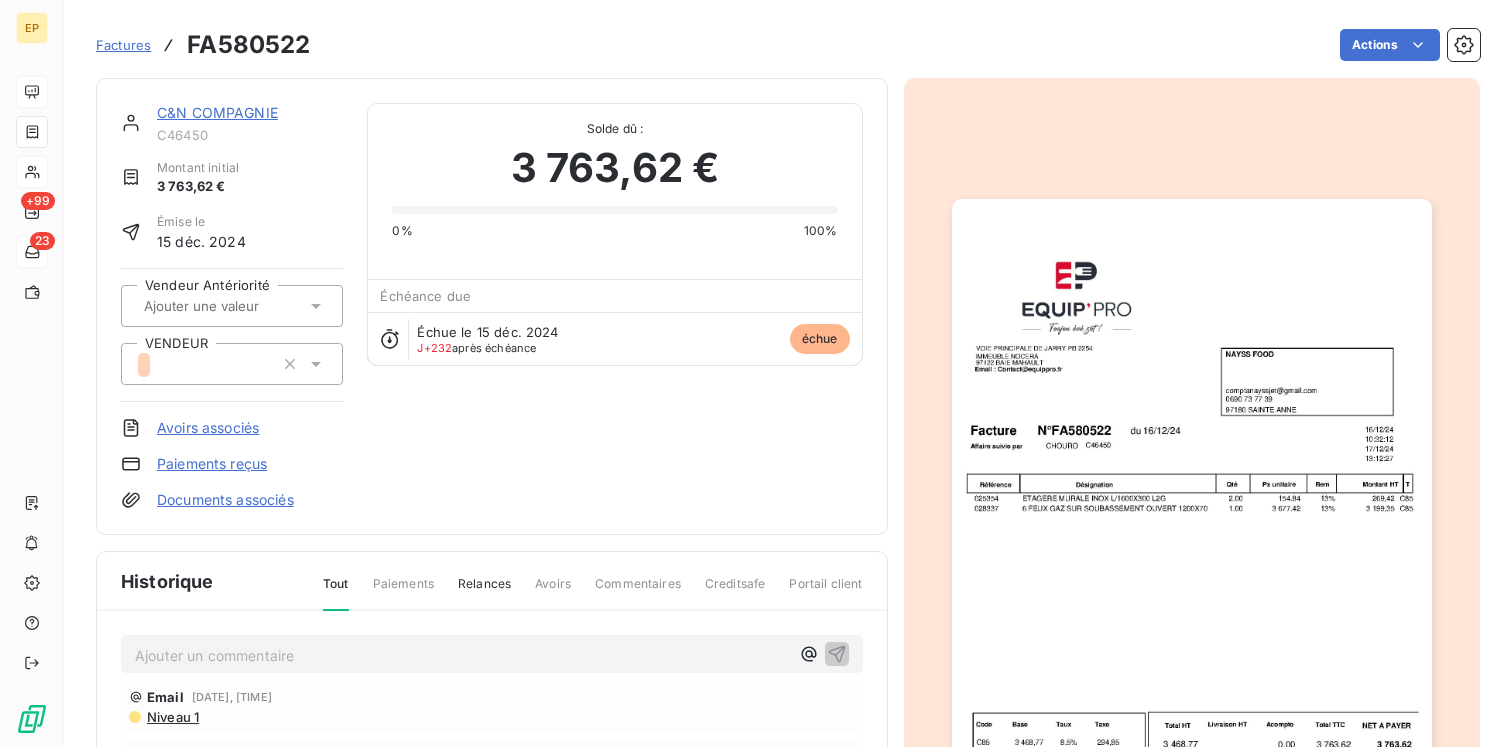 click 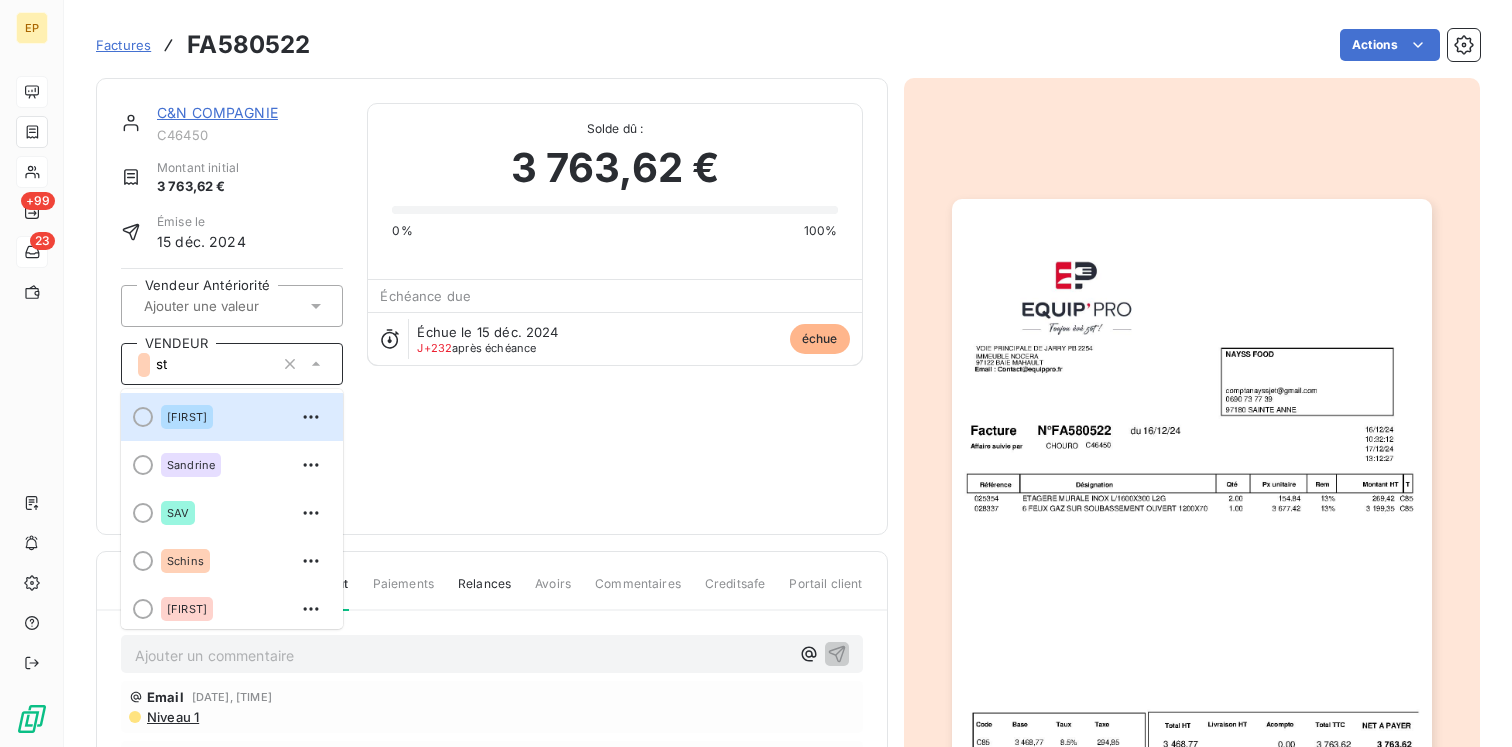 type on "ste" 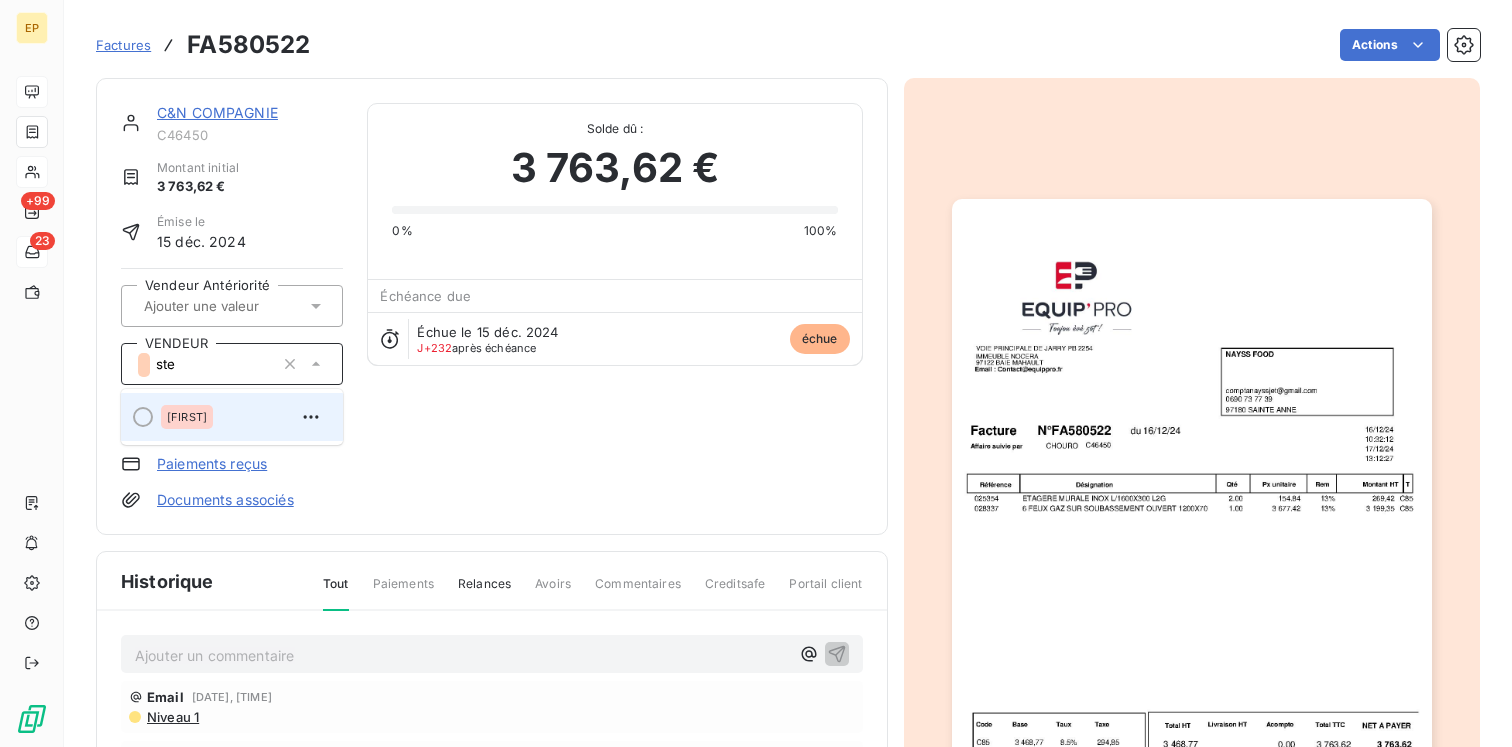 click on "[FIRST]" at bounding box center [244, 417] 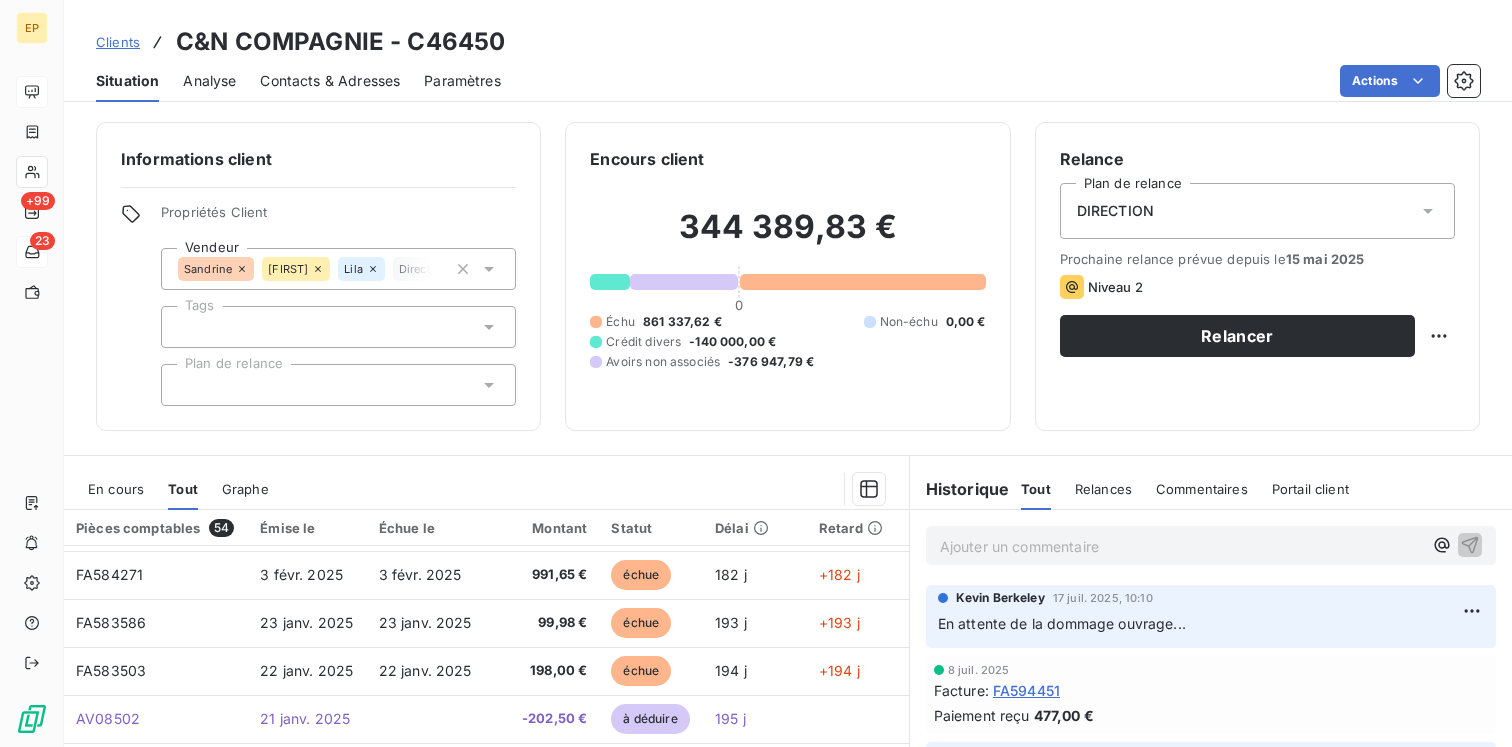 scroll, scrollTop: 851, scrollLeft: 0, axis: vertical 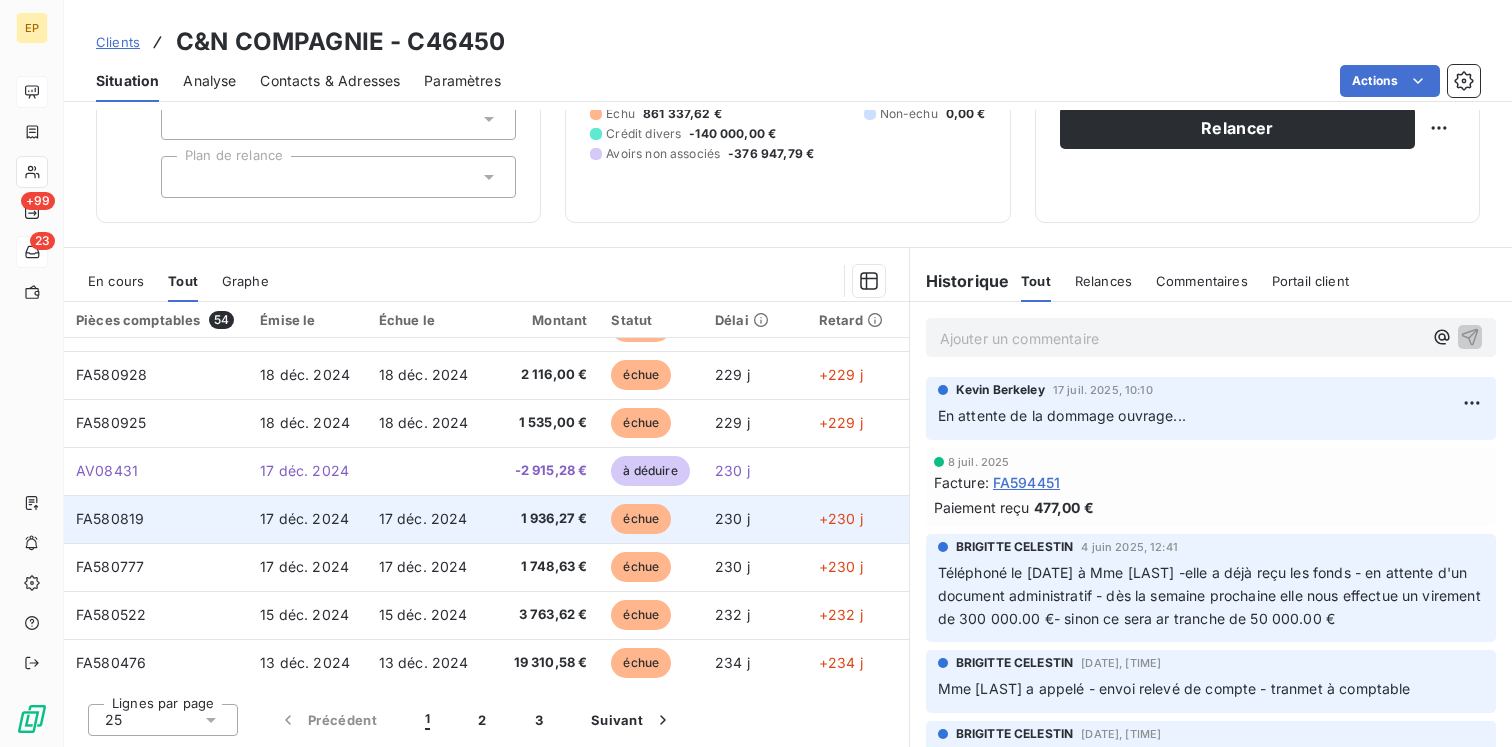 click on "17 déc. 2024" at bounding box center [426, 519] 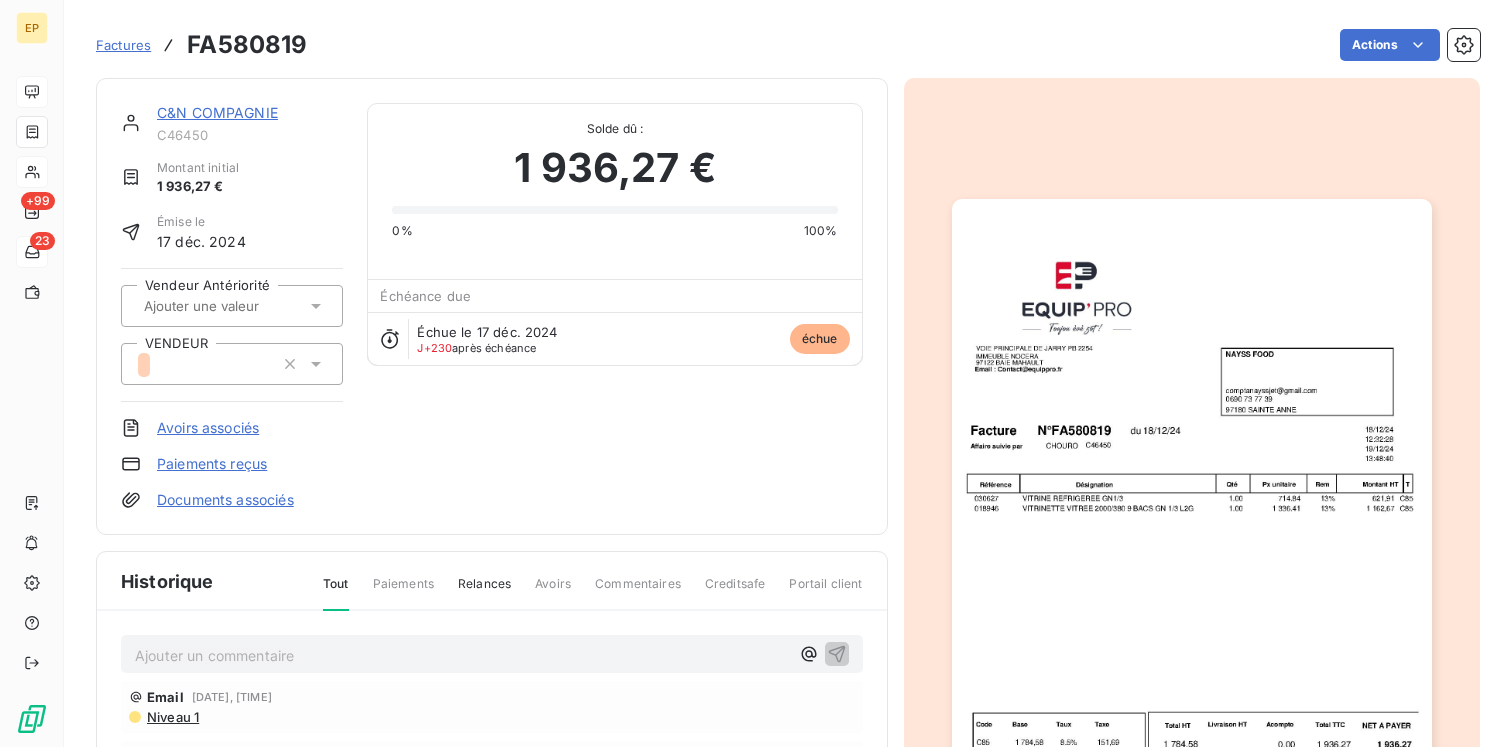 click 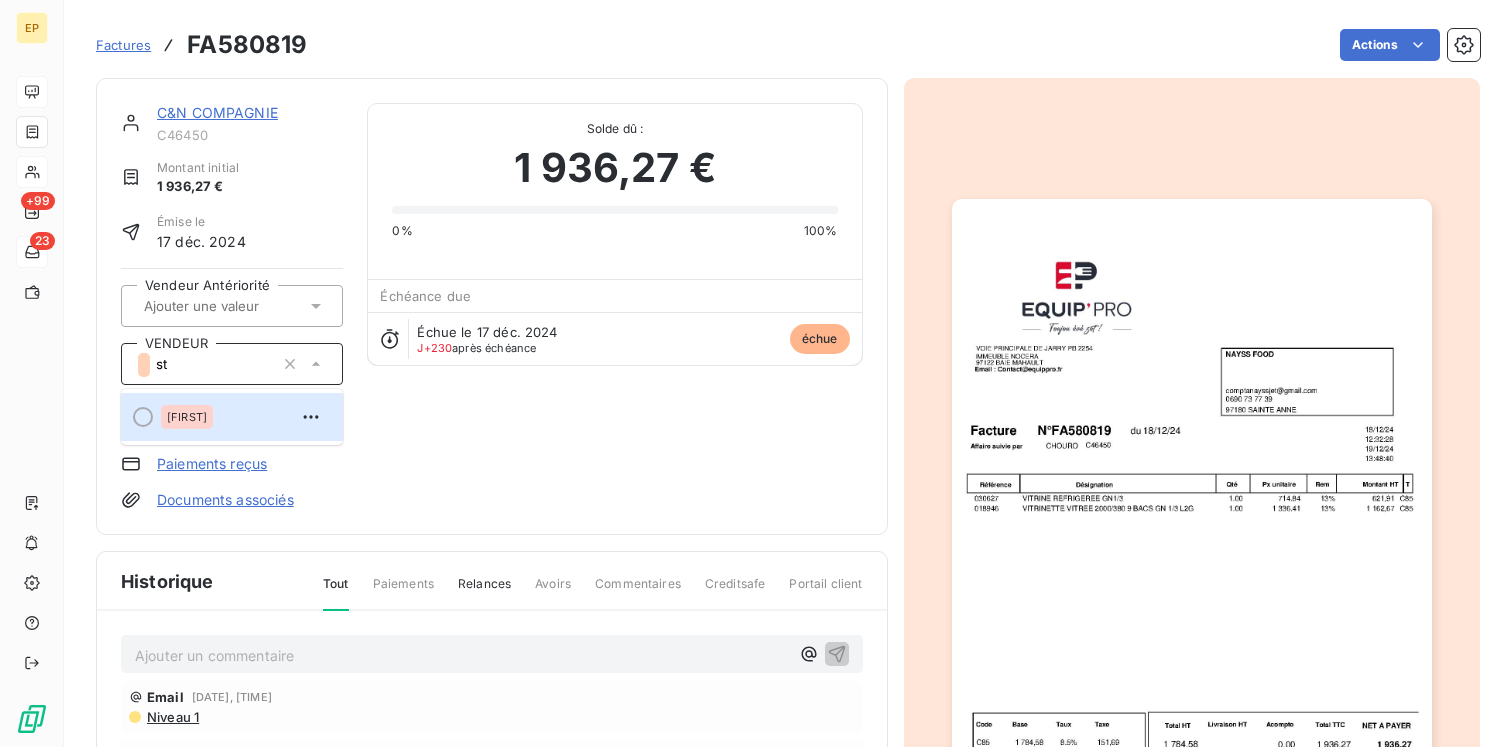 type on "ste" 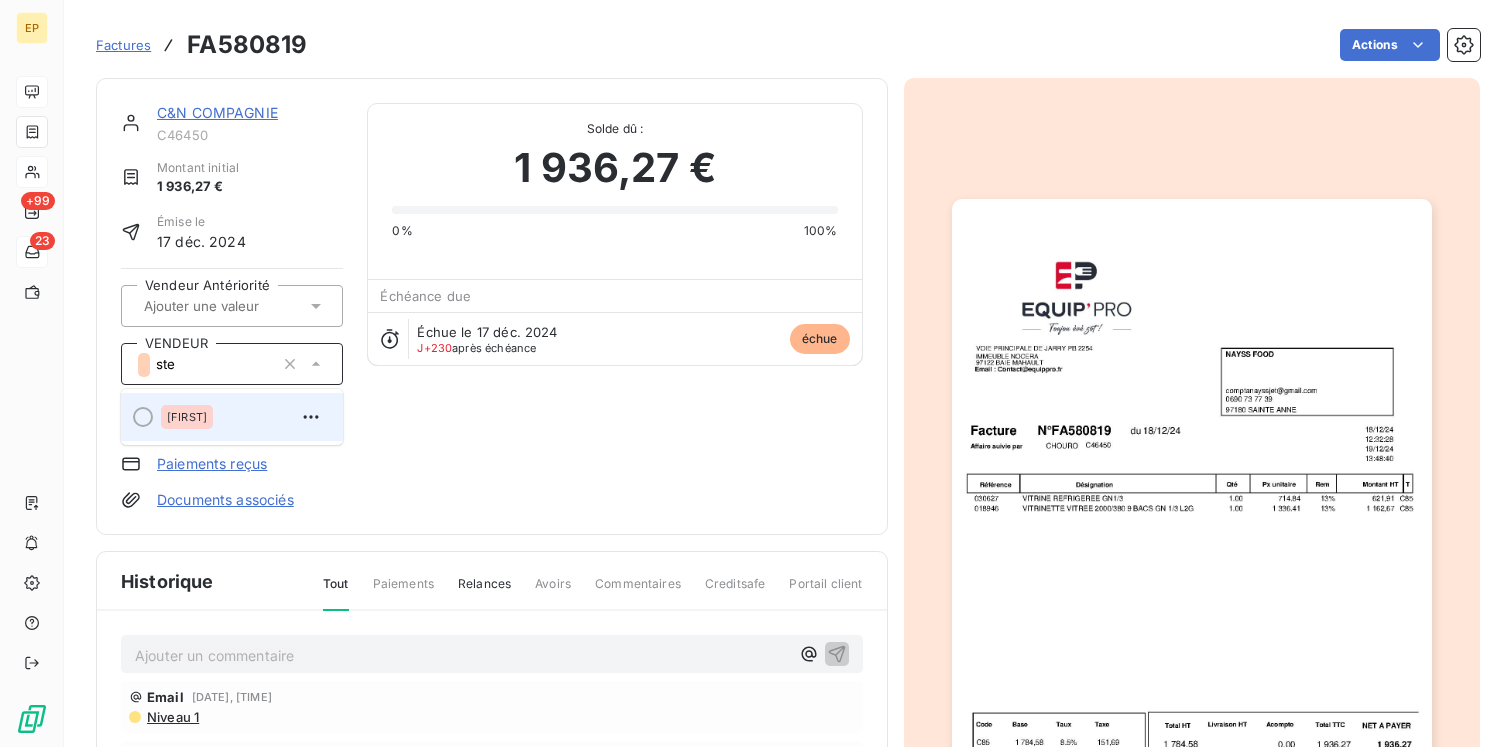 click on "[FIRST]" at bounding box center (244, 417) 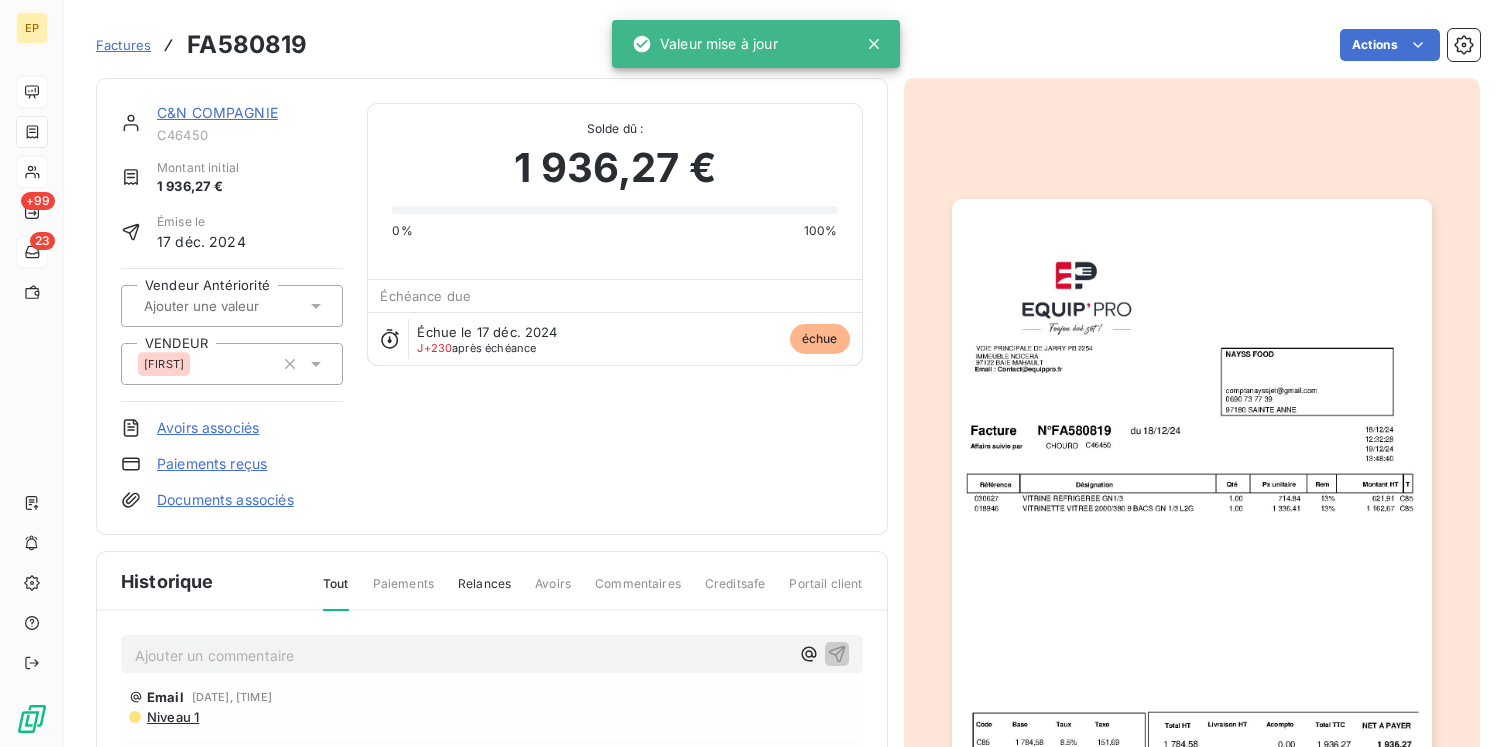 click on "C&N COMPAGNIE [ID] Montant initial [PRICE] Émise le [DATE] Vendeur Antériorité VENDEUR [PERSON] Avoirs associés Paiements reçus Documents associés Solde dû : [PRICE] [PERCENT] [PERCENT] Échéance due Échue le [DATE] J+[NUMBER]  après échéance échue" at bounding box center [492, 306] 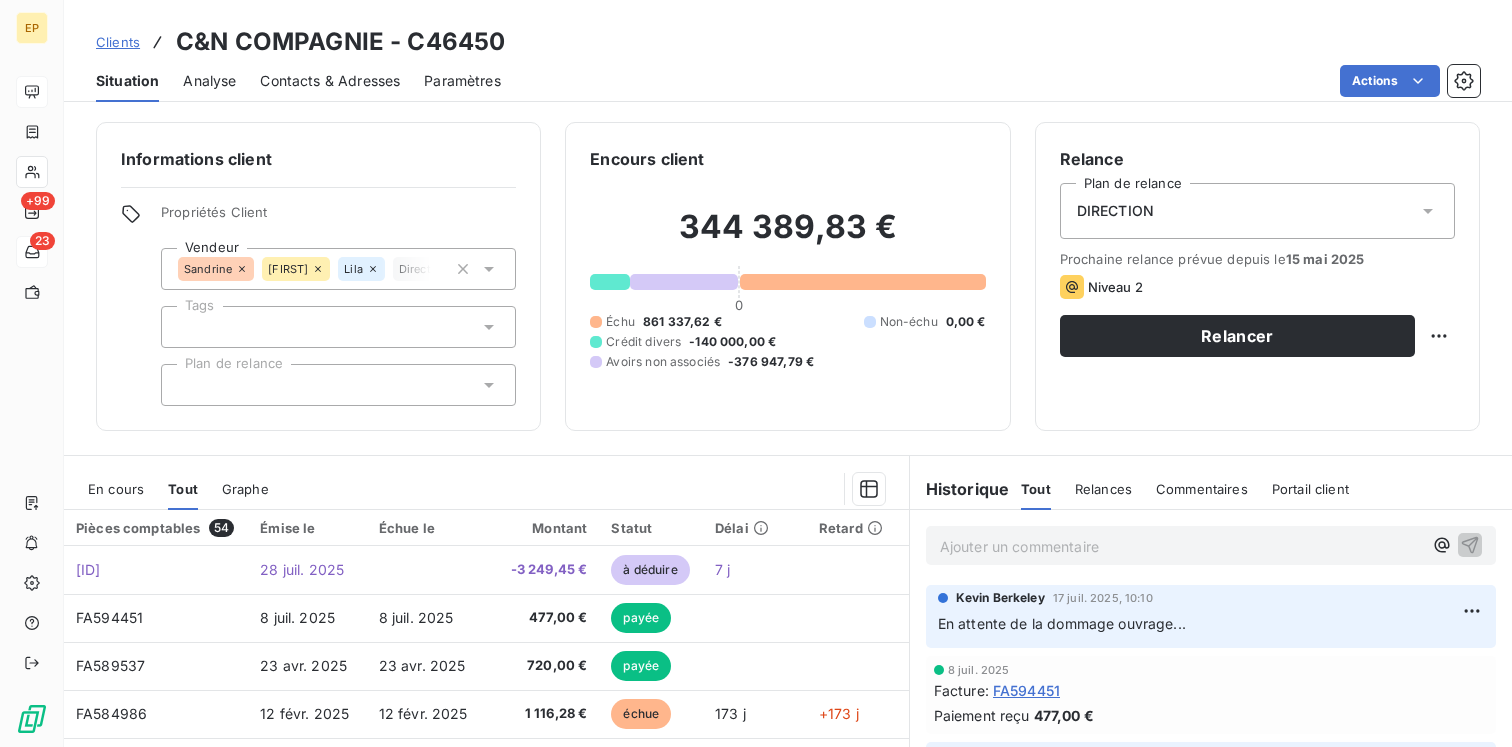 scroll, scrollTop: 208, scrollLeft: 0, axis: vertical 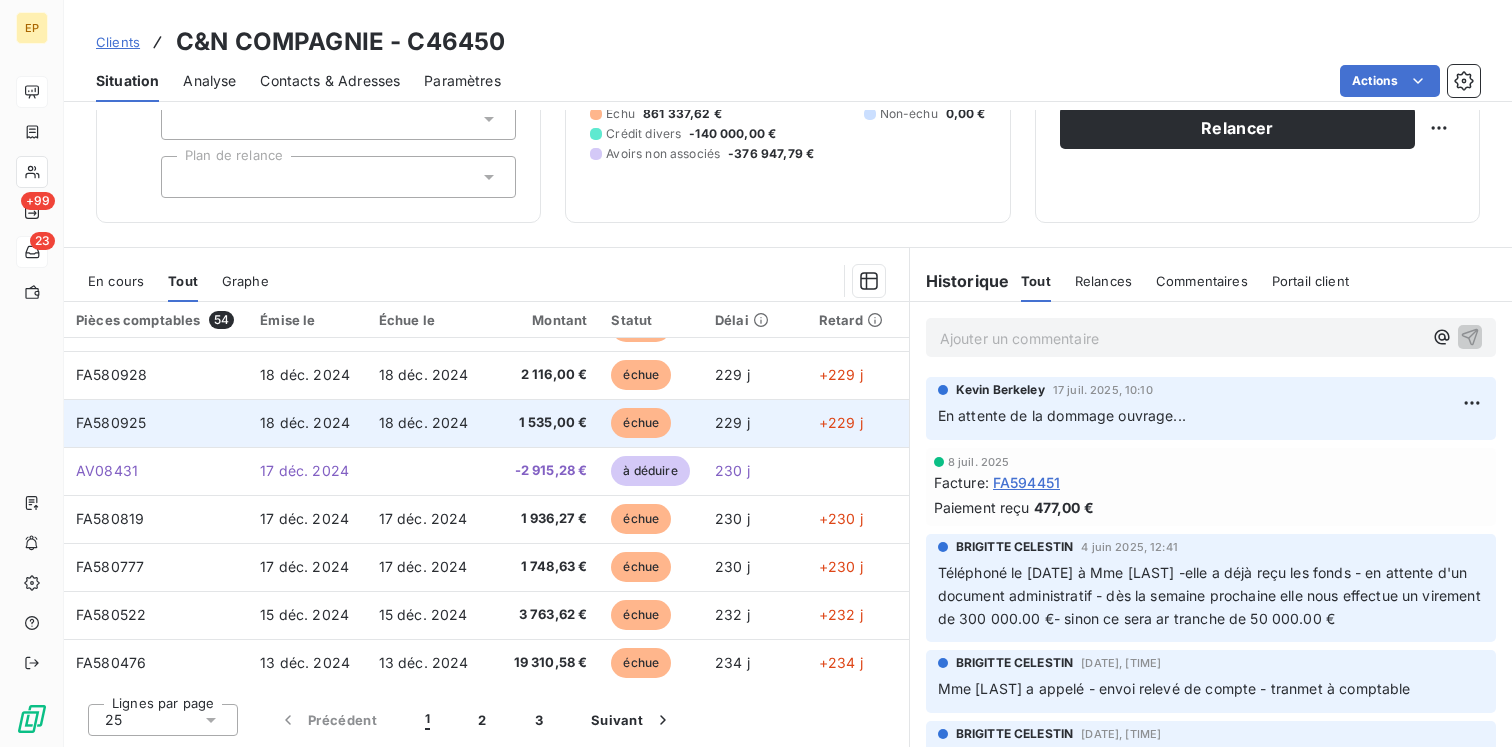 click on "18 déc. 2024" at bounding box center (426, 423) 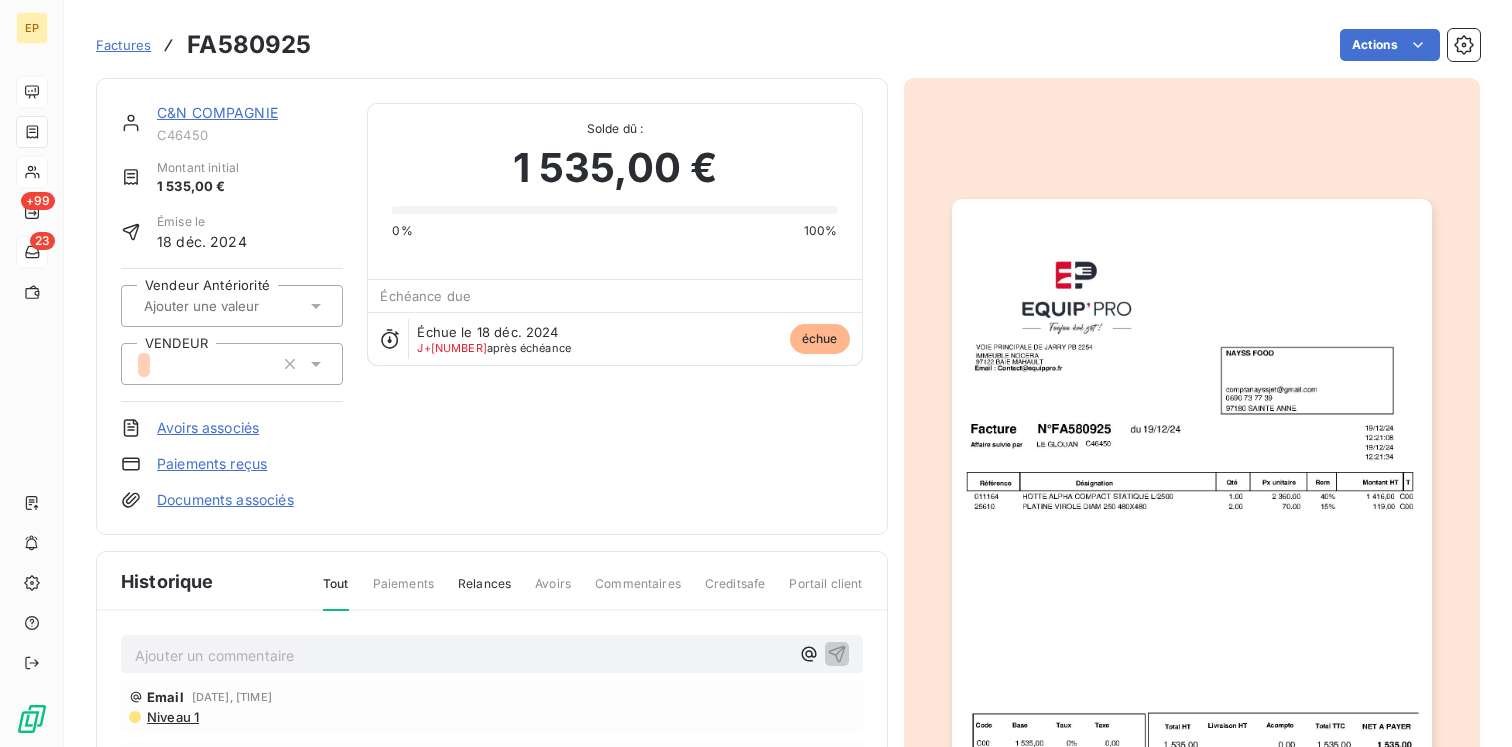 click 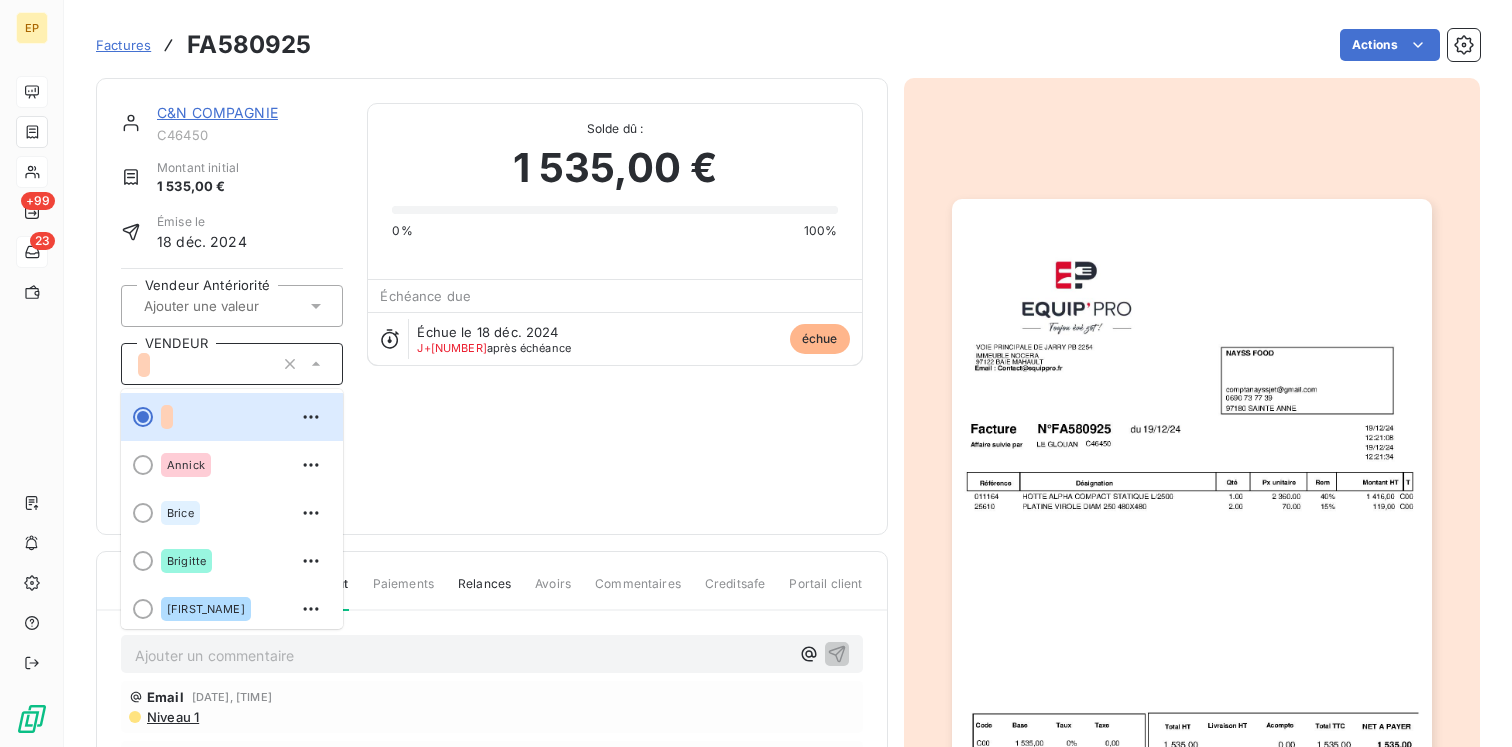type on "c" 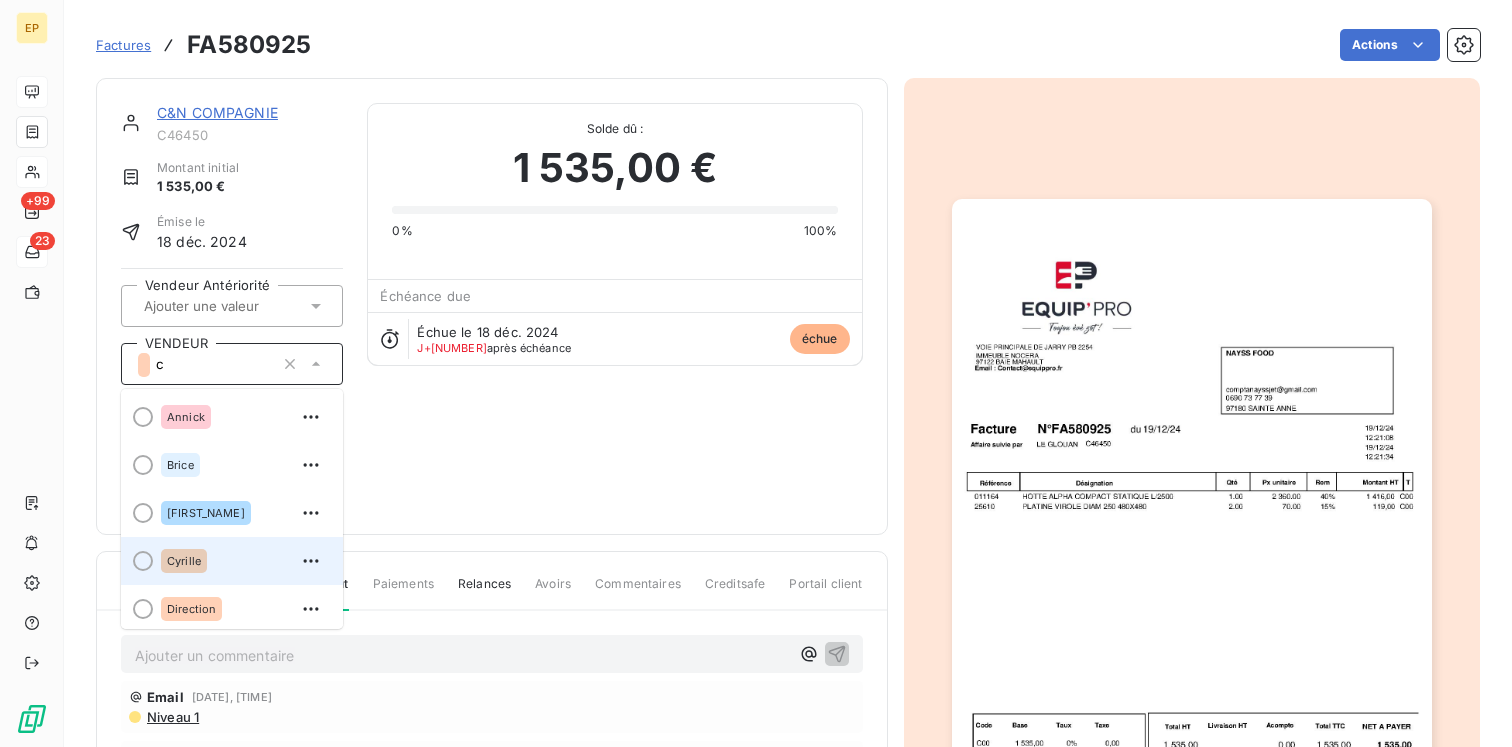 click on "Cyrille" at bounding box center [184, 561] 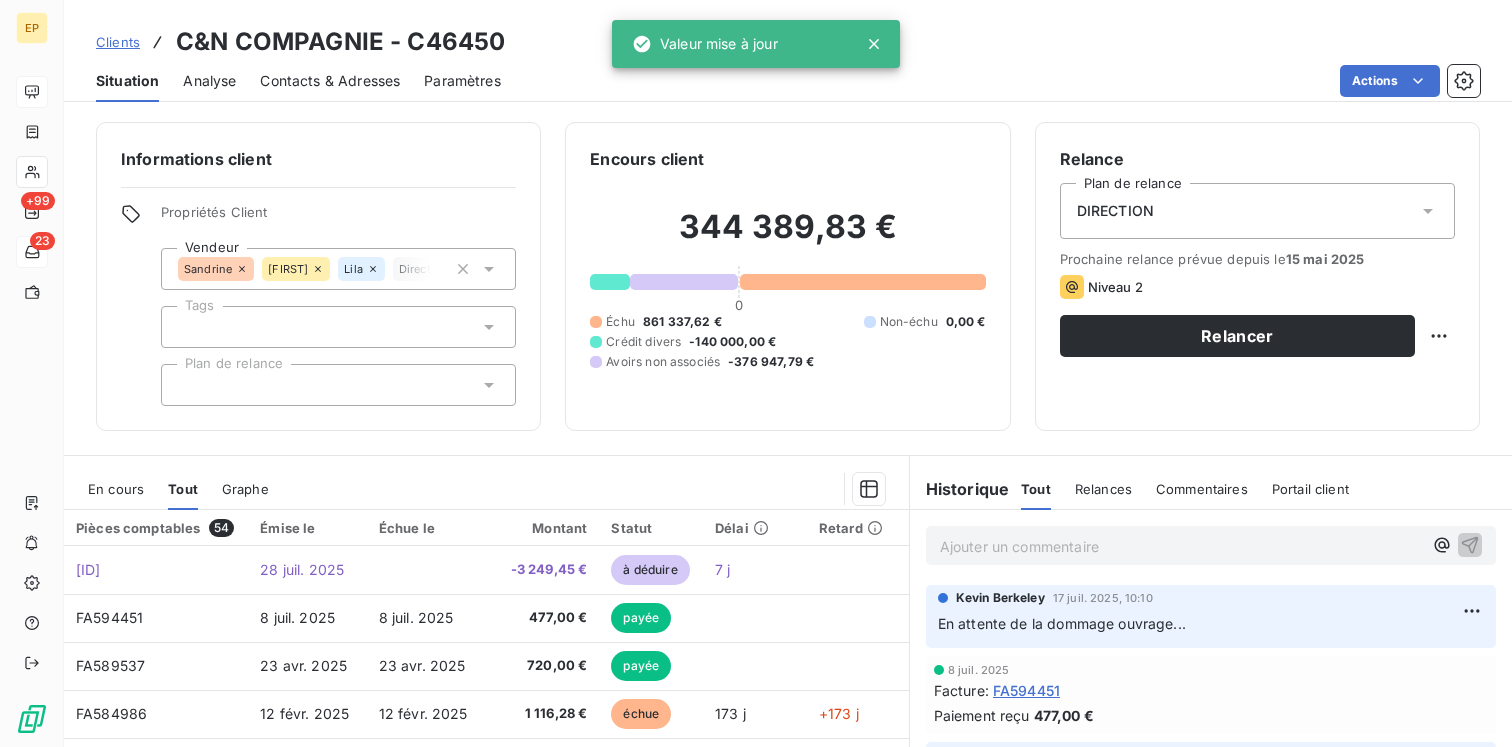 scroll, scrollTop: 208, scrollLeft: 0, axis: vertical 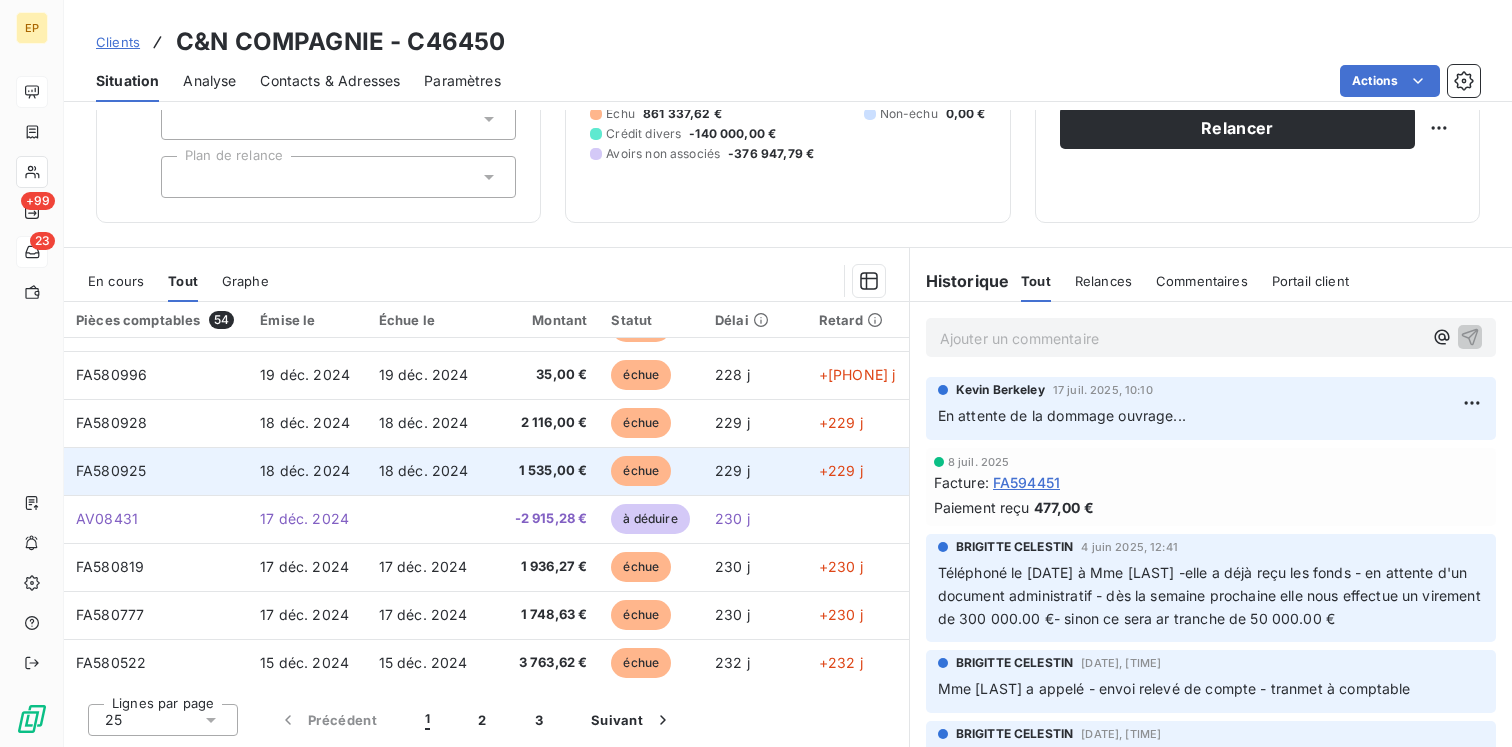 click on "18 déc. 2024" at bounding box center (426, 471) 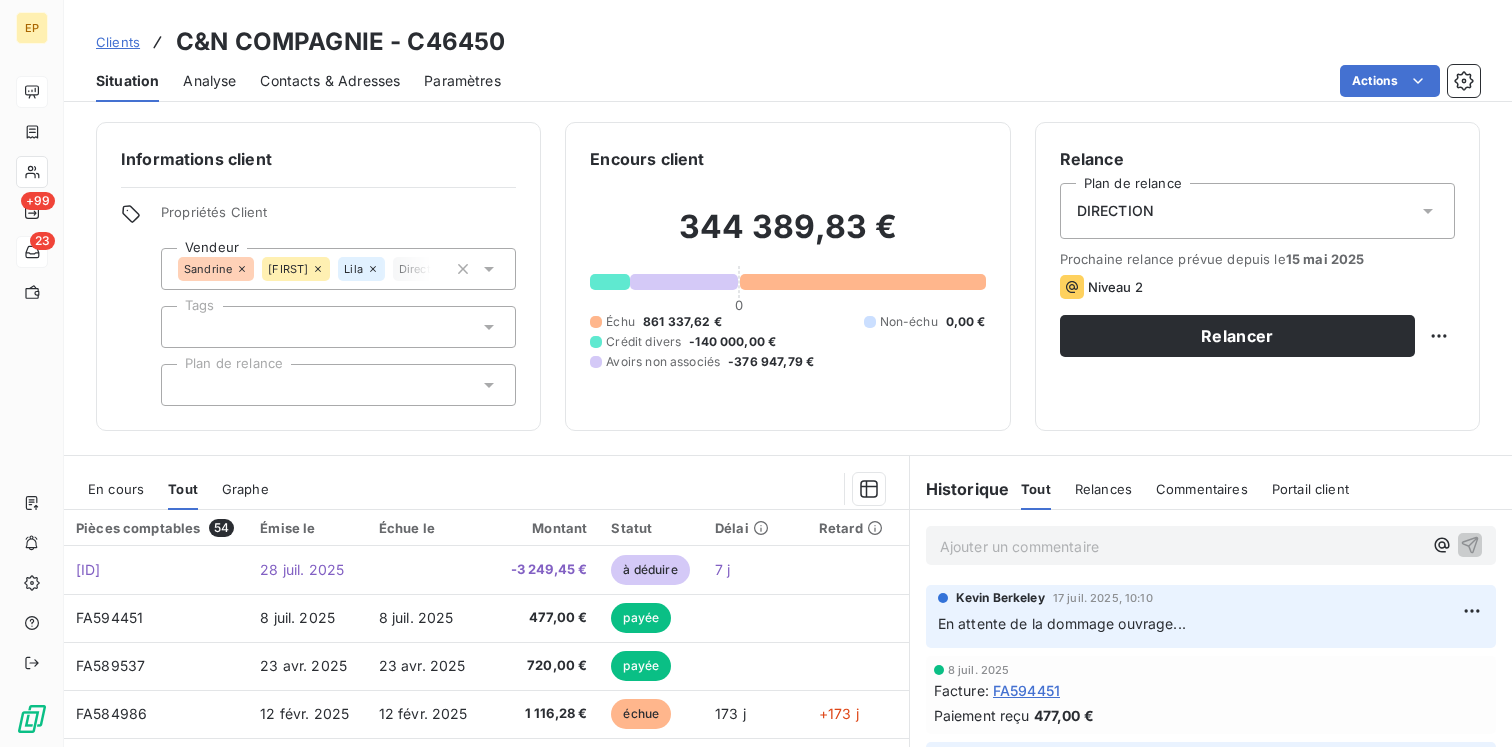 click 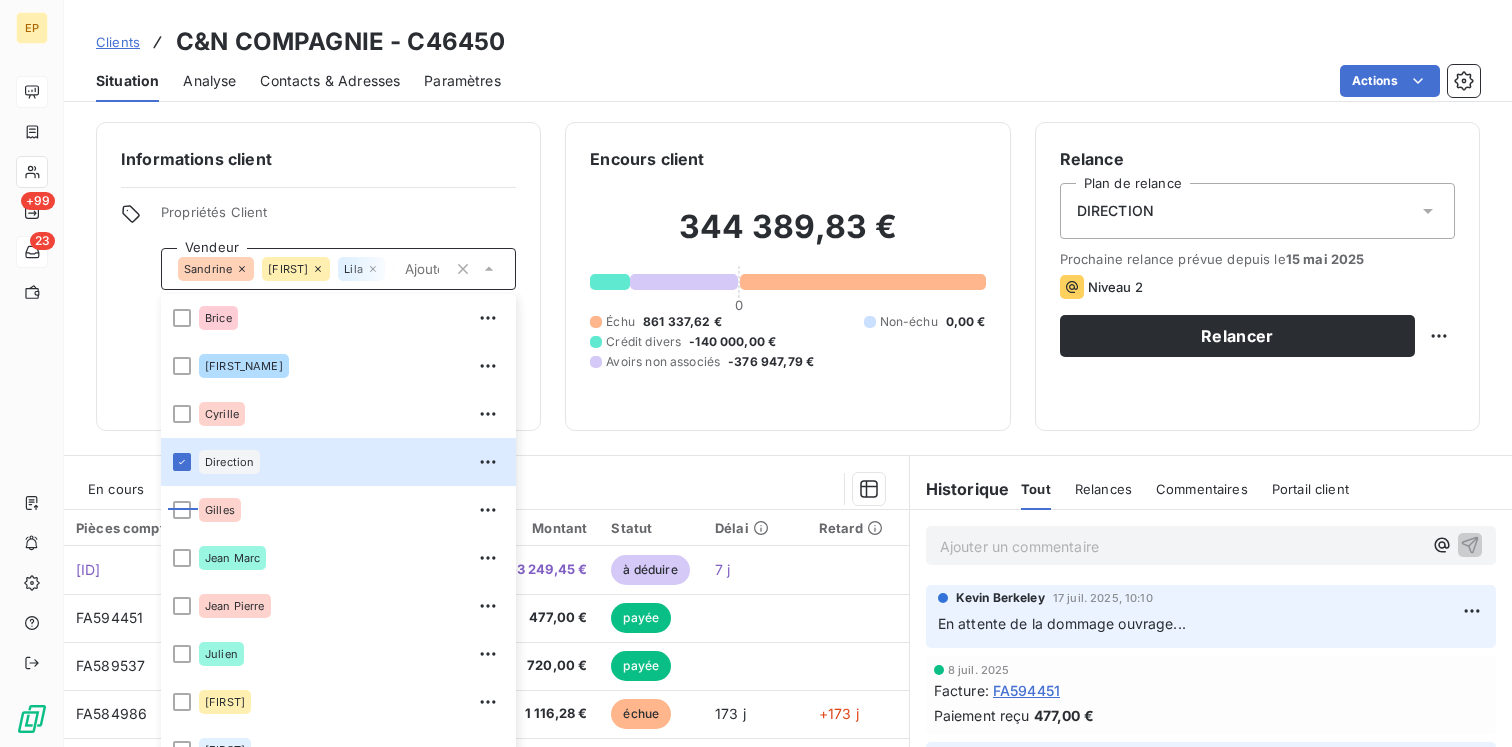 click at bounding box center (589, 489) 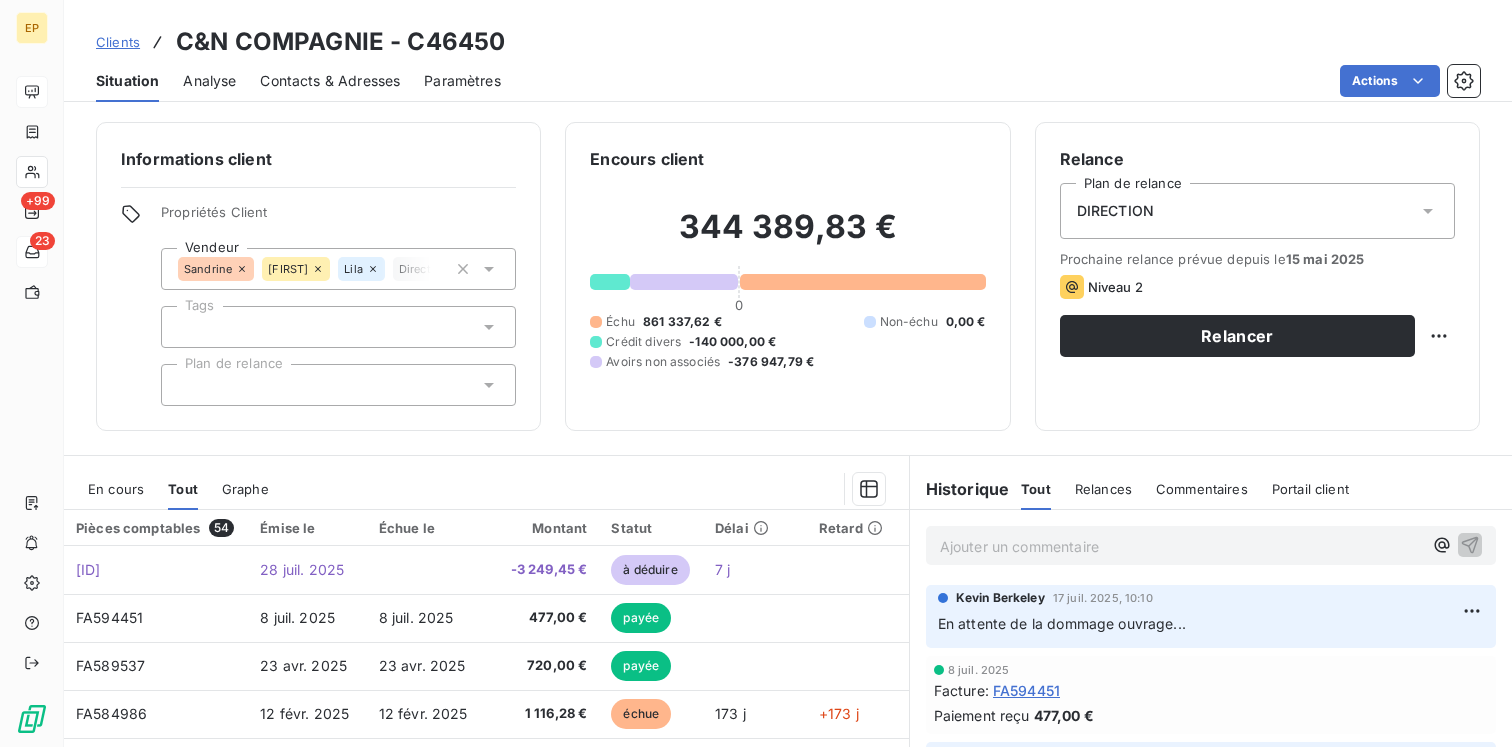 click on "[FIRST] [FIRST] [FIRST] Direction" at bounding box center (338, 269) 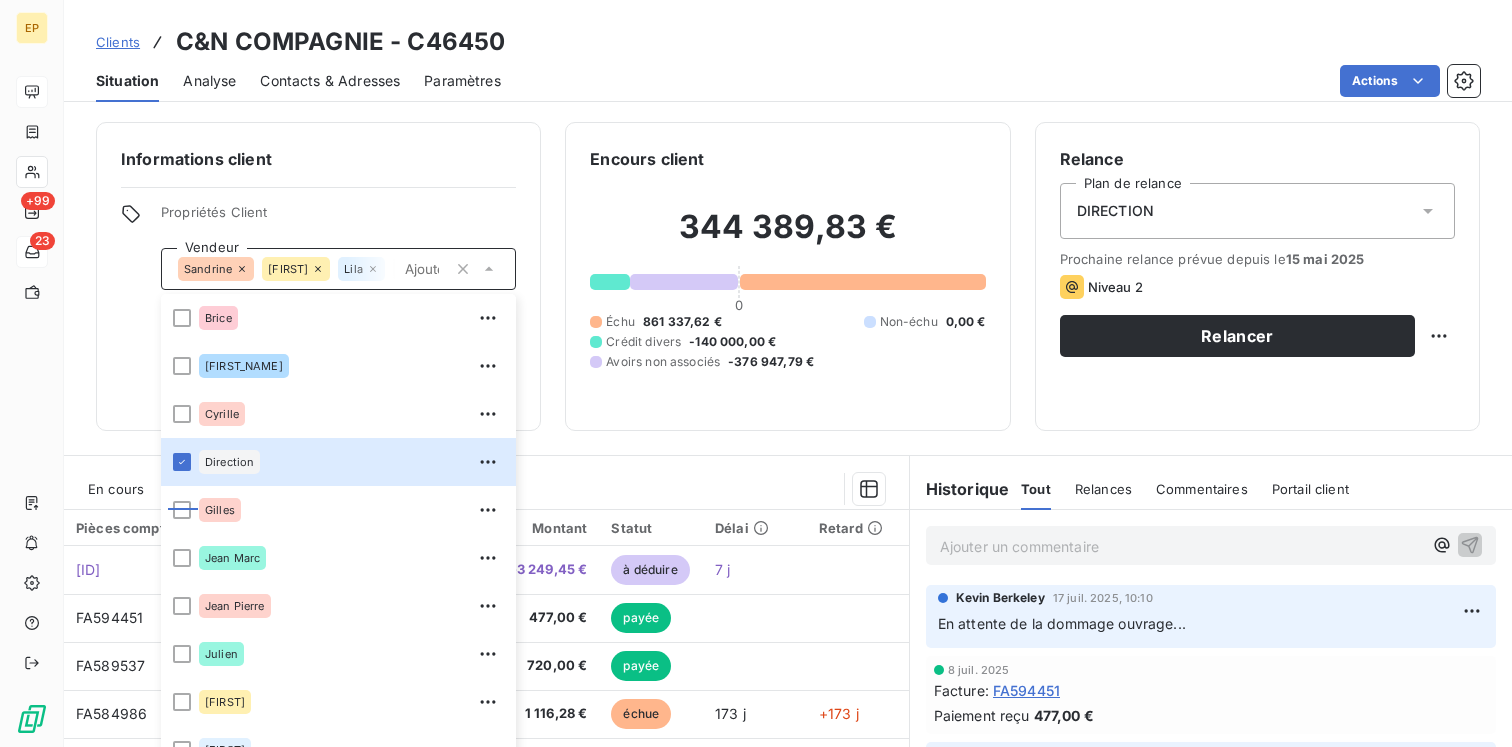 click on "En cours Tout Graphe Pièces comptables 54 Émise le Échue le Montant Statut Délai   Retard   AV08829 28 juil. 2025 -3 249,45 € à déduire 7 j FA594451 8 juil. 2025 8 juil. 2025 477,00 € payée FA589537 23 avr. 2025 23 avr. 2025 720,00 € payée FA584986 12 févr. 2025 12 févr. 2025 1 116,28 € échue 173 j +173 j FA584482 6 févr. 2025 6 févr. 2025 33,48 € payée NAYSS FOOD  5 févr. 2025 -10 000,00 € 180 j FA584271 3 févr. 2025 3 févr. 2025 991,65 € échue 182 j +182 j FA583586 23 janv. 2025 23 janv. 2025 99,98 € échue 193 j +193 j FA583503 22 janv. 2025 22 janv. 2025 198,00 € échue 194 j +194 j AV08502 21 janv. 2025 -202,50 € à déduire 195 j NAYSS FOOD  19 janv. 2025 -50 000,00 € 197 j FA581566 27 déc. 2024 27 déc. 2024 54,90 € échue 220 j +220 j FA581296 23 déc. 2024 23 déc. 2024 1 340,16 € échue 224 j +224 j FA581154 20 déc. 2024 20 déc. 2024 2 608,93 € échue 227 j +227 j FA581085 19 déc. 2024 19 déc. 2024 2 104,66 € échue 228 j 25" at bounding box center [788, 705] 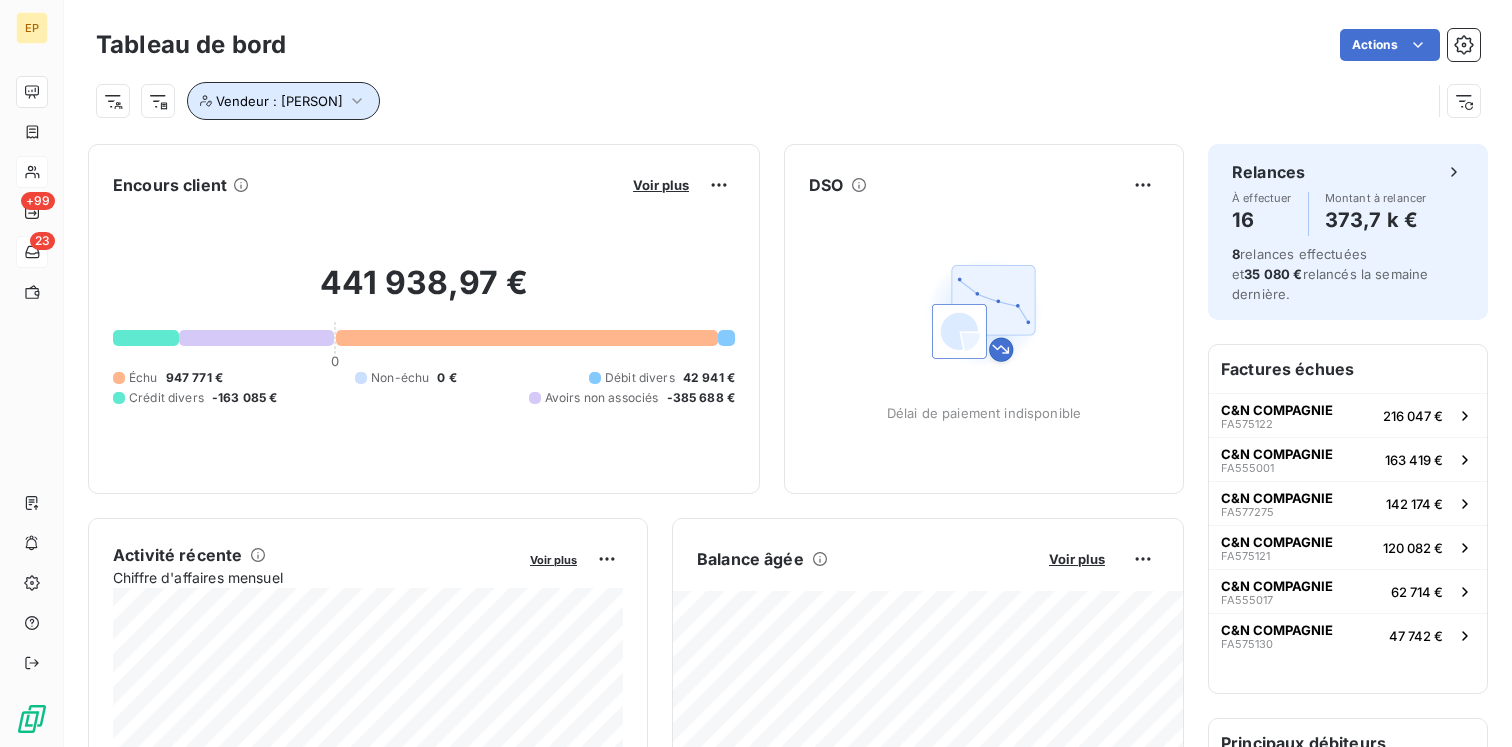 click on "Vendeur  : [PERSON]" at bounding box center (283, 101) 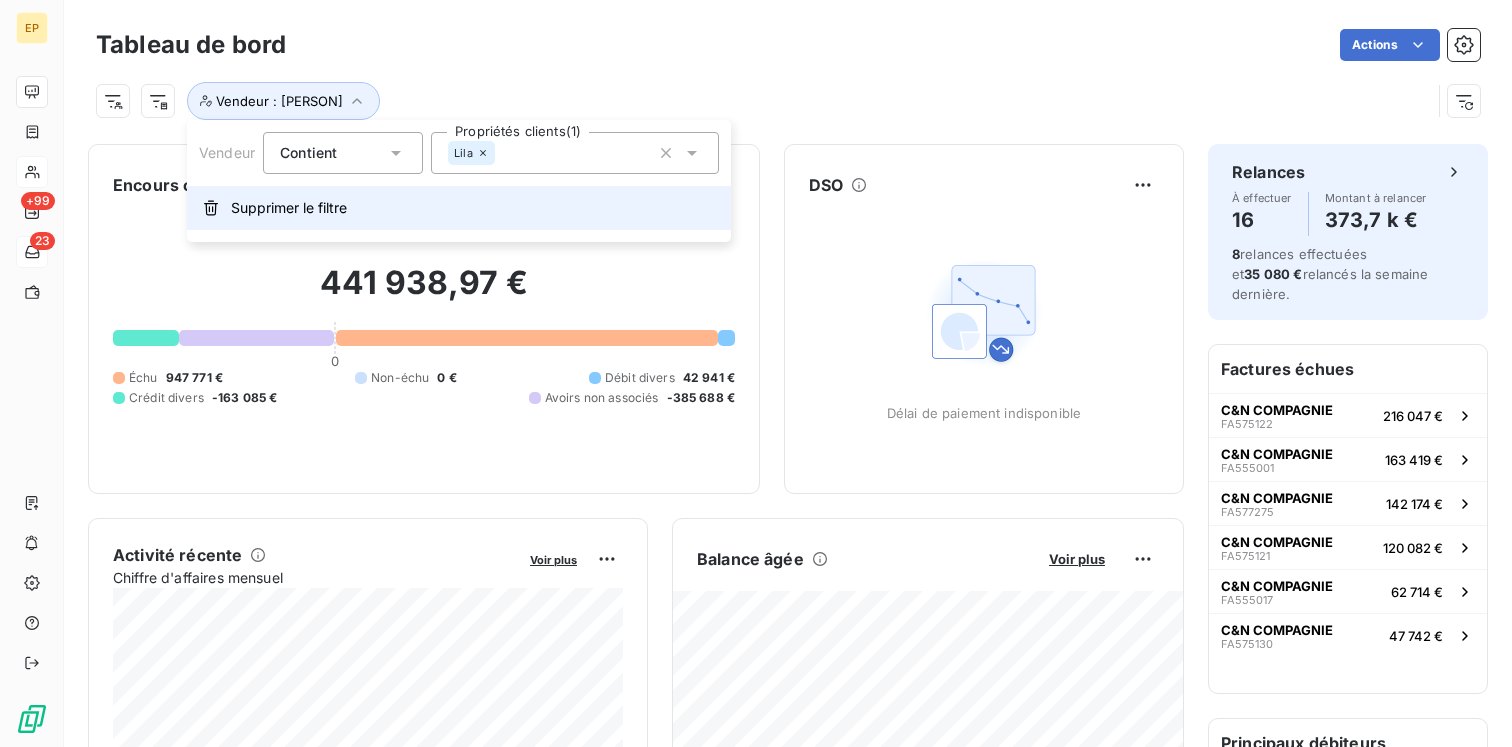 click on "Supprimer le filtre" at bounding box center (289, 208) 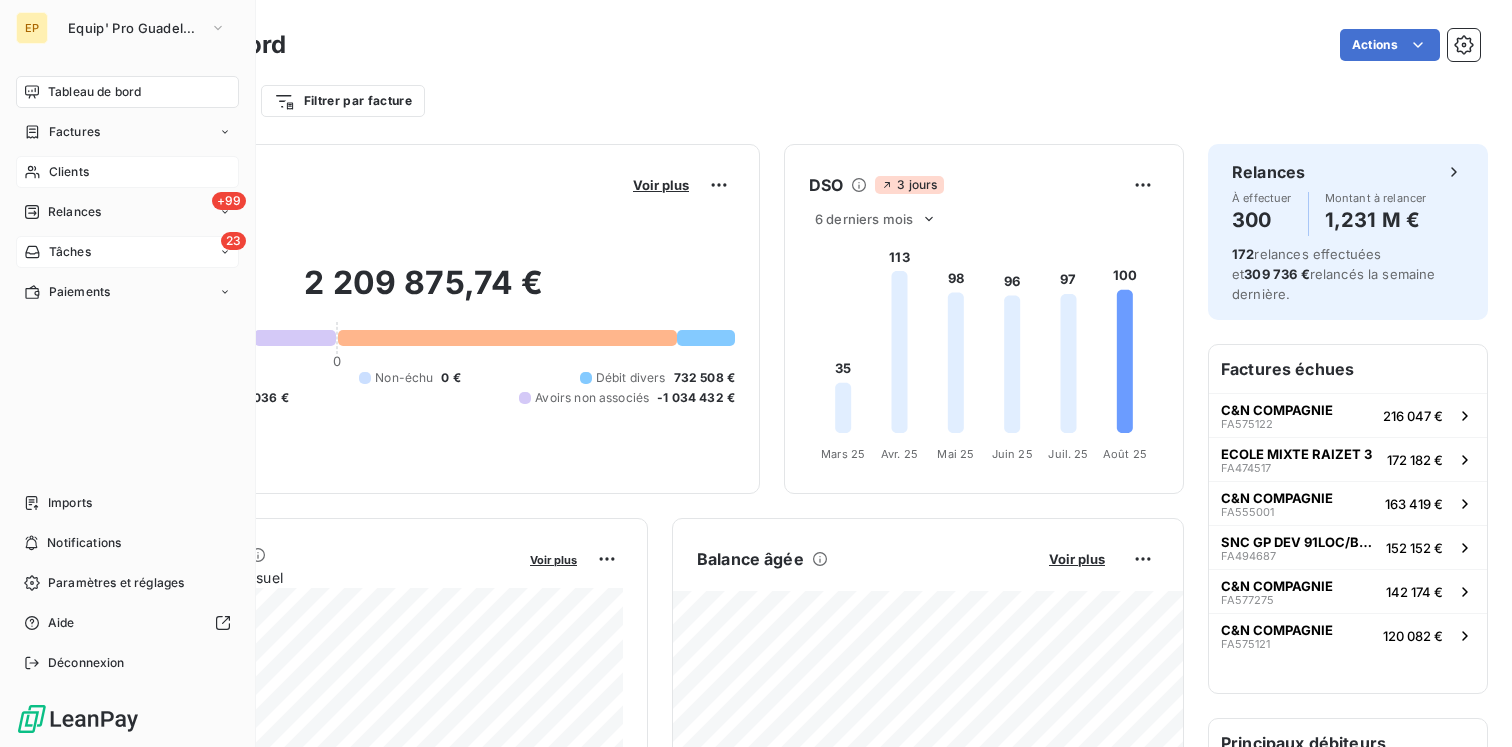 click on "Clients" at bounding box center [69, 172] 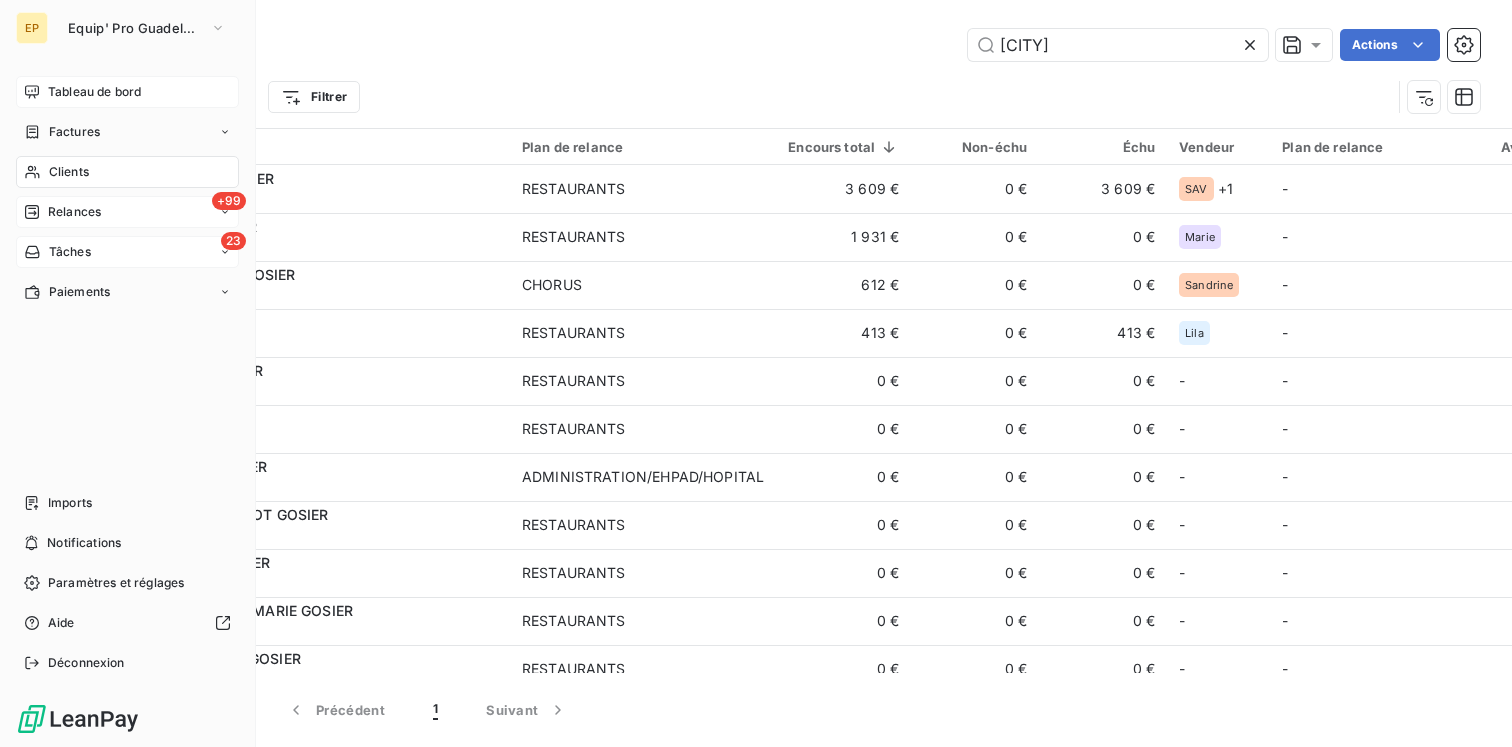 click on "Relances" at bounding box center (74, 212) 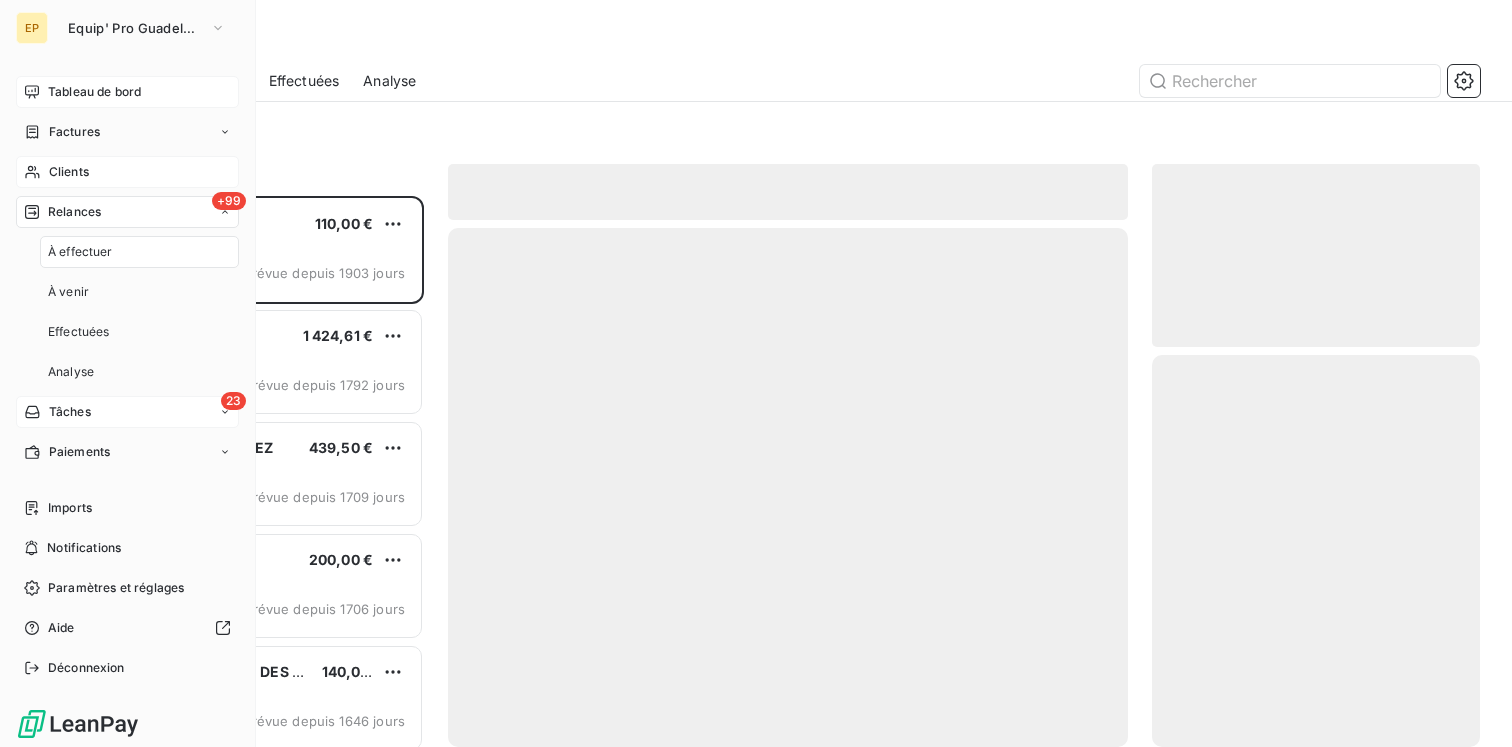scroll, scrollTop: 1, scrollLeft: 1, axis: both 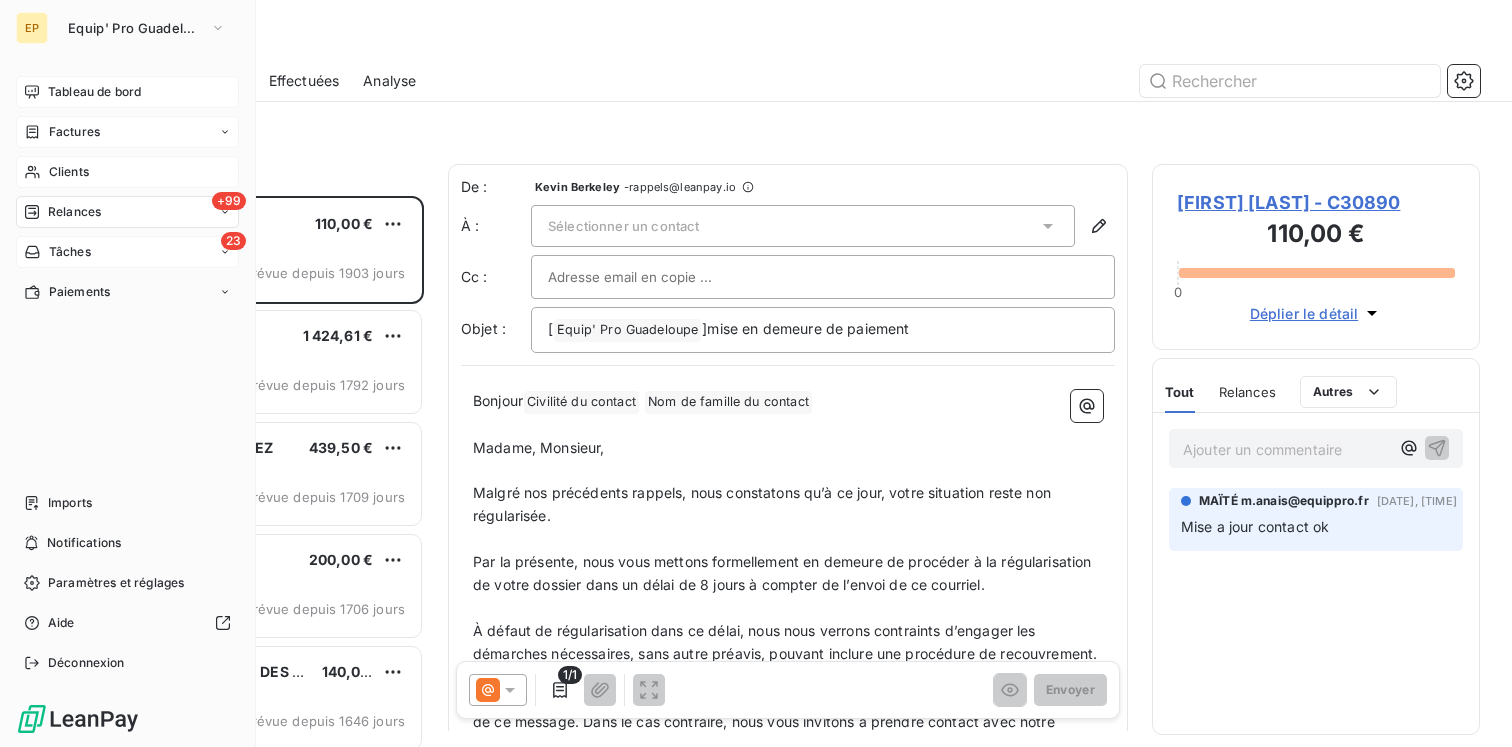click on "Factures" at bounding box center [62, 132] 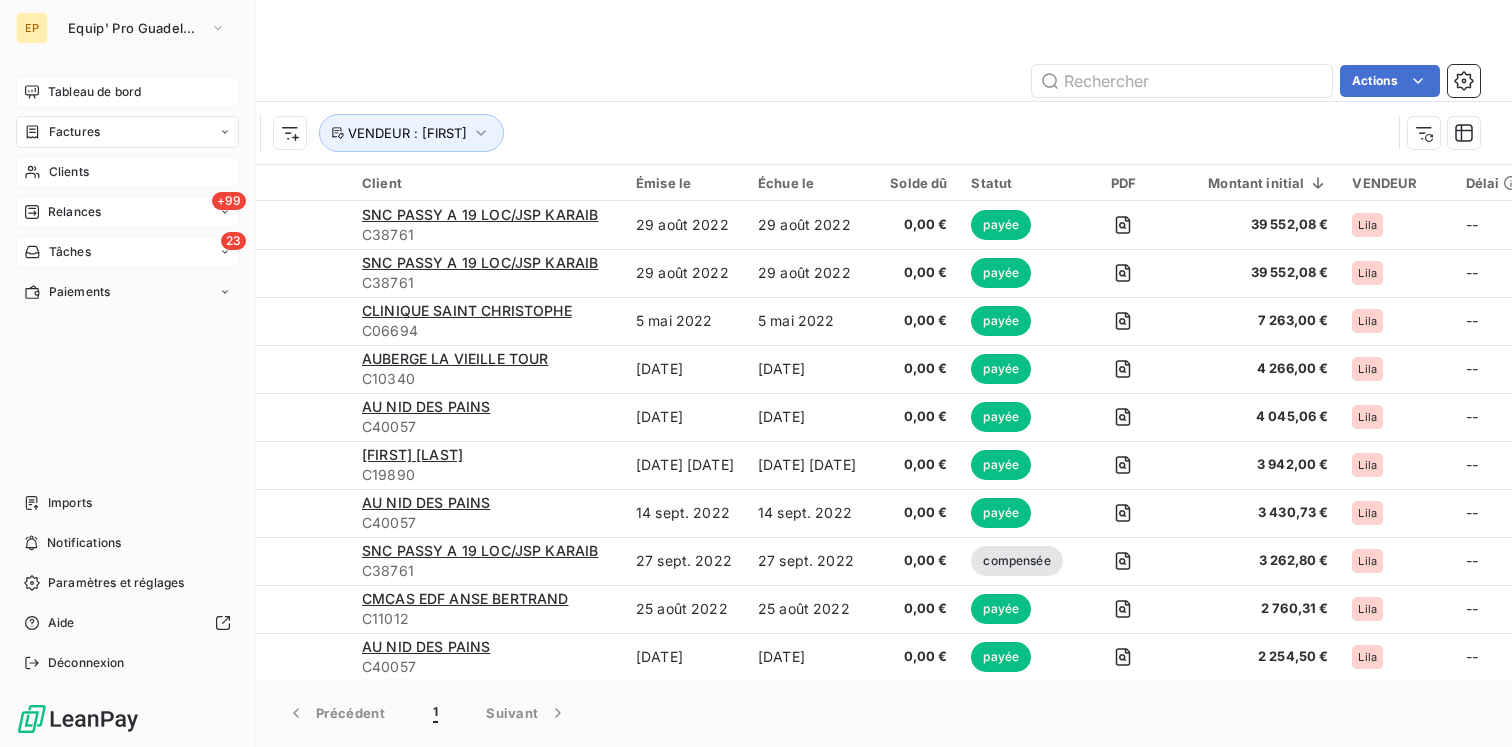 click on "Clients" at bounding box center (69, 172) 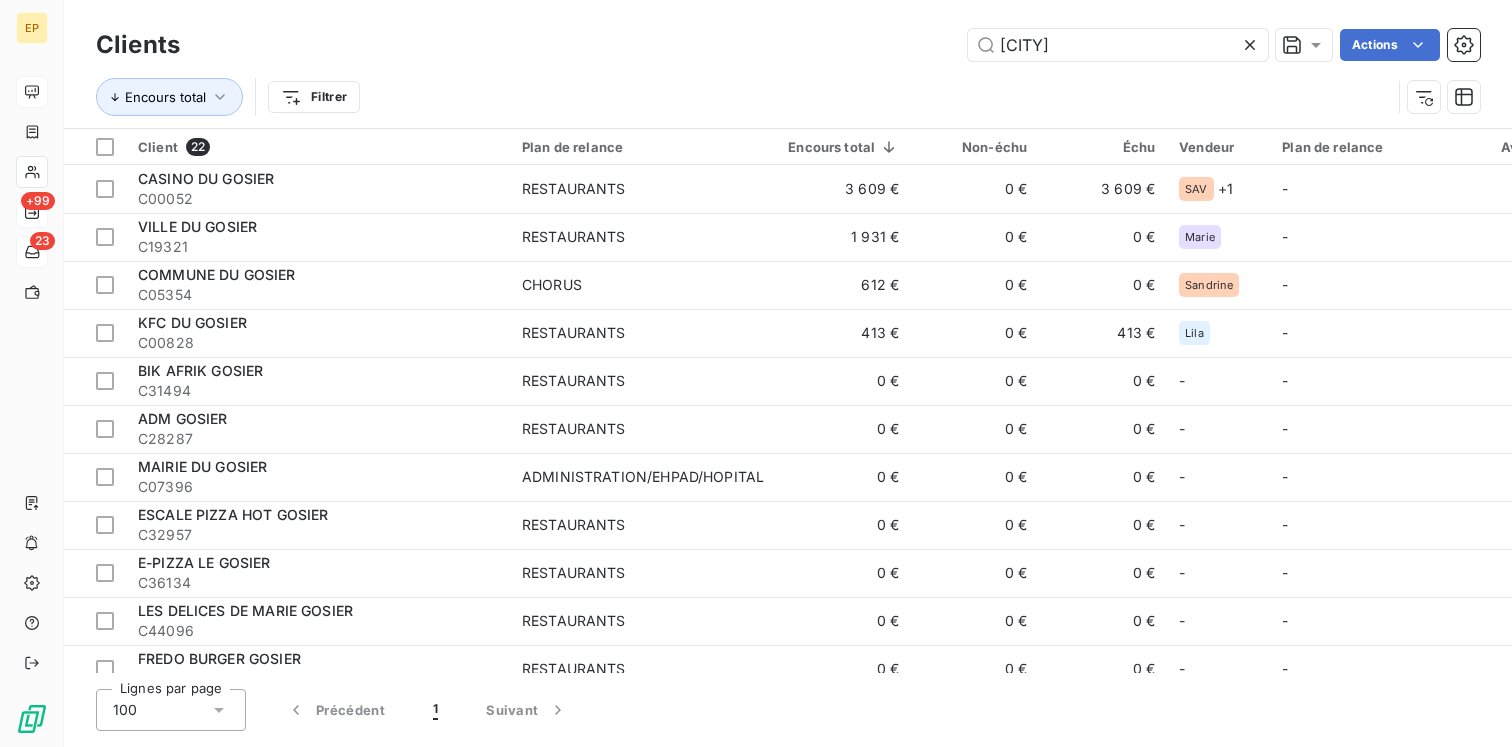 drag, startPoint x: 1166, startPoint y: 42, endPoint x: 822, endPoint y: 39, distance: 344.0131 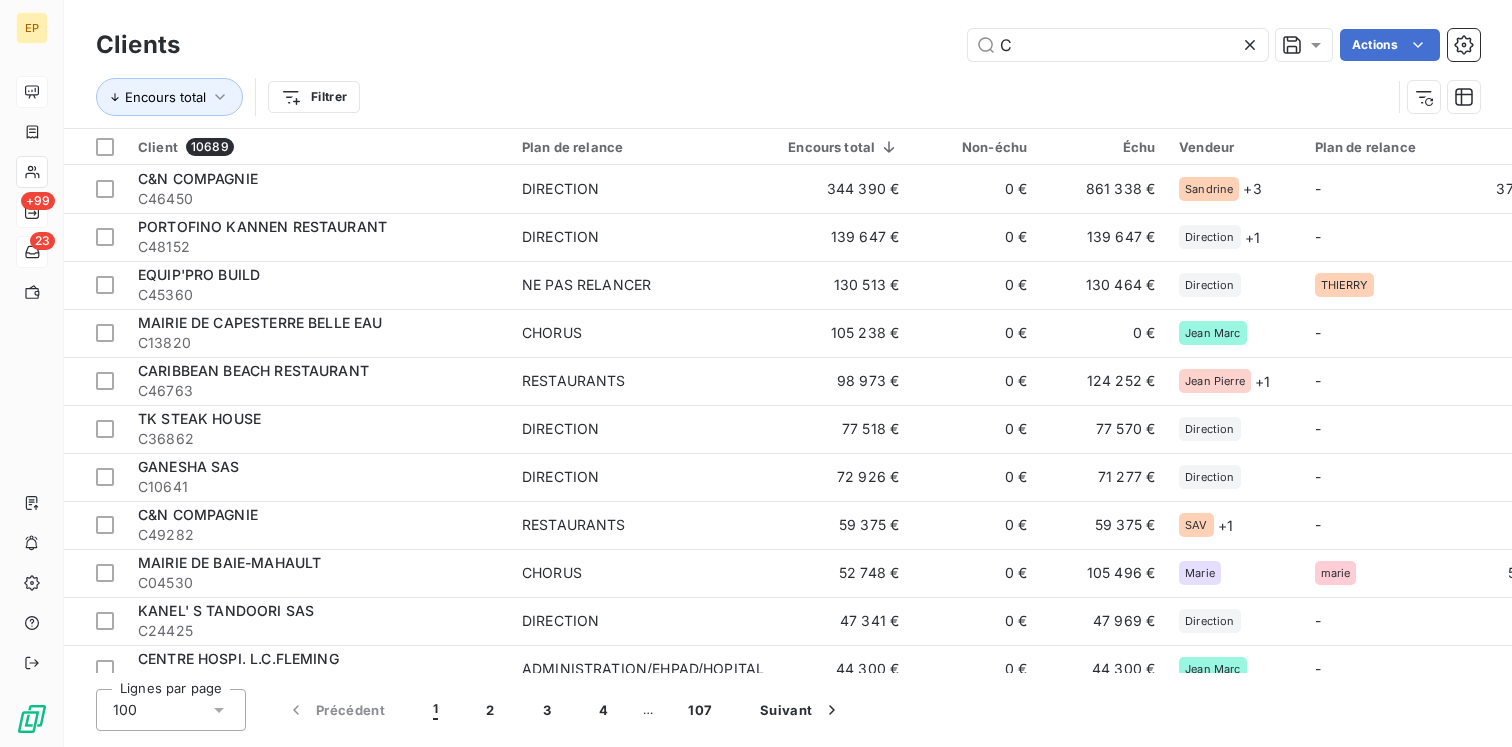 type on "C&" 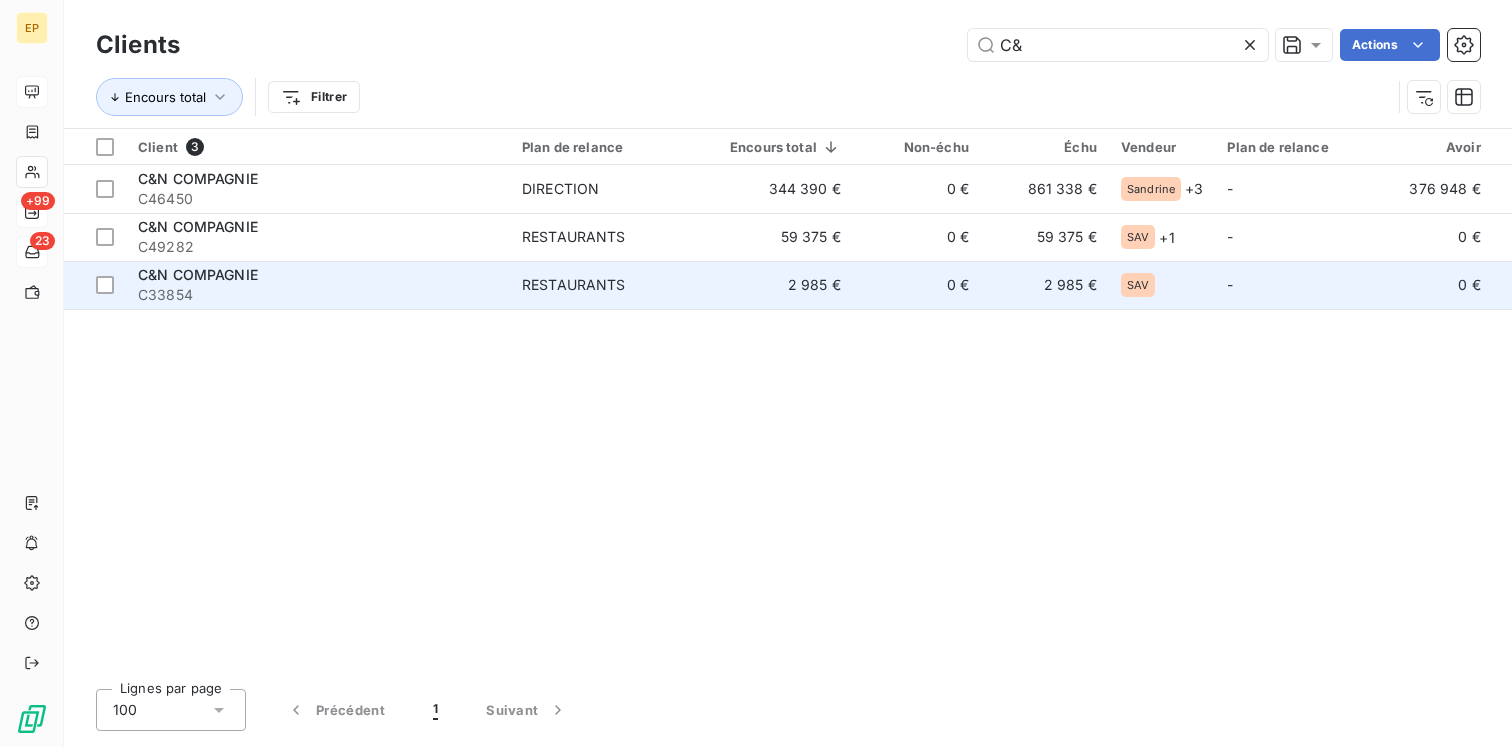 click on "RESTAURANTS" at bounding box center (614, 285) 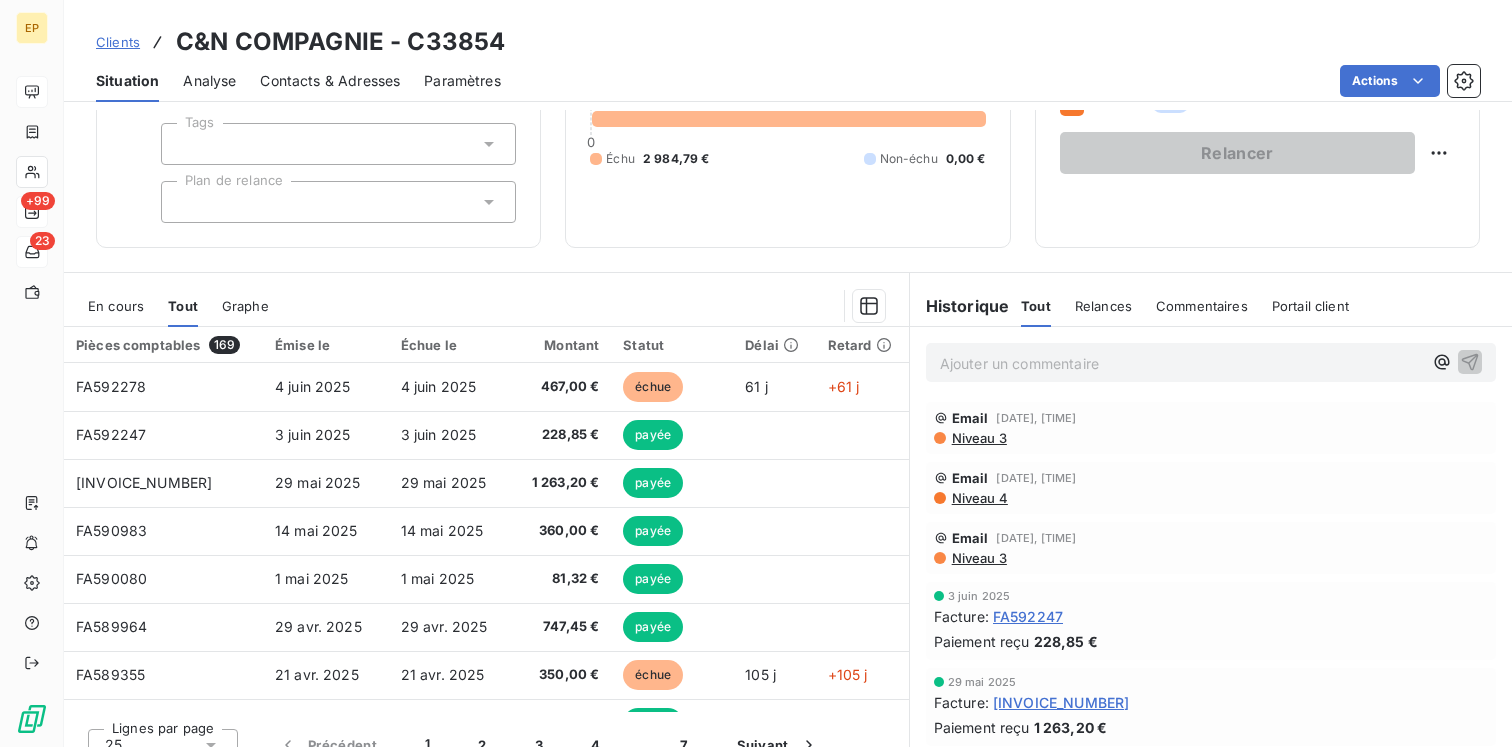 scroll, scrollTop: 208, scrollLeft: 0, axis: vertical 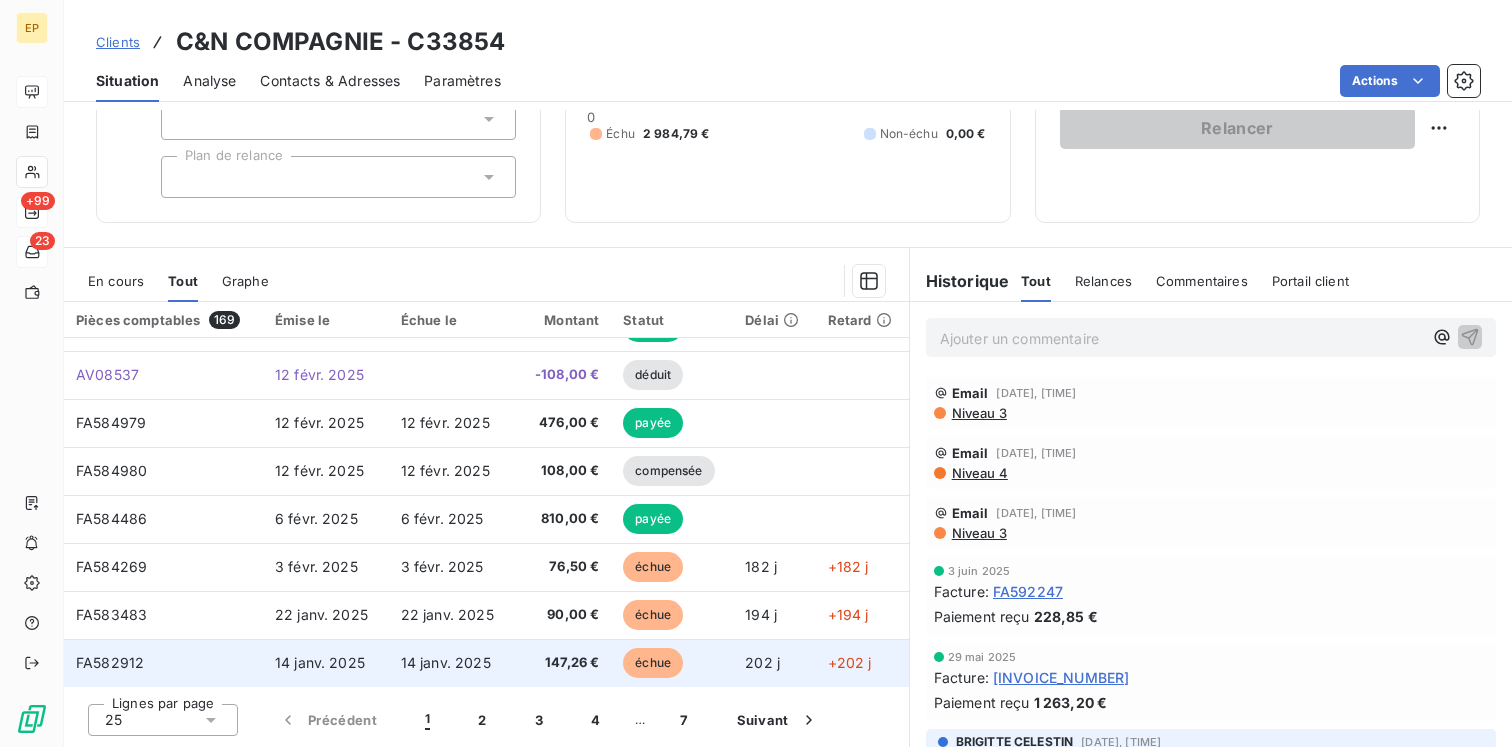 click on "14 janv. 2025" at bounding box center [446, 662] 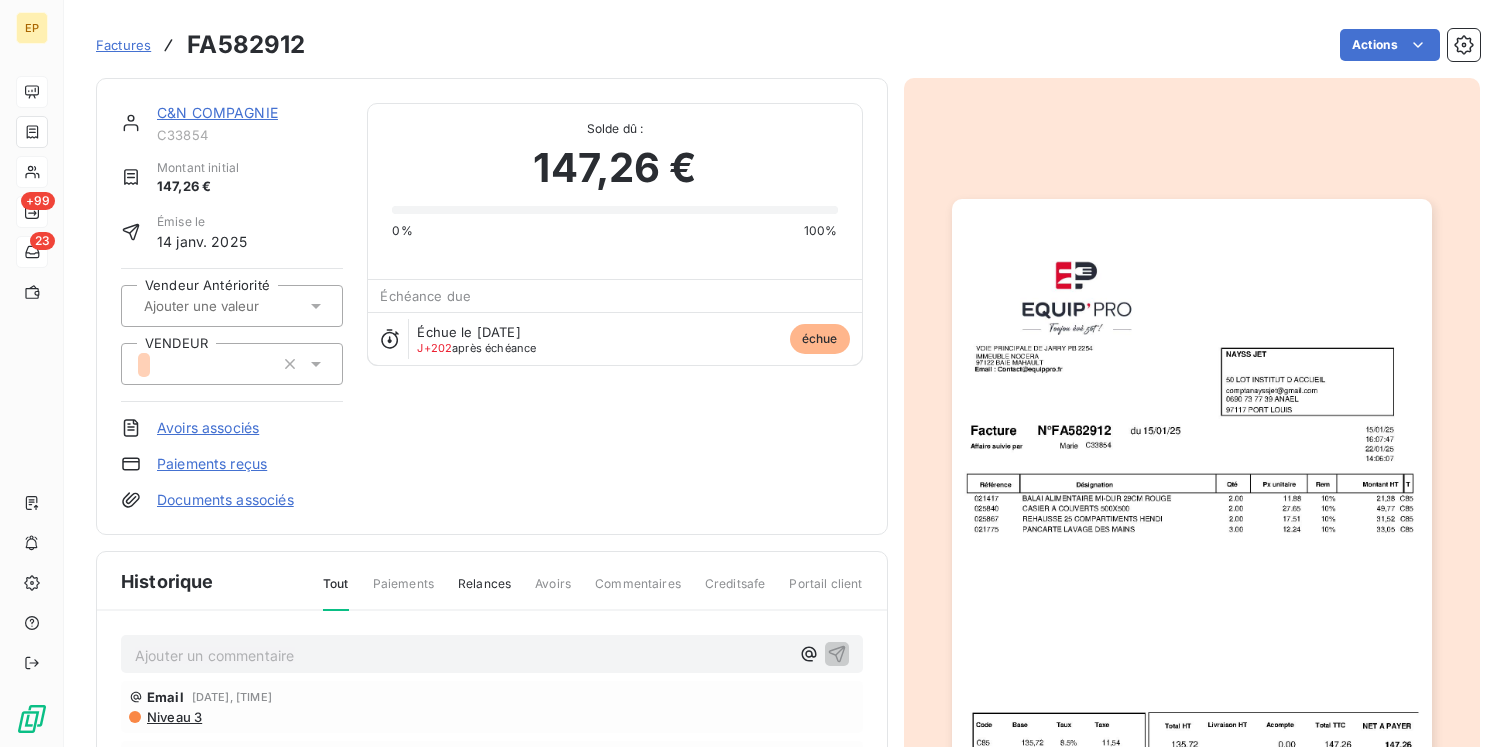 click at bounding box center (232, 364) 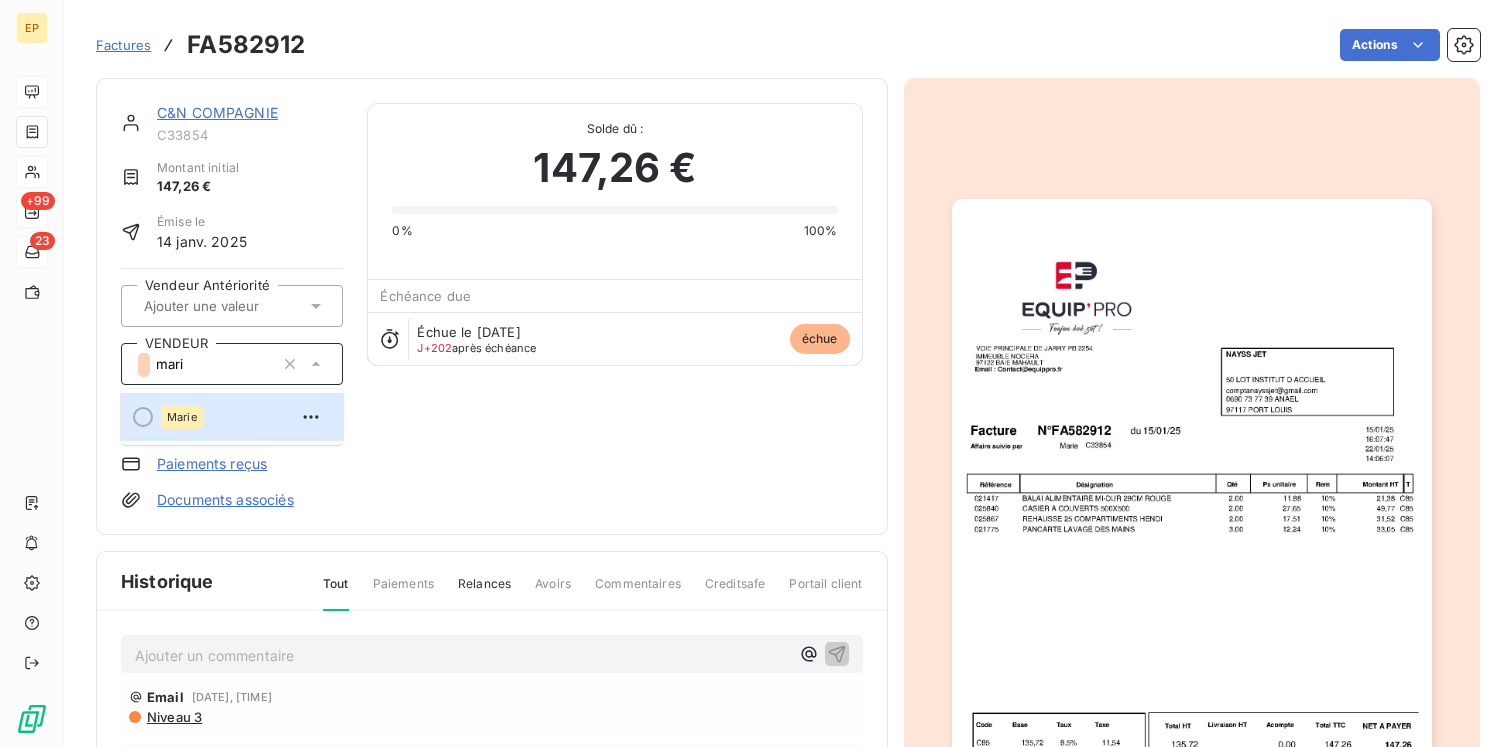 type on "marie" 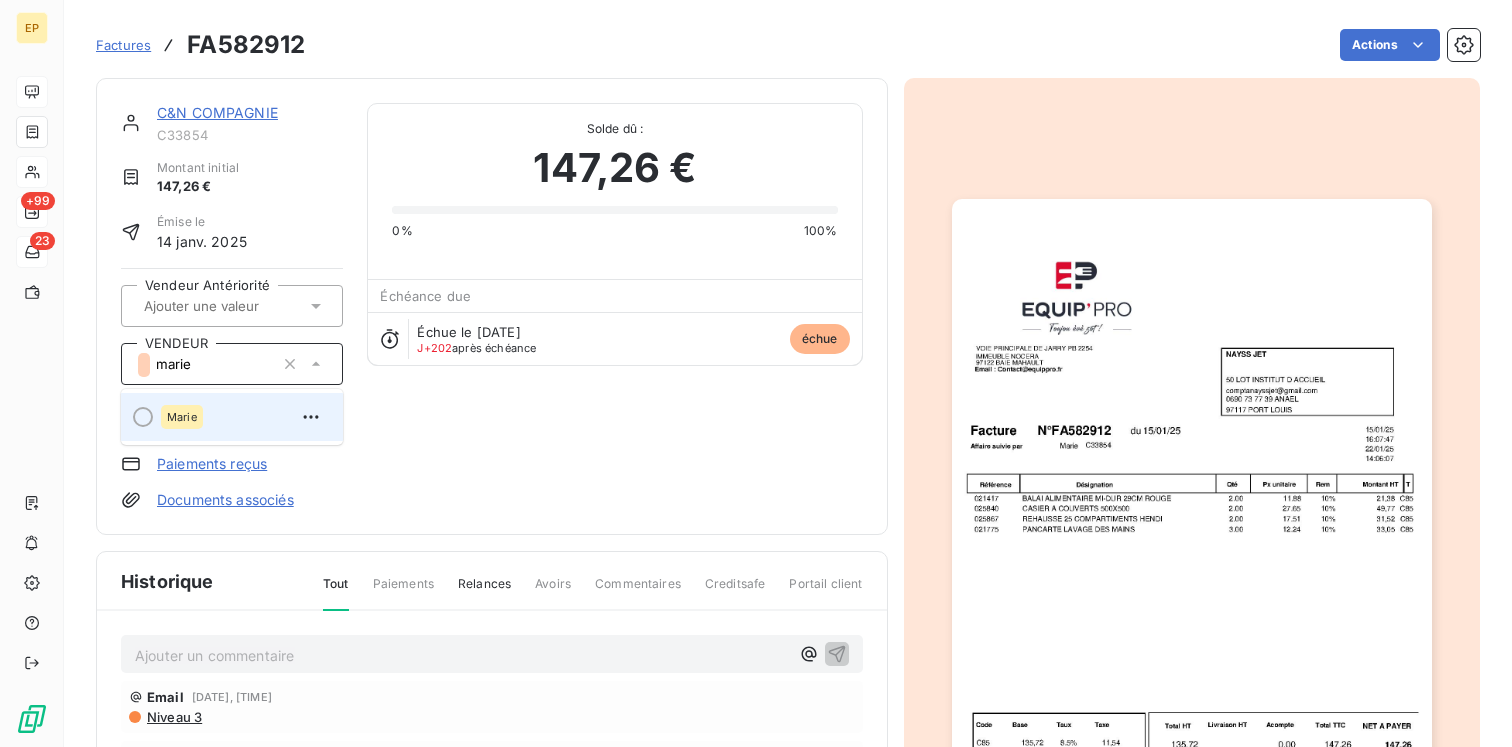 click on "Marie" at bounding box center (244, 417) 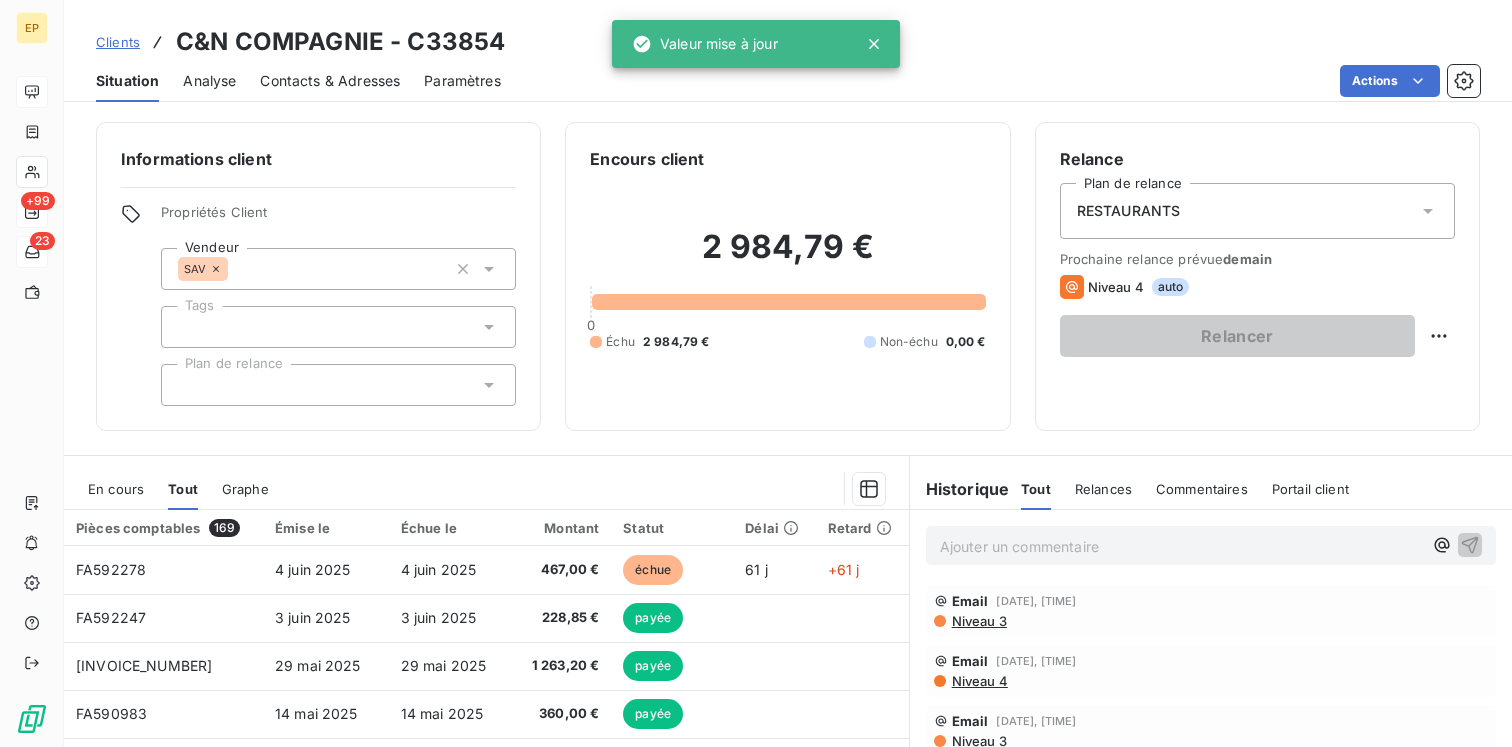 scroll, scrollTop: 208, scrollLeft: 0, axis: vertical 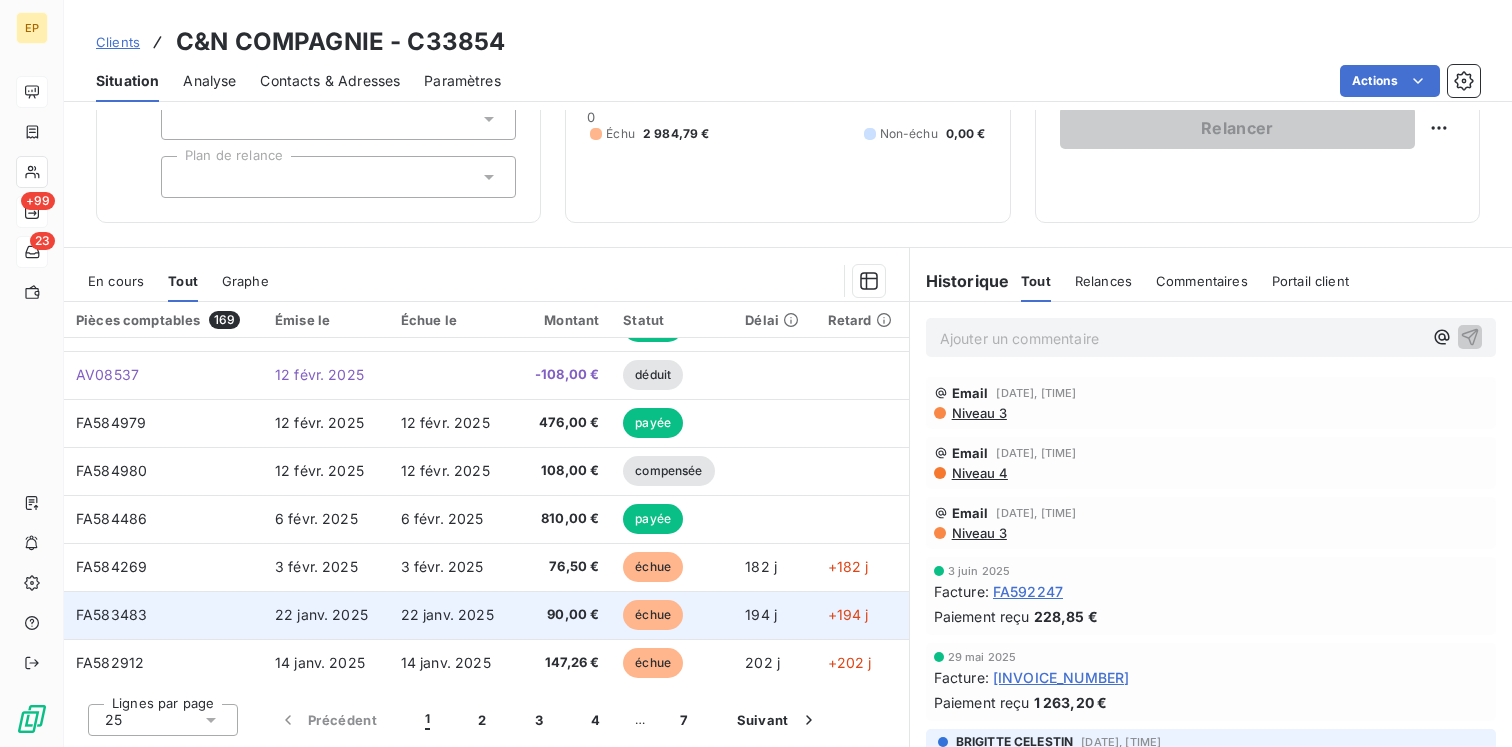 click on "22 janv. 2025" at bounding box center (447, 614) 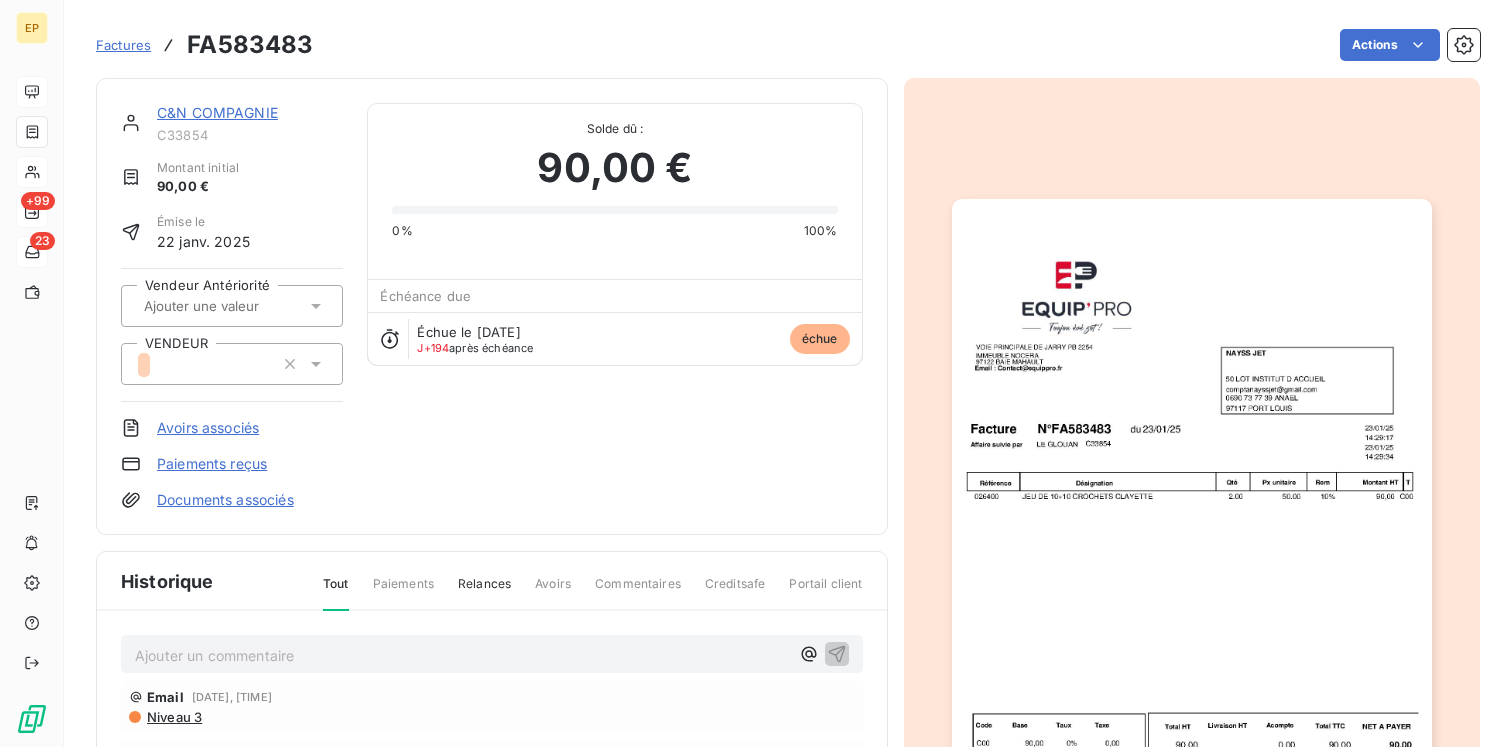 click 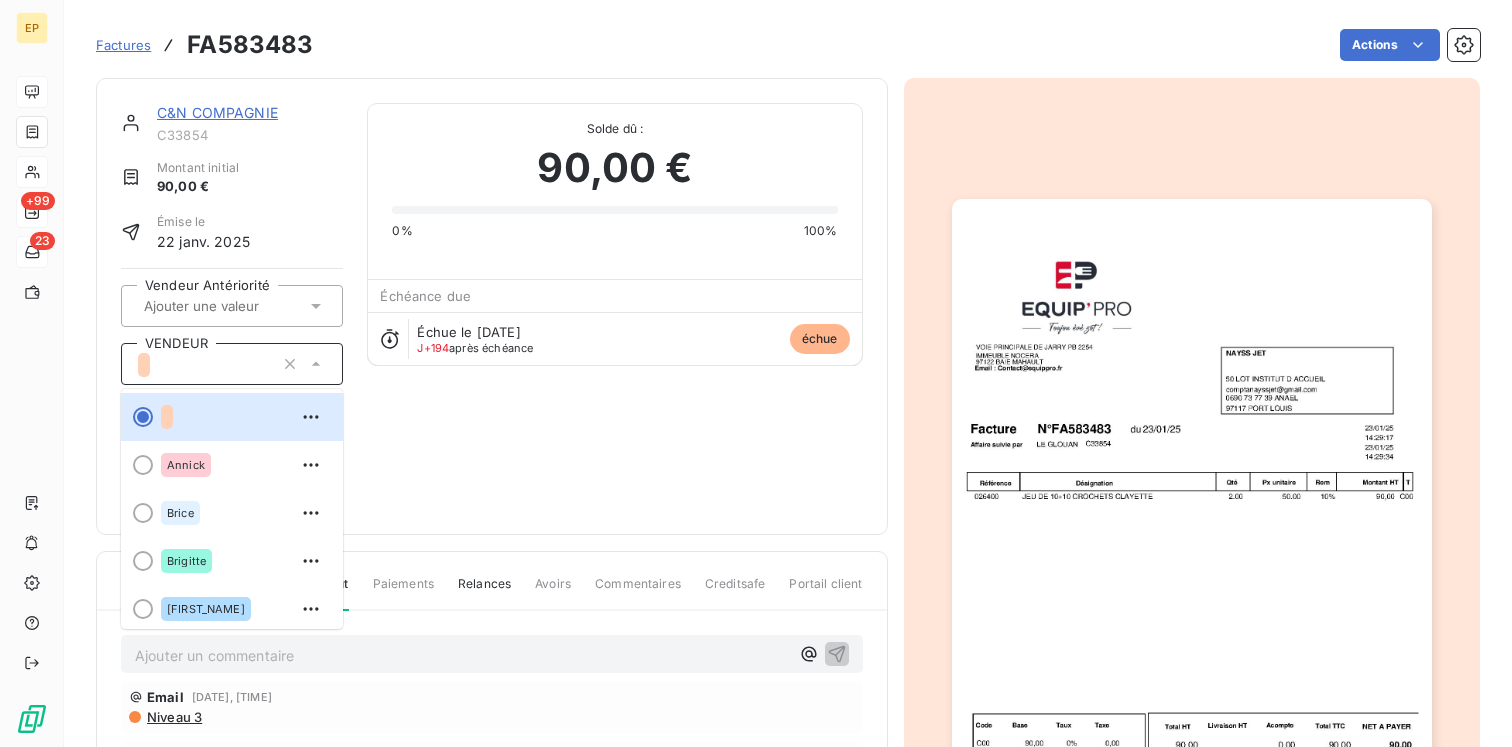type on "c" 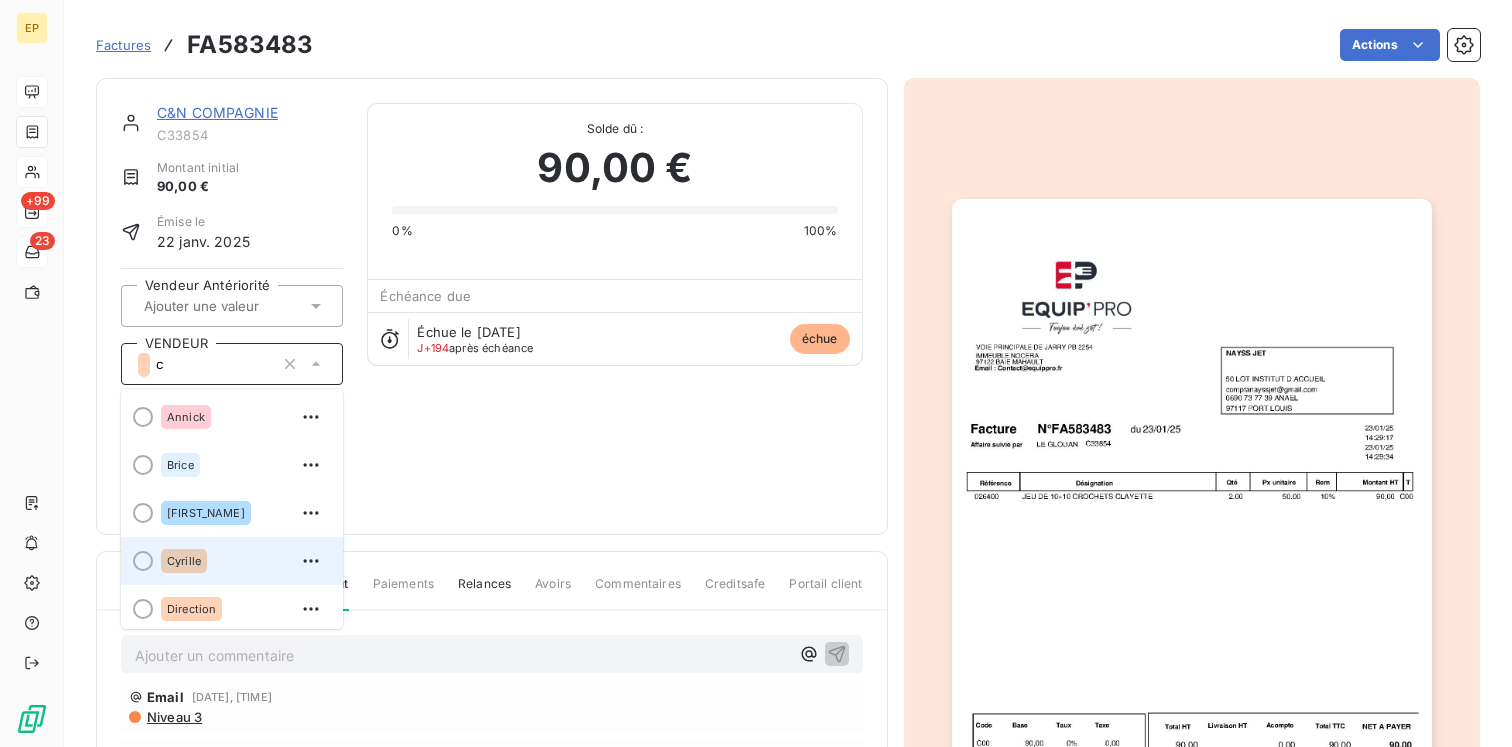 click on "Cyrille" at bounding box center (244, 561) 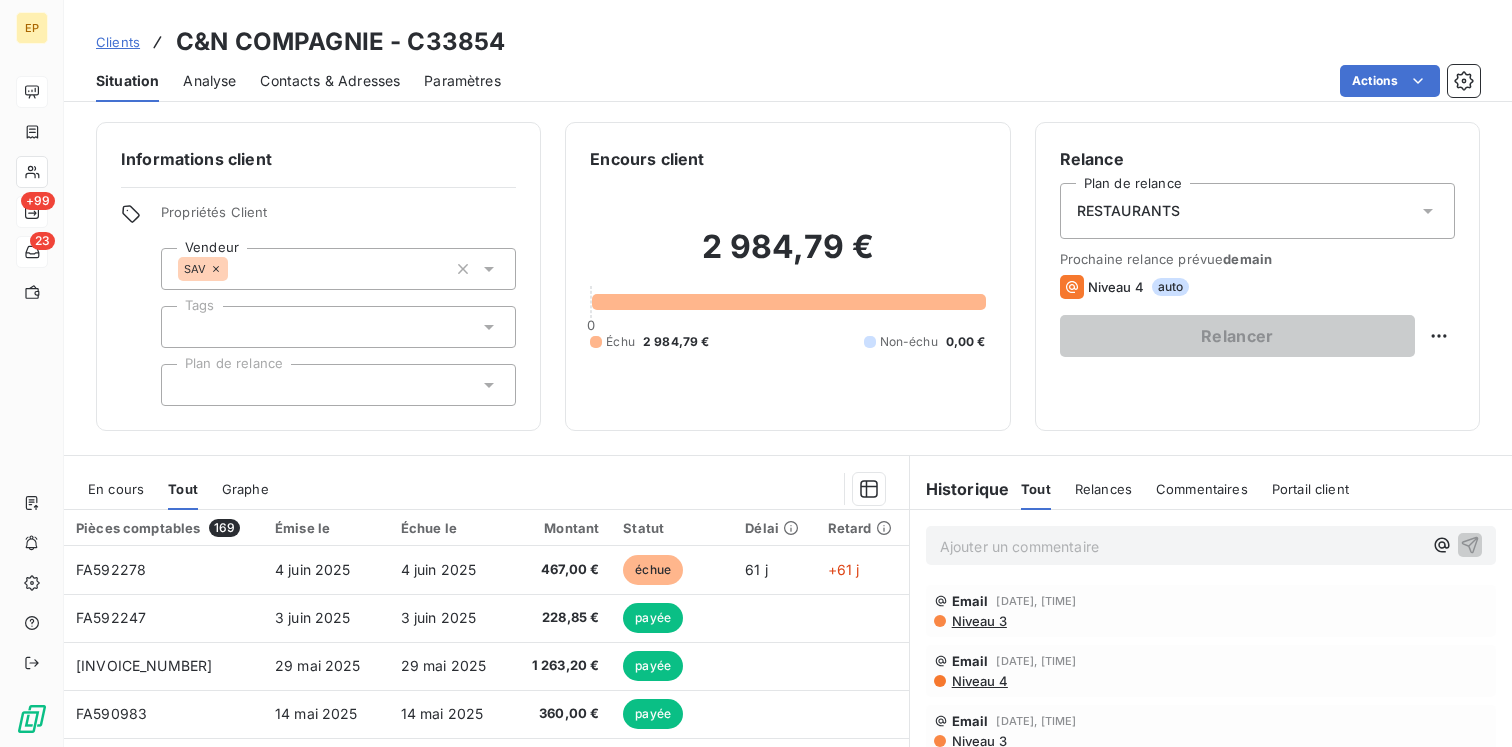 scroll, scrollTop: 208, scrollLeft: 0, axis: vertical 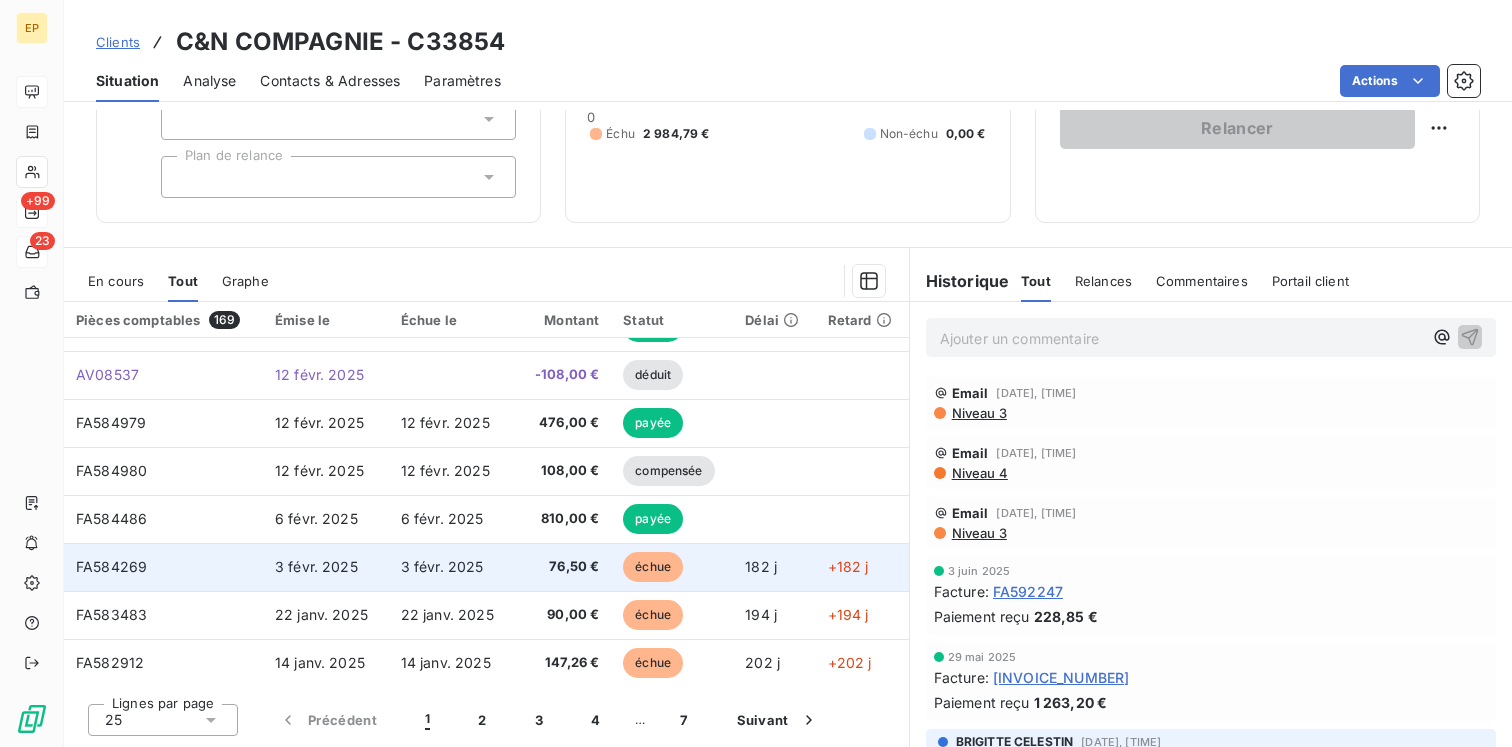 click on "3 févr. 2025" at bounding box center (452, 567) 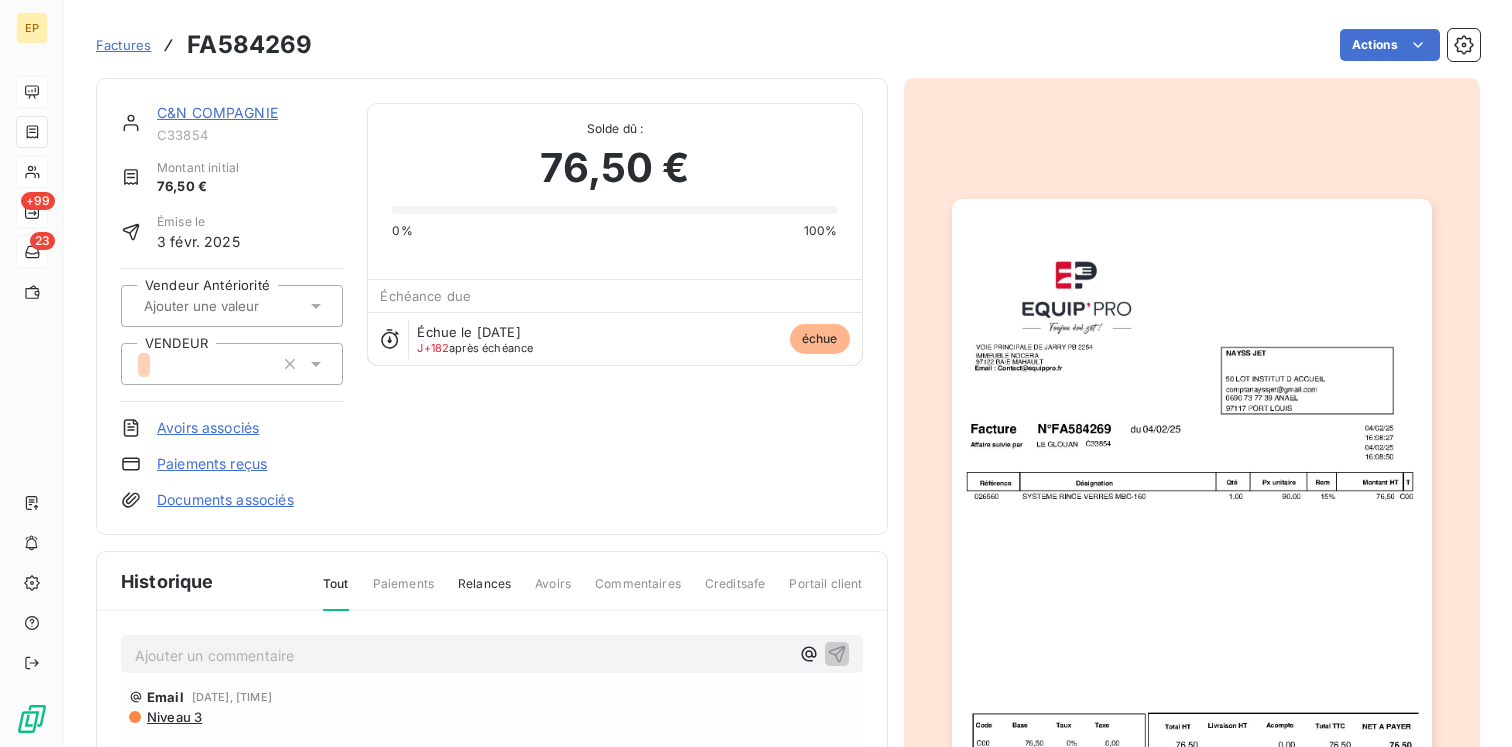 click at bounding box center [232, 364] 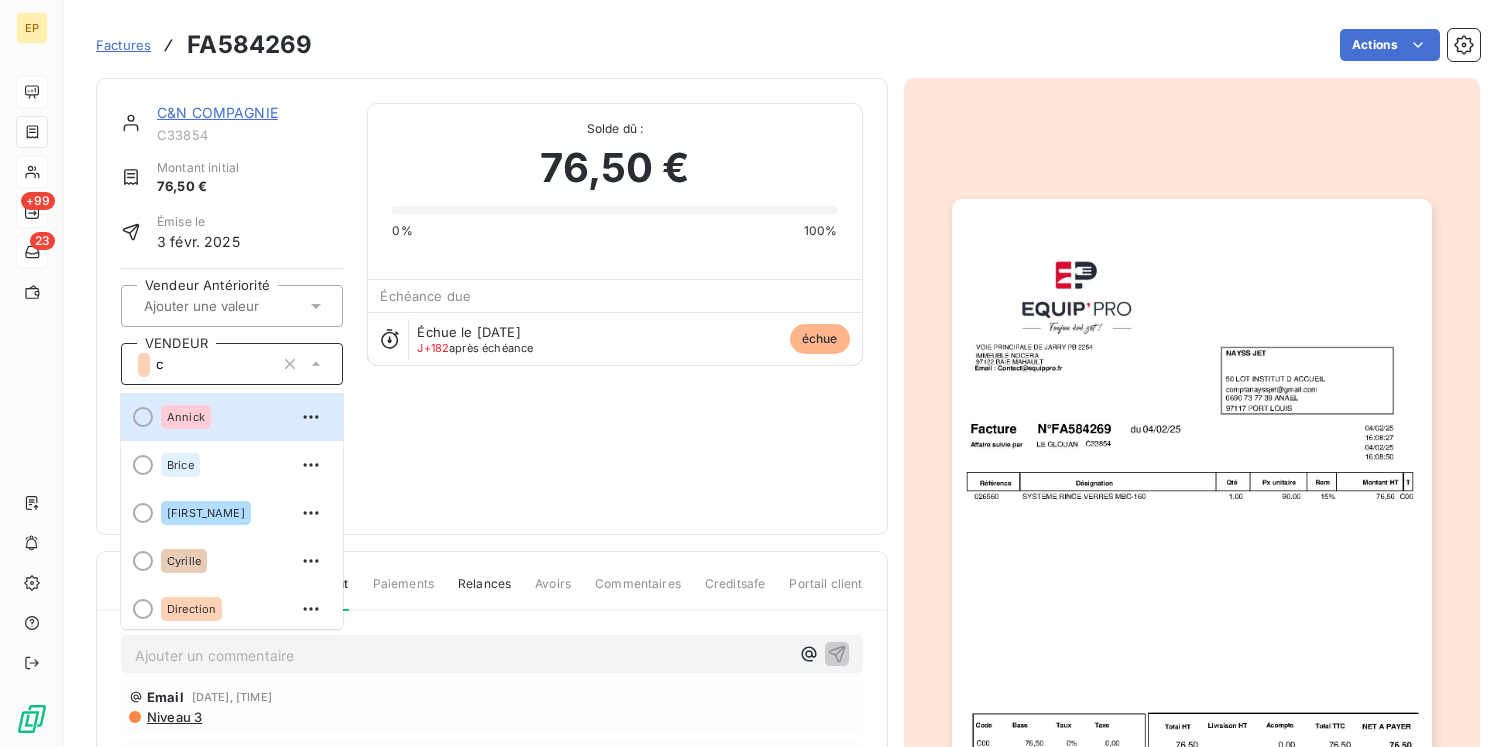 type on "cy" 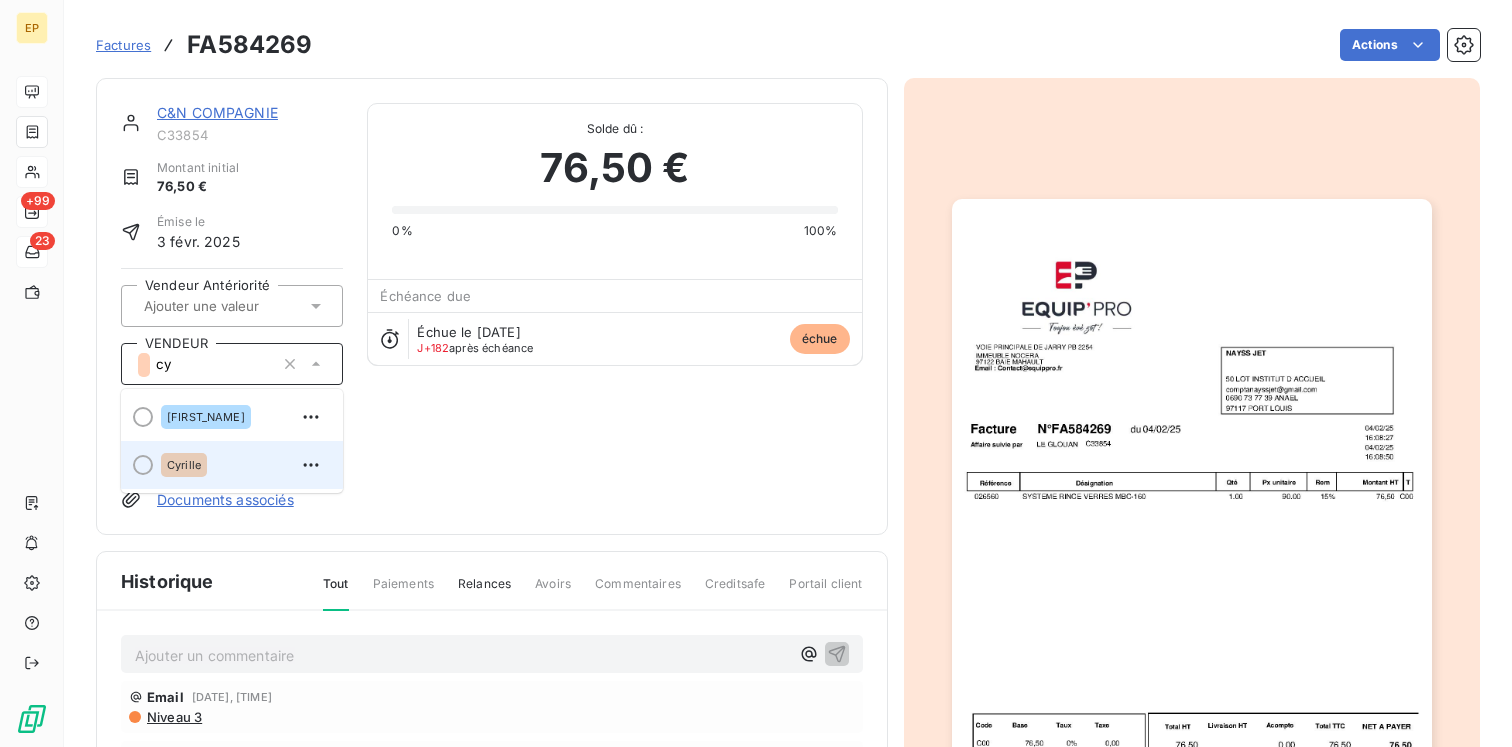 click on "Cyrille" at bounding box center (244, 465) 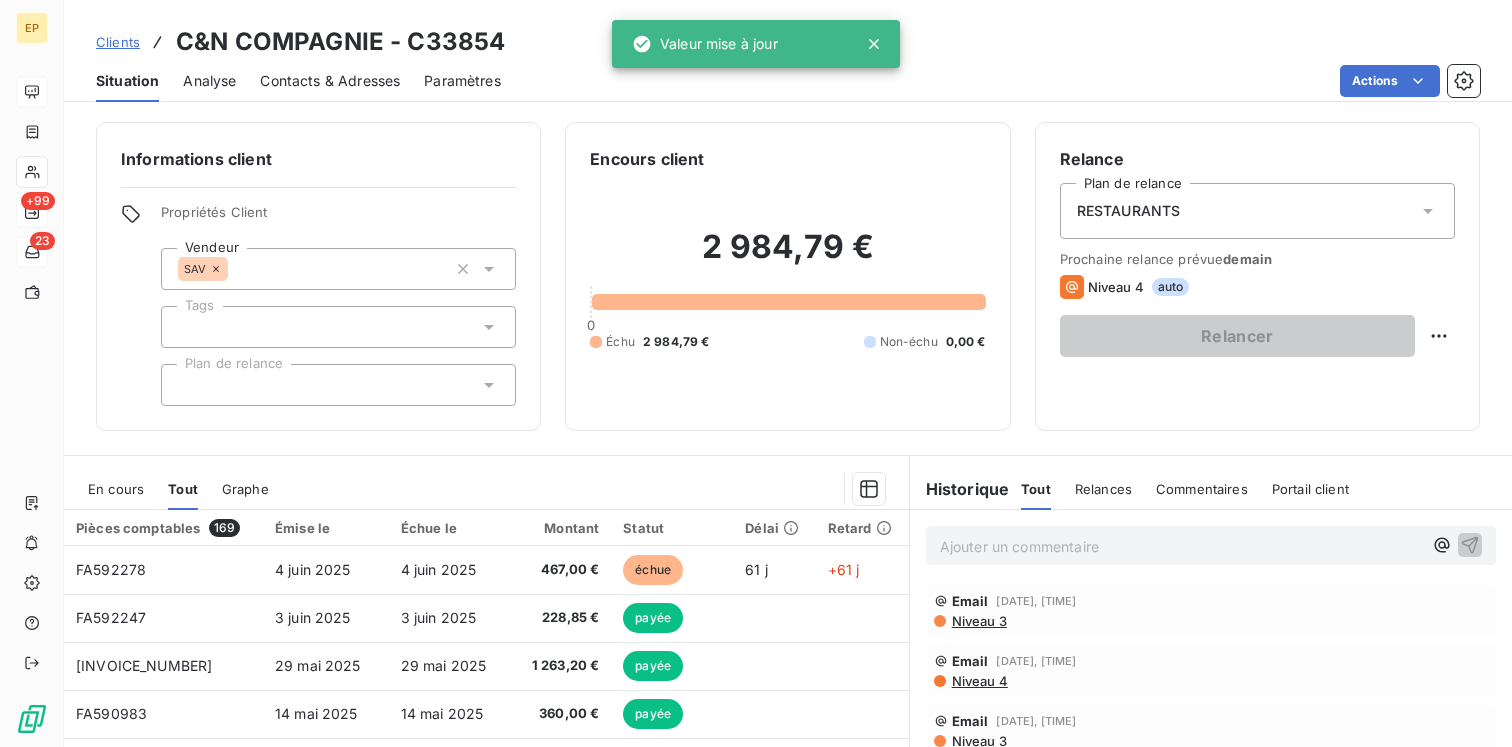 scroll, scrollTop: 208, scrollLeft: 0, axis: vertical 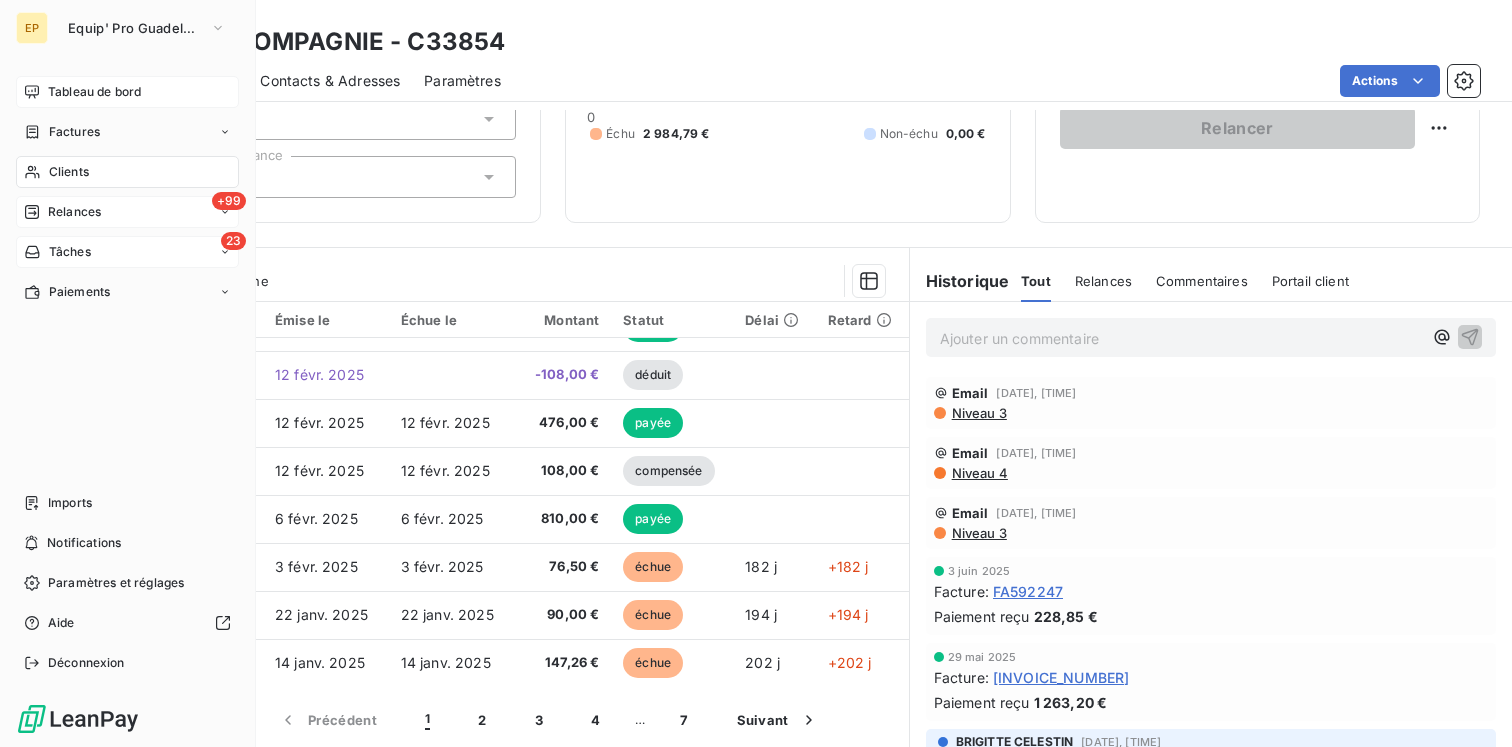click on "Clients" at bounding box center (127, 172) 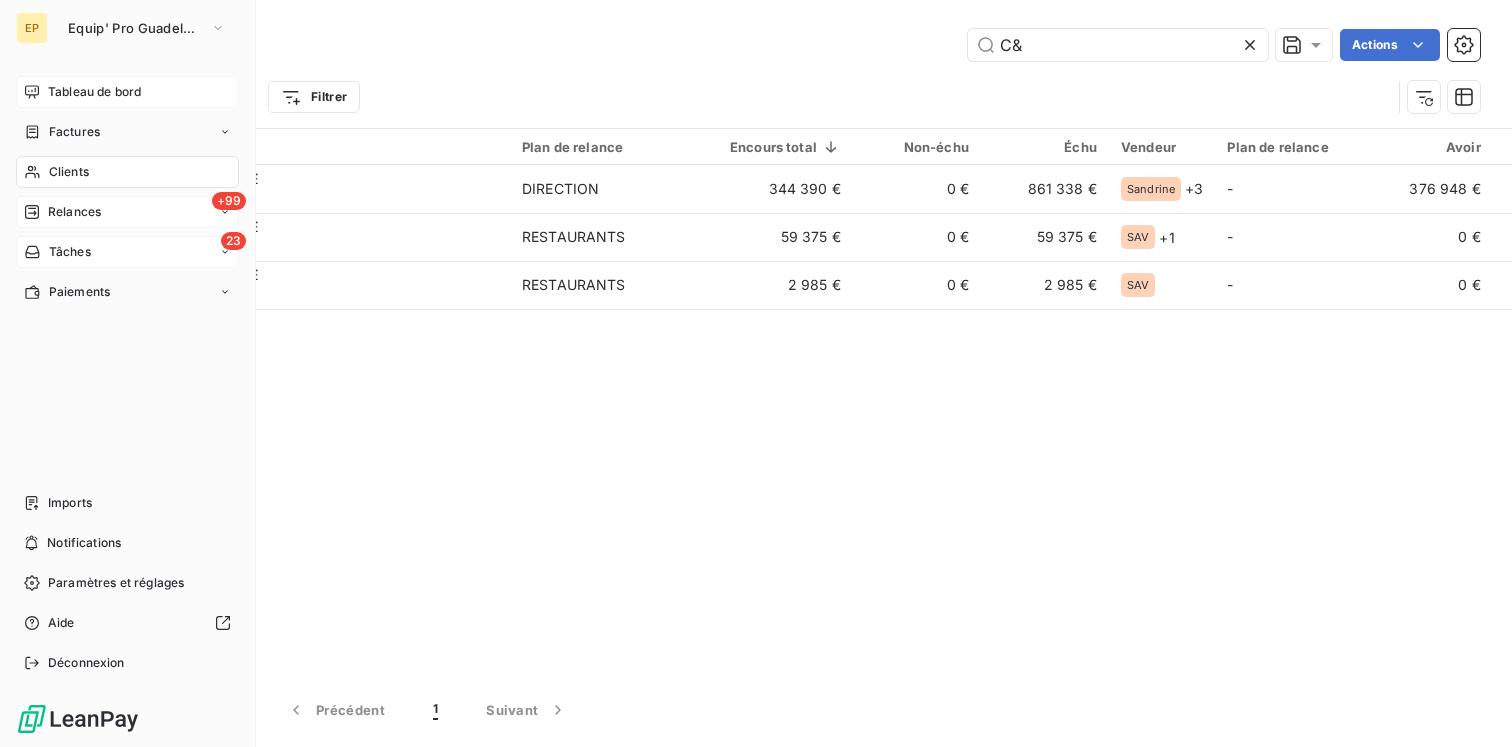 click on "Clients" at bounding box center [69, 172] 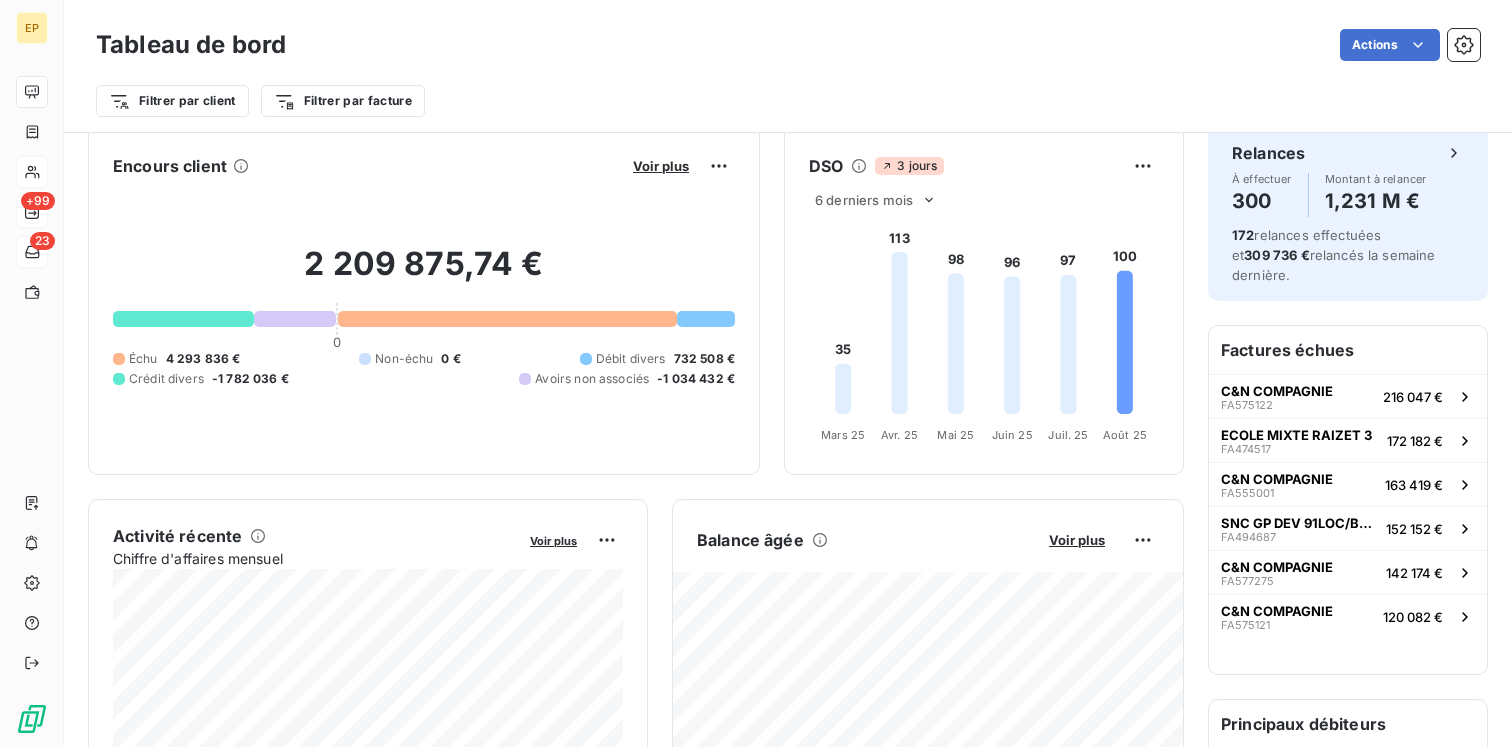 scroll, scrollTop: 0, scrollLeft: 0, axis: both 